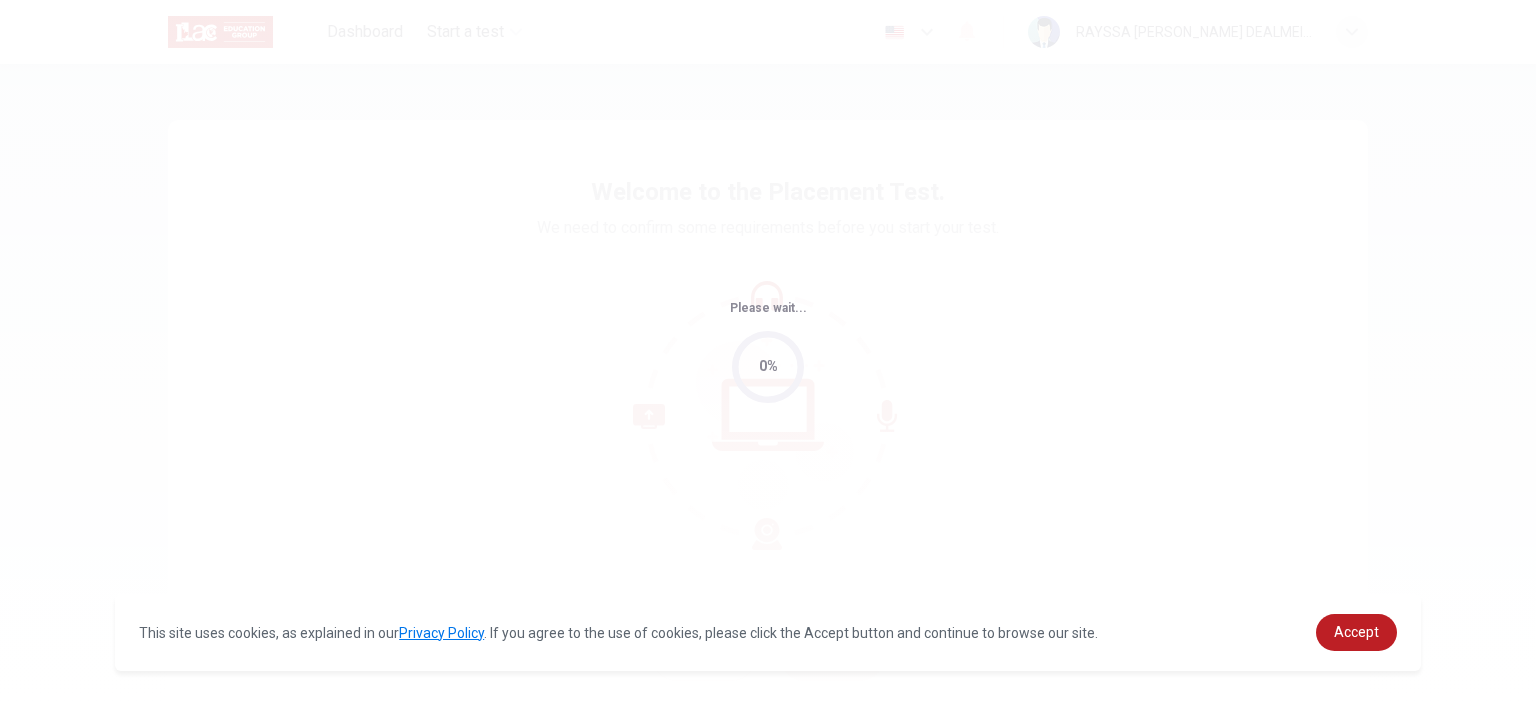 scroll, scrollTop: 0, scrollLeft: 0, axis: both 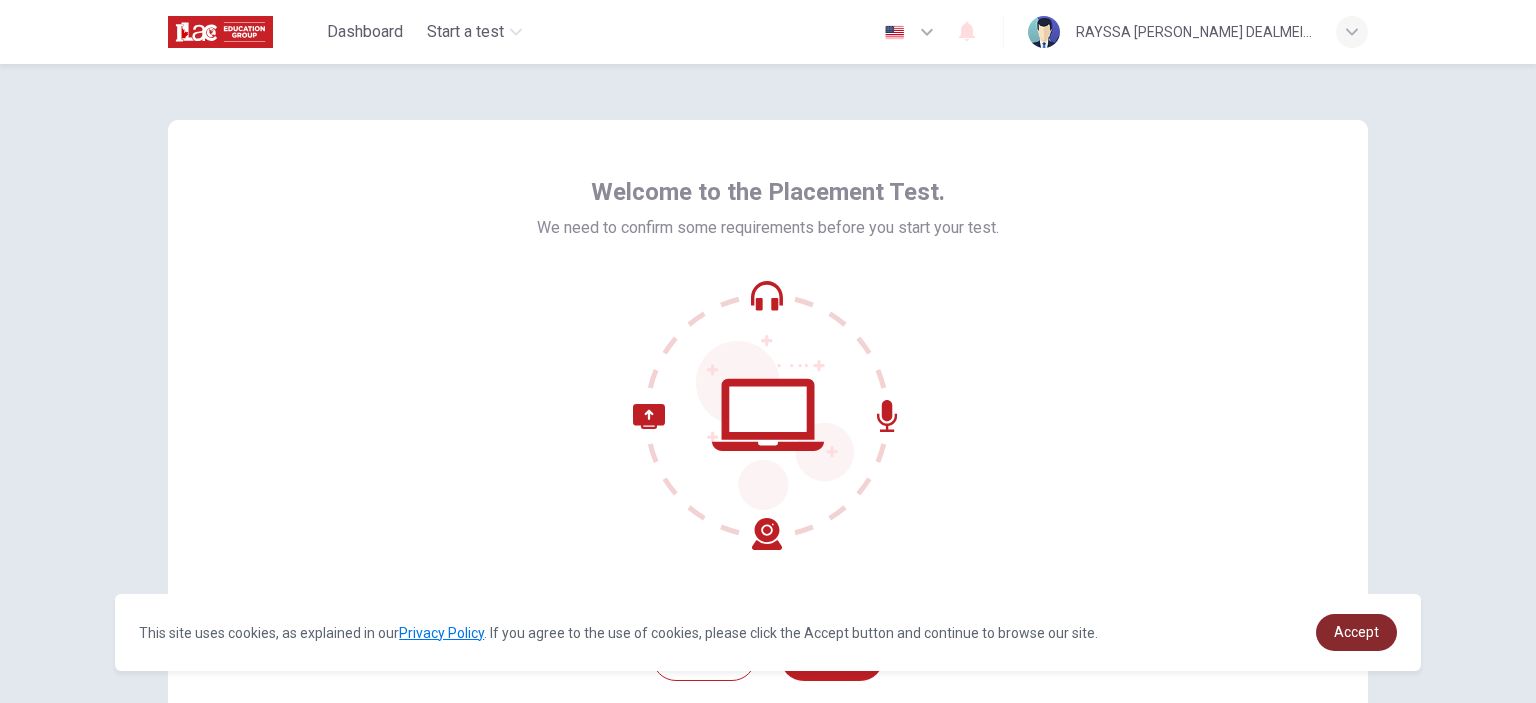click on "Accept" at bounding box center (1356, 632) 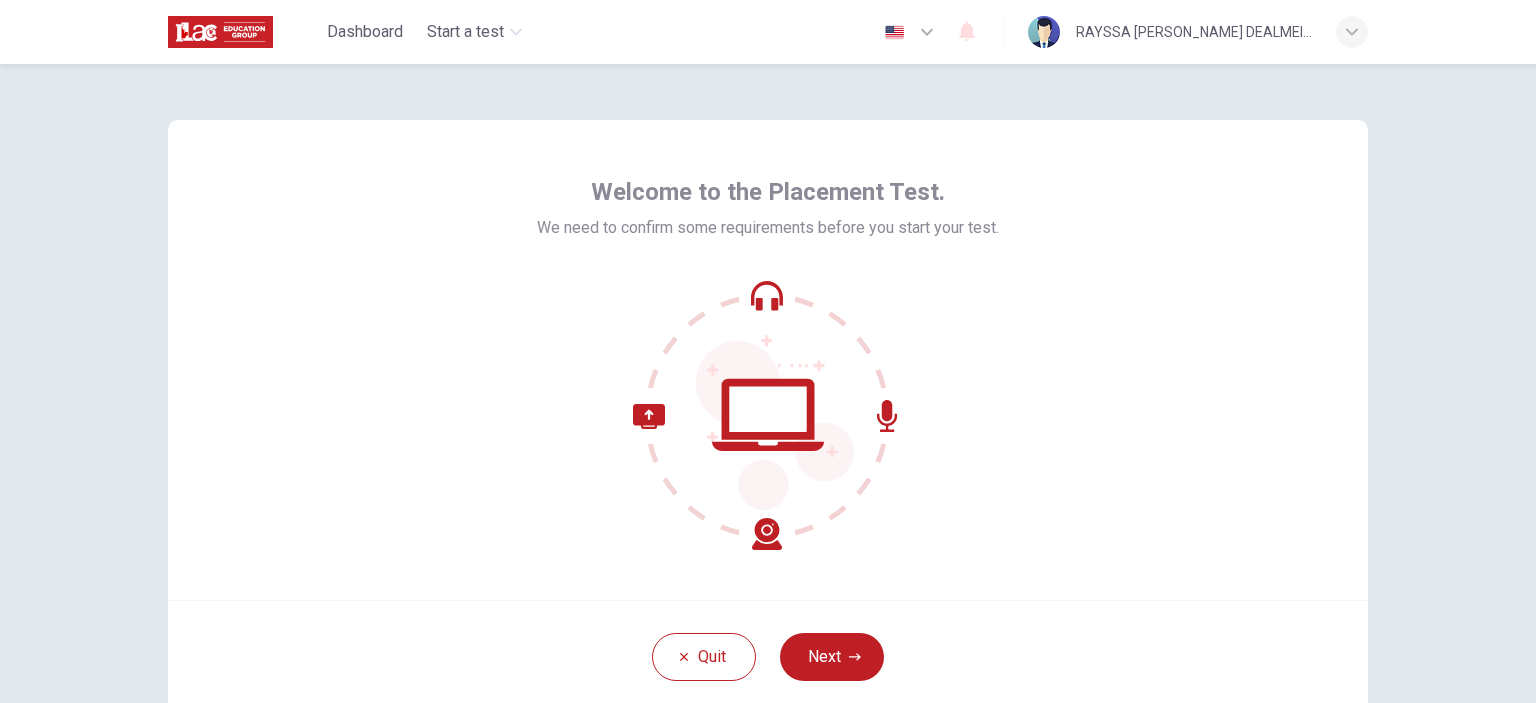 click 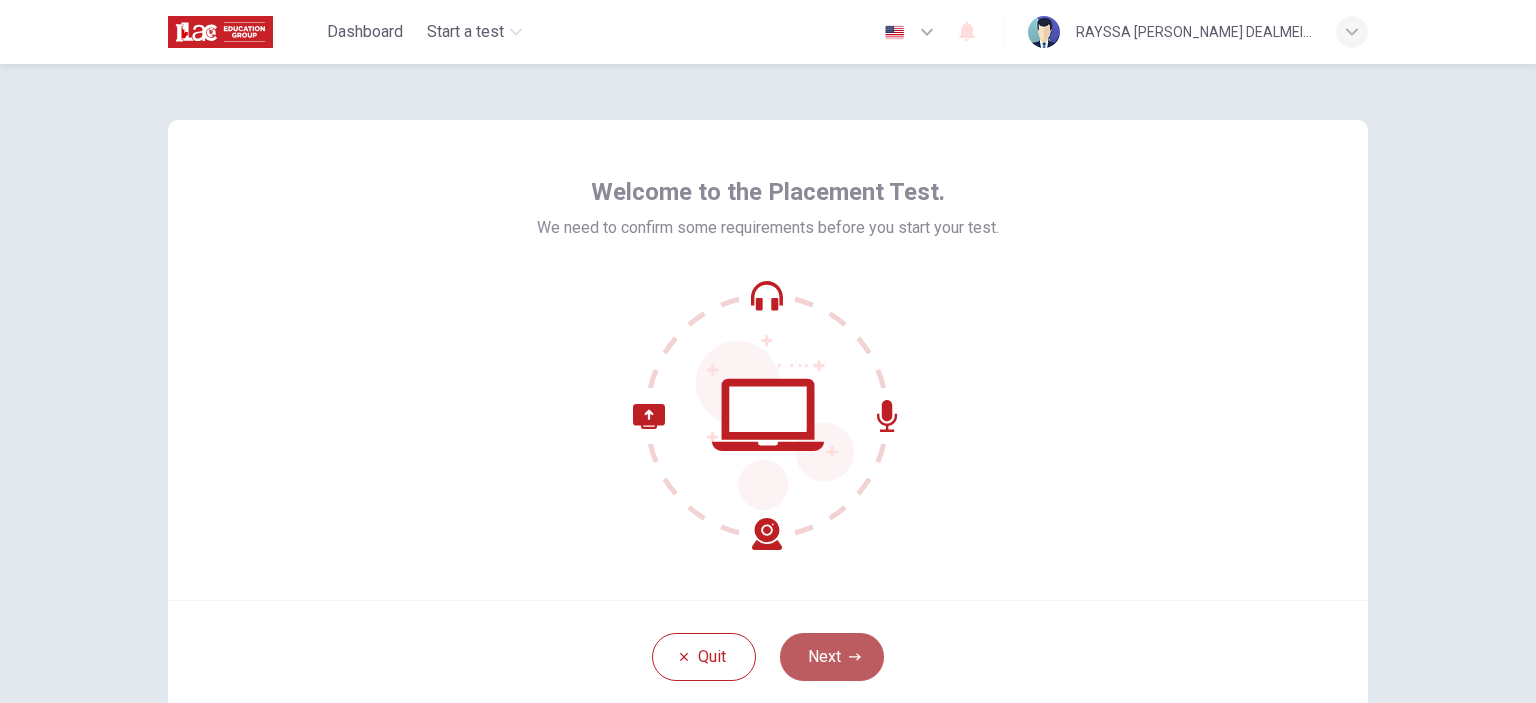 click on "Next" at bounding box center (832, 657) 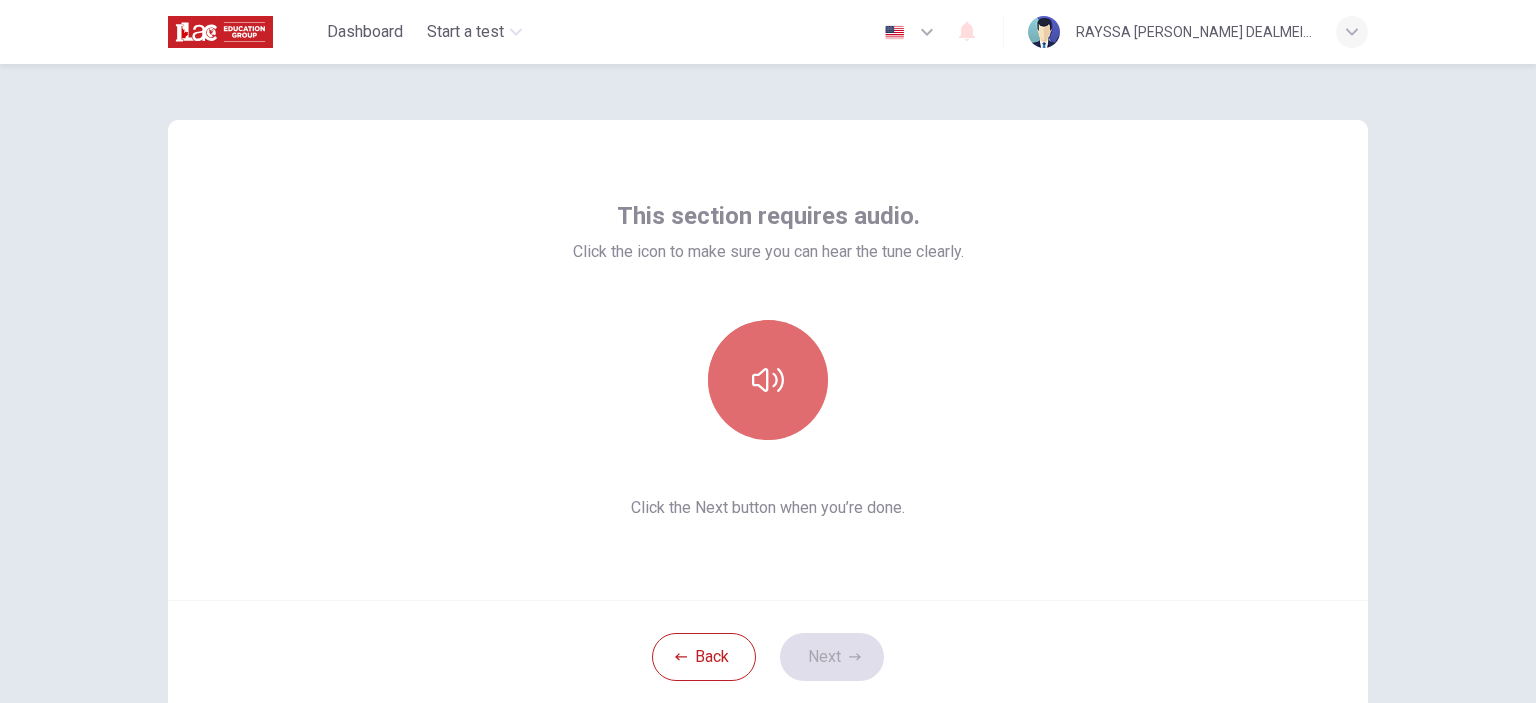 click at bounding box center (768, 380) 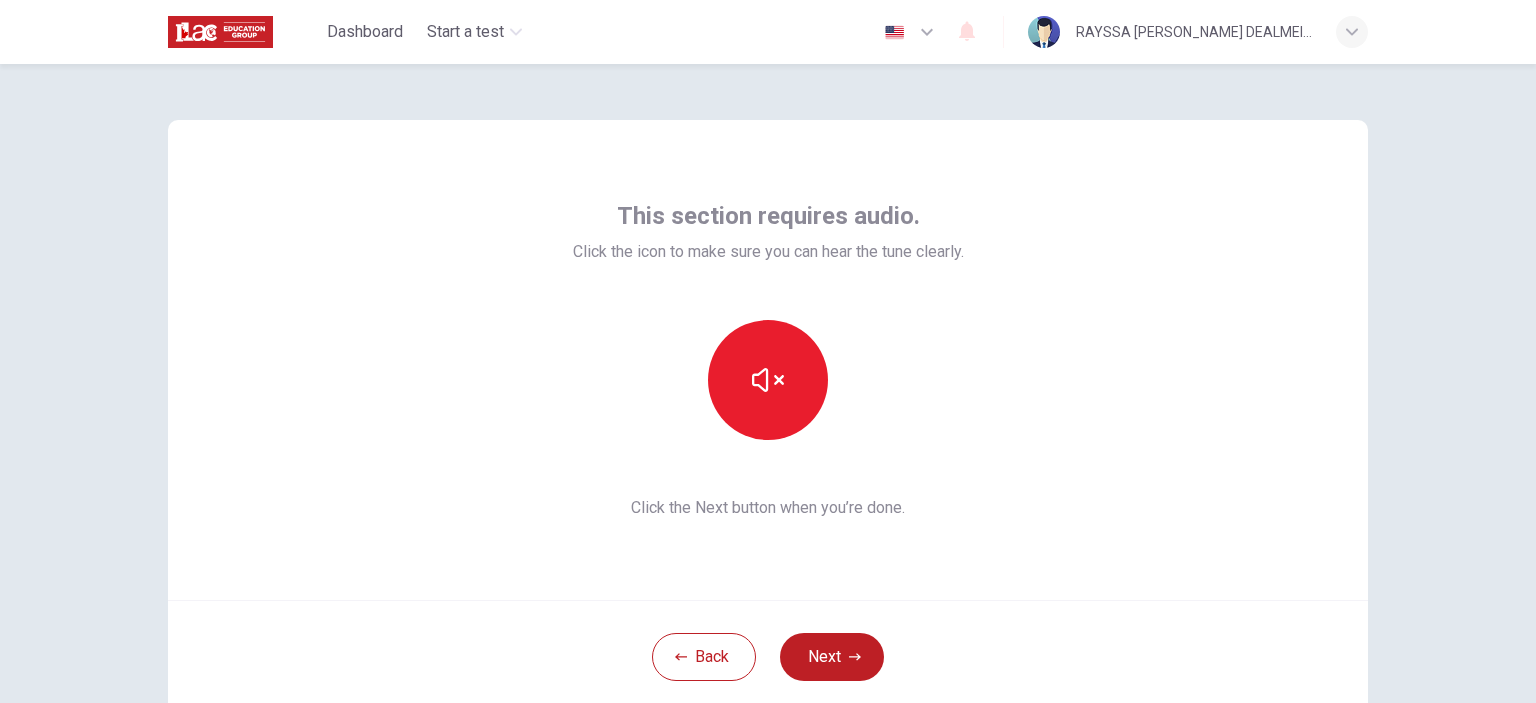 click on "This section requires audio. Click the icon to make sure you can hear the tune clearly. Click the Next button when you’re done." at bounding box center [768, 360] 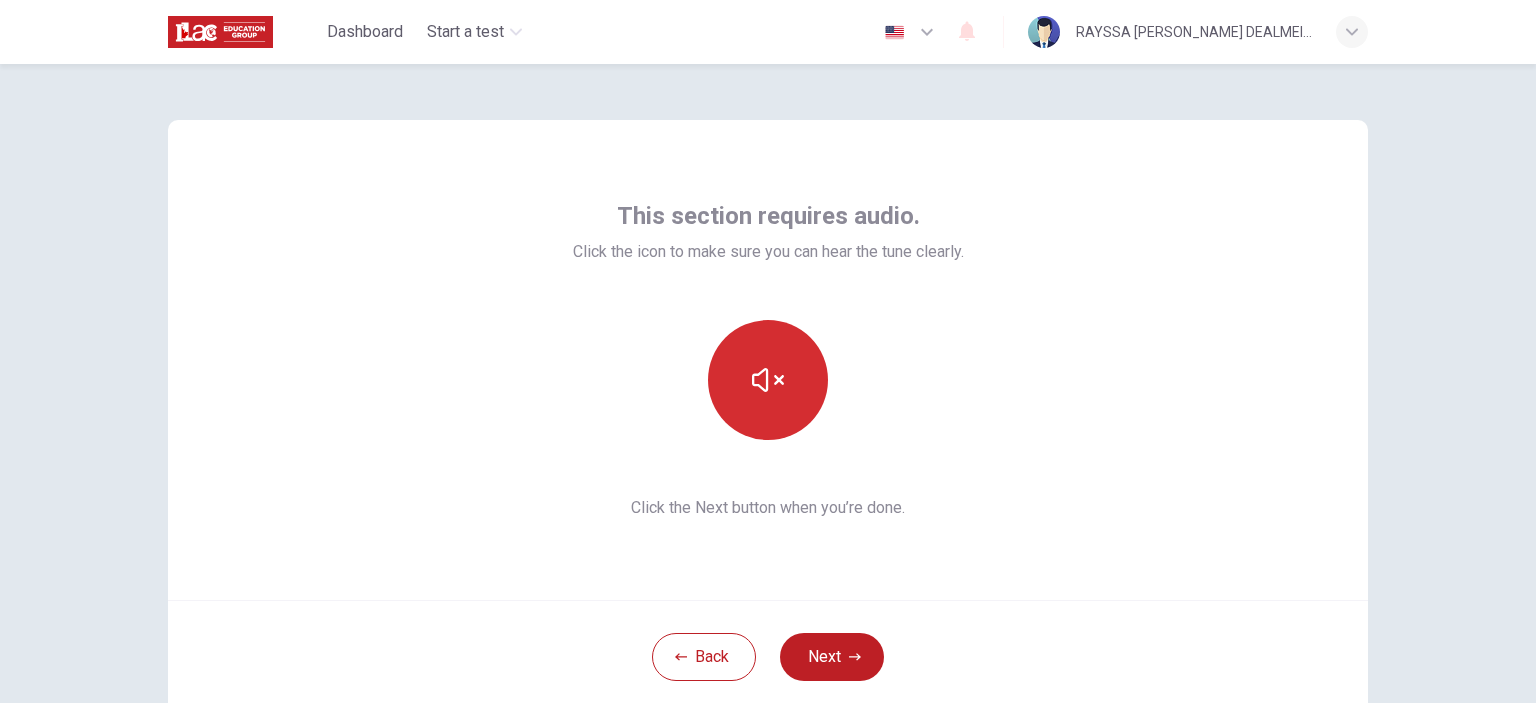 click at bounding box center (768, 380) 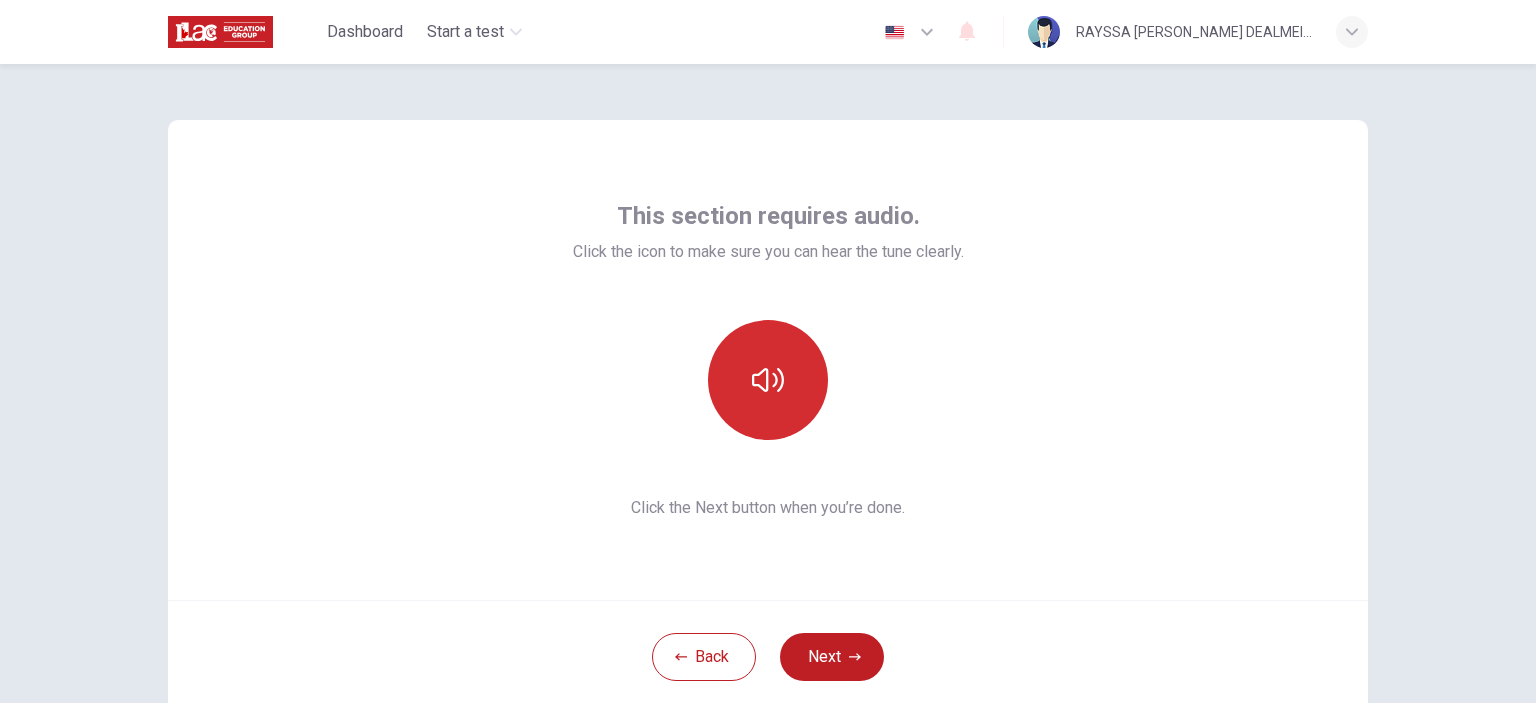click at bounding box center [768, 380] 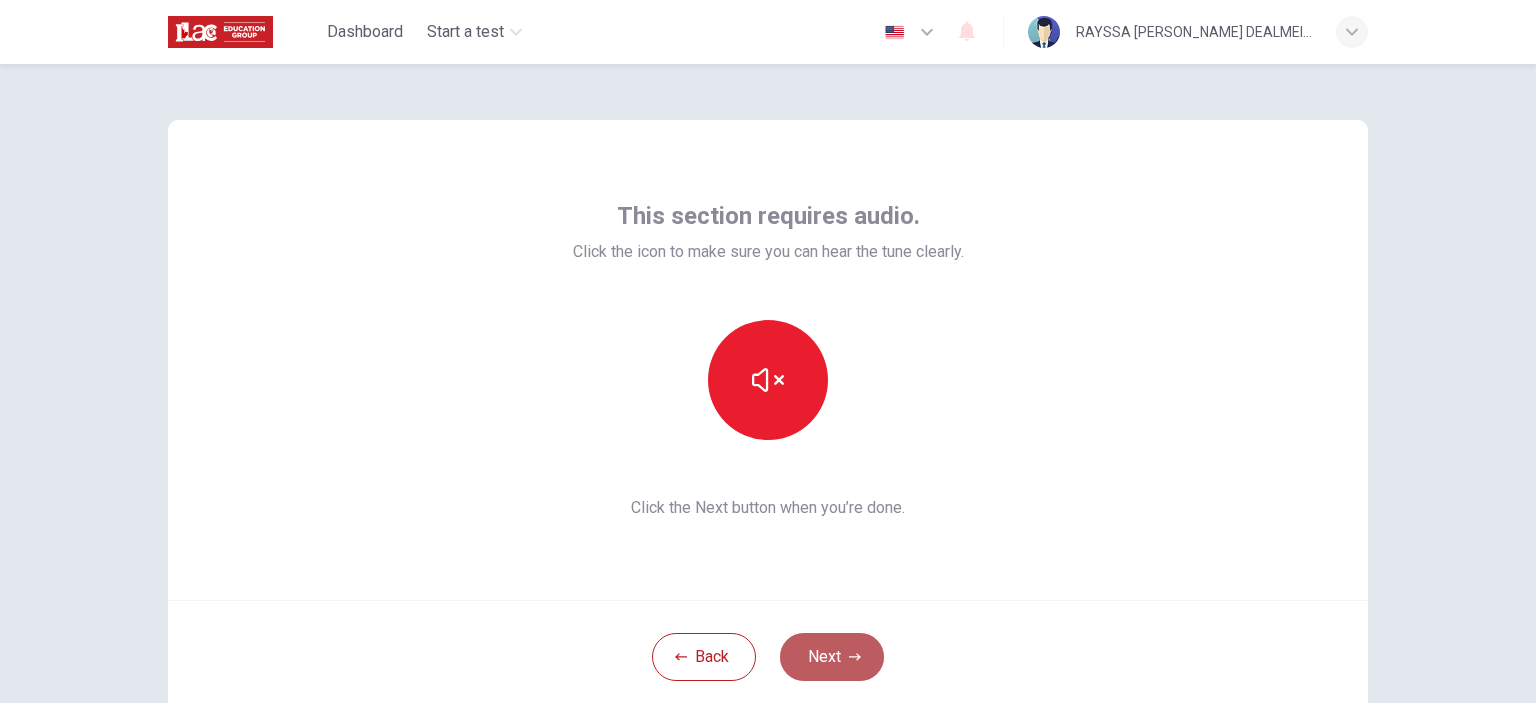 click on "Next" at bounding box center [832, 657] 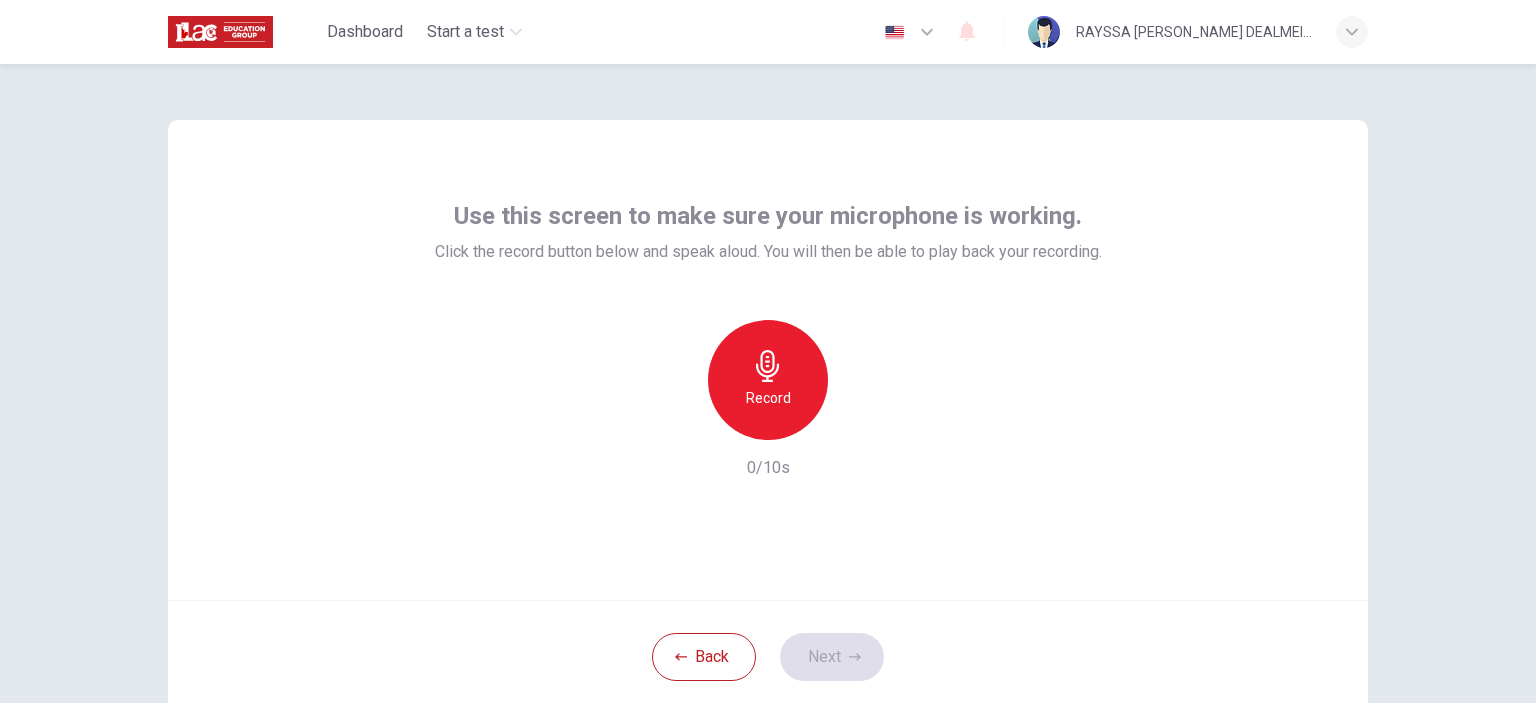click on "Record" at bounding box center [768, 380] 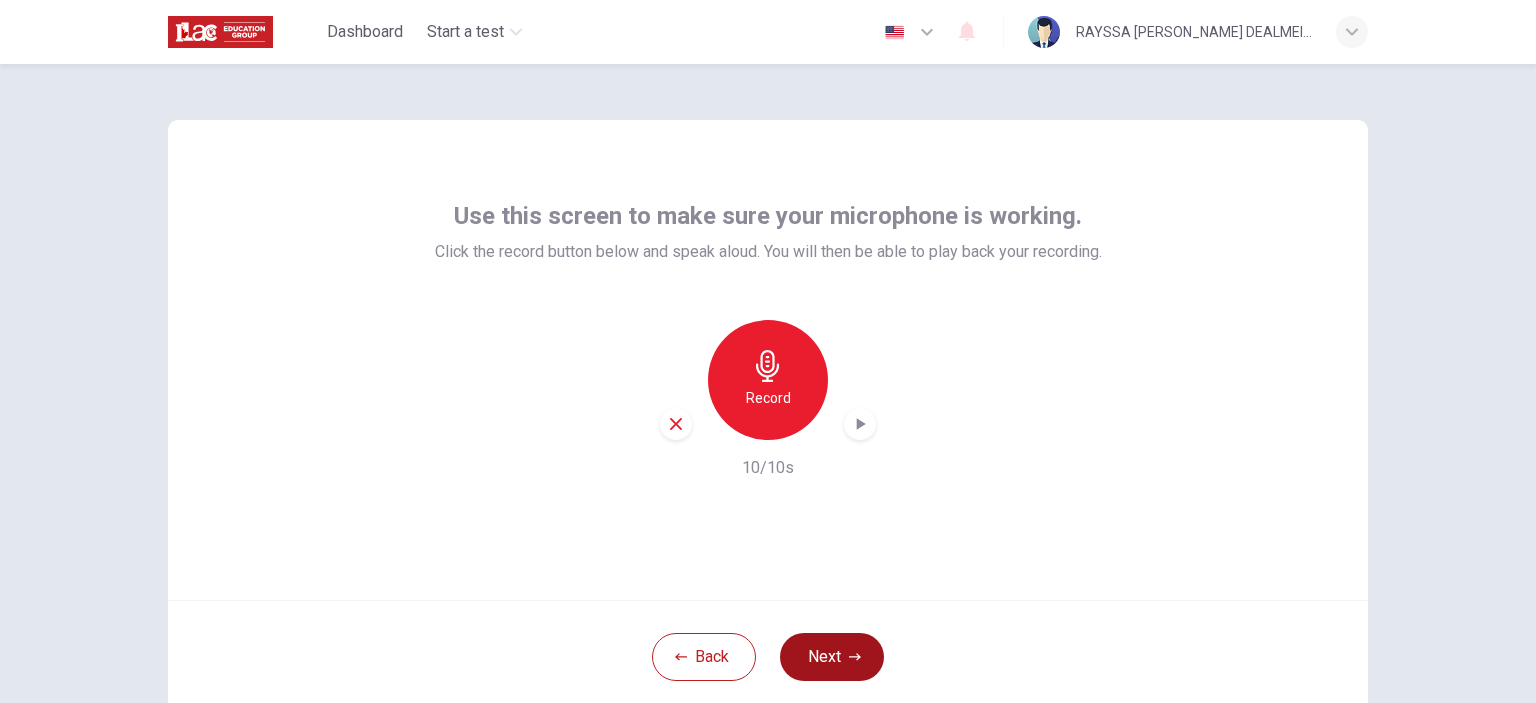 click on "Next" at bounding box center (832, 657) 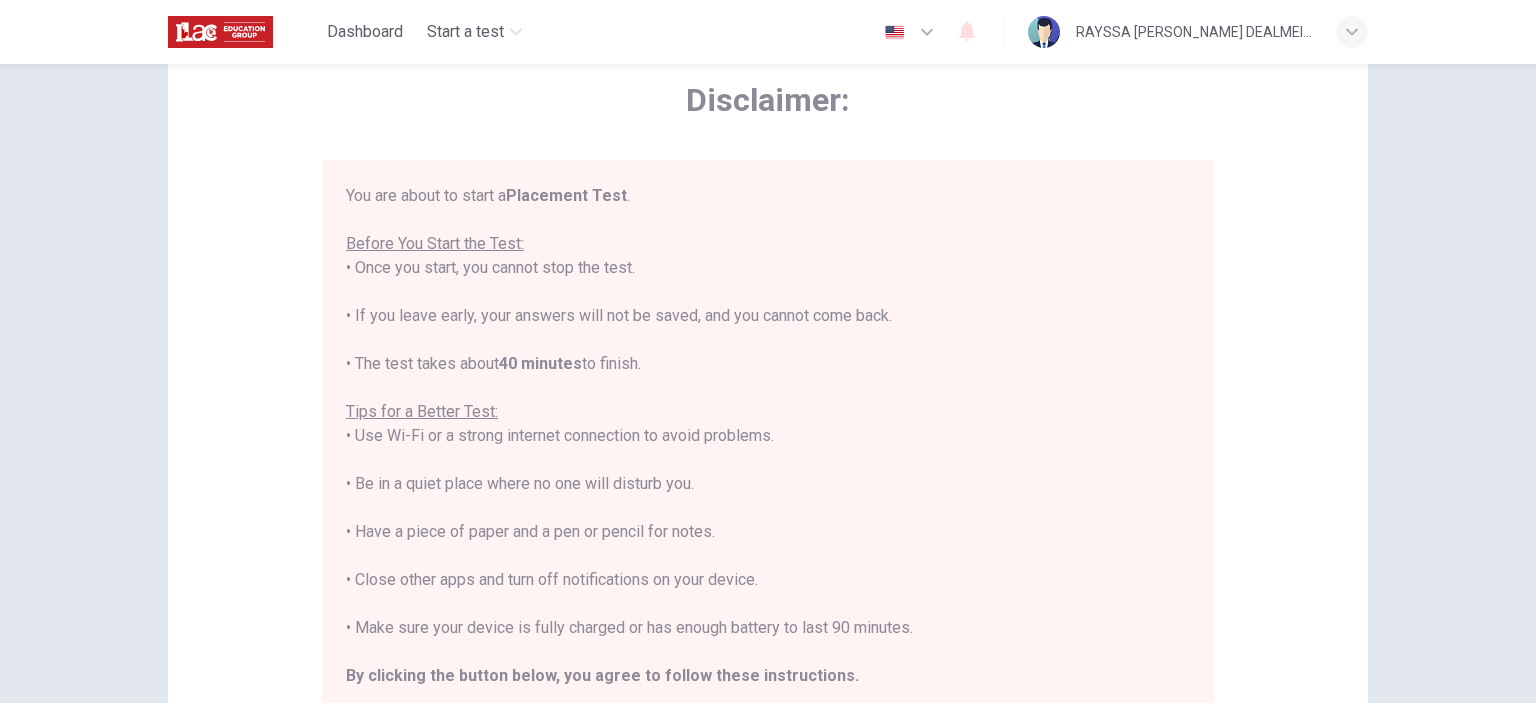 scroll, scrollTop: 133, scrollLeft: 0, axis: vertical 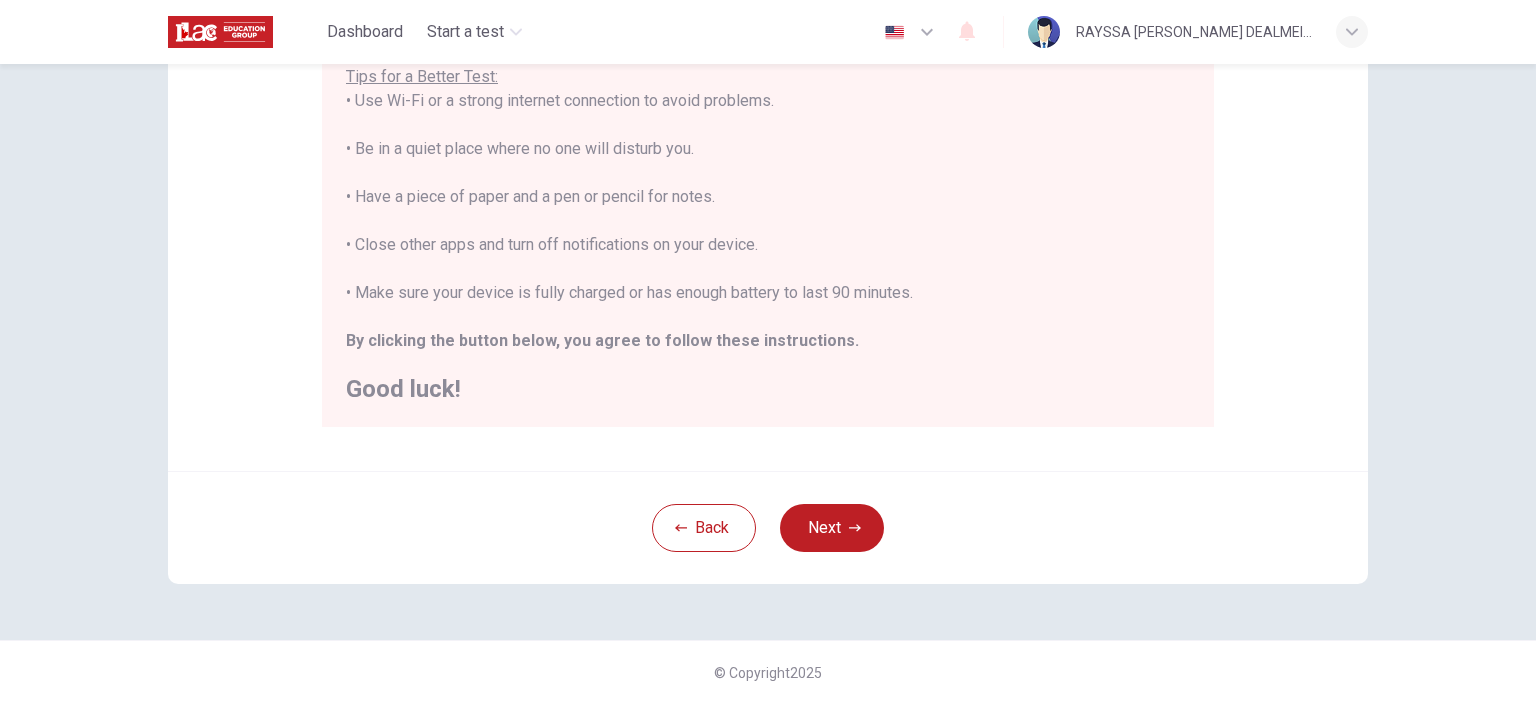 click at bounding box center [910, 32] 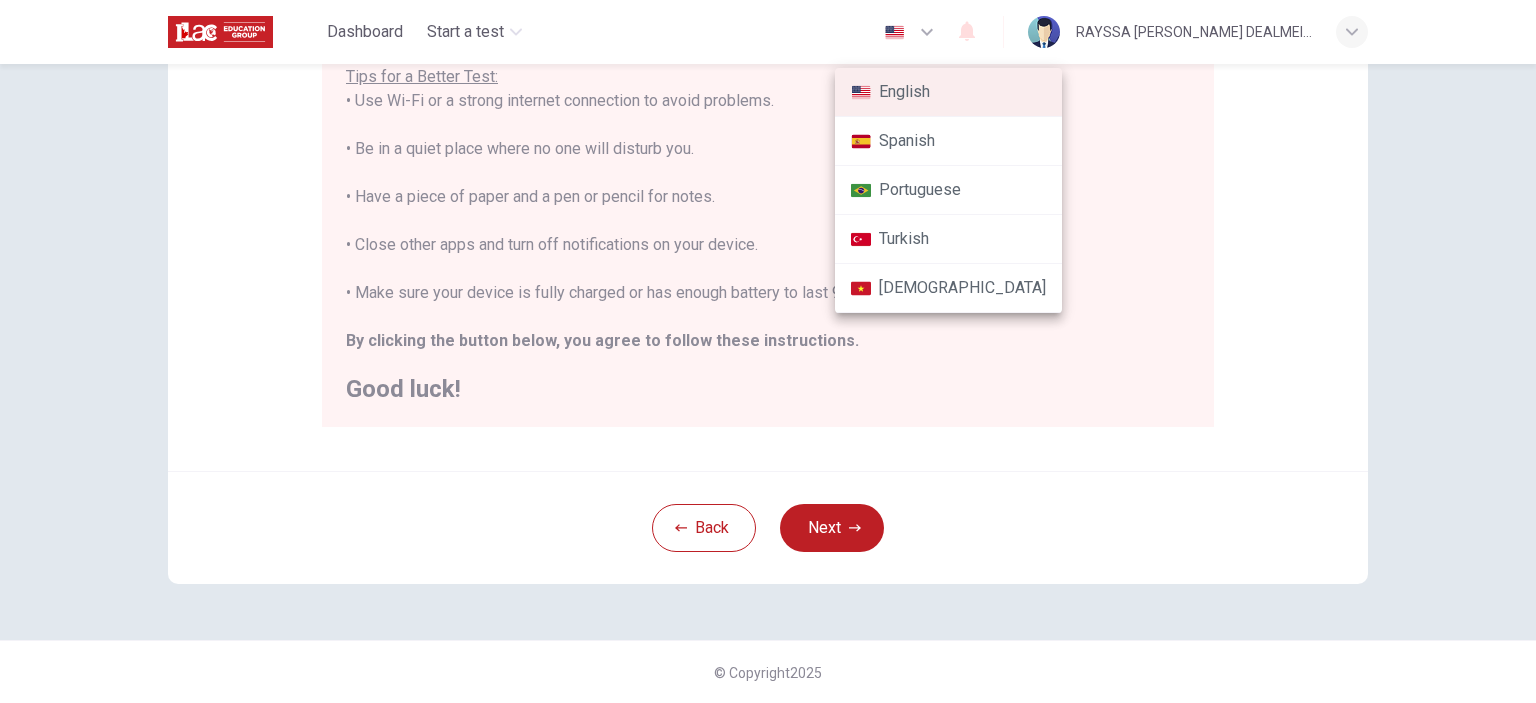 type 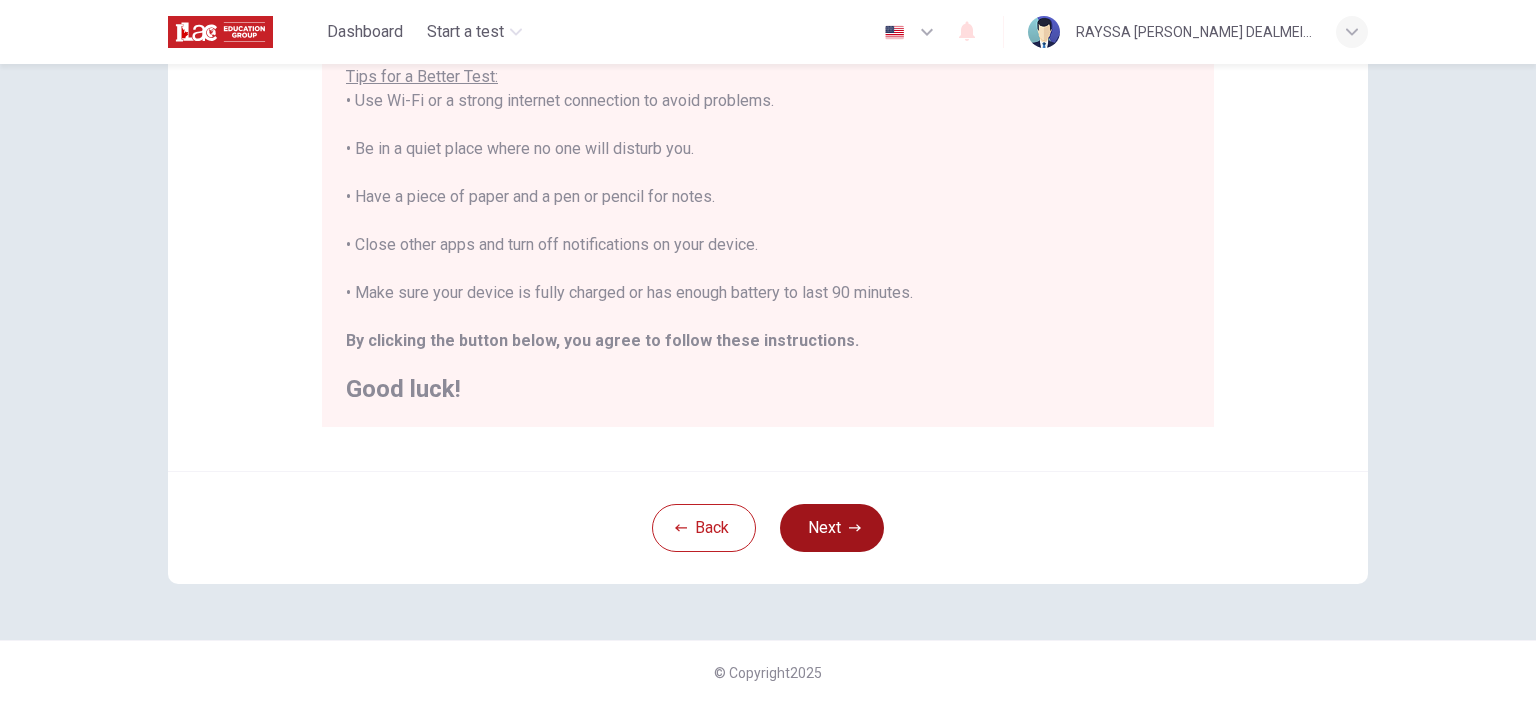 click on "Next" at bounding box center [832, 528] 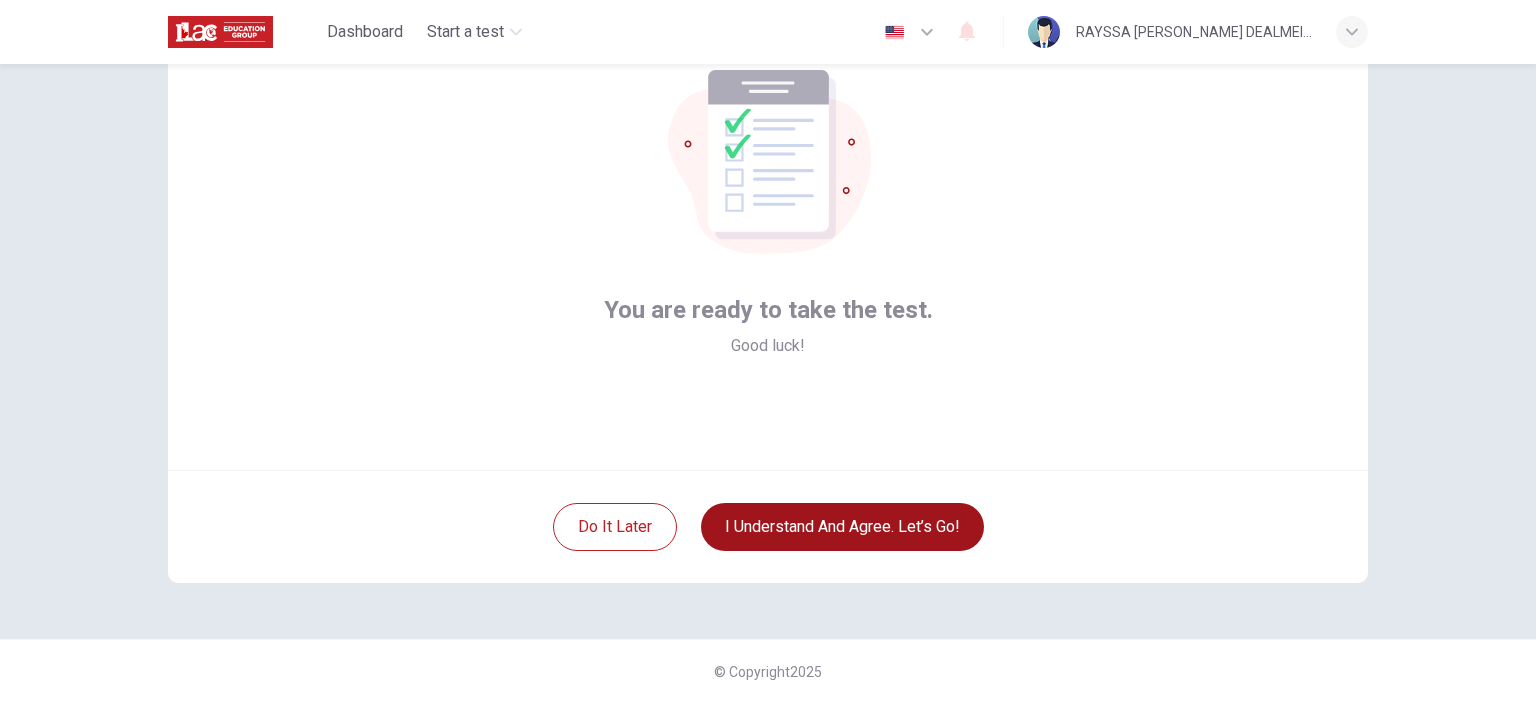 scroll, scrollTop: 129, scrollLeft: 0, axis: vertical 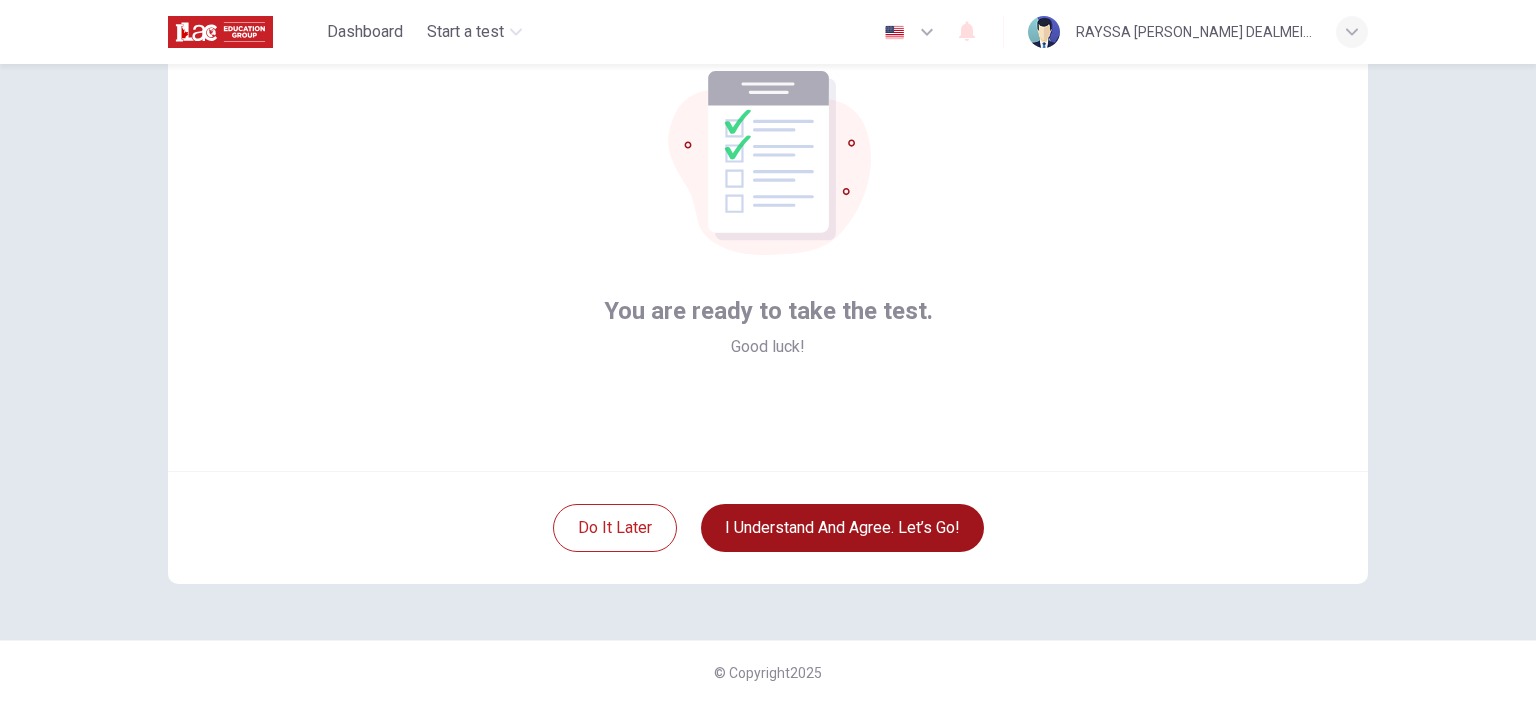 click on "I understand and agree. Let’s go!" at bounding box center (842, 528) 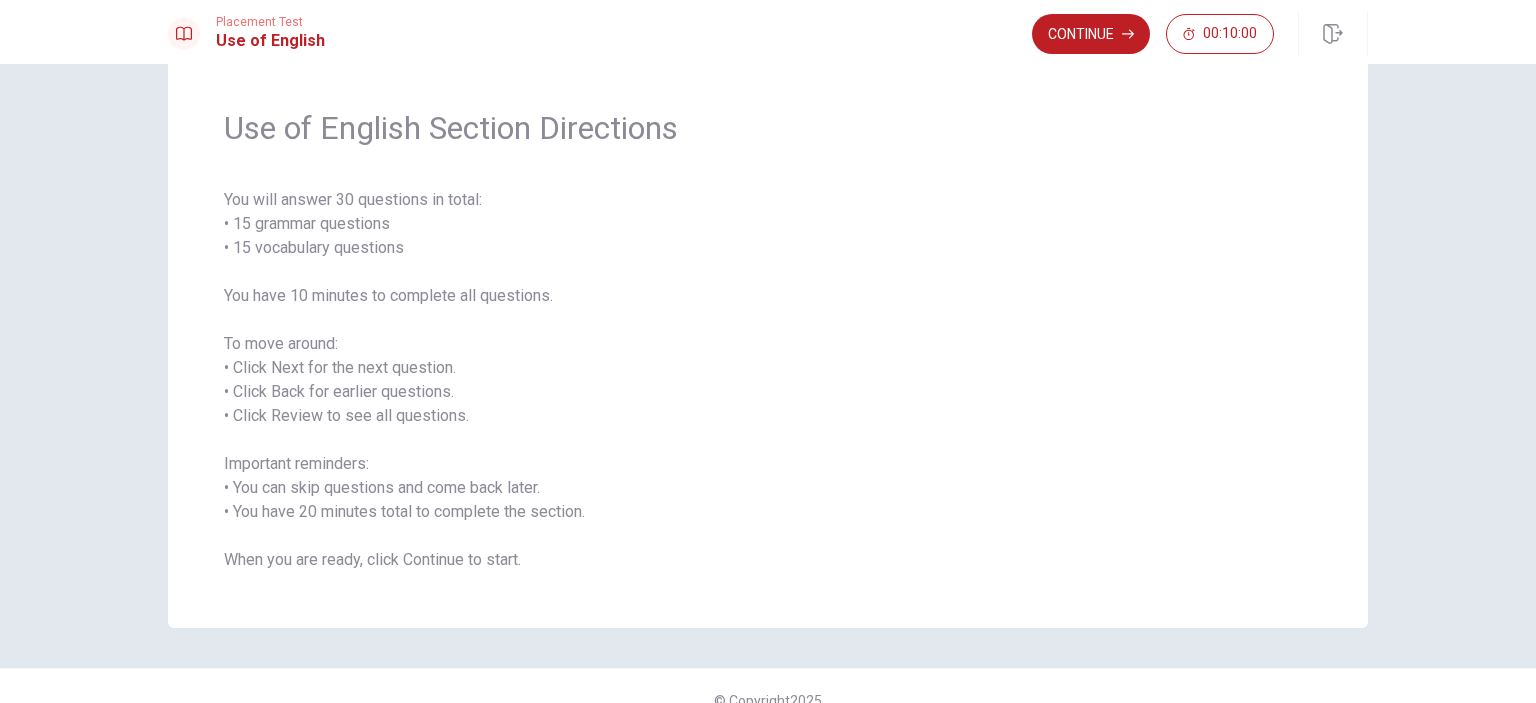 scroll, scrollTop: 80, scrollLeft: 0, axis: vertical 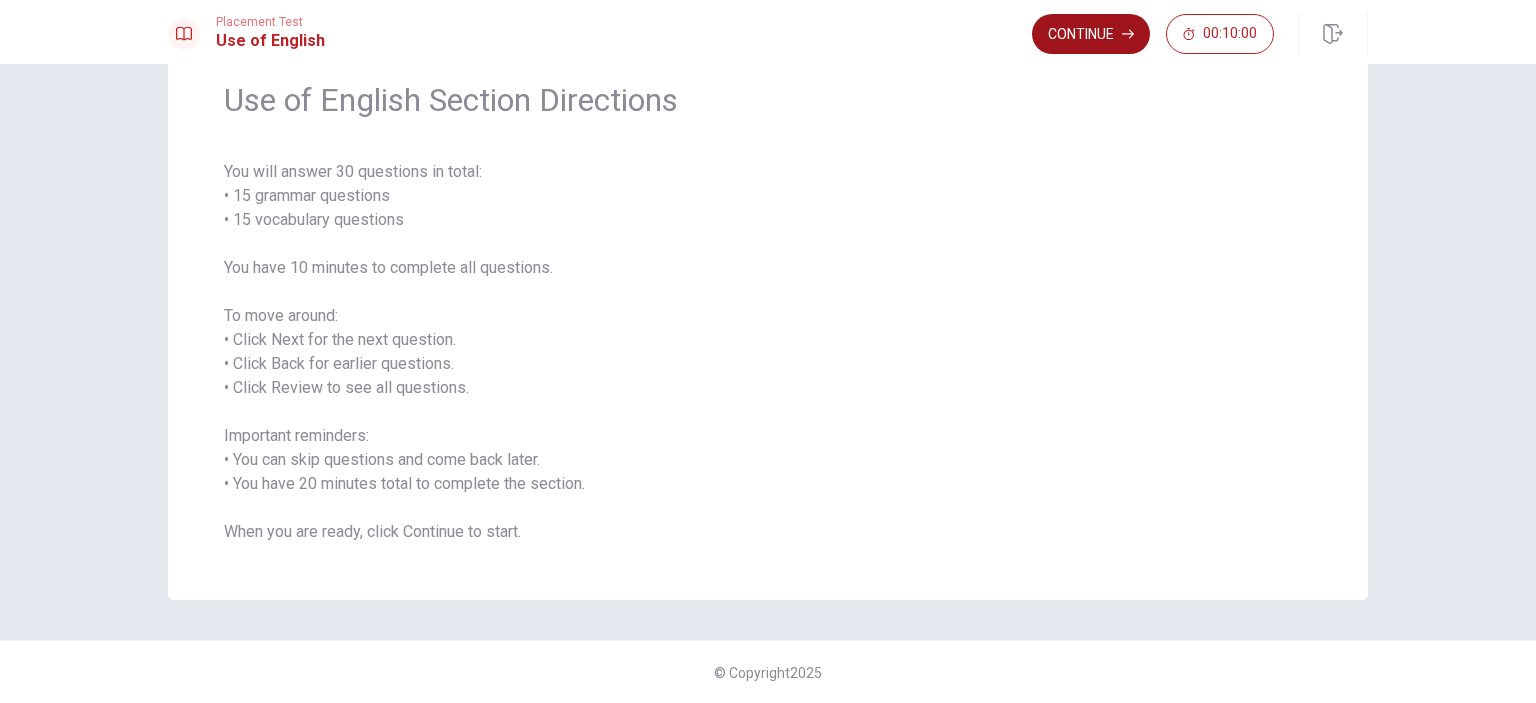 click on "Continue" at bounding box center (1091, 34) 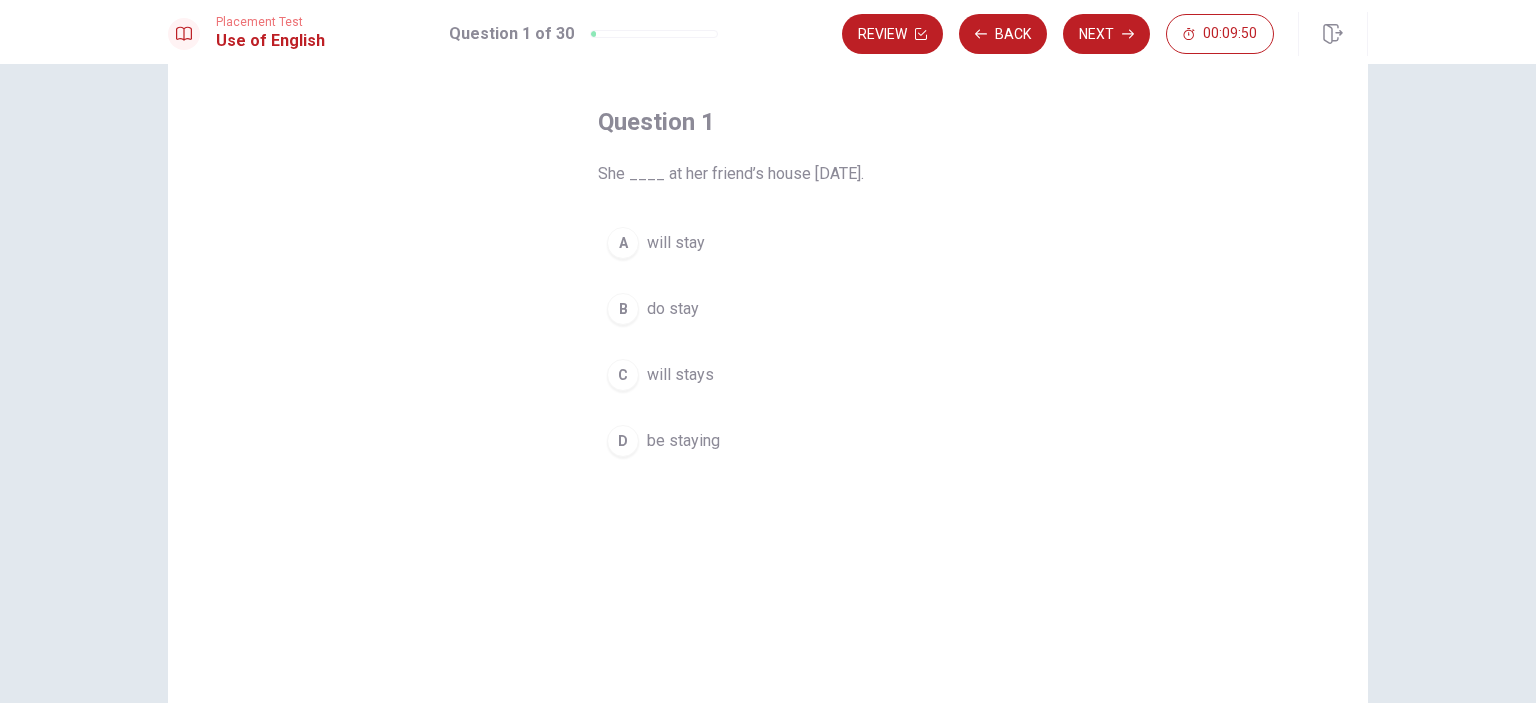 click on "will stays" at bounding box center [680, 375] 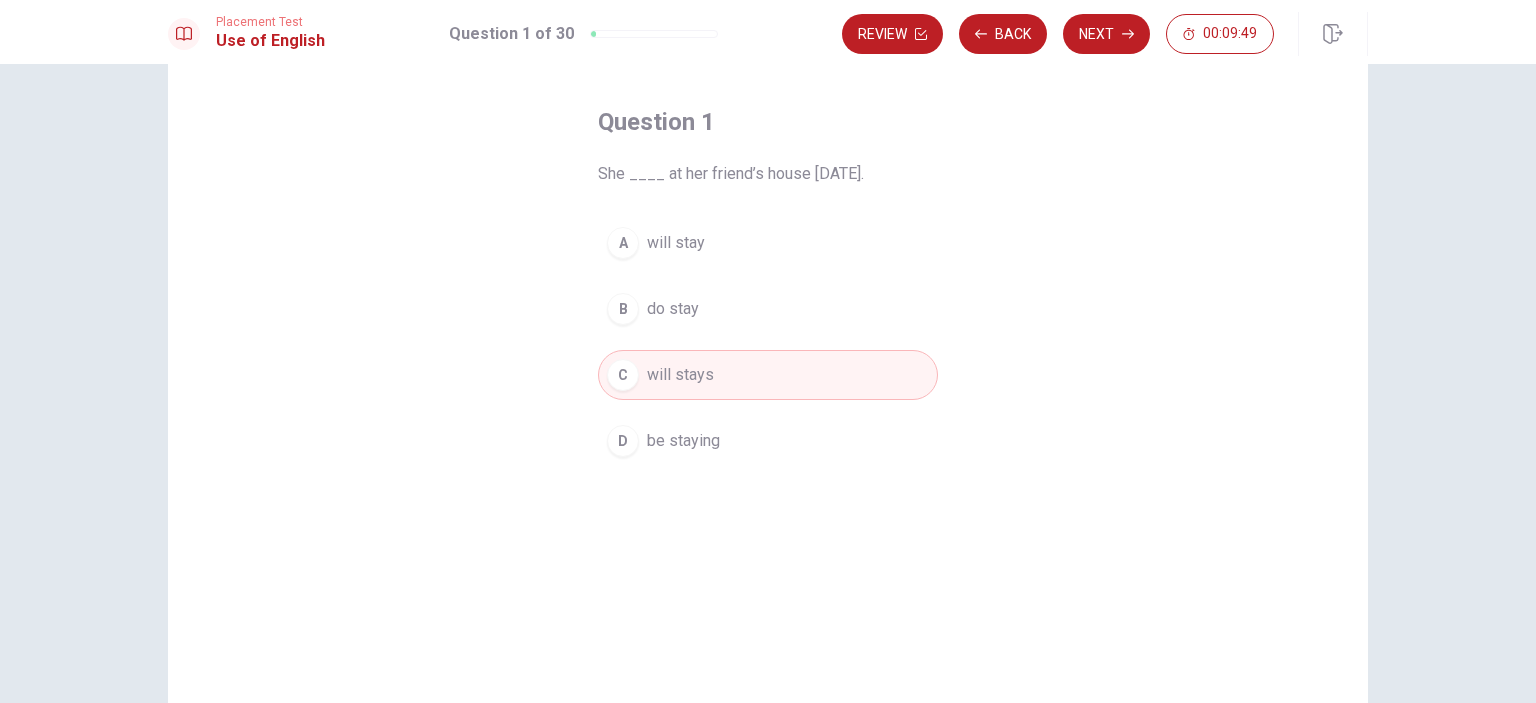 click on "will stay" at bounding box center [676, 243] 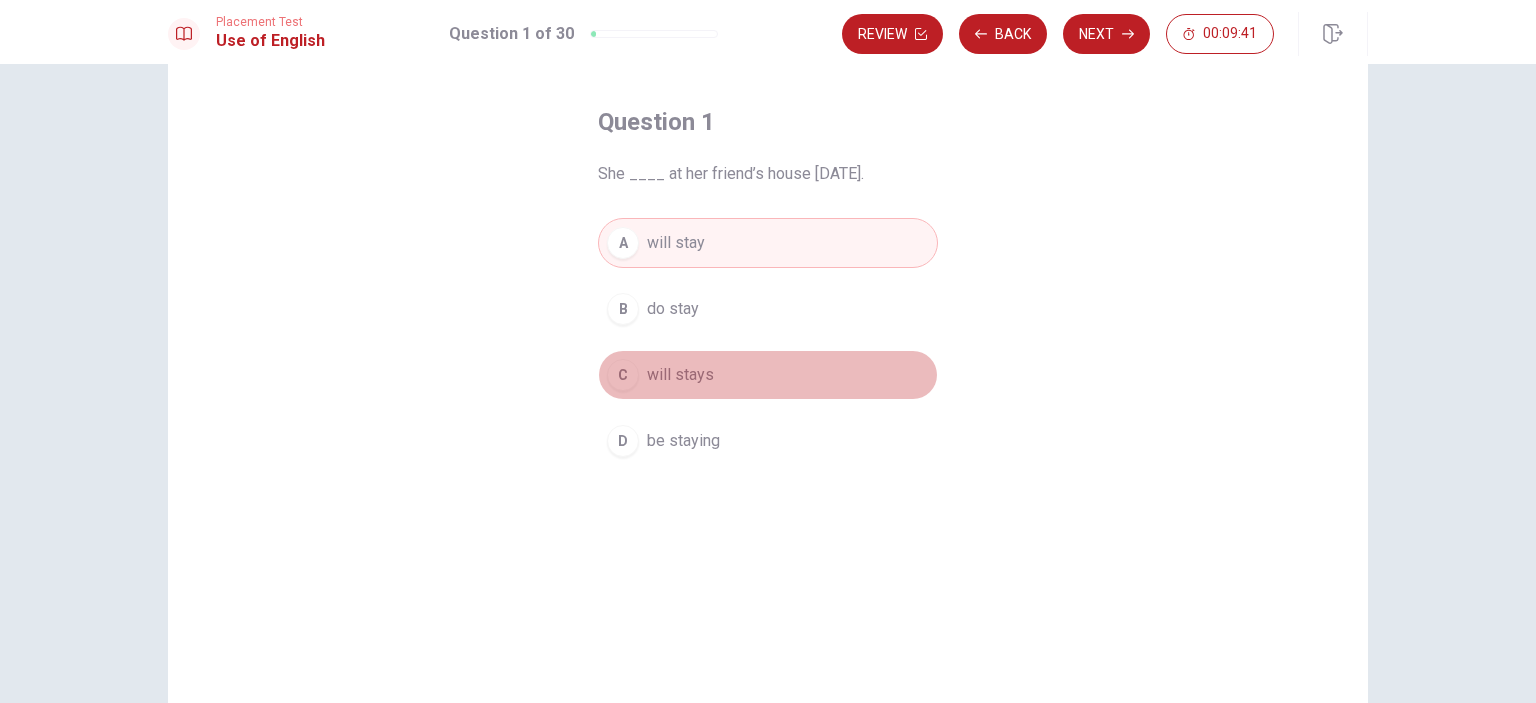 click on "C will stays" at bounding box center [768, 375] 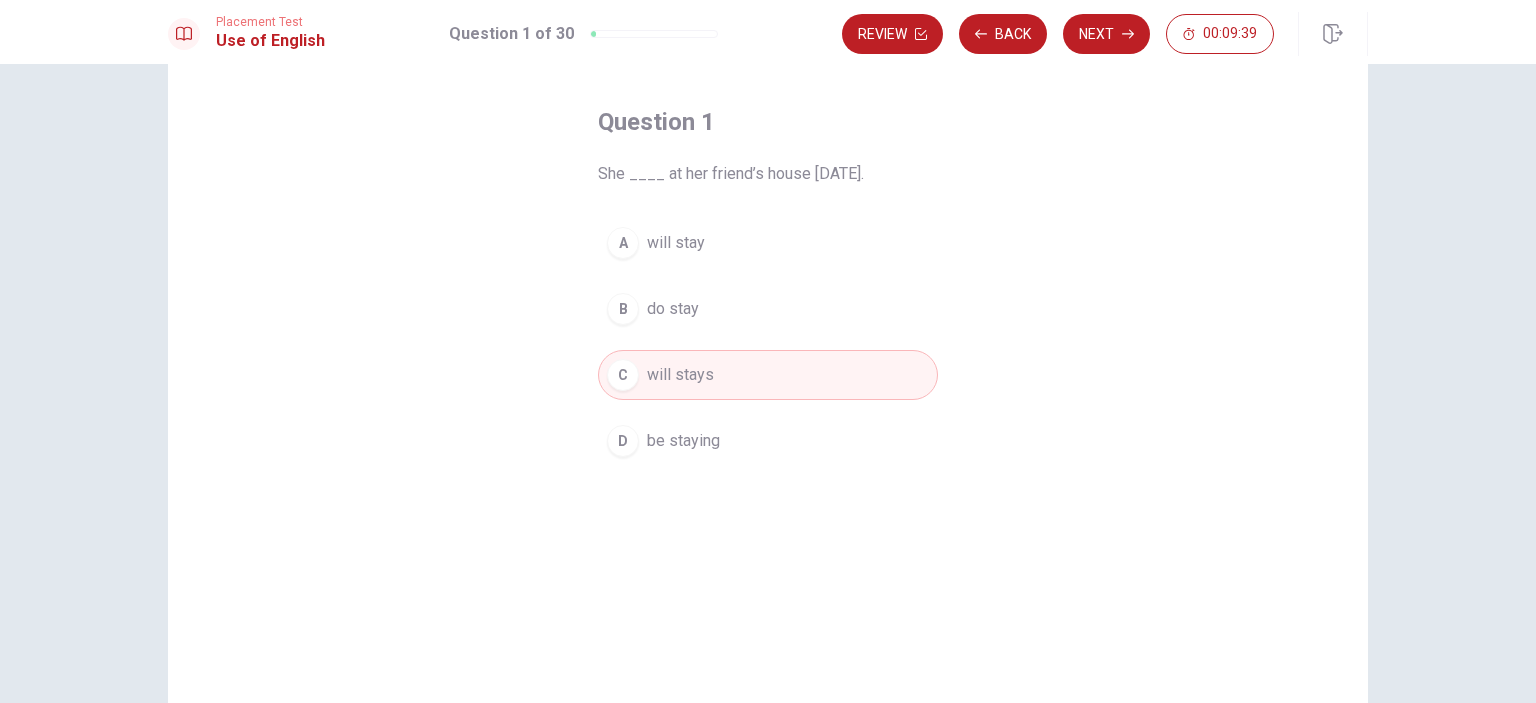 click on "will stay" at bounding box center [676, 243] 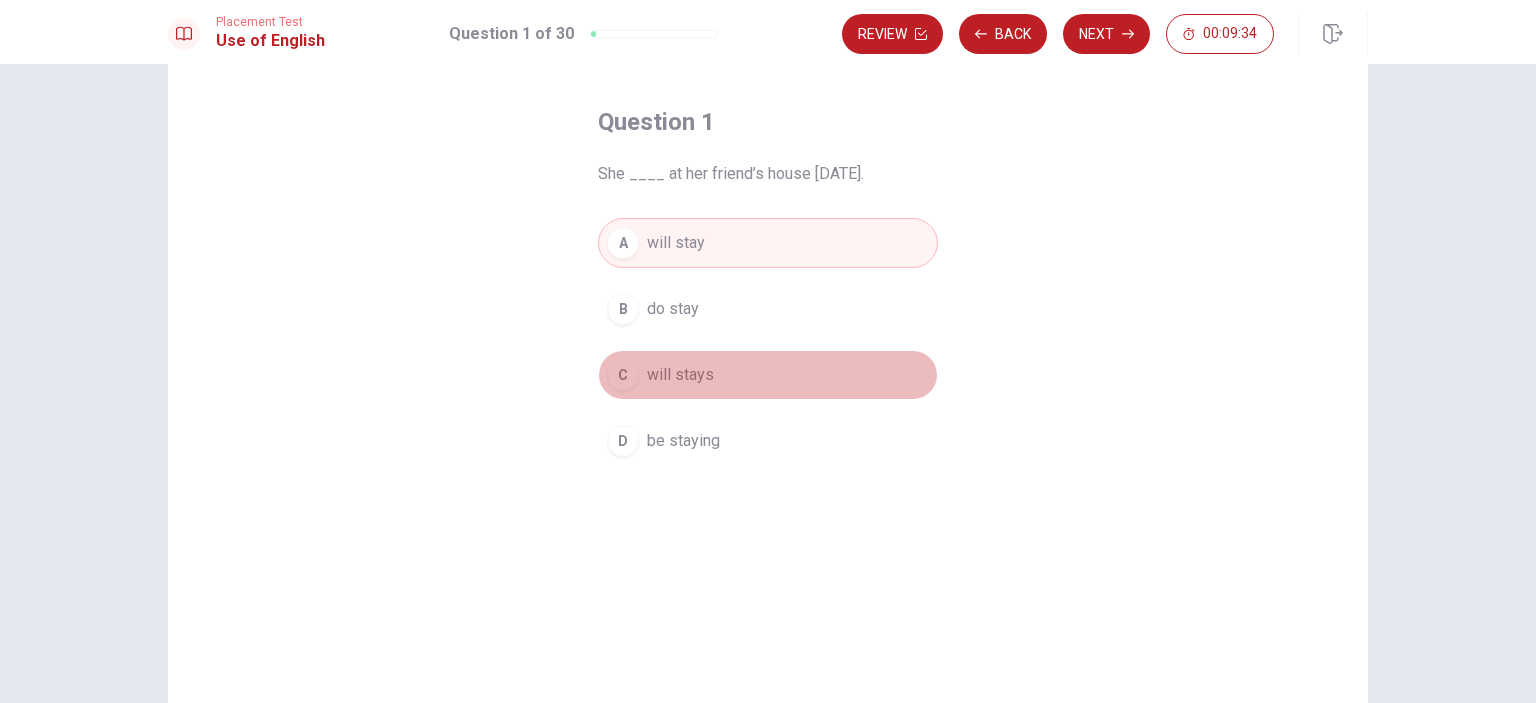 click on "C will stays" at bounding box center [768, 375] 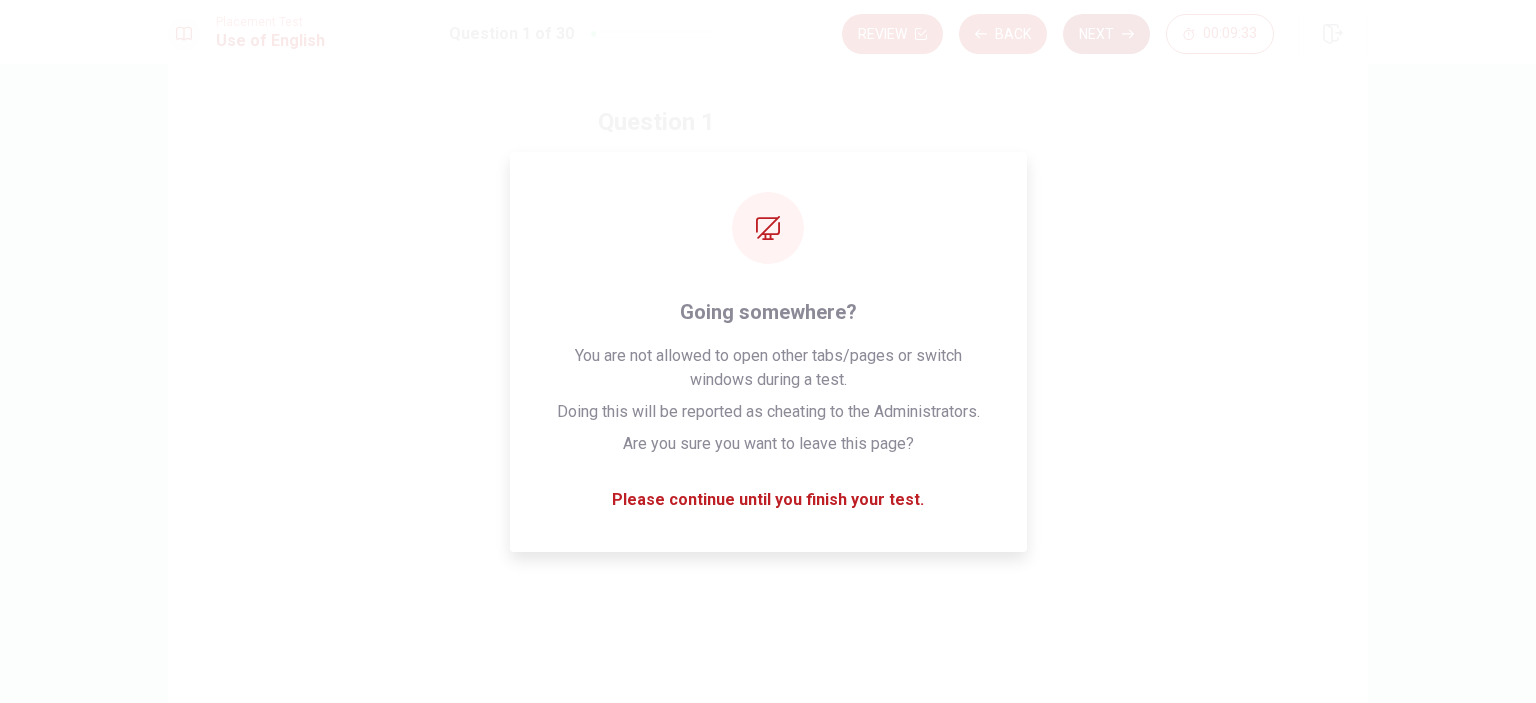 click on "Next" at bounding box center (1106, 34) 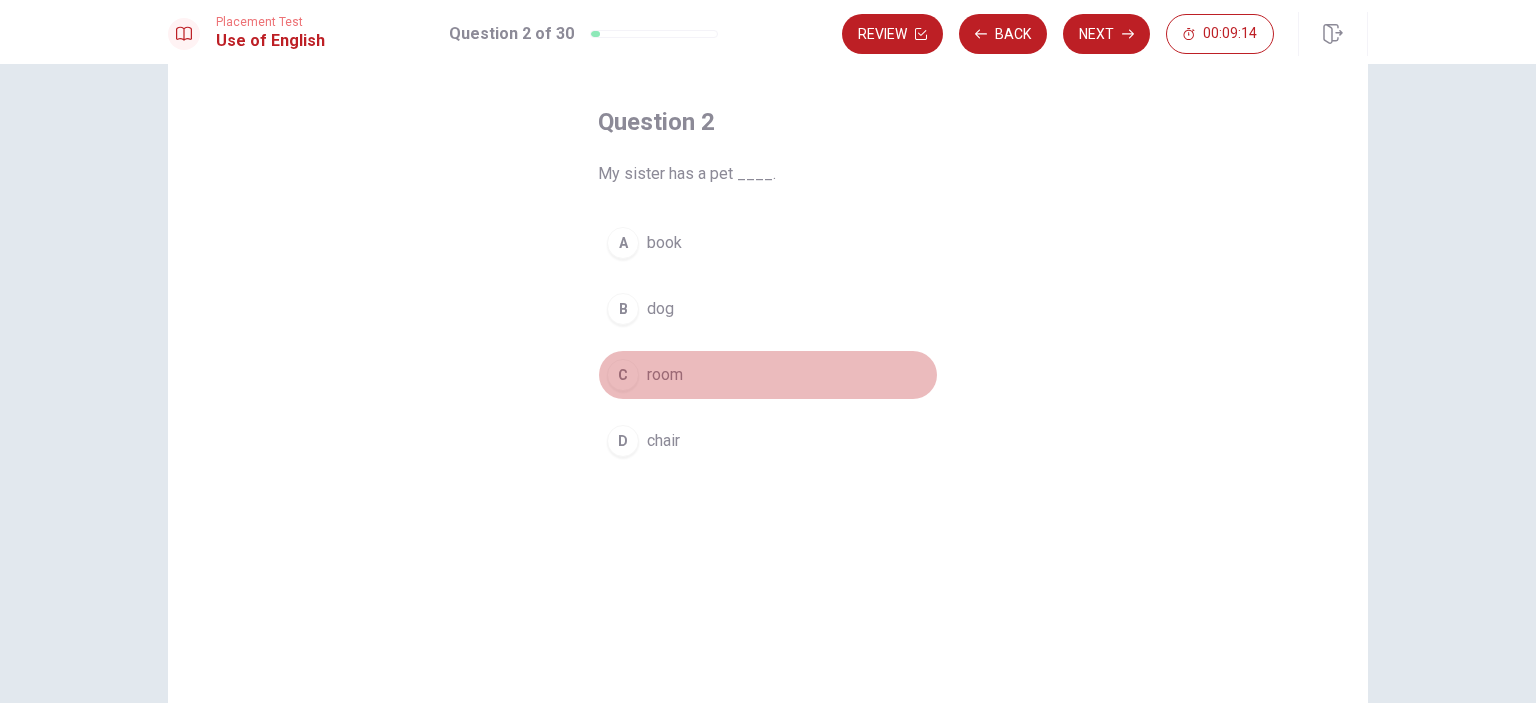 click on "room" at bounding box center [665, 375] 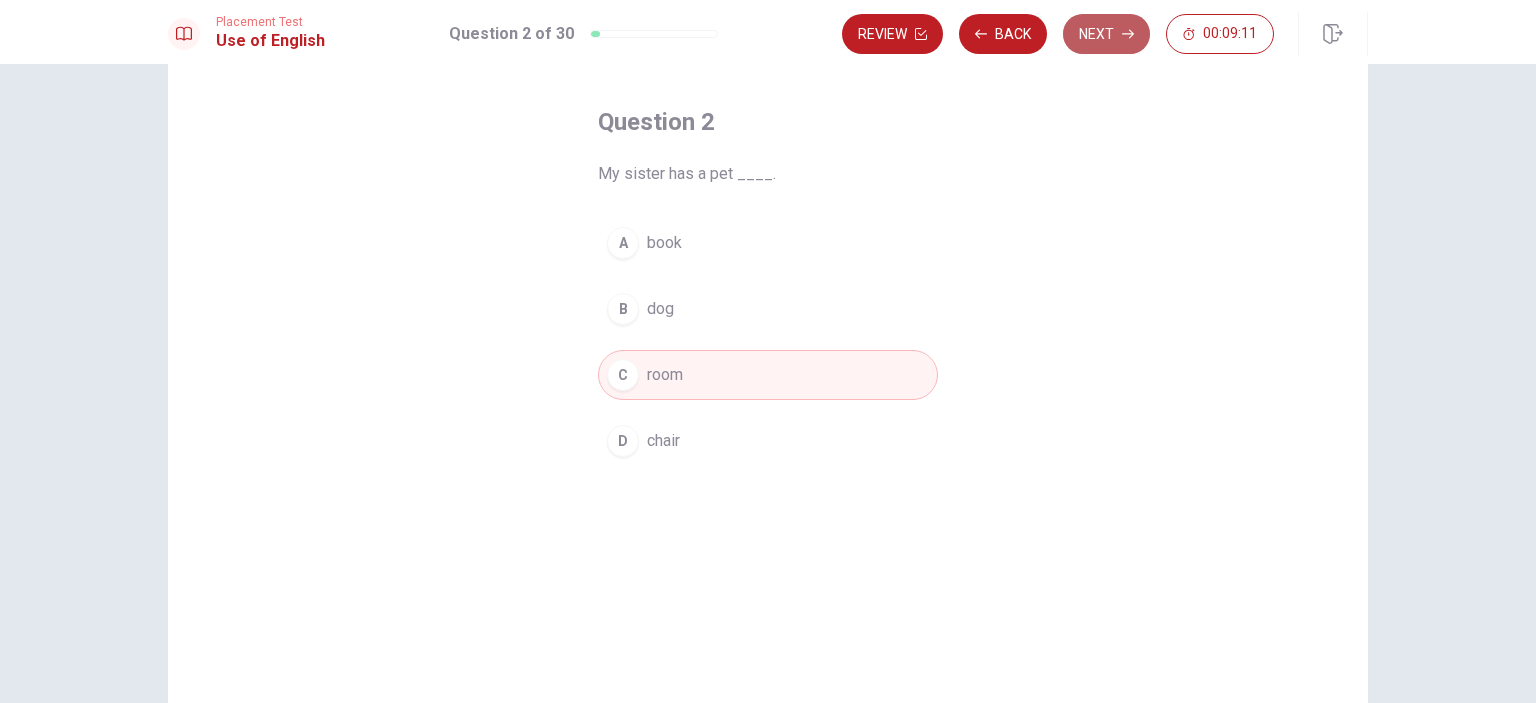 click on "Next" at bounding box center (1106, 34) 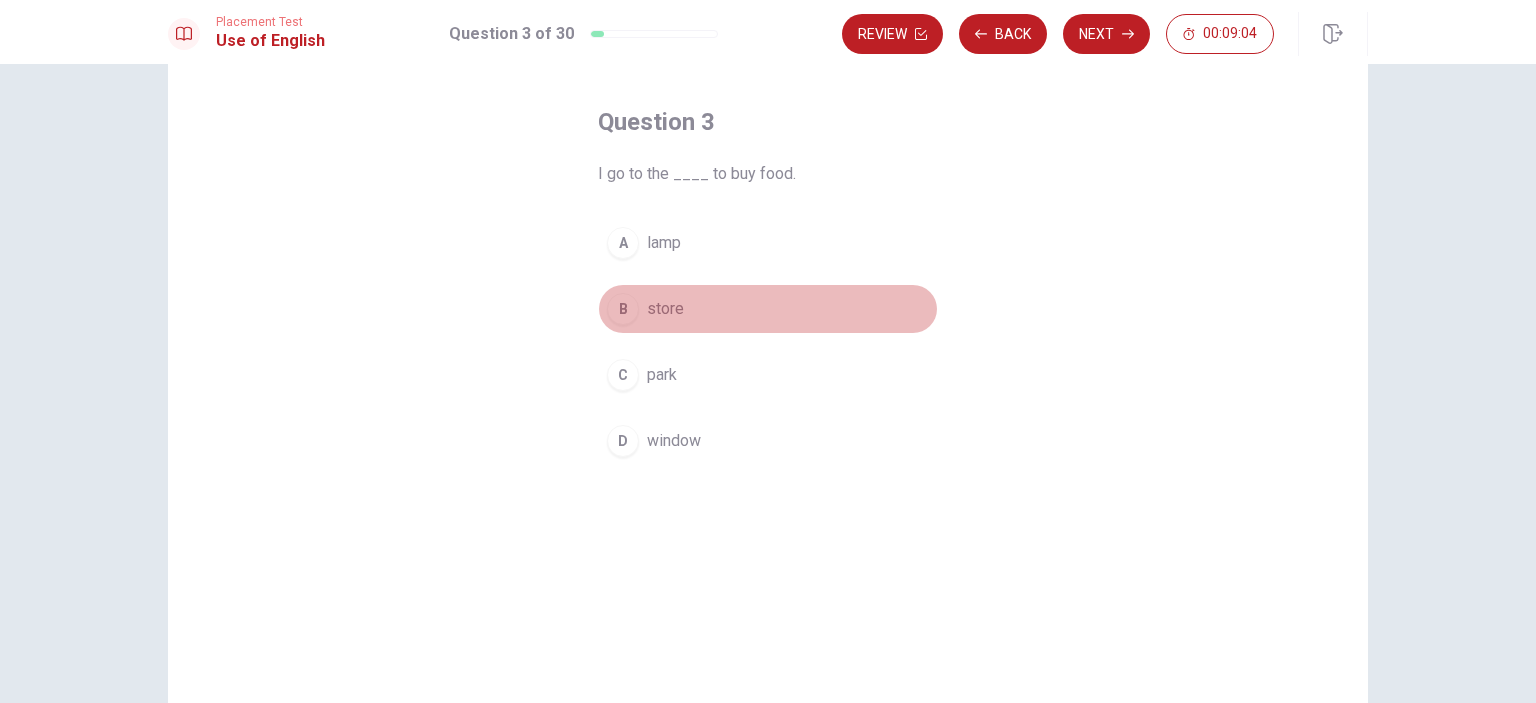 click on "B store" at bounding box center (768, 309) 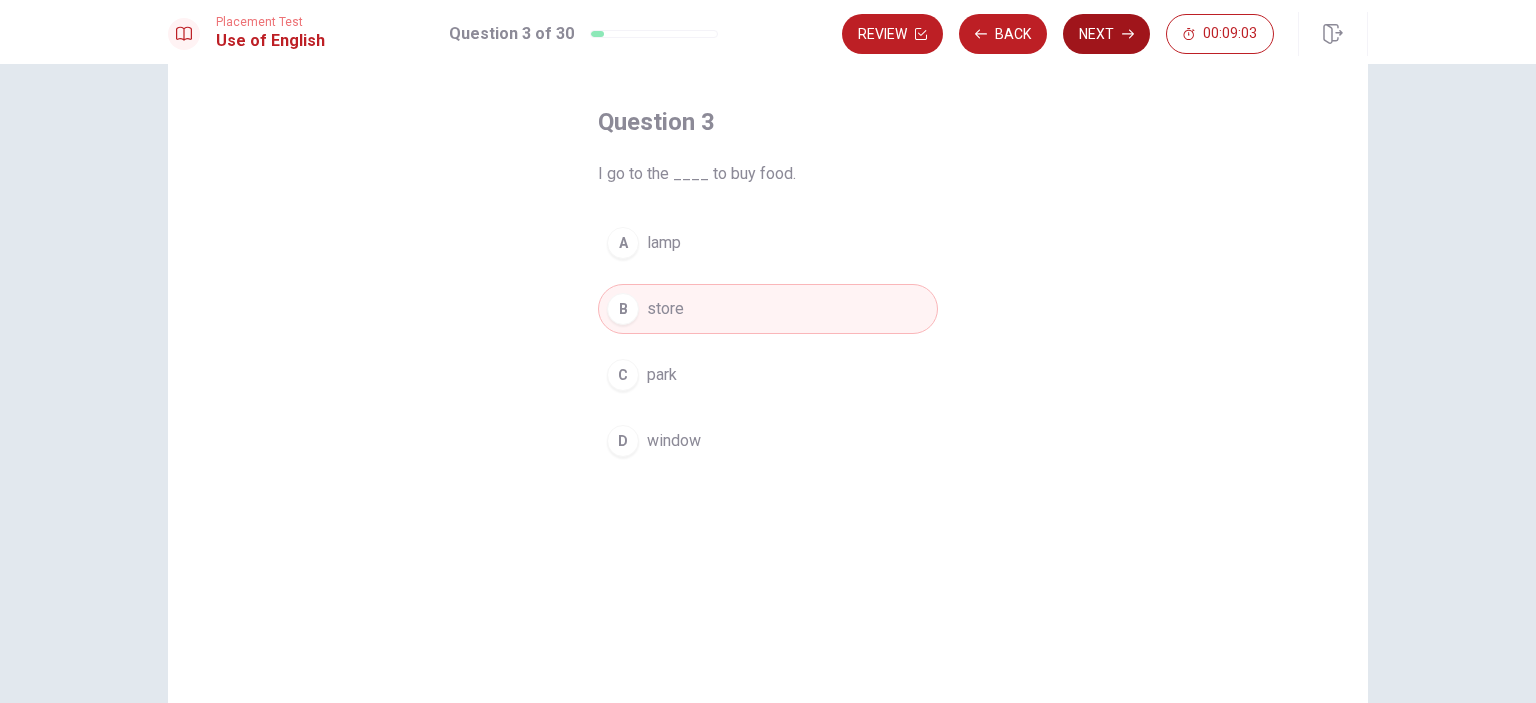 click on "Next" at bounding box center [1106, 34] 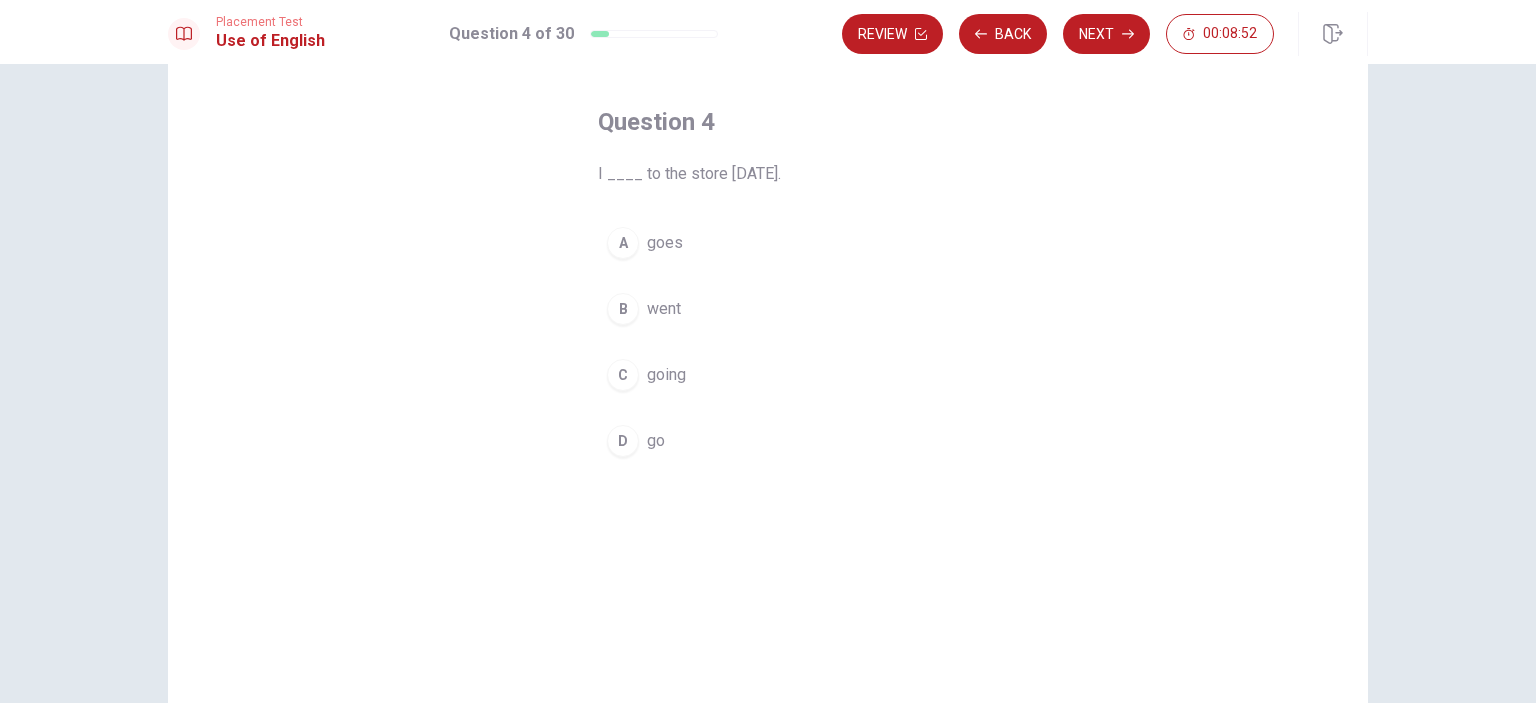 click on "went" at bounding box center (664, 309) 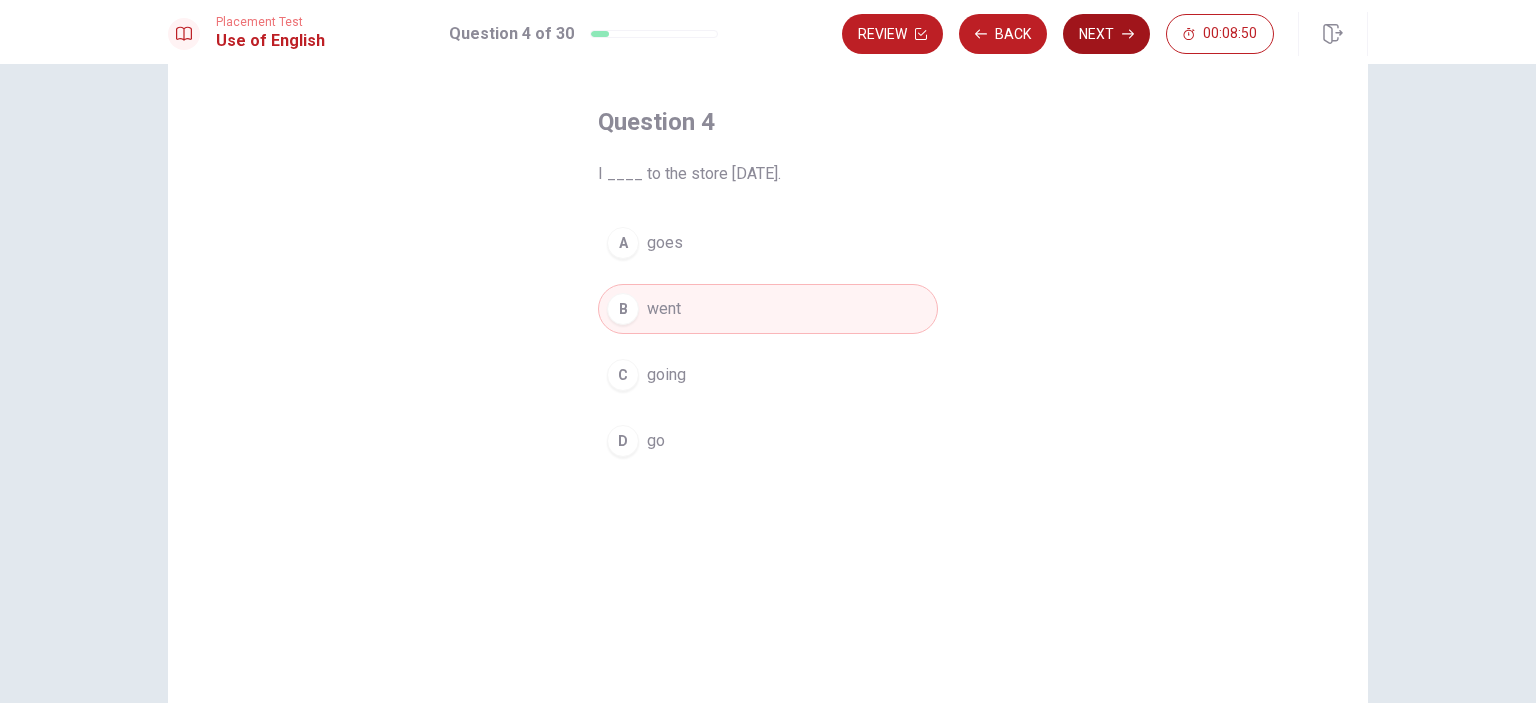 click on "Next" at bounding box center (1106, 34) 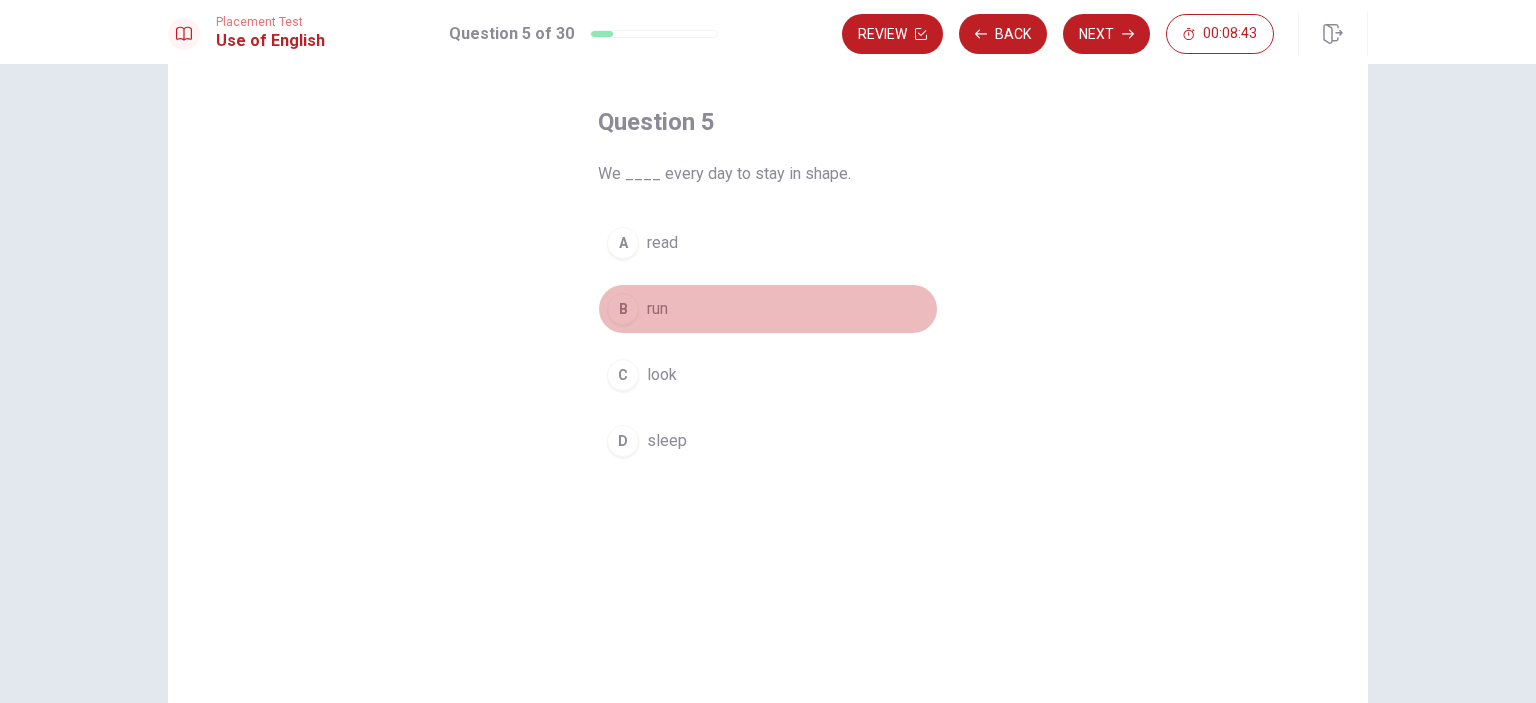 click on "run" at bounding box center [657, 309] 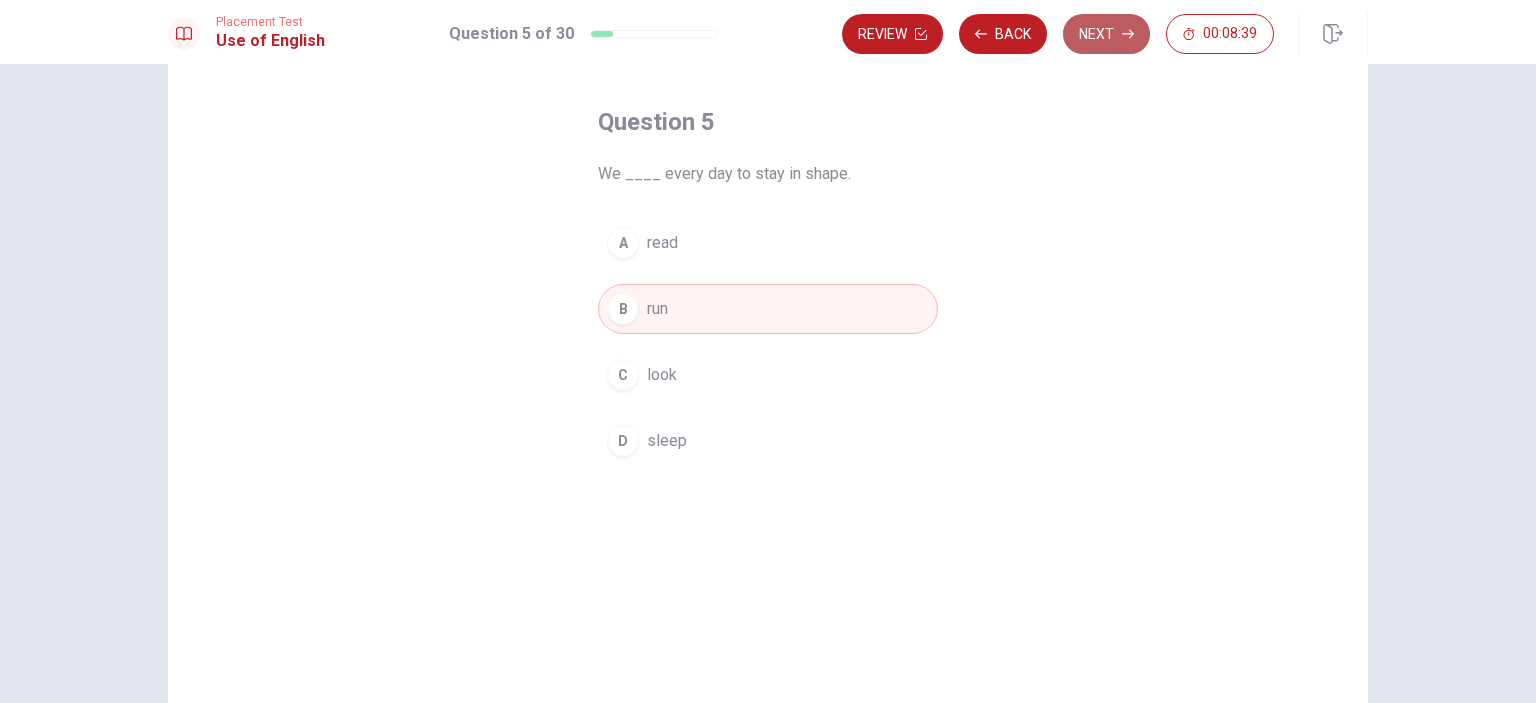 click on "Next" at bounding box center [1106, 34] 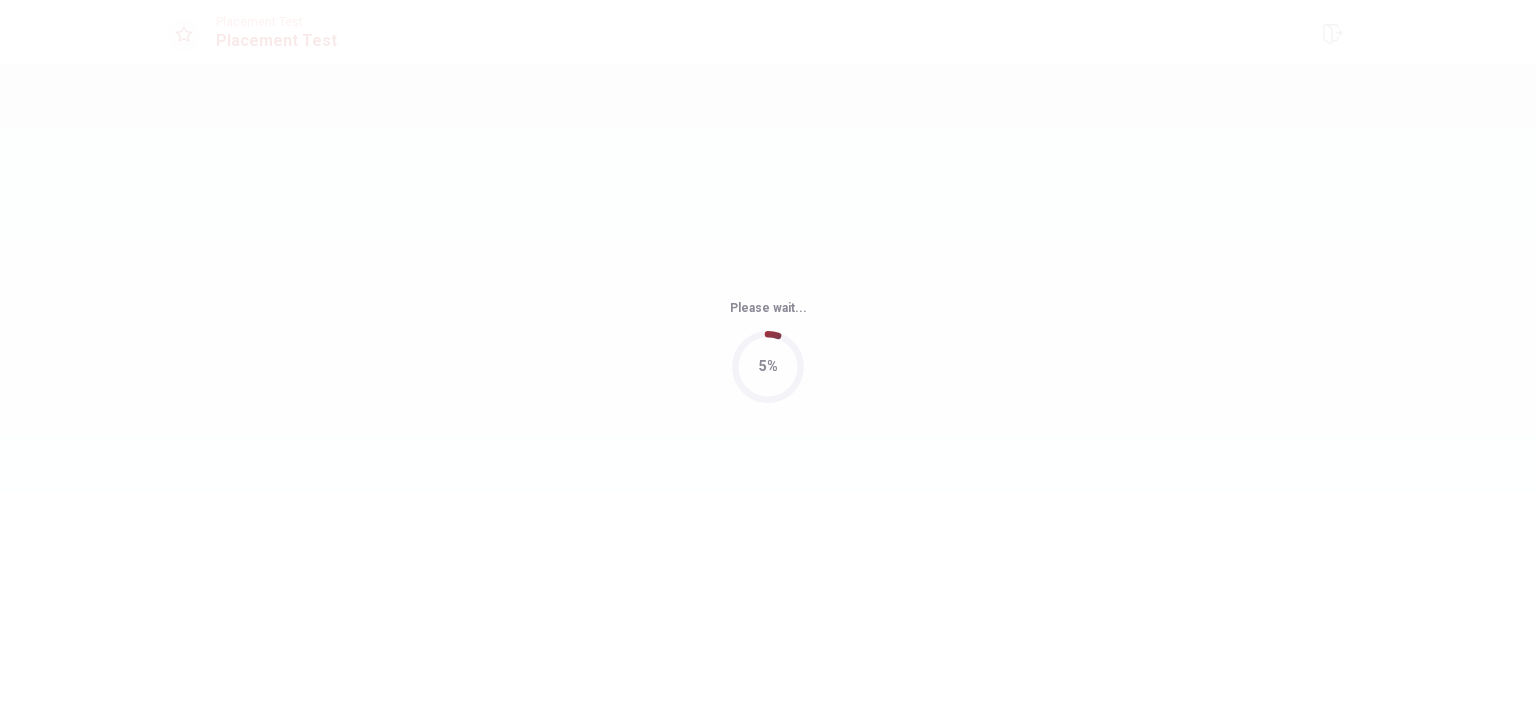 scroll, scrollTop: 0, scrollLeft: 0, axis: both 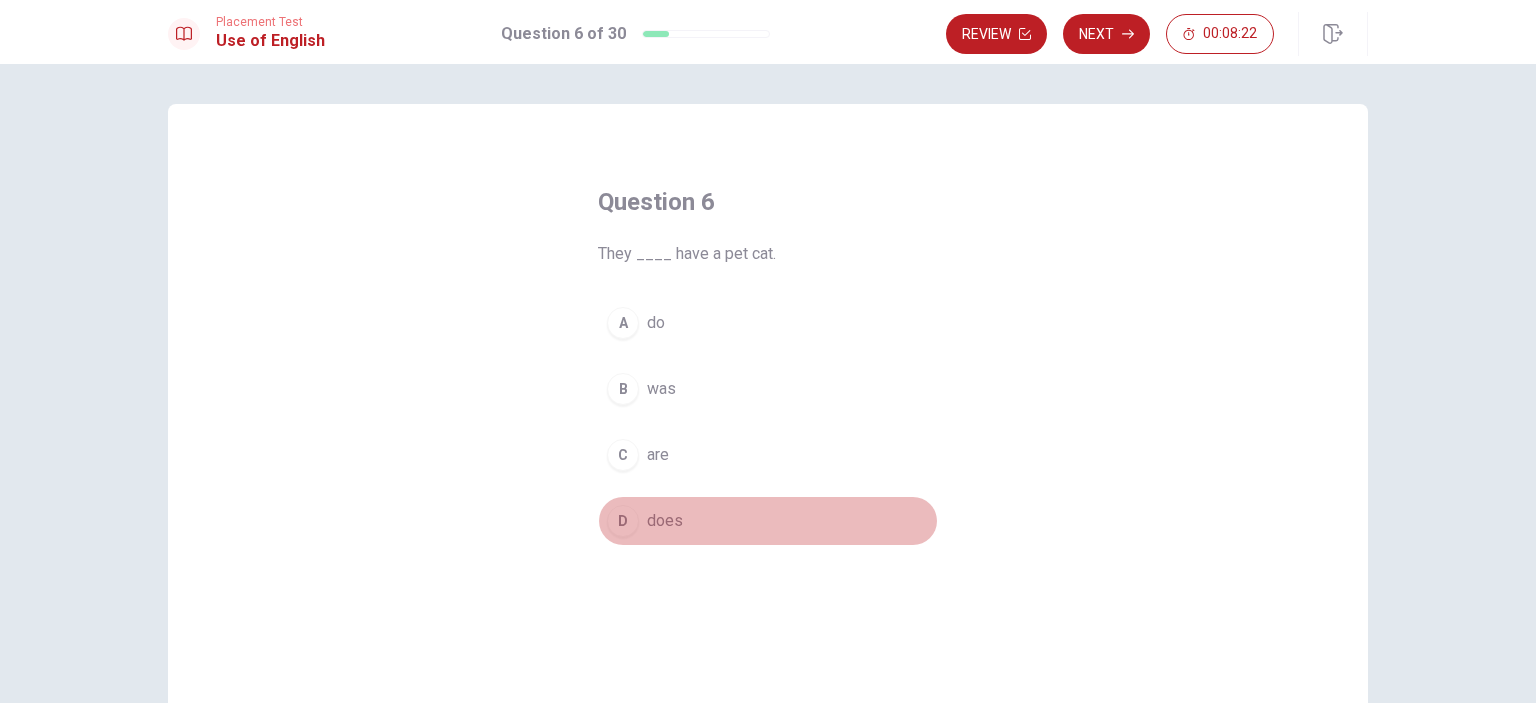 click on "does" at bounding box center (665, 521) 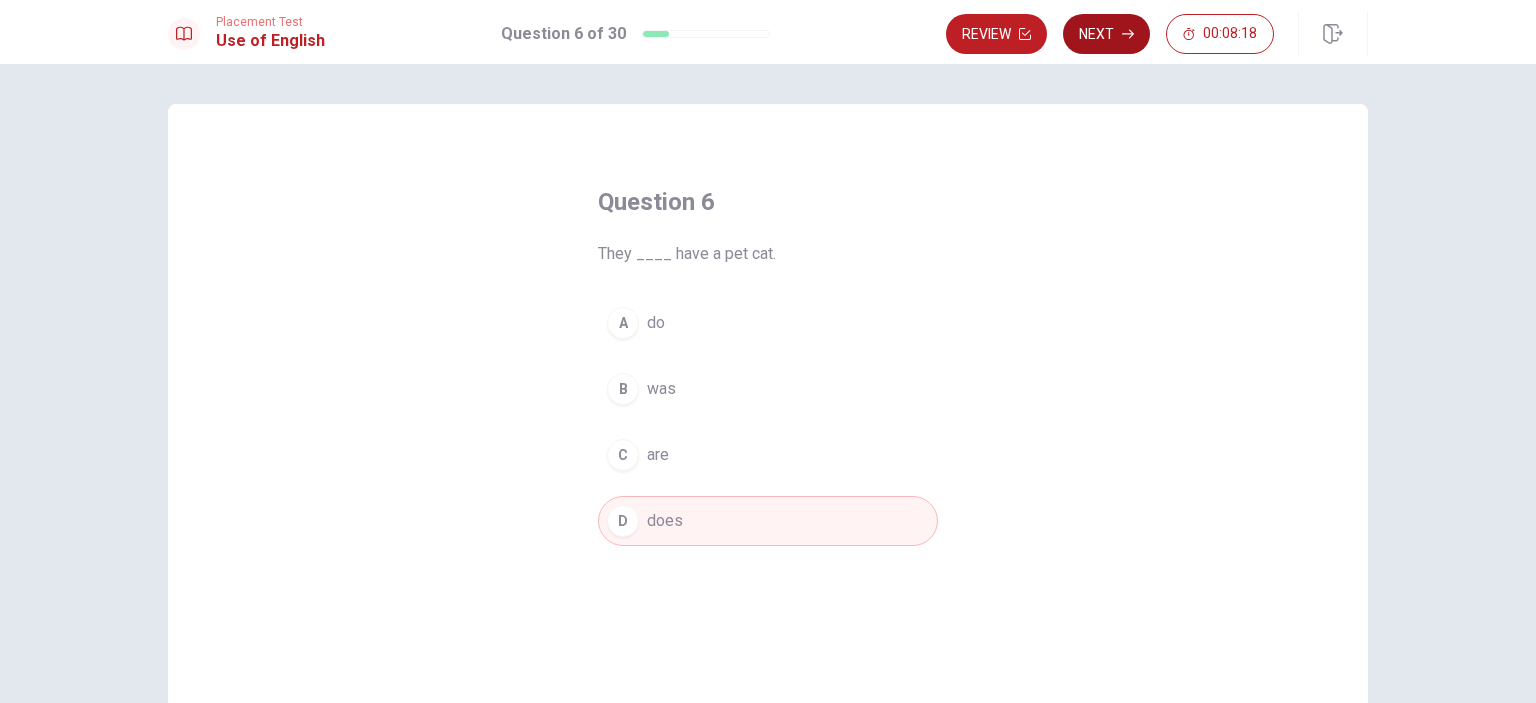 click on "Next" at bounding box center [1106, 34] 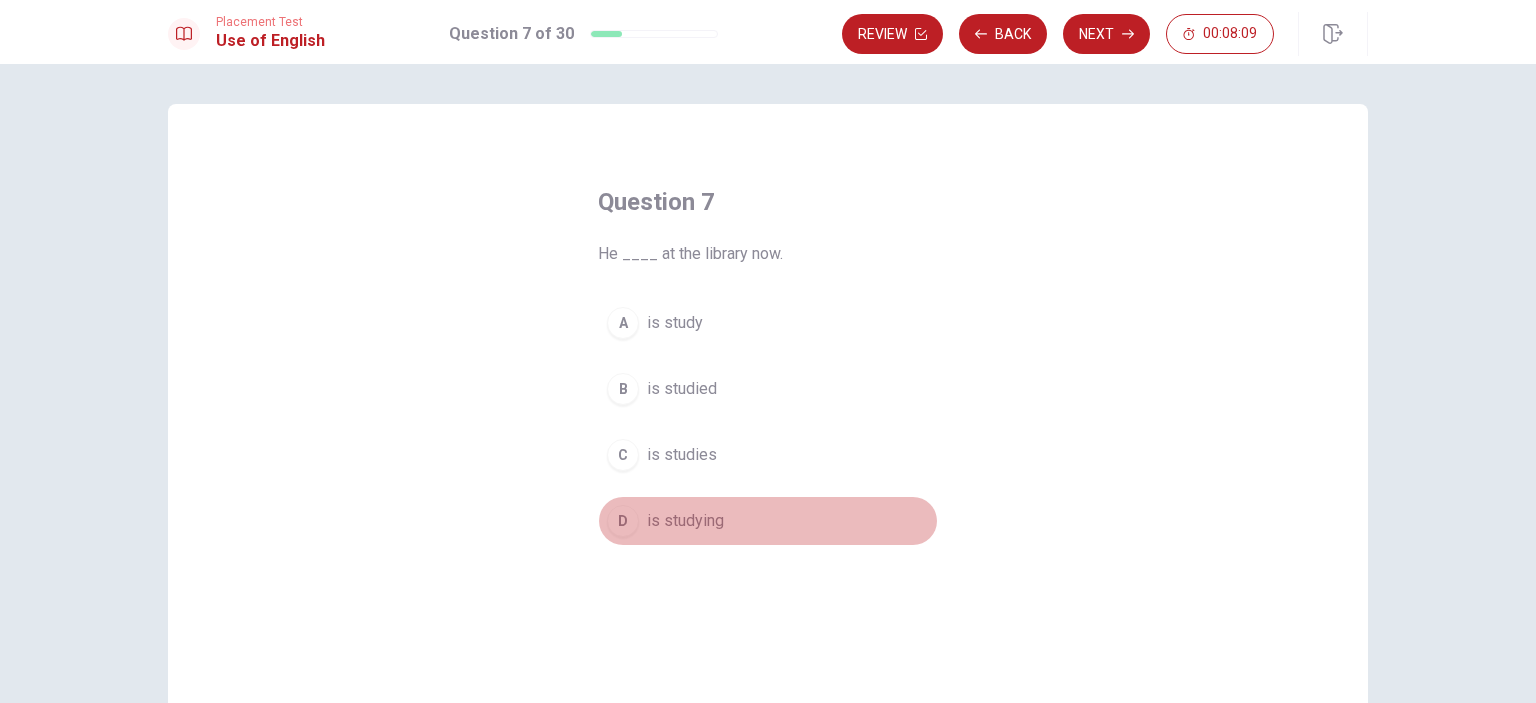 click on "is studying" at bounding box center (685, 521) 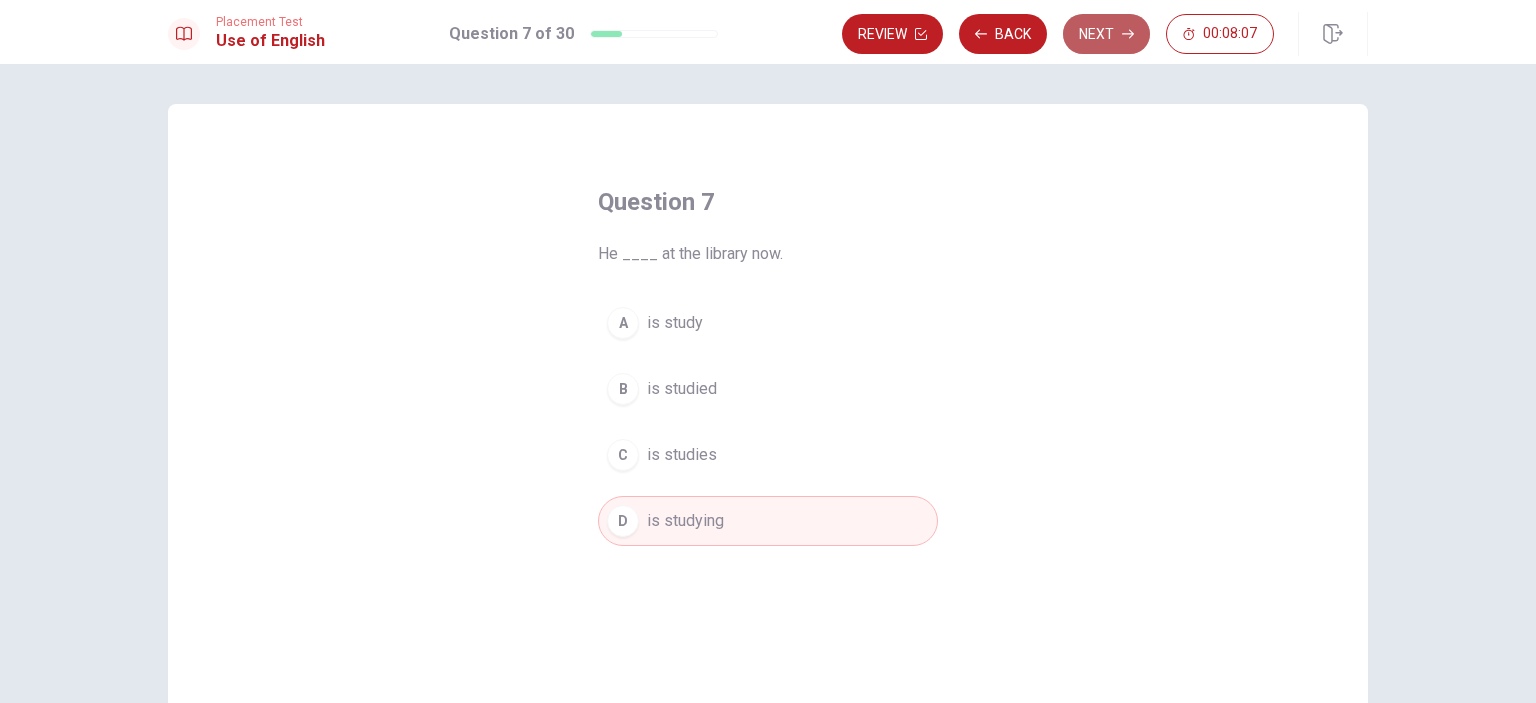 click on "Next" at bounding box center [1106, 34] 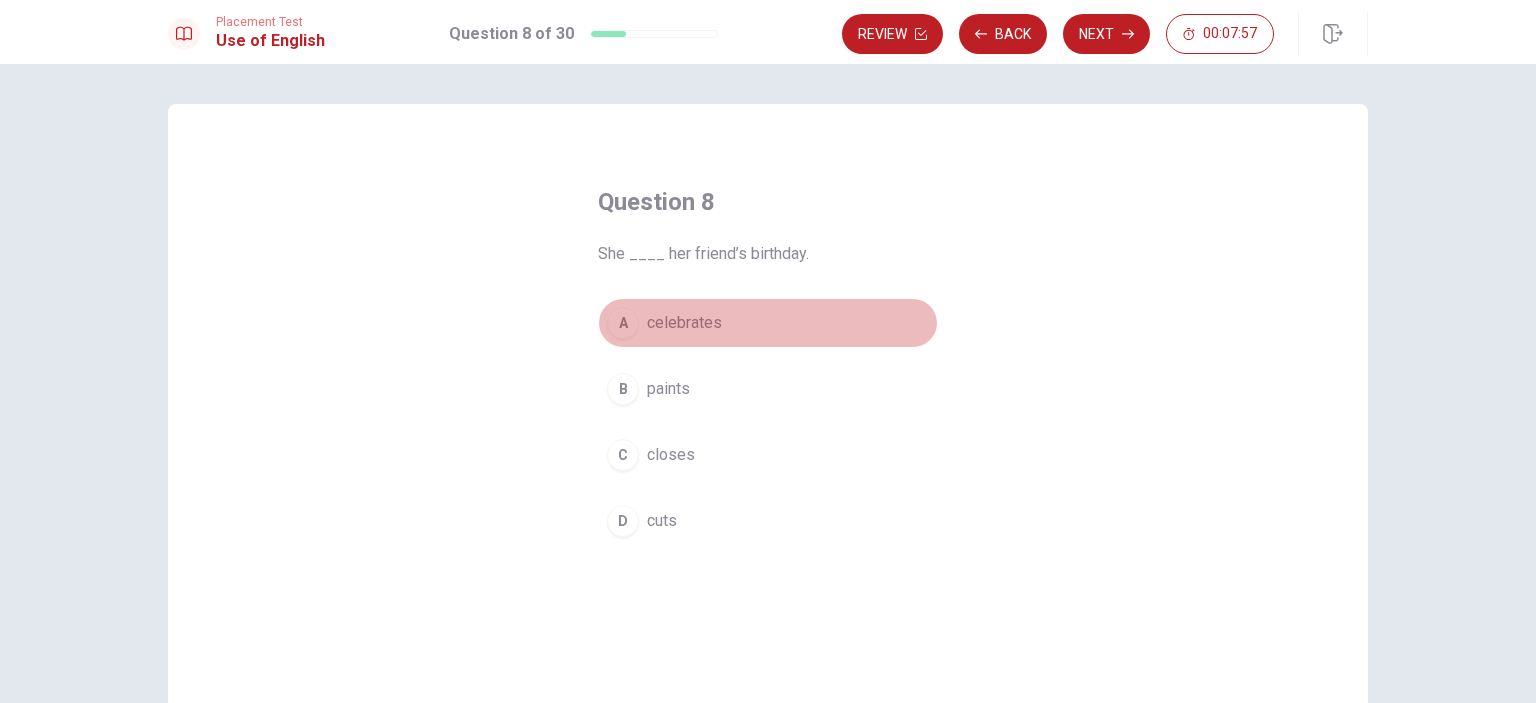 click on "celebrates" at bounding box center [684, 323] 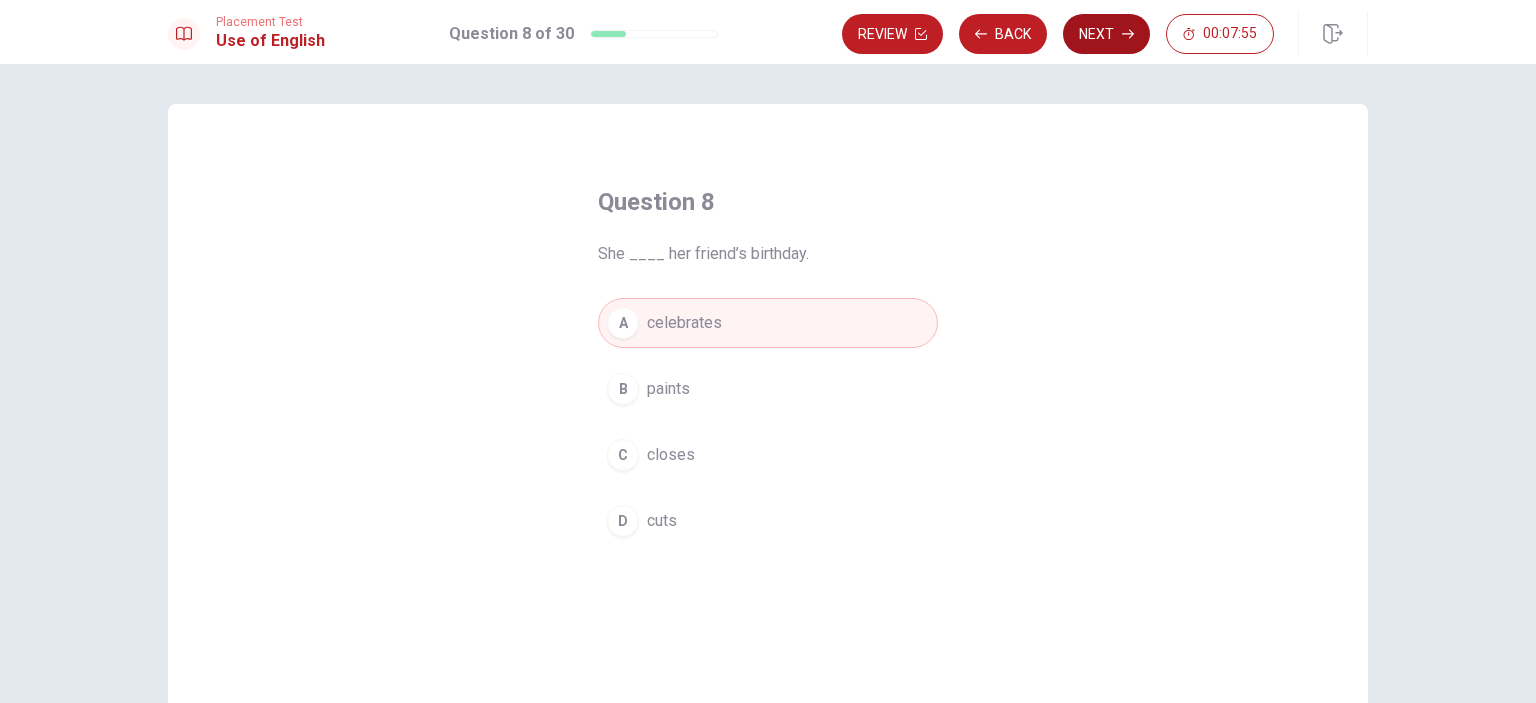 click on "Next" at bounding box center (1106, 34) 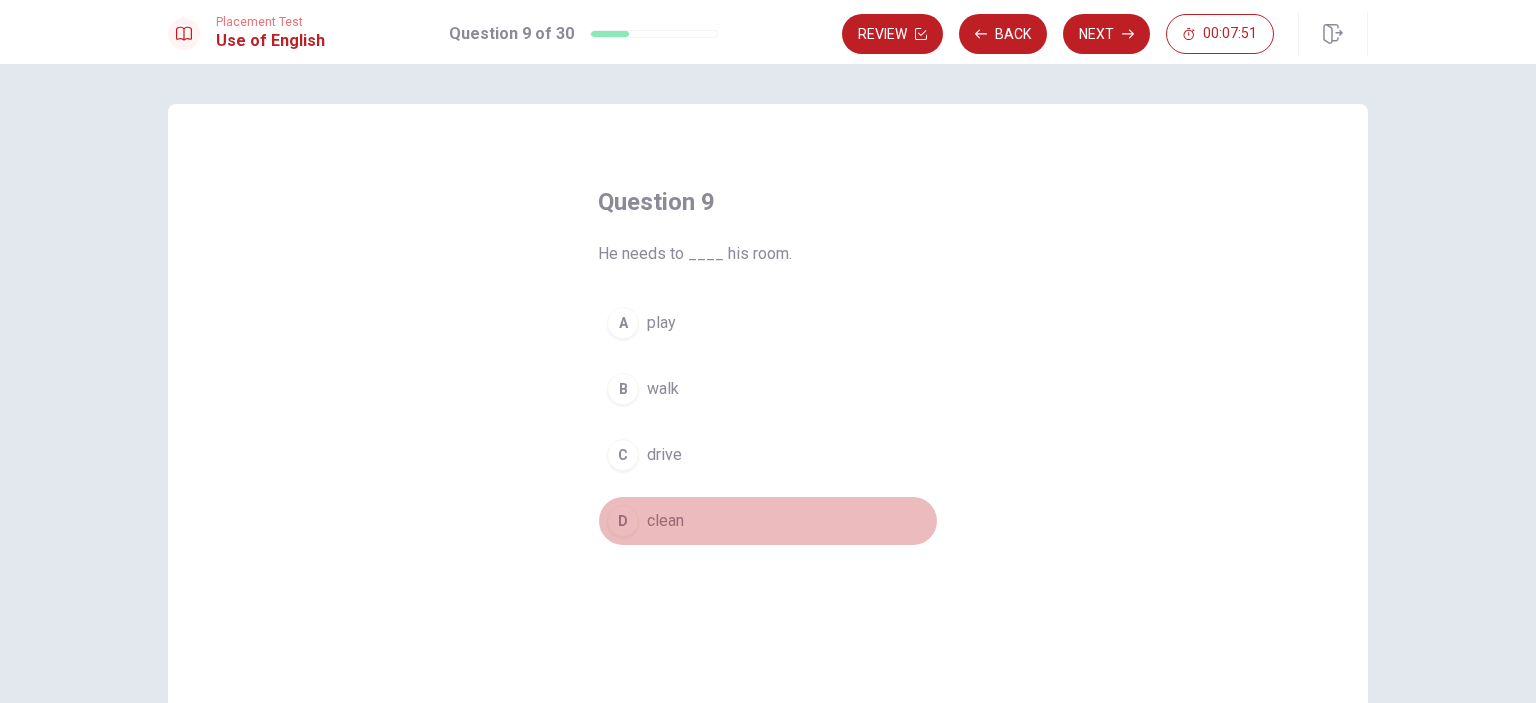 click on "clean" at bounding box center [665, 521] 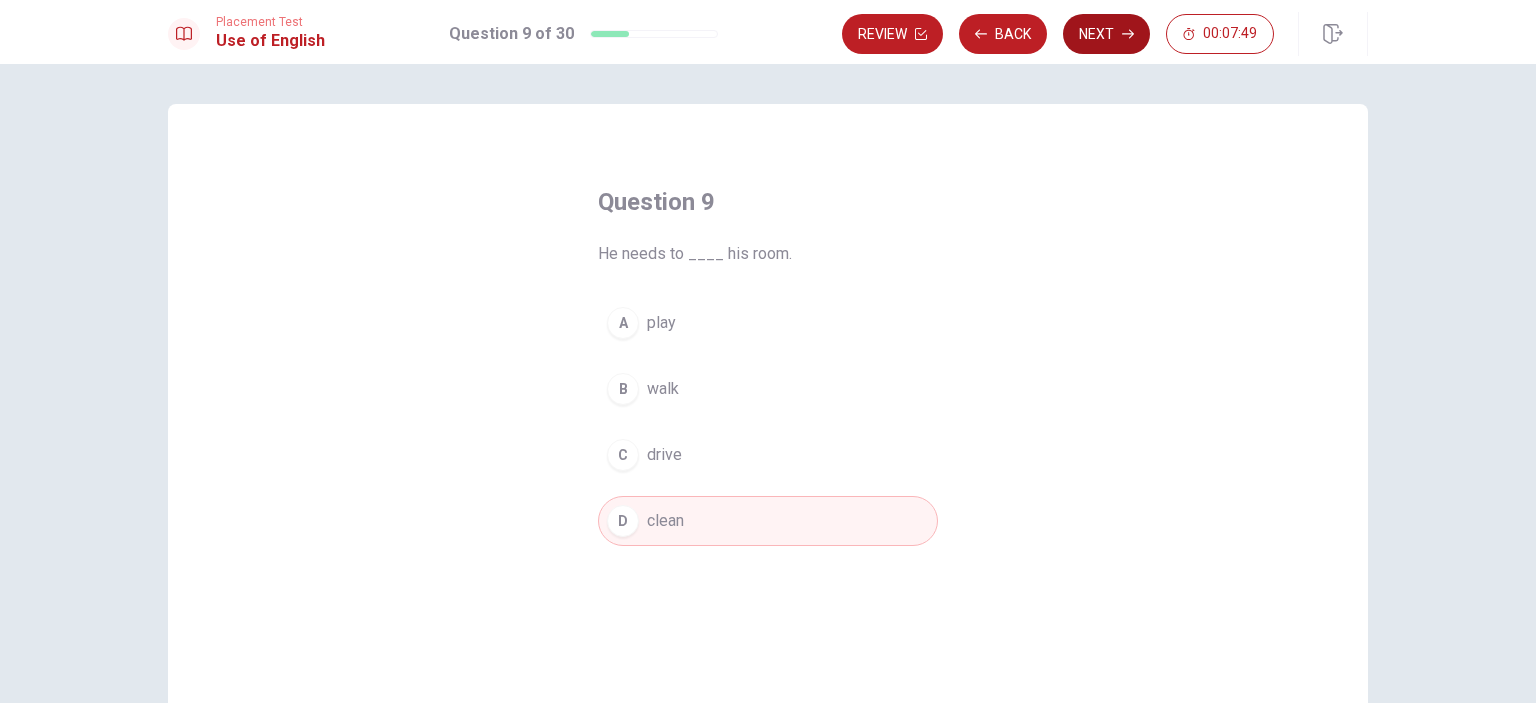 click on "Next" at bounding box center [1106, 34] 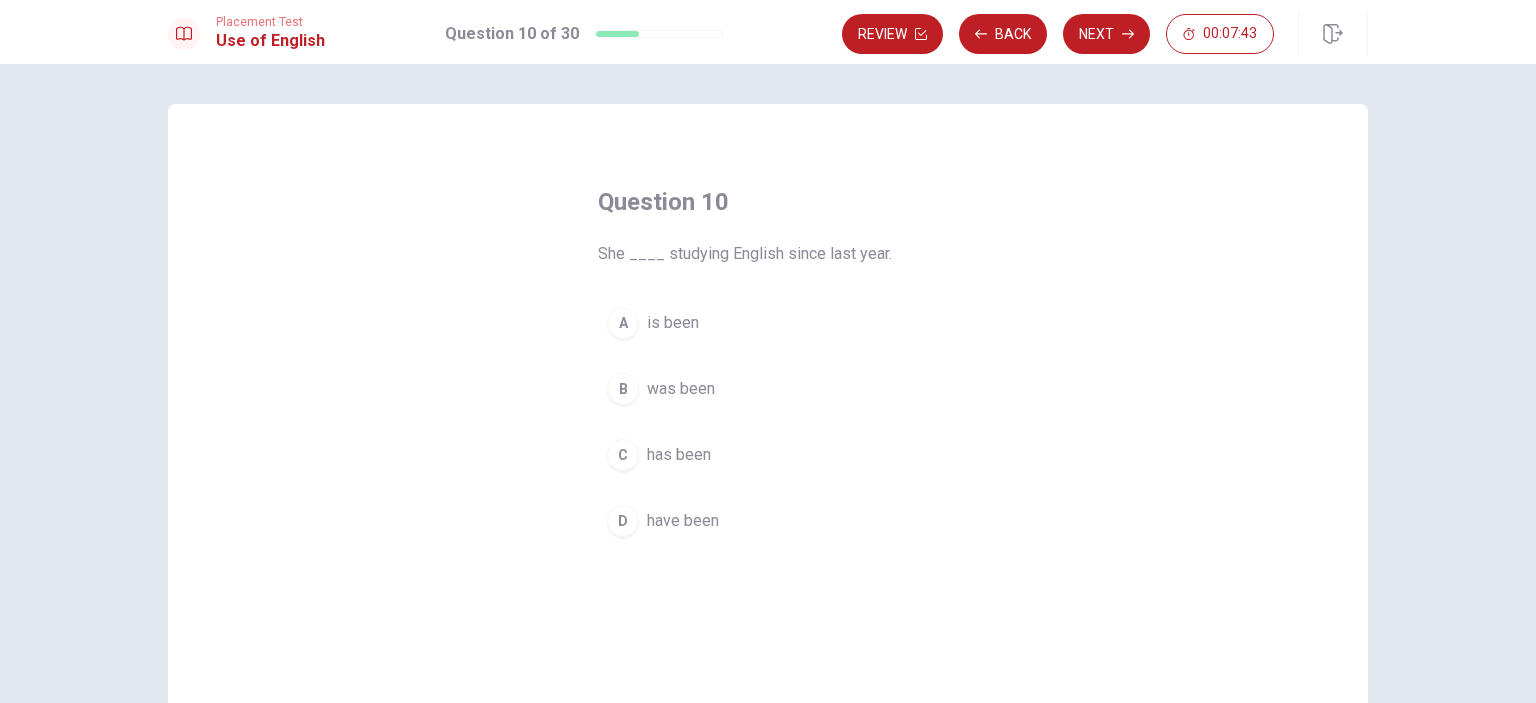 click on "has been" at bounding box center (679, 455) 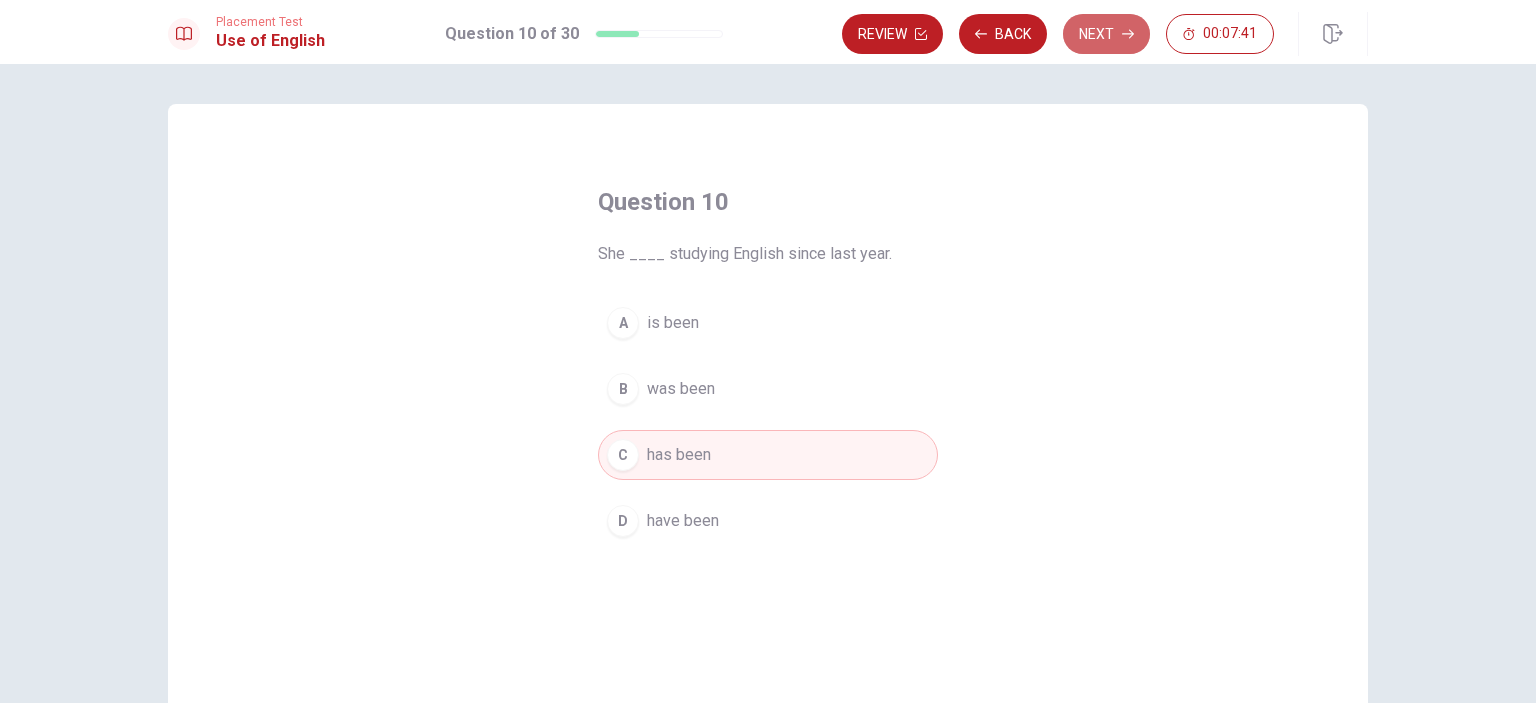 click on "Next" at bounding box center (1106, 34) 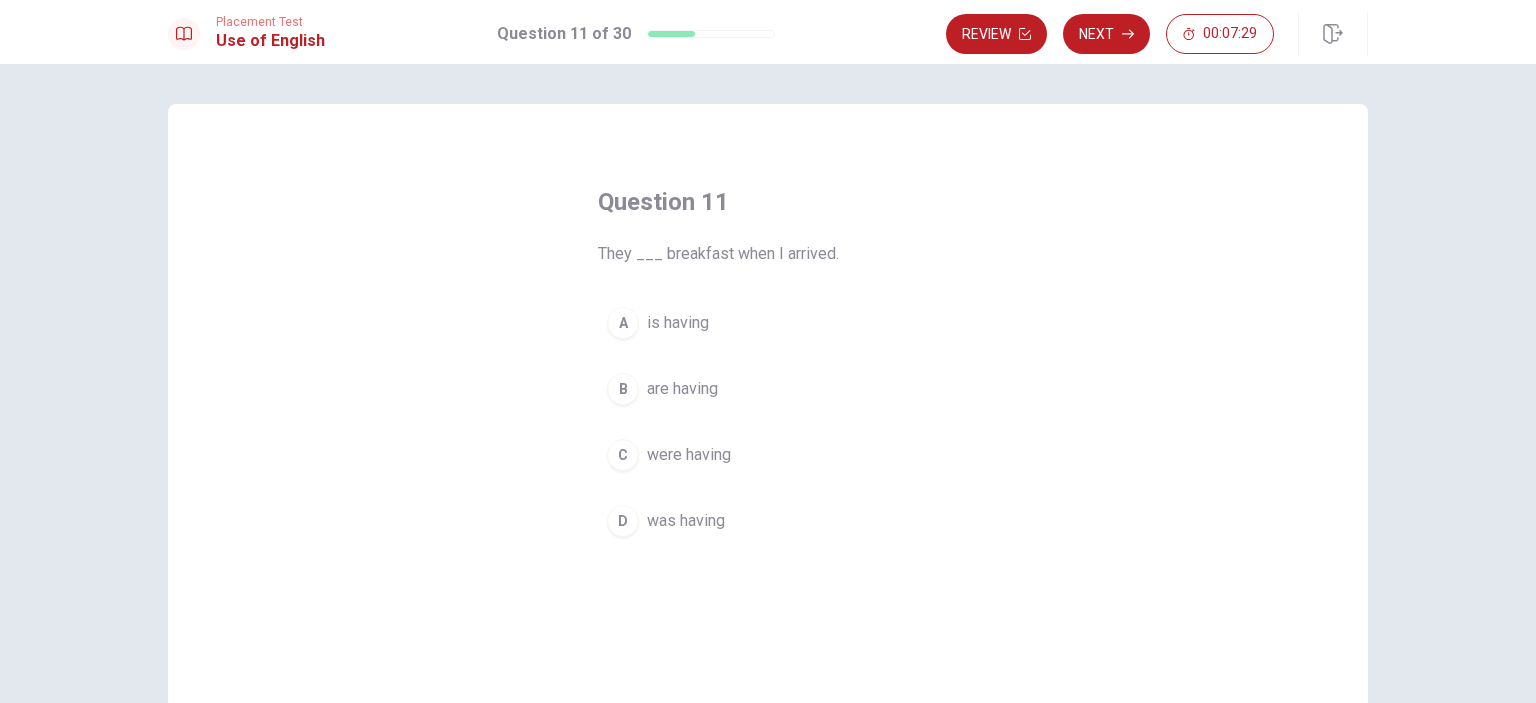 click on "were having" at bounding box center (689, 455) 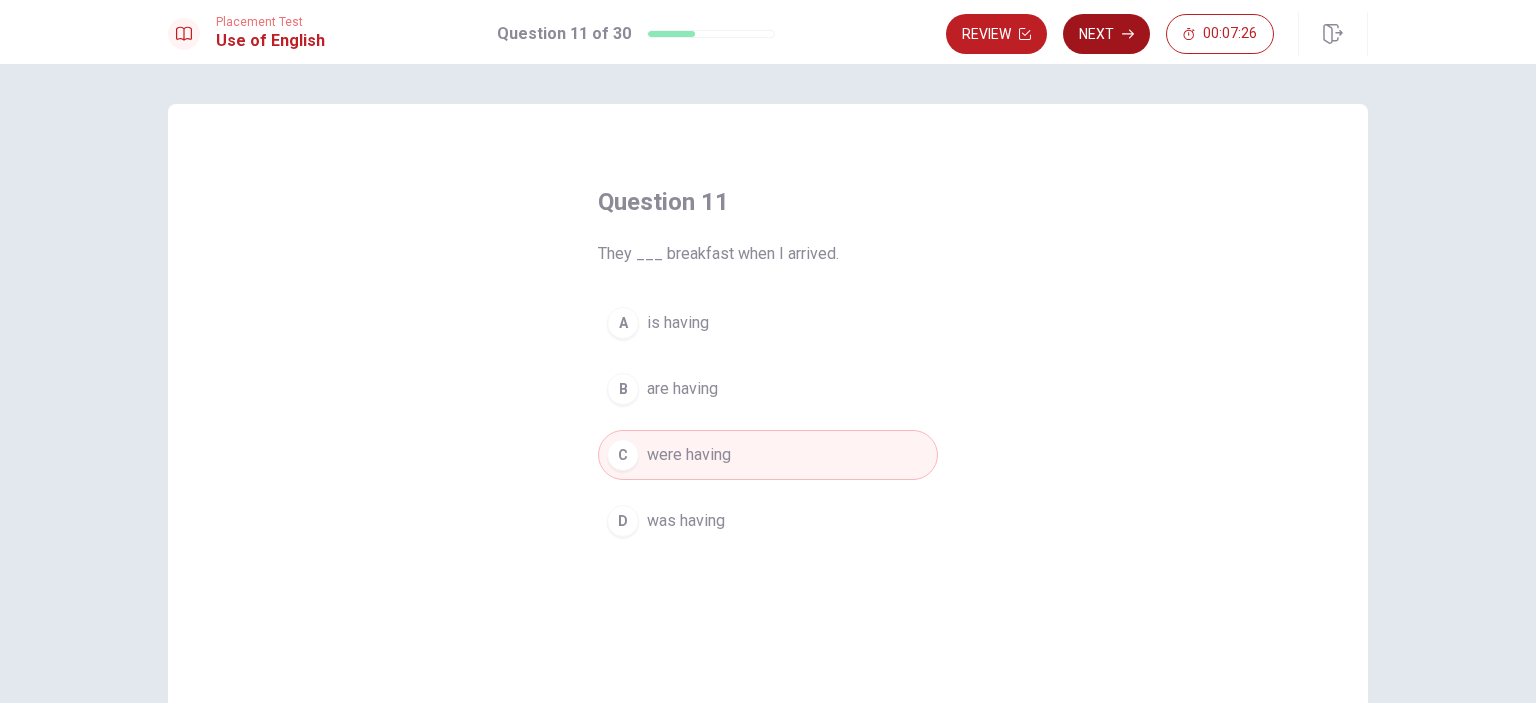 click 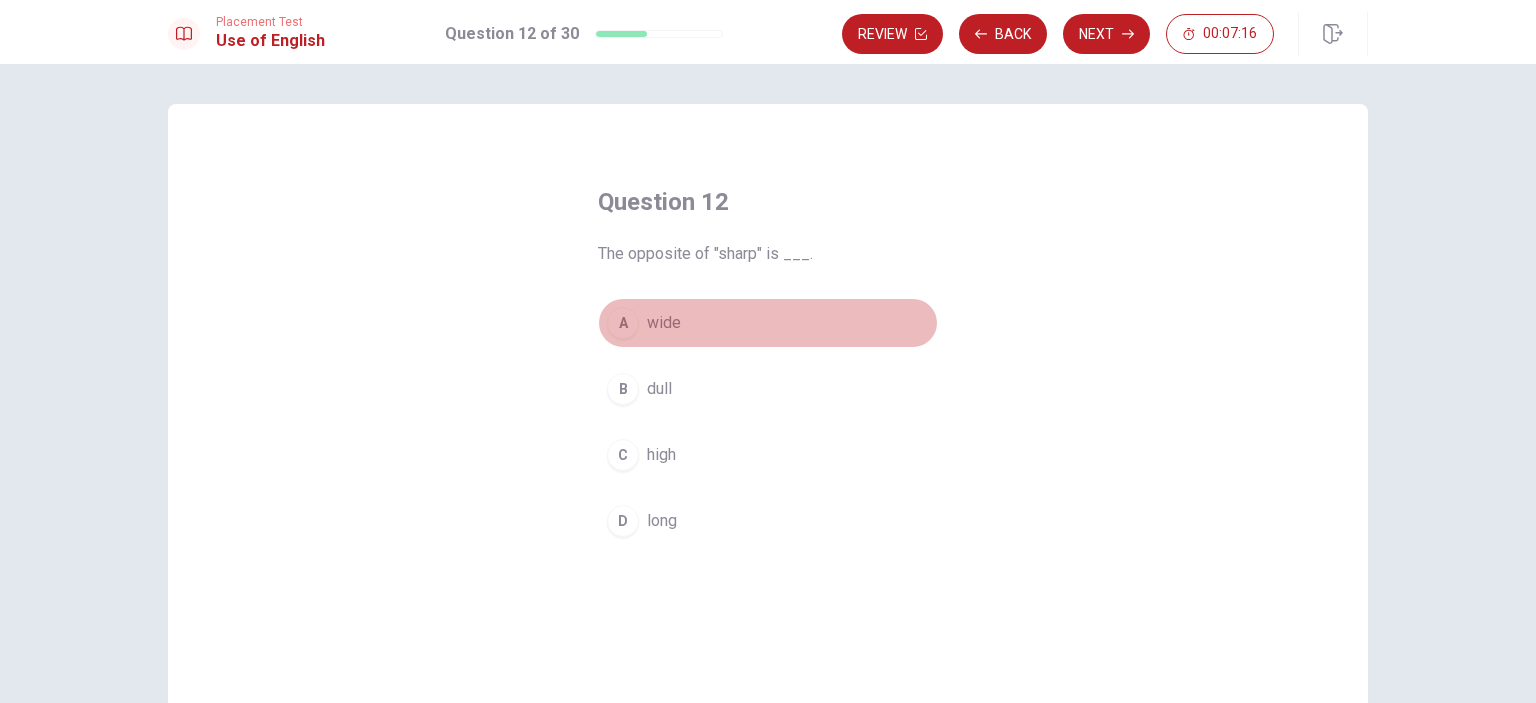 click on "A wide" at bounding box center (768, 323) 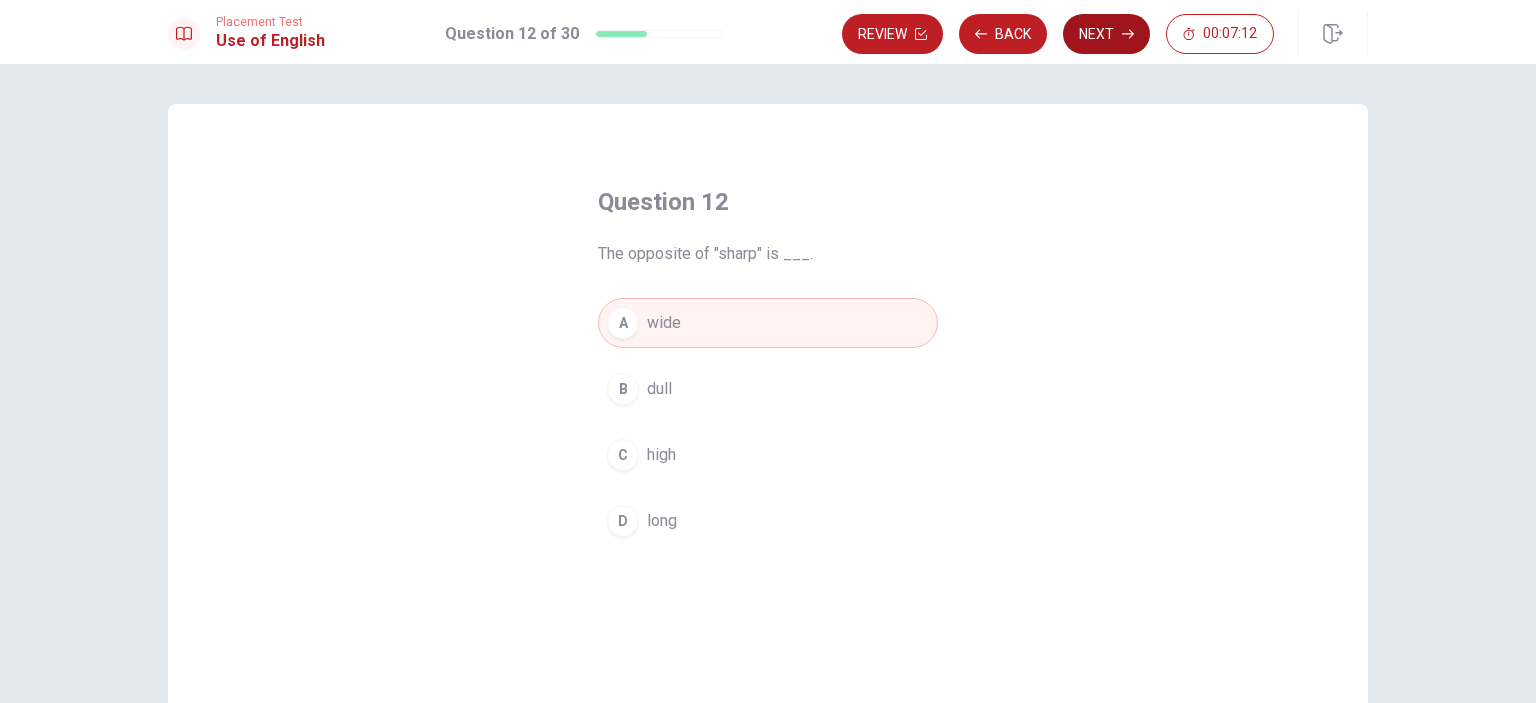 click 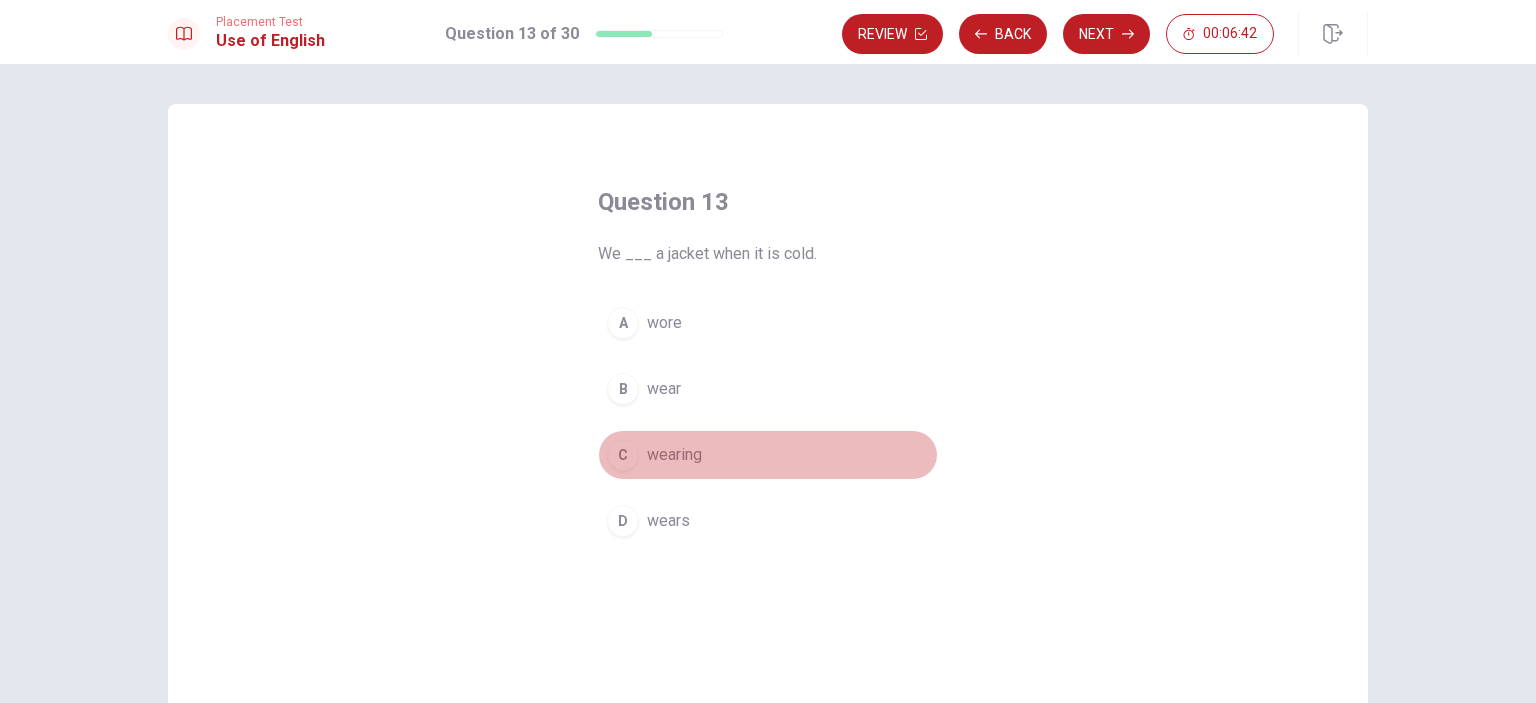 click on "wearing" at bounding box center [674, 455] 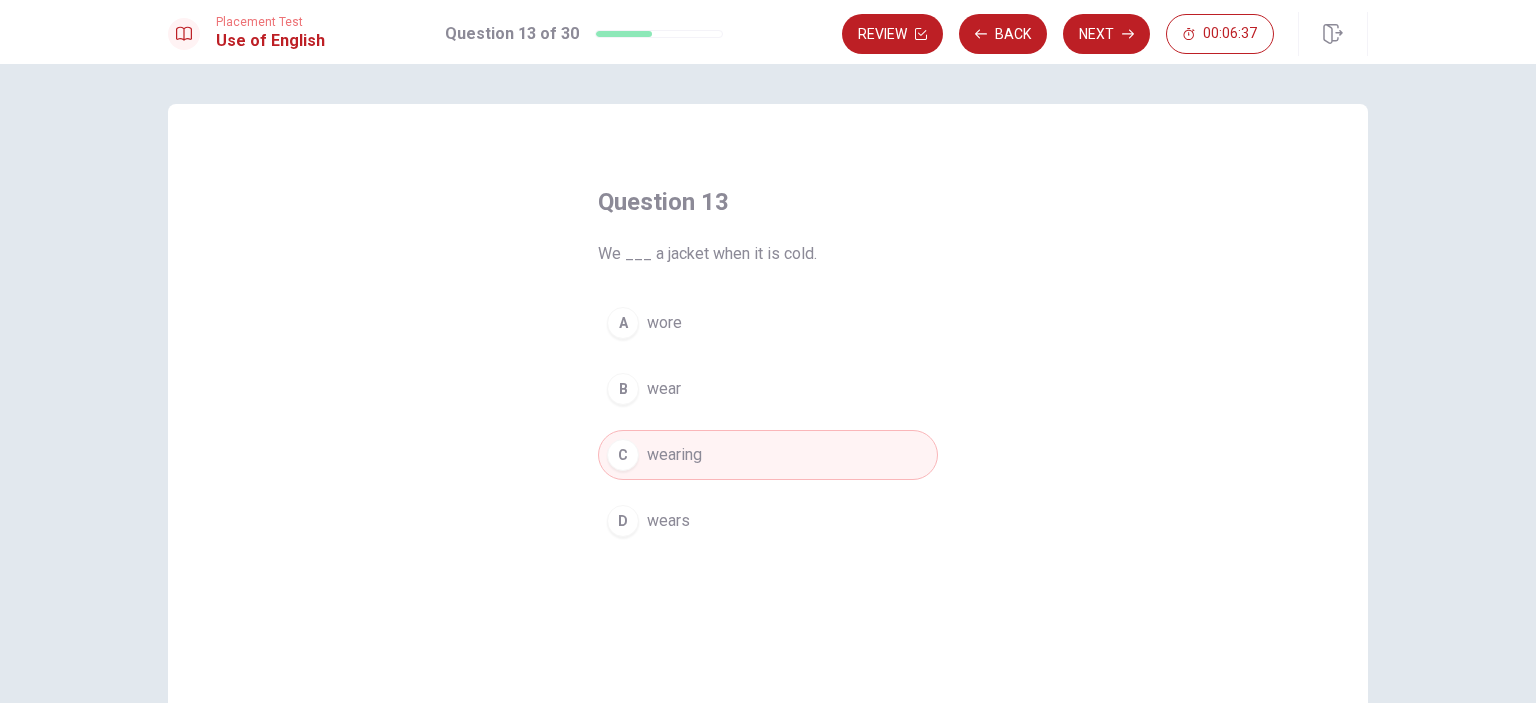 click on "wears" at bounding box center [668, 521] 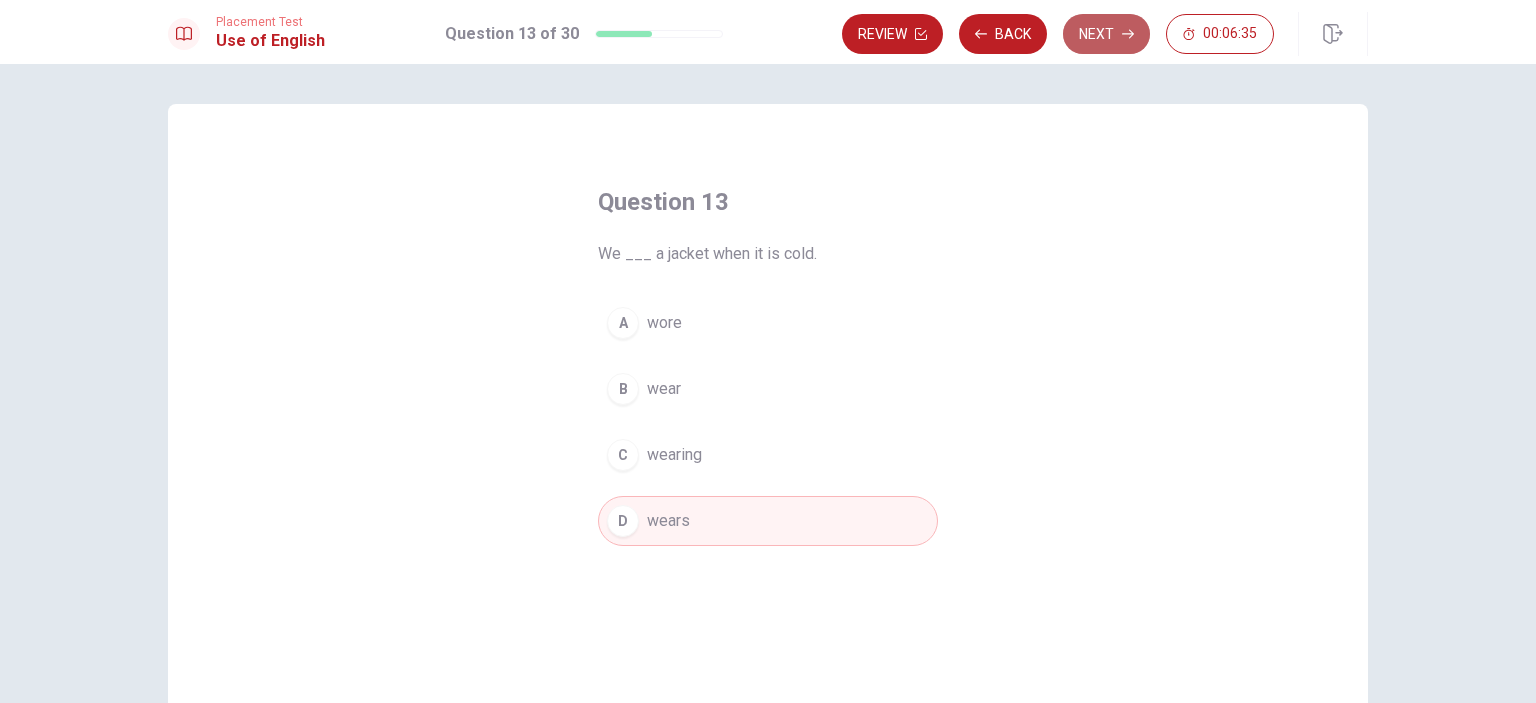 click on "Next" at bounding box center [1106, 34] 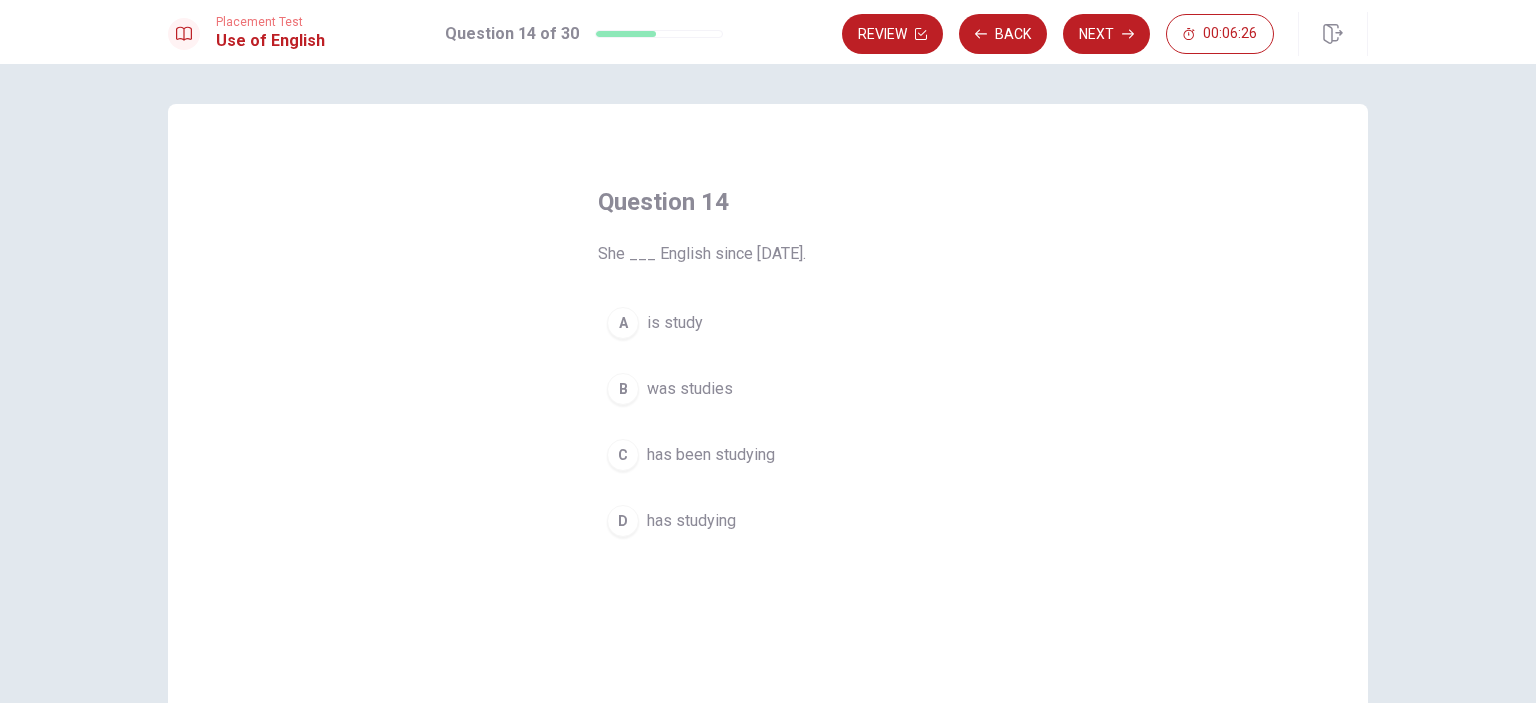 click on "has studying" at bounding box center [691, 521] 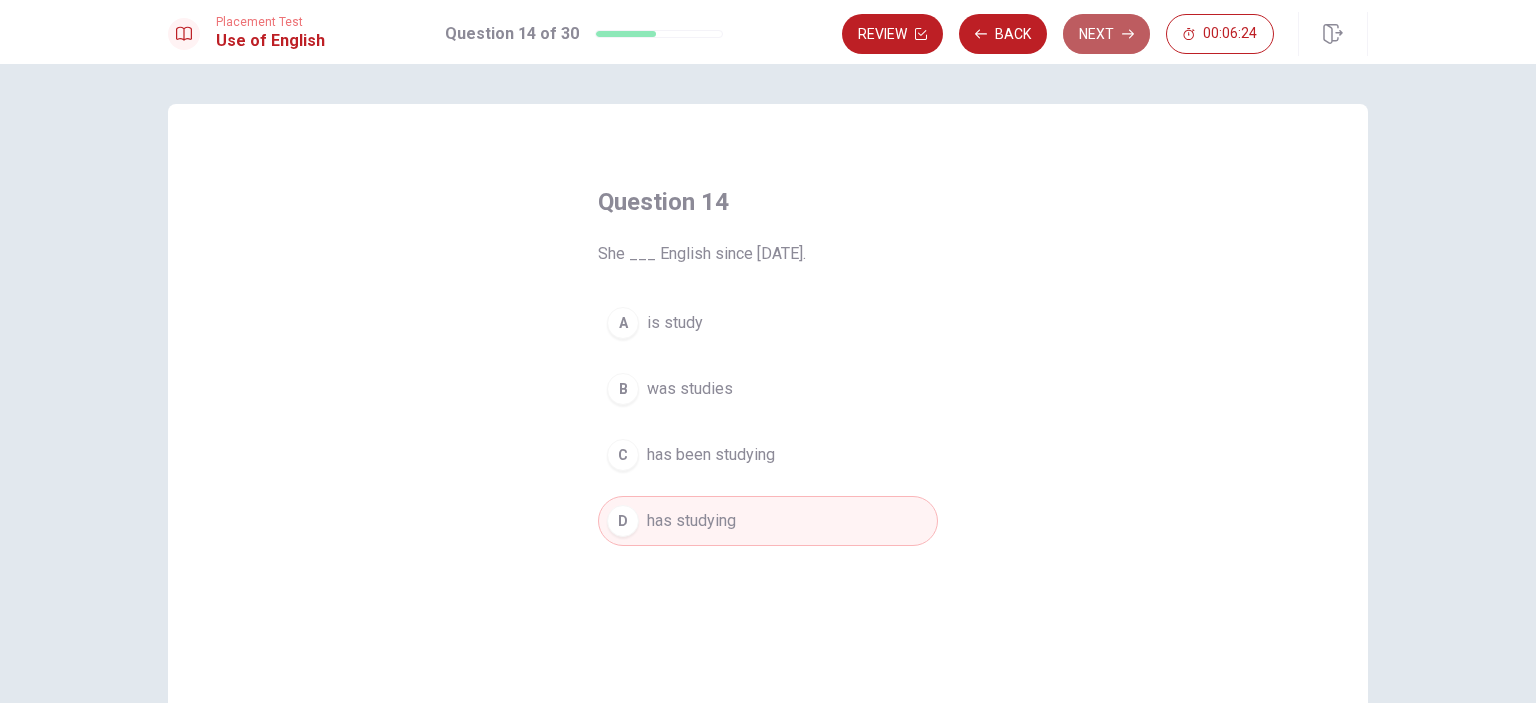 click on "Next" at bounding box center [1106, 34] 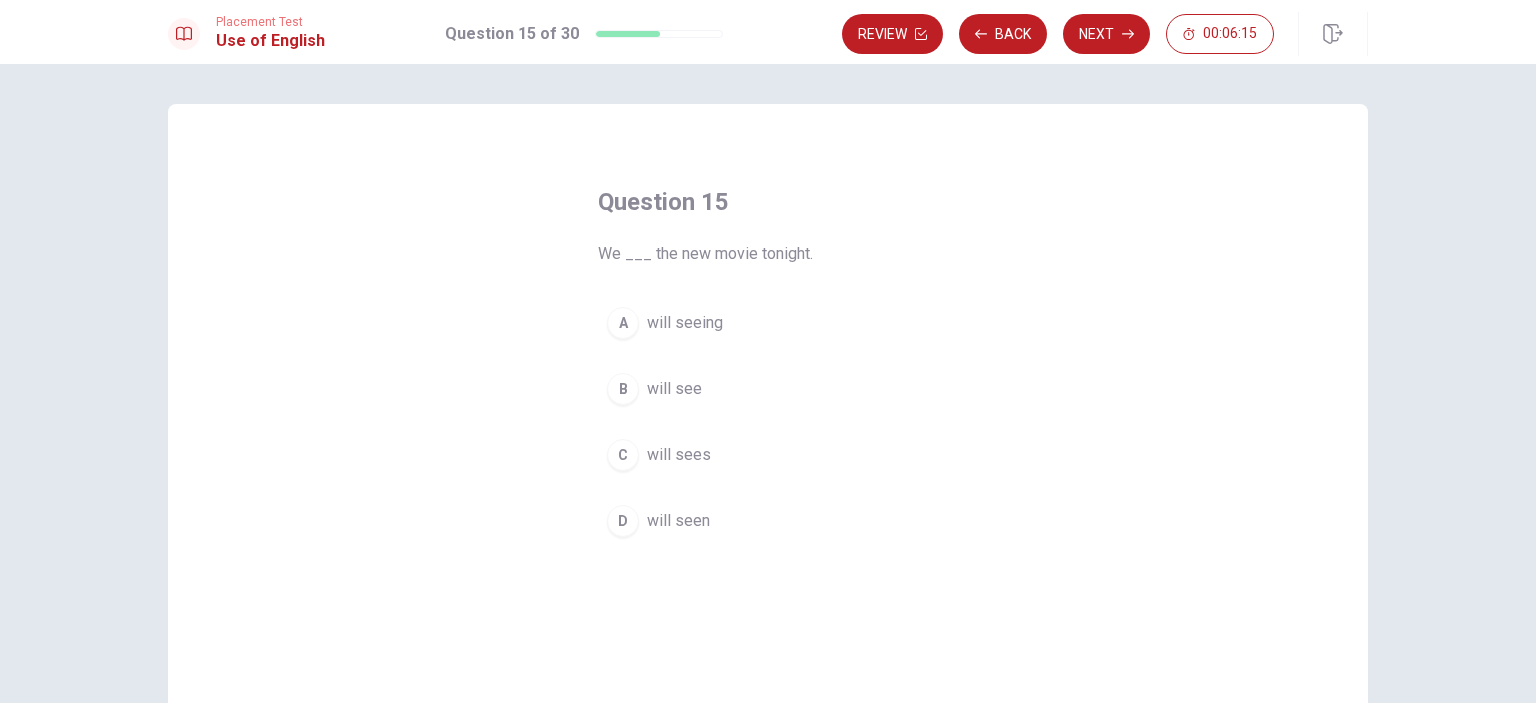 click on "will see" at bounding box center [674, 389] 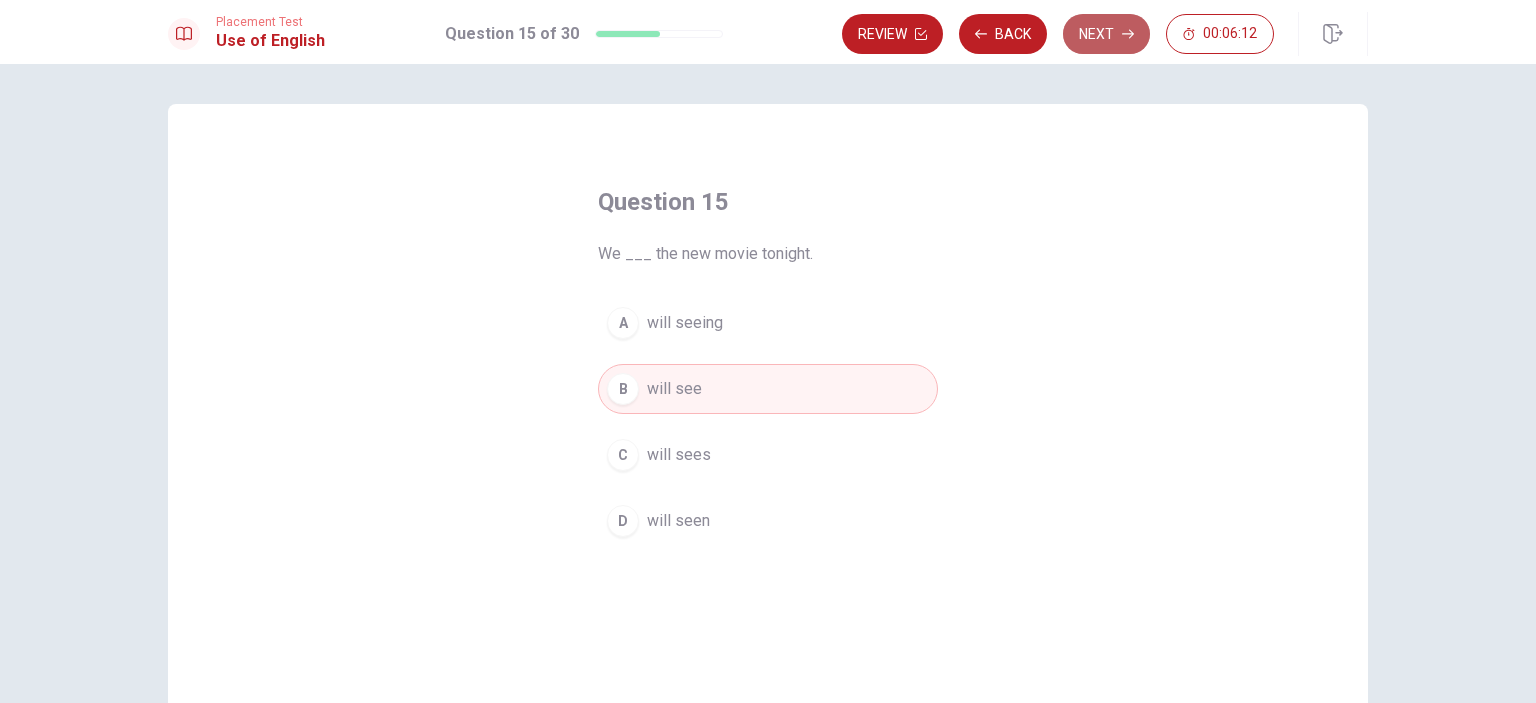 click on "Next" at bounding box center (1106, 34) 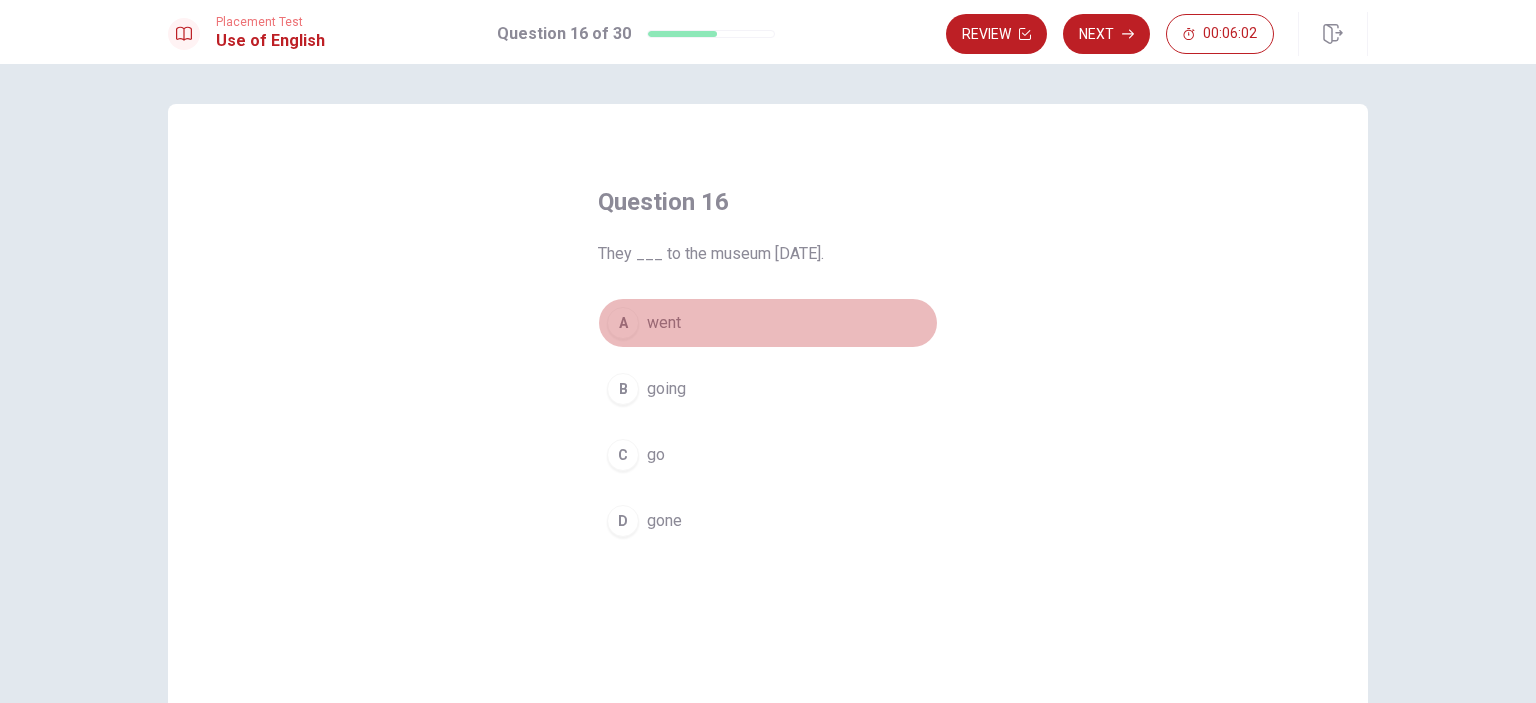 click on "A went" at bounding box center [768, 323] 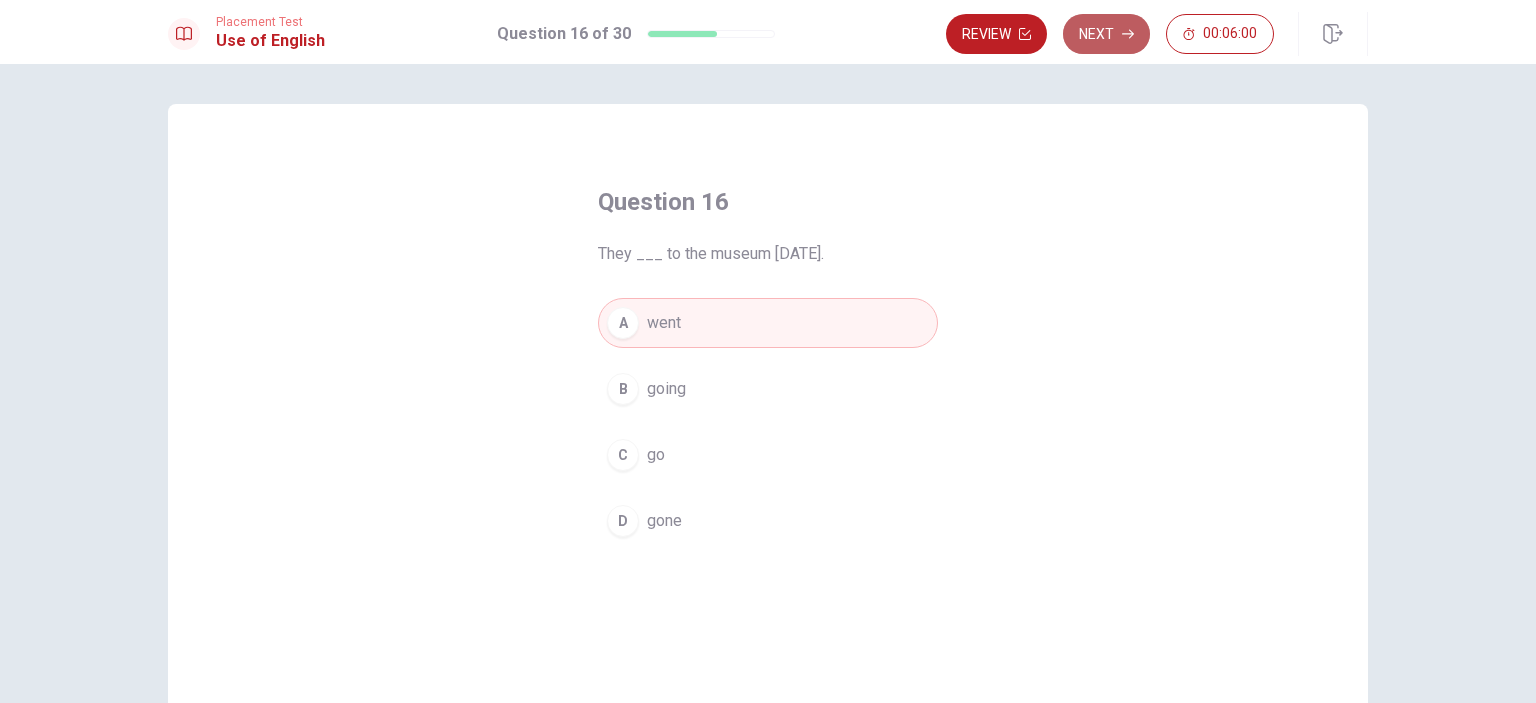 click on "Next" at bounding box center (1106, 34) 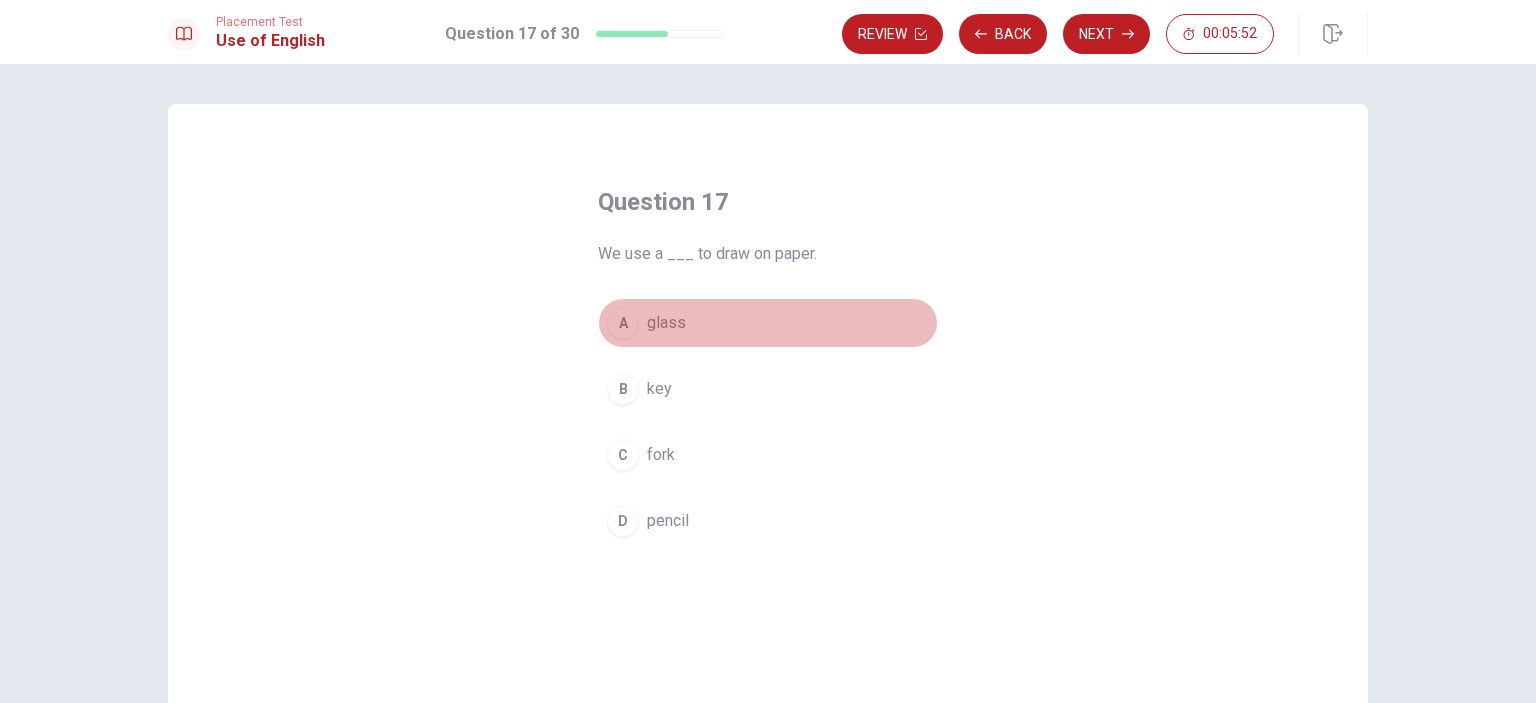 click on "glass" at bounding box center (666, 323) 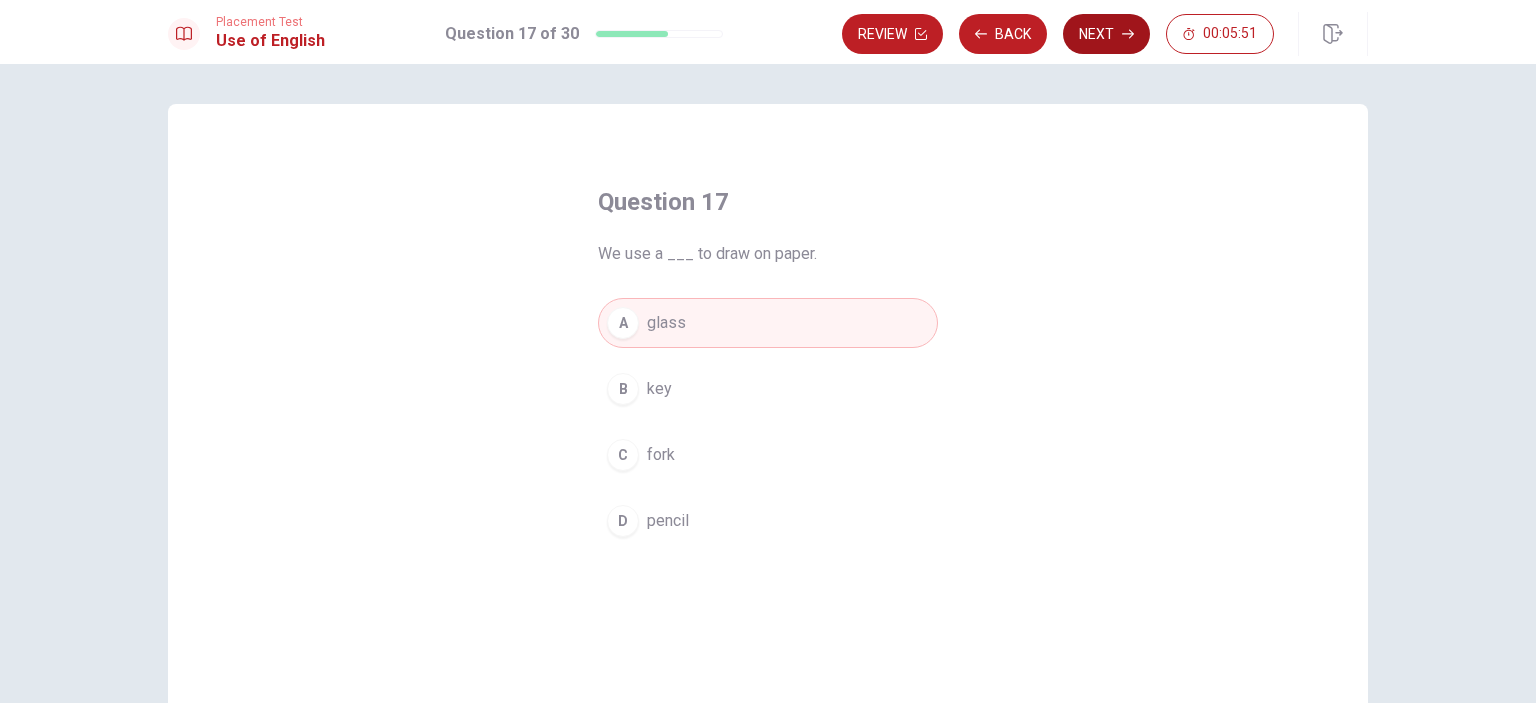 click on "Next" at bounding box center (1106, 34) 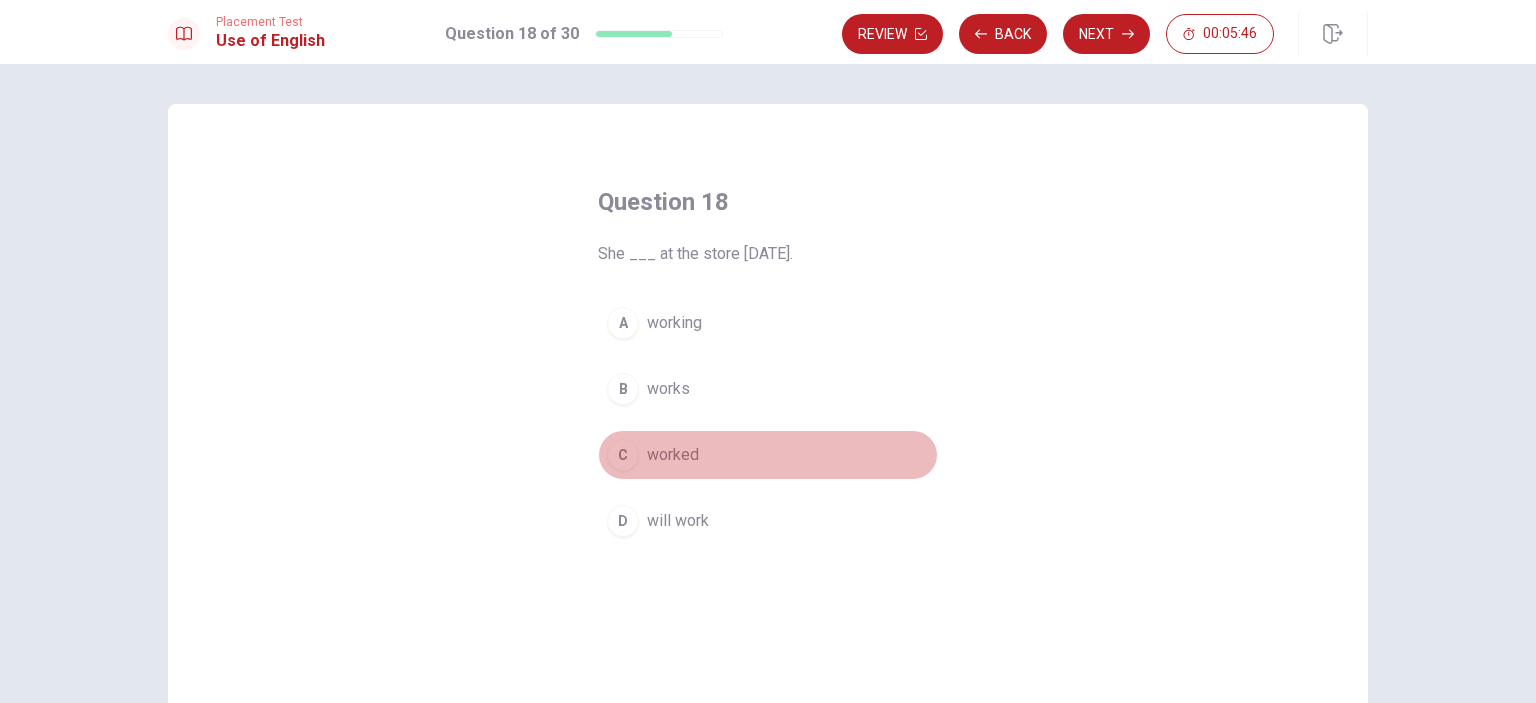 click on "C worked" at bounding box center (768, 455) 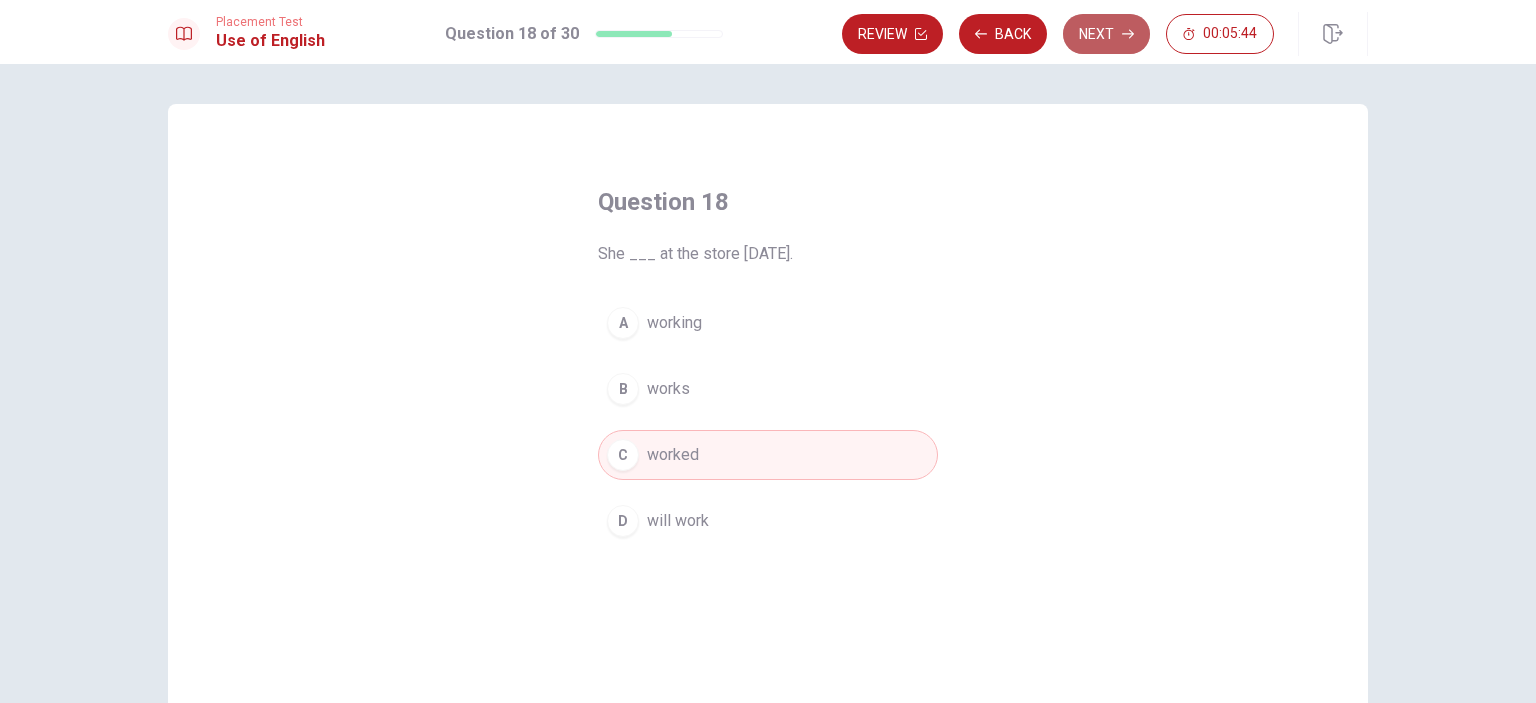 click on "Next" at bounding box center [1106, 34] 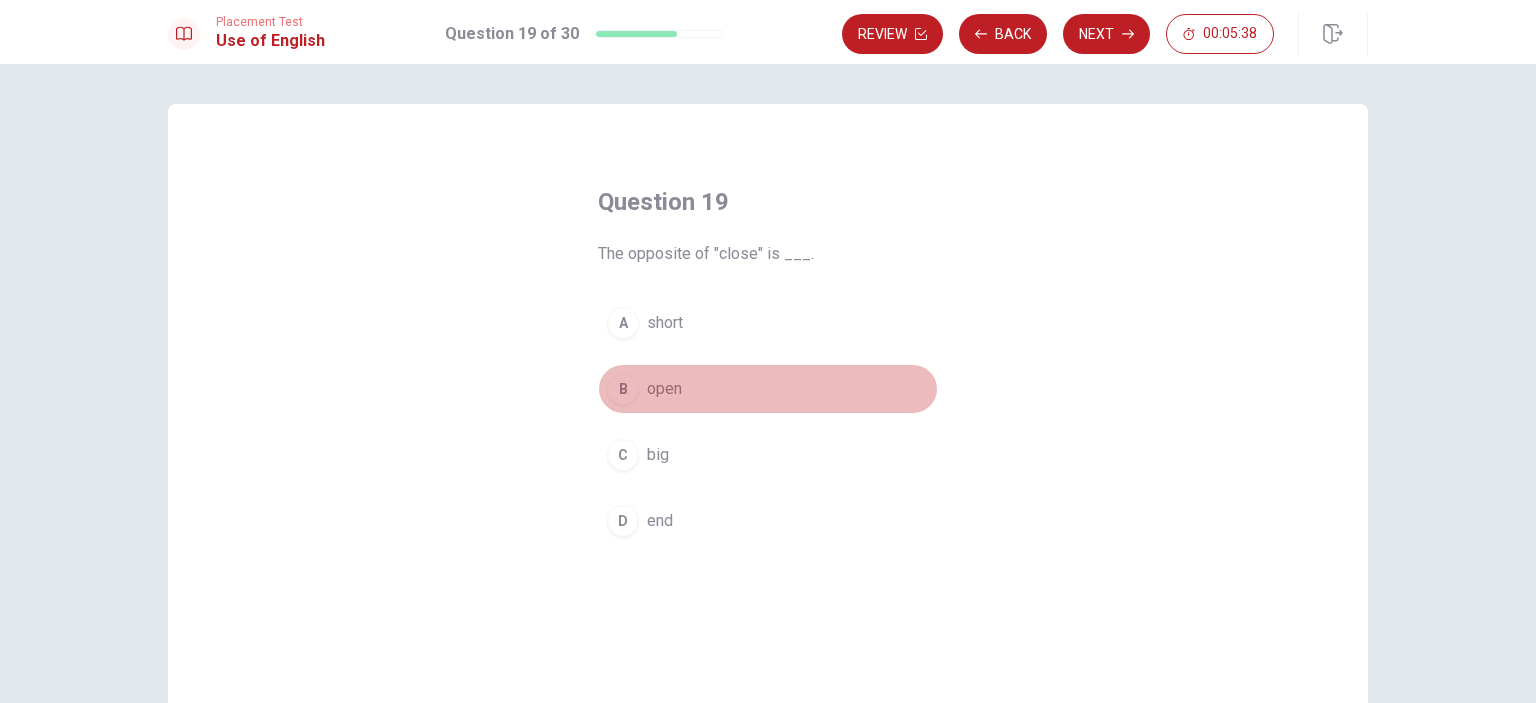 click on "open" at bounding box center [664, 389] 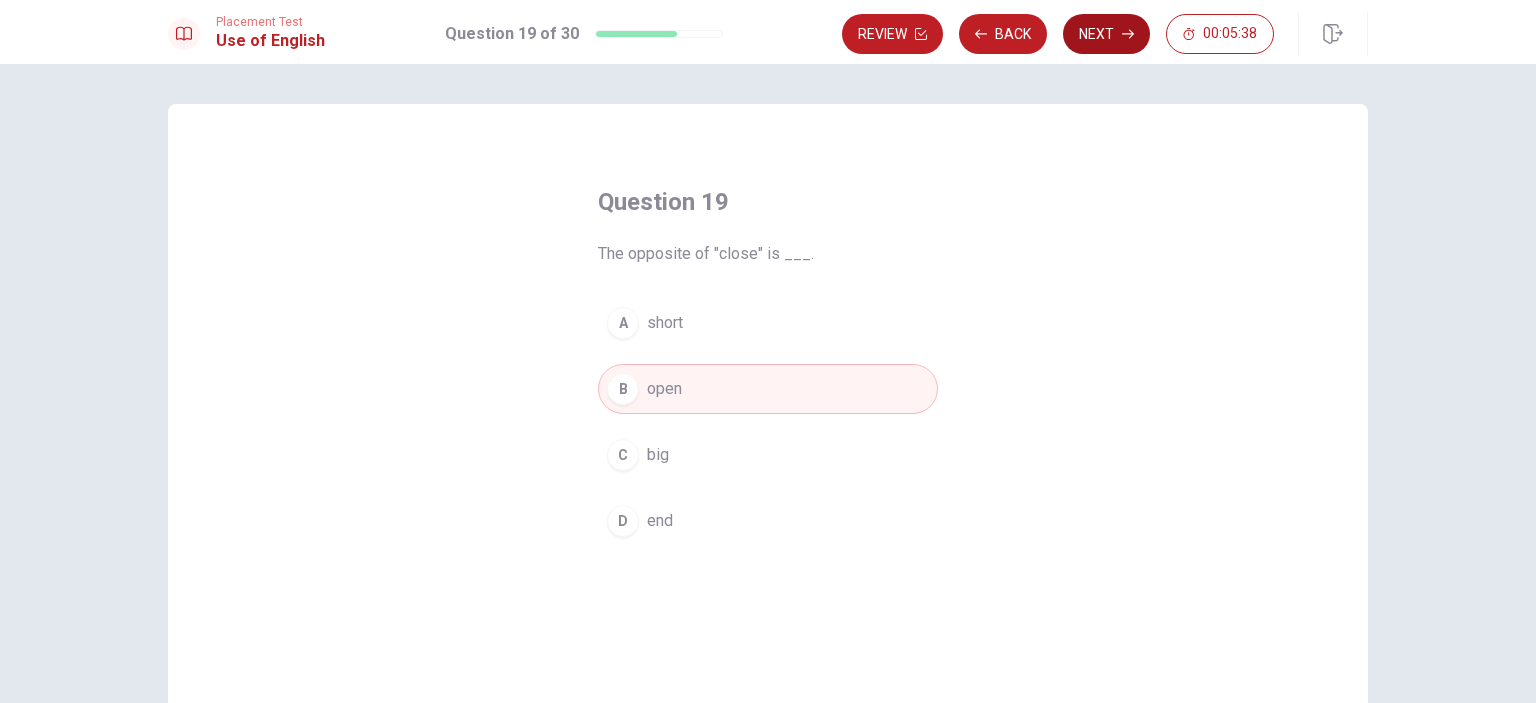 click on "Next" at bounding box center [1106, 34] 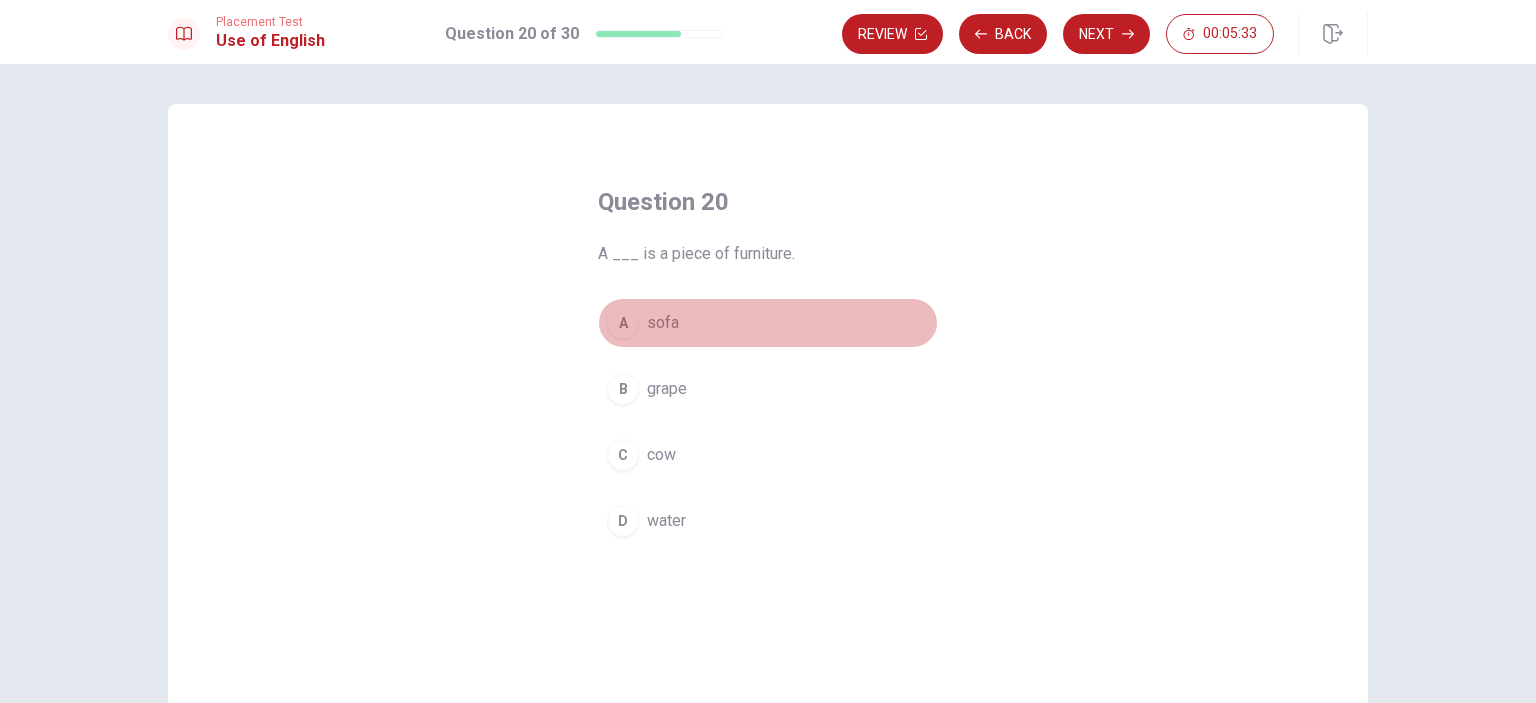 click on "sofa" at bounding box center [663, 323] 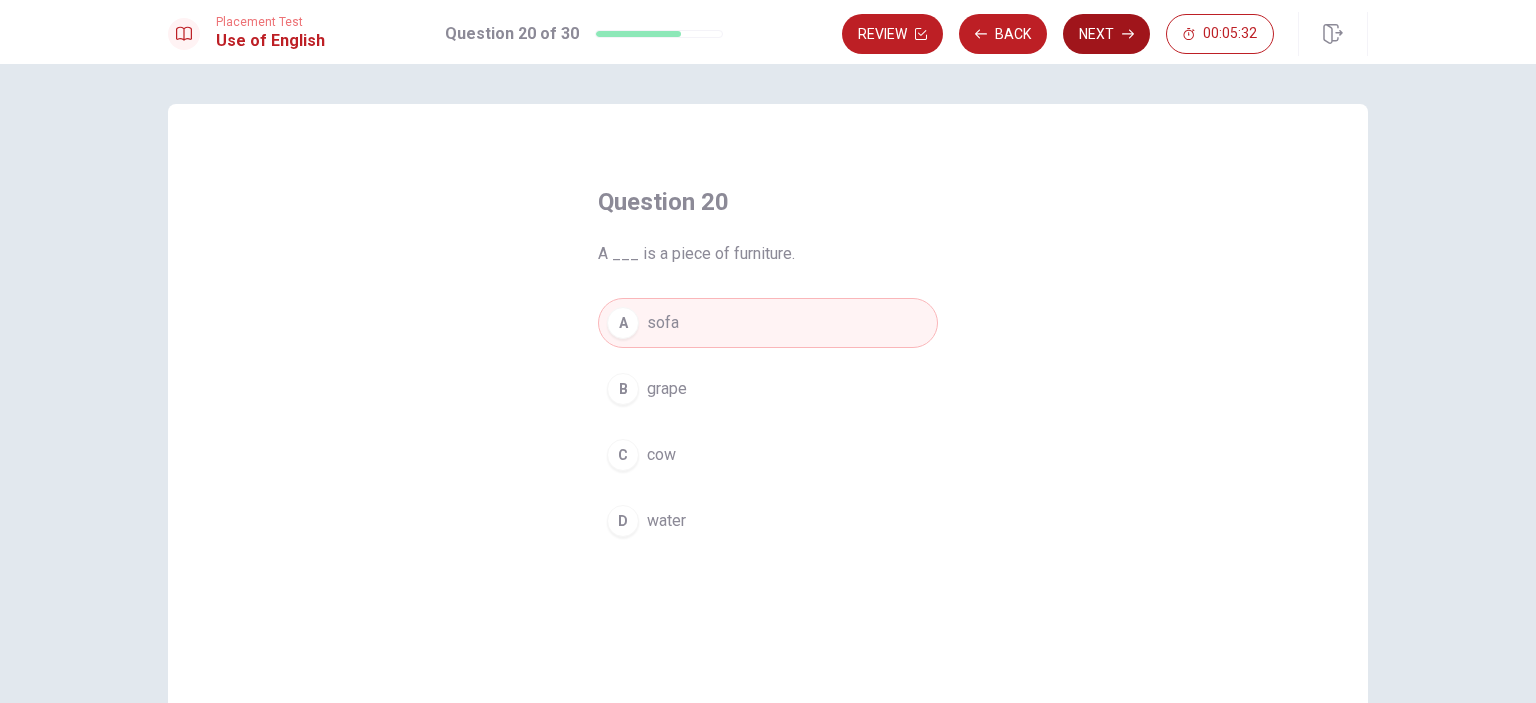click on "Next" at bounding box center [1106, 34] 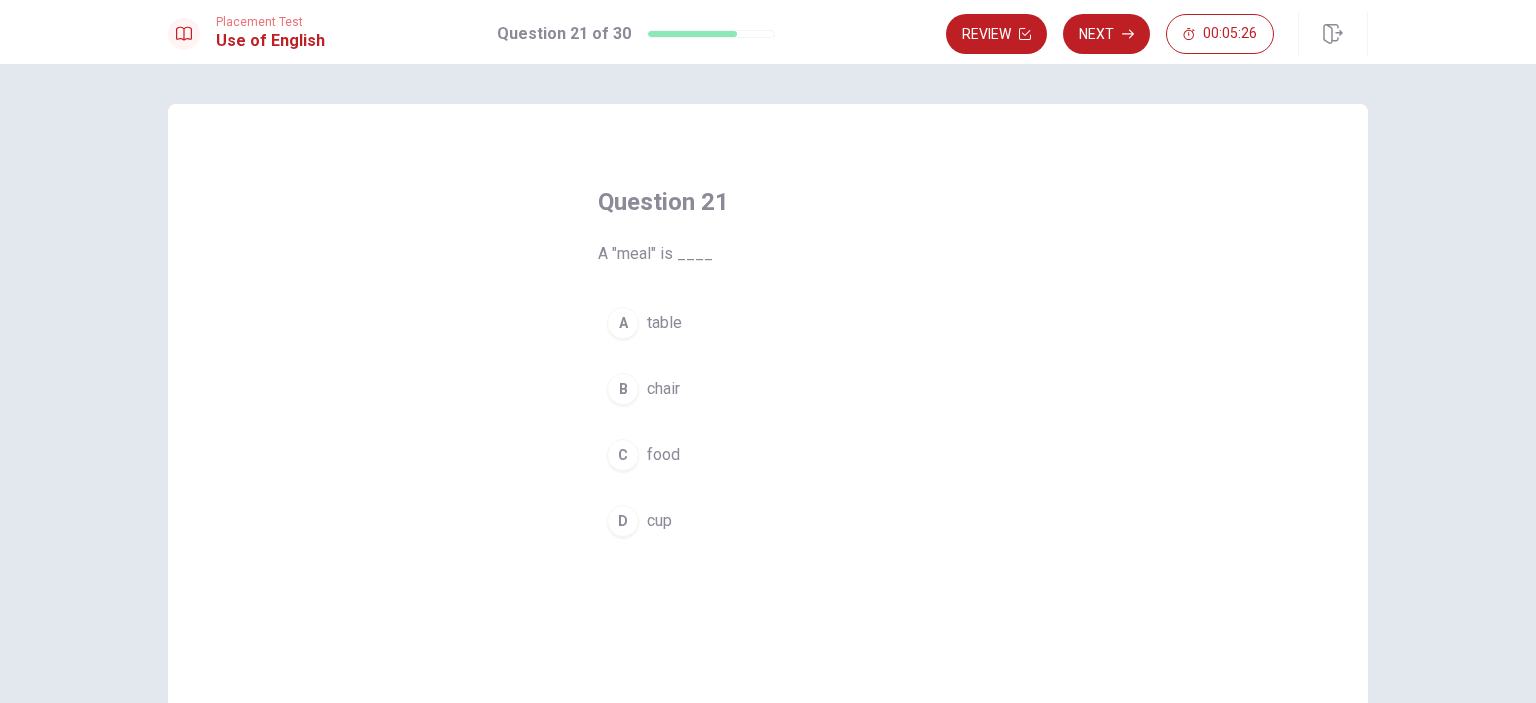 click on "food" at bounding box center [663, 455] 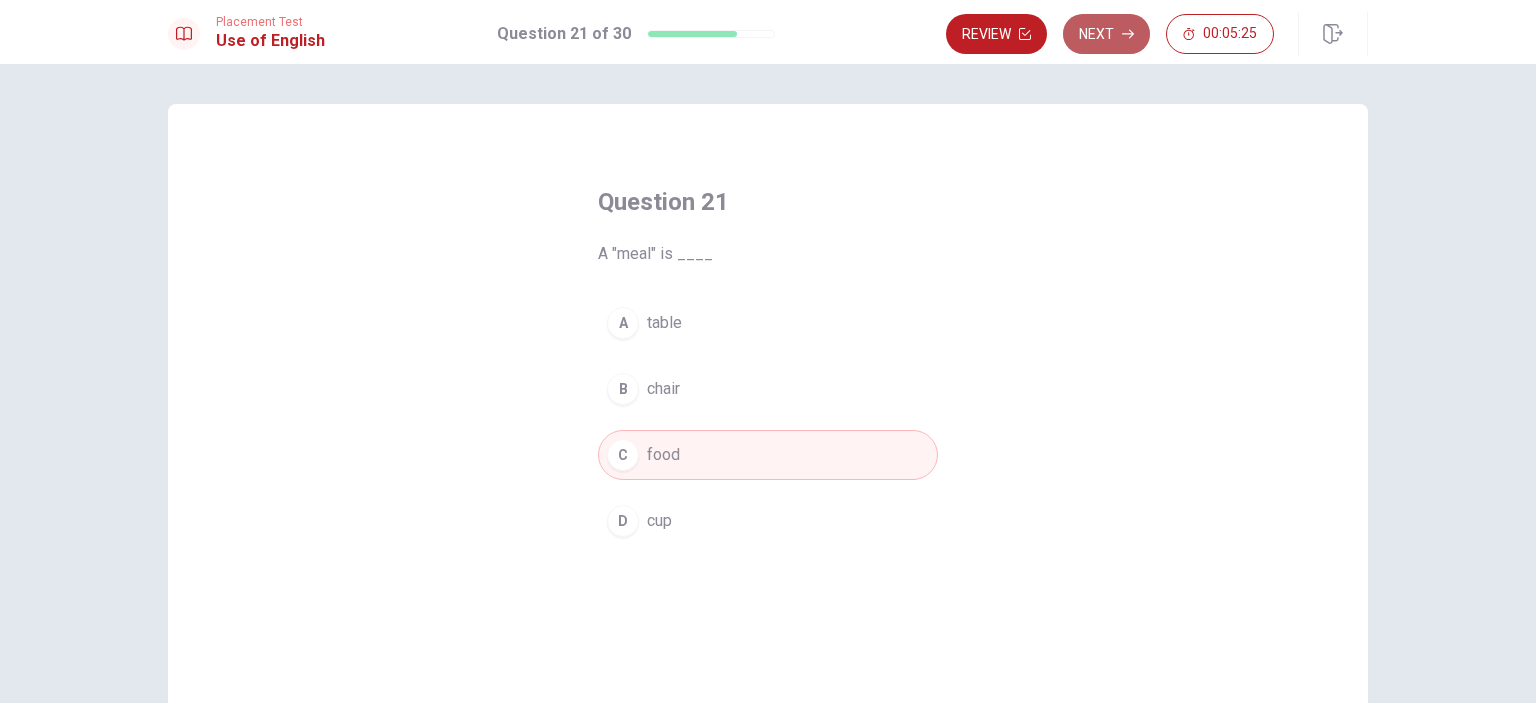 click on "Next" at bounding box center [1106, 34] 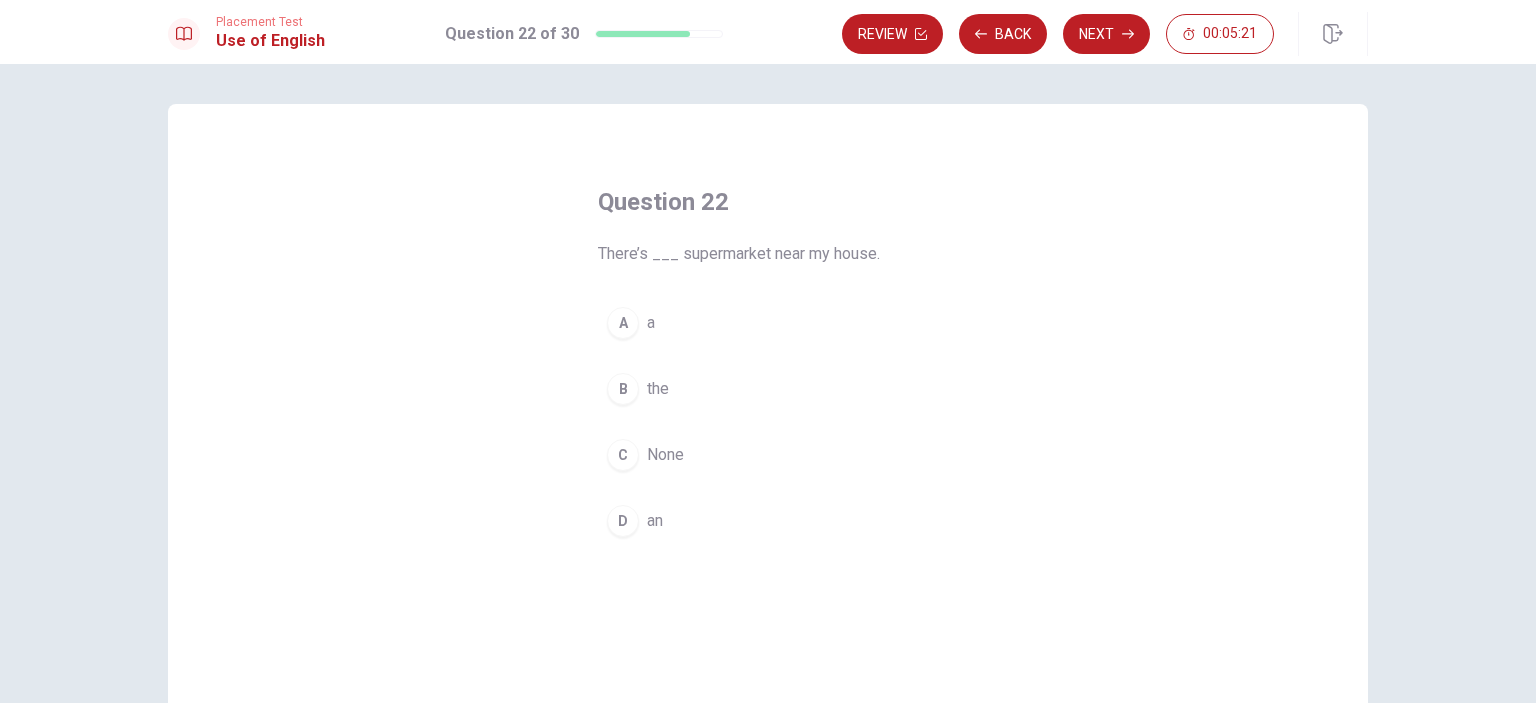 click on "a" at bounding box center [651, 323] 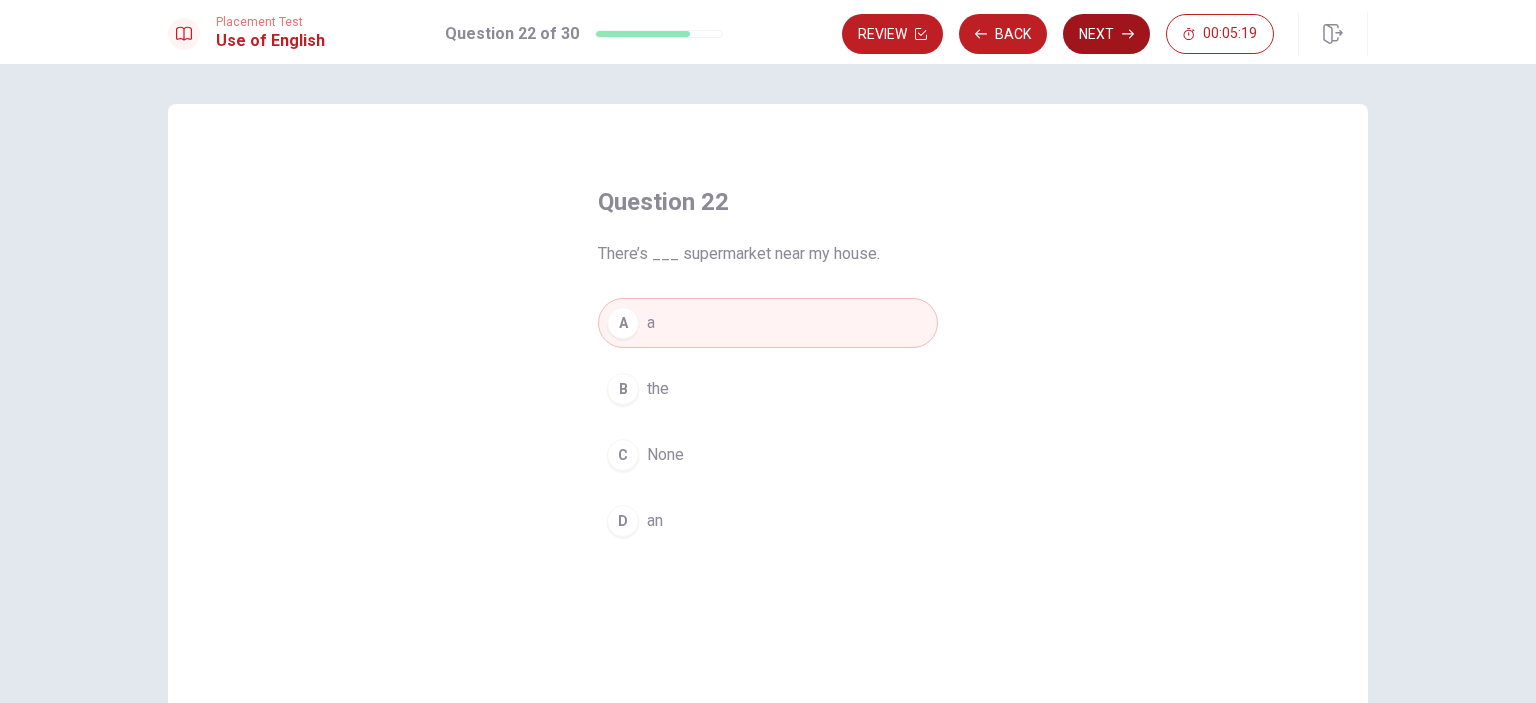 click on "Next" at bounding box center (1106, 34) 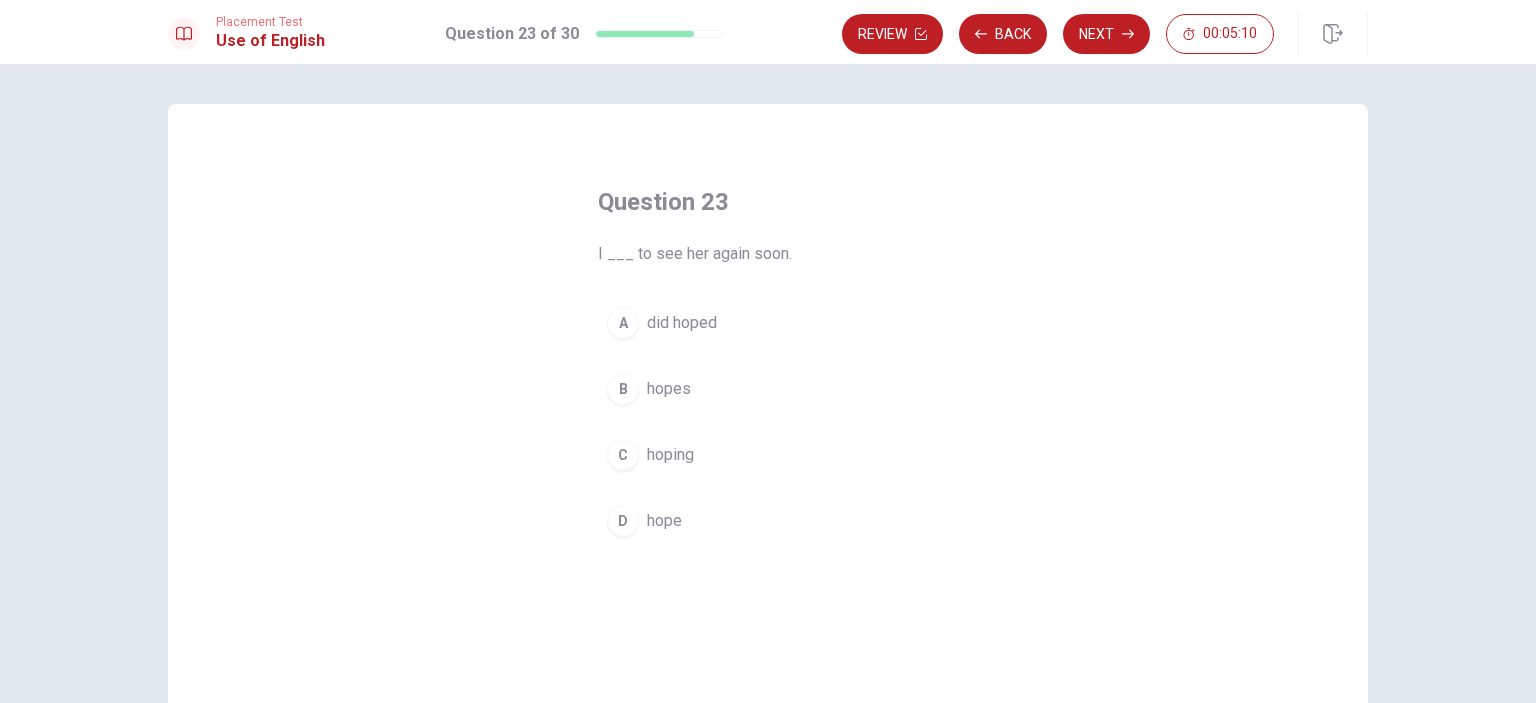 click on "D hope" at bounding box center (768, 521) 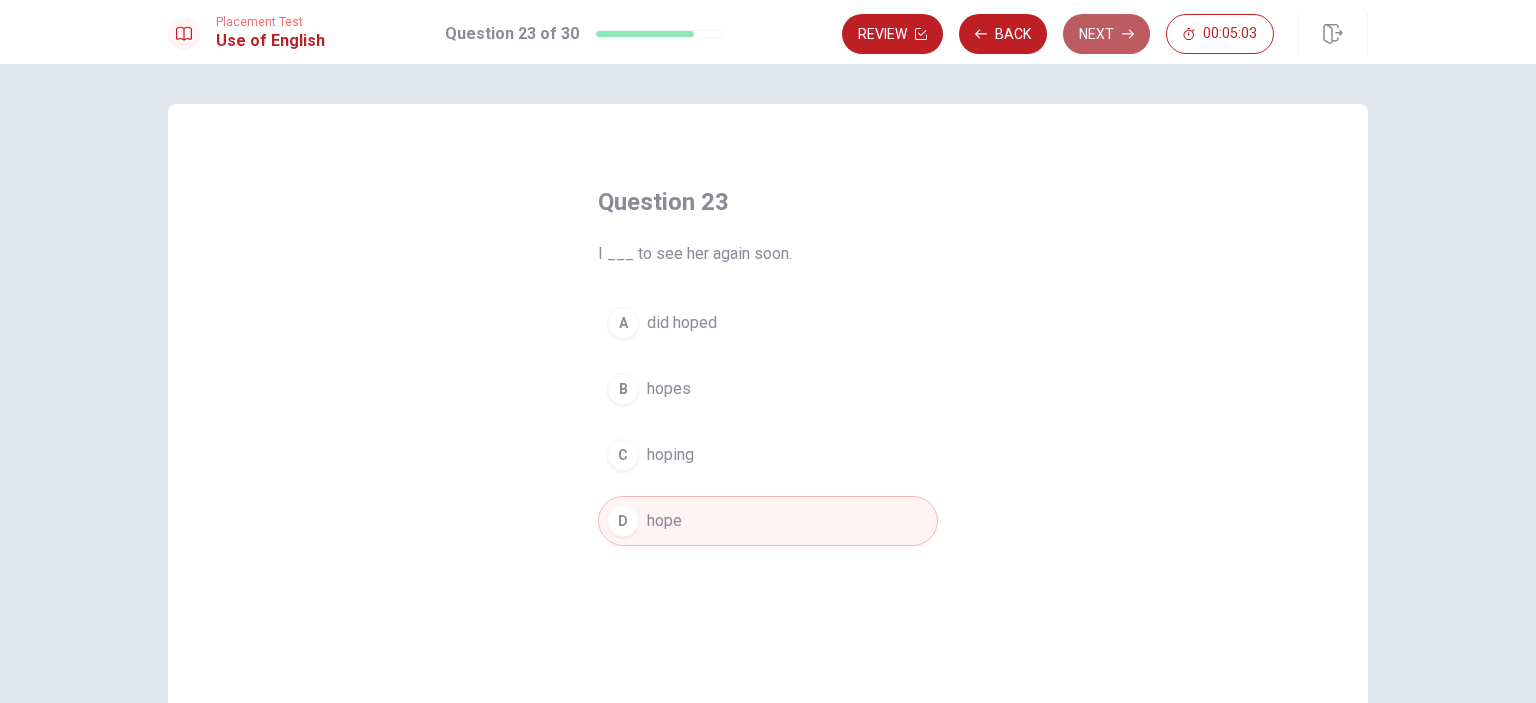 click on "Next" at bounding box center [1106, 34] 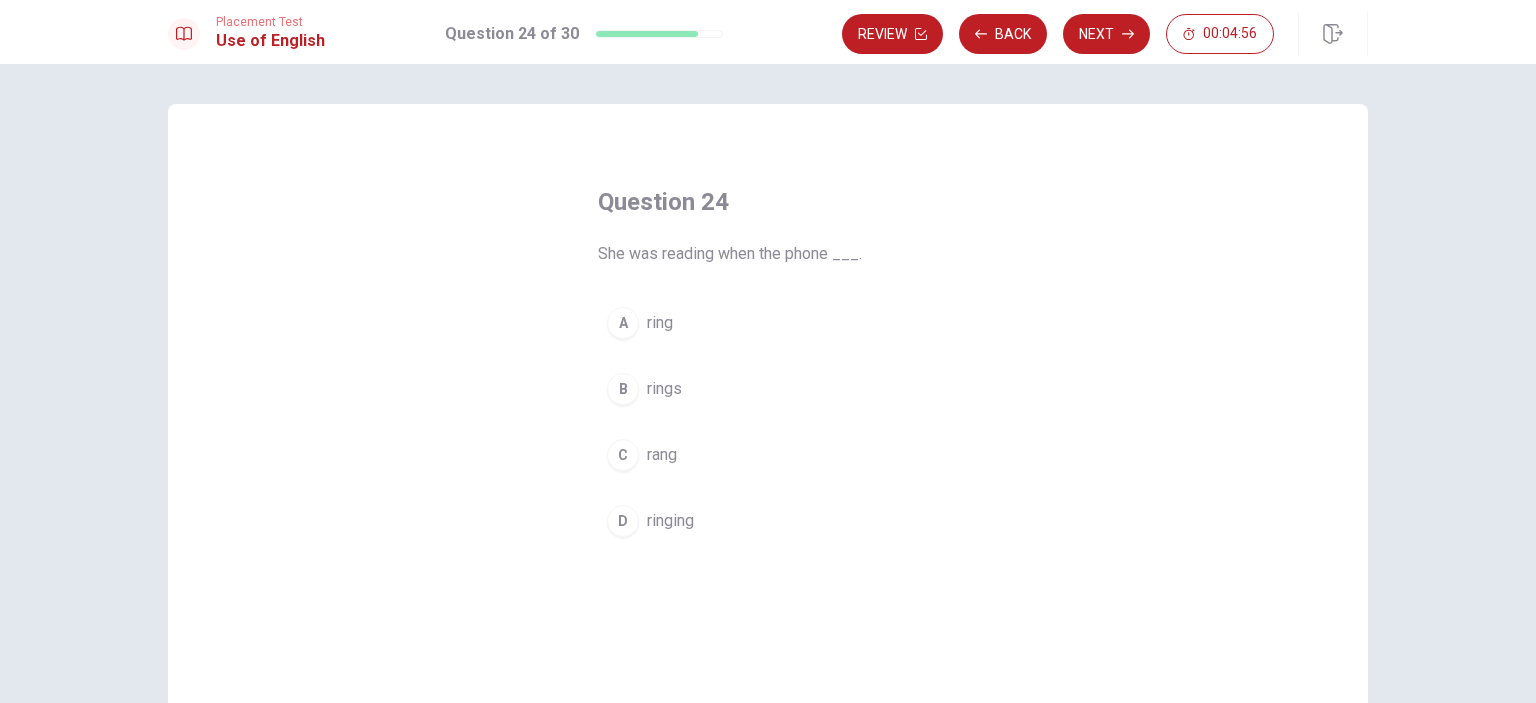 click on "C rang" at bounding box center [768, 455] 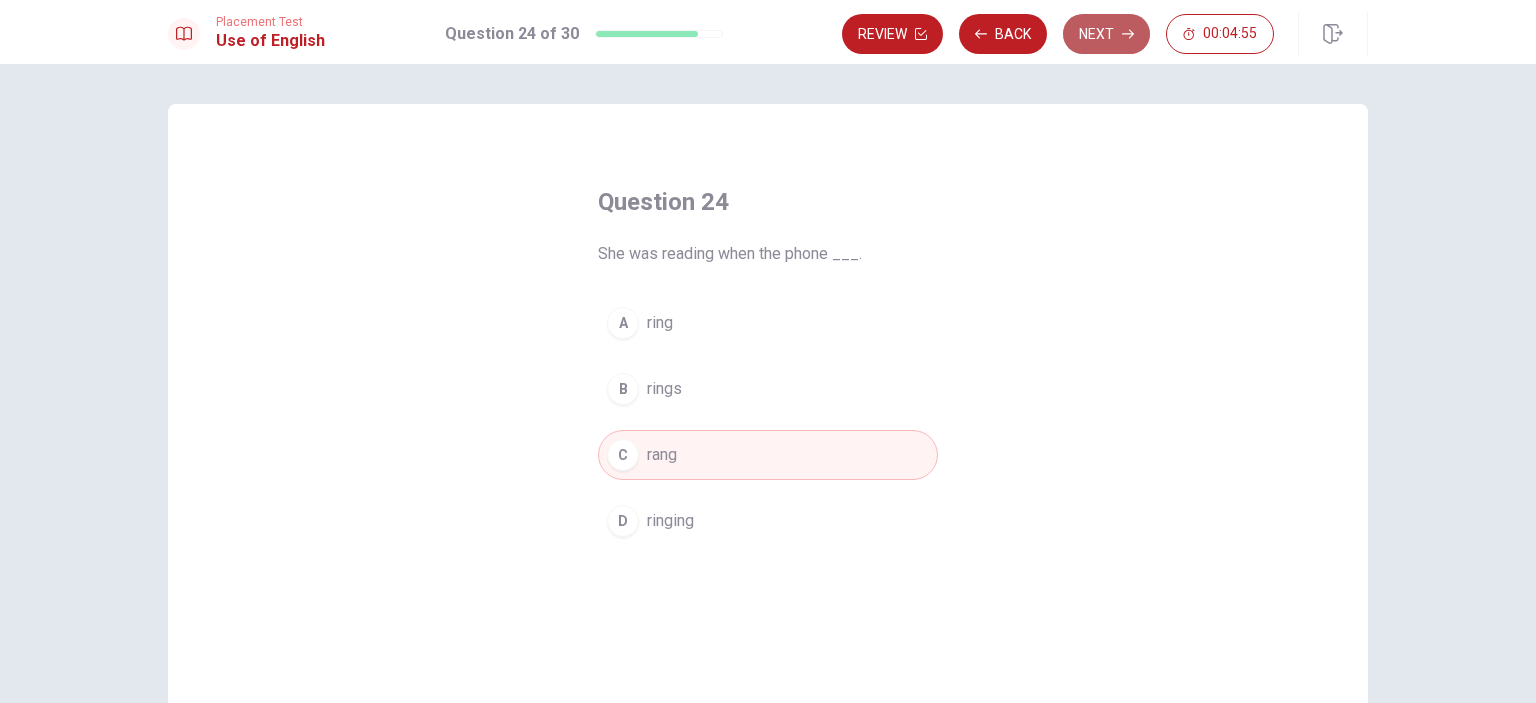 click on "Next" at bounding box center (1106, 34) 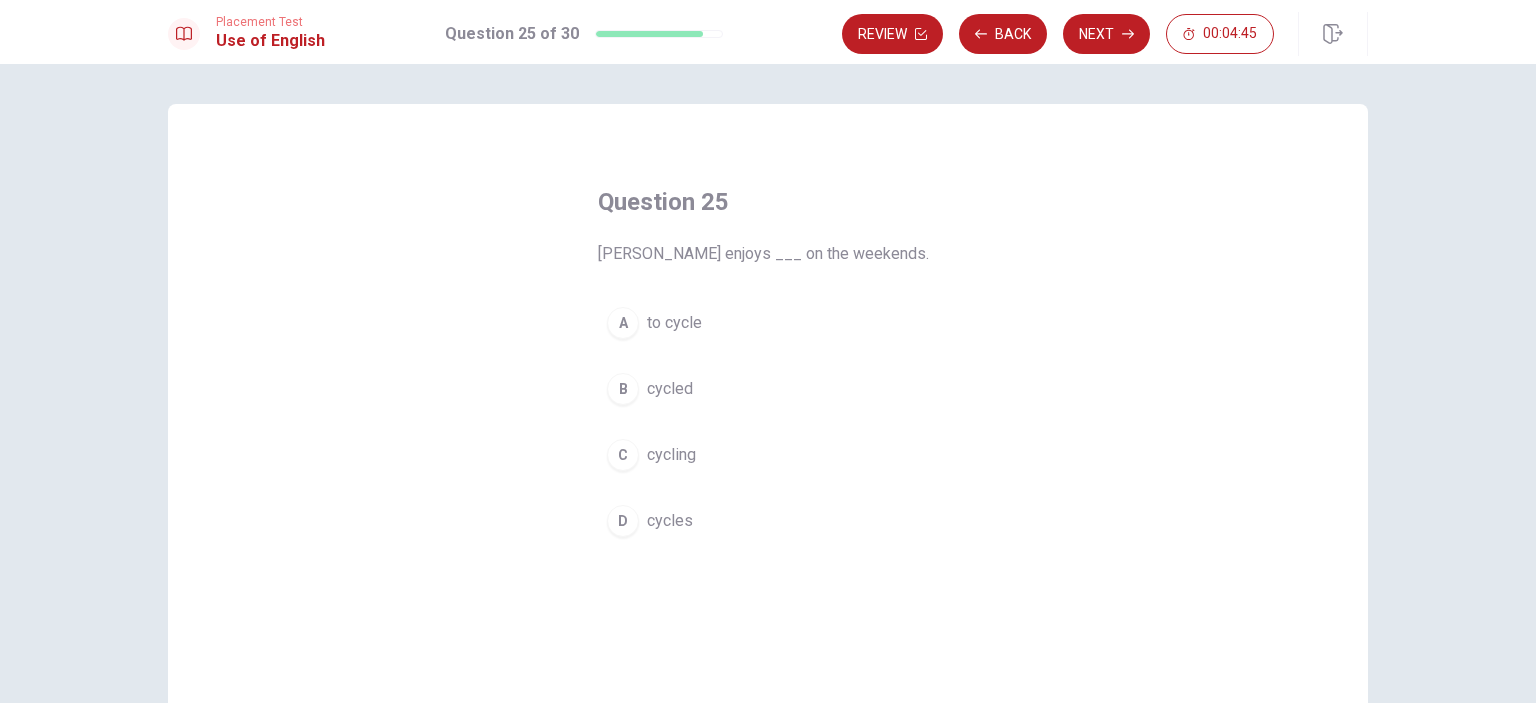 click on "cycles" at bounding box center (670, 521) 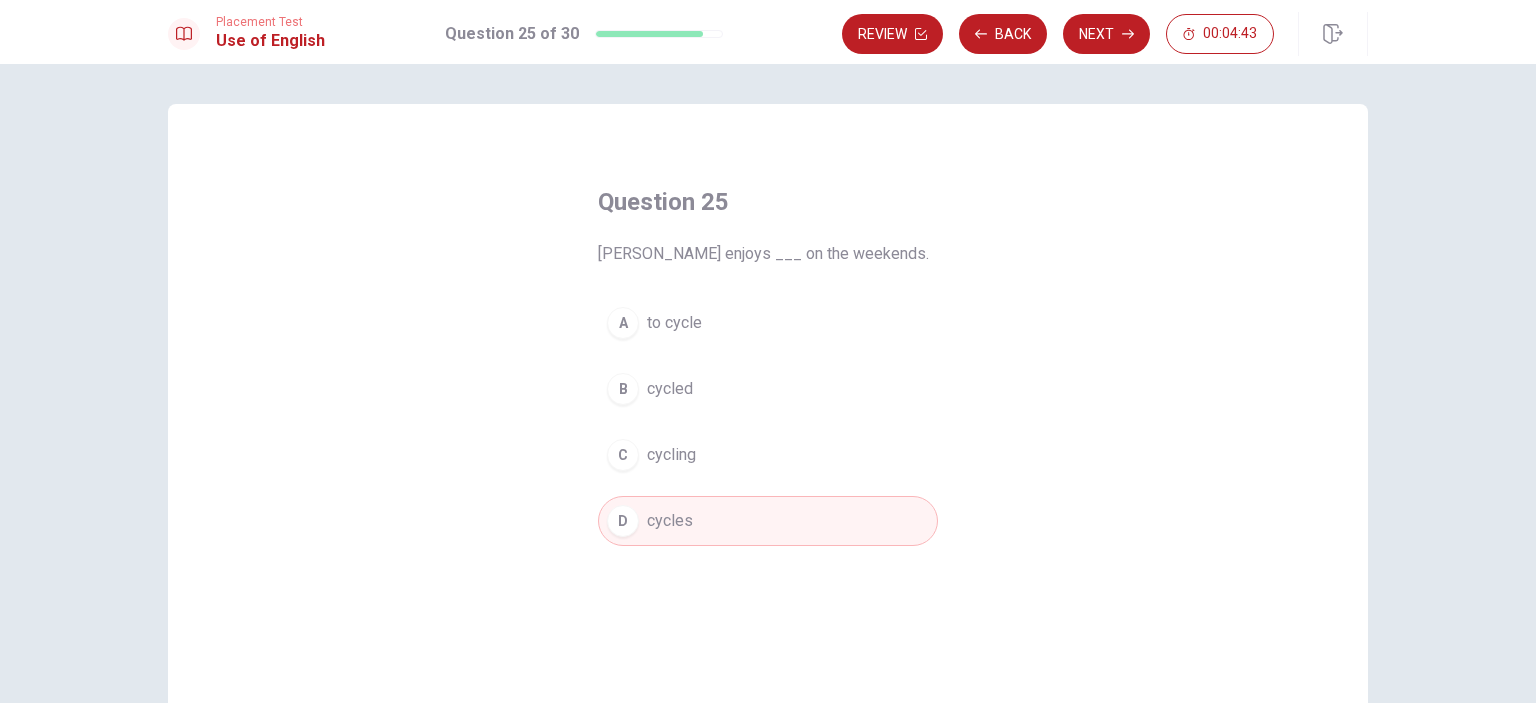 click on "to cycle" at bounding box center [674, 323] 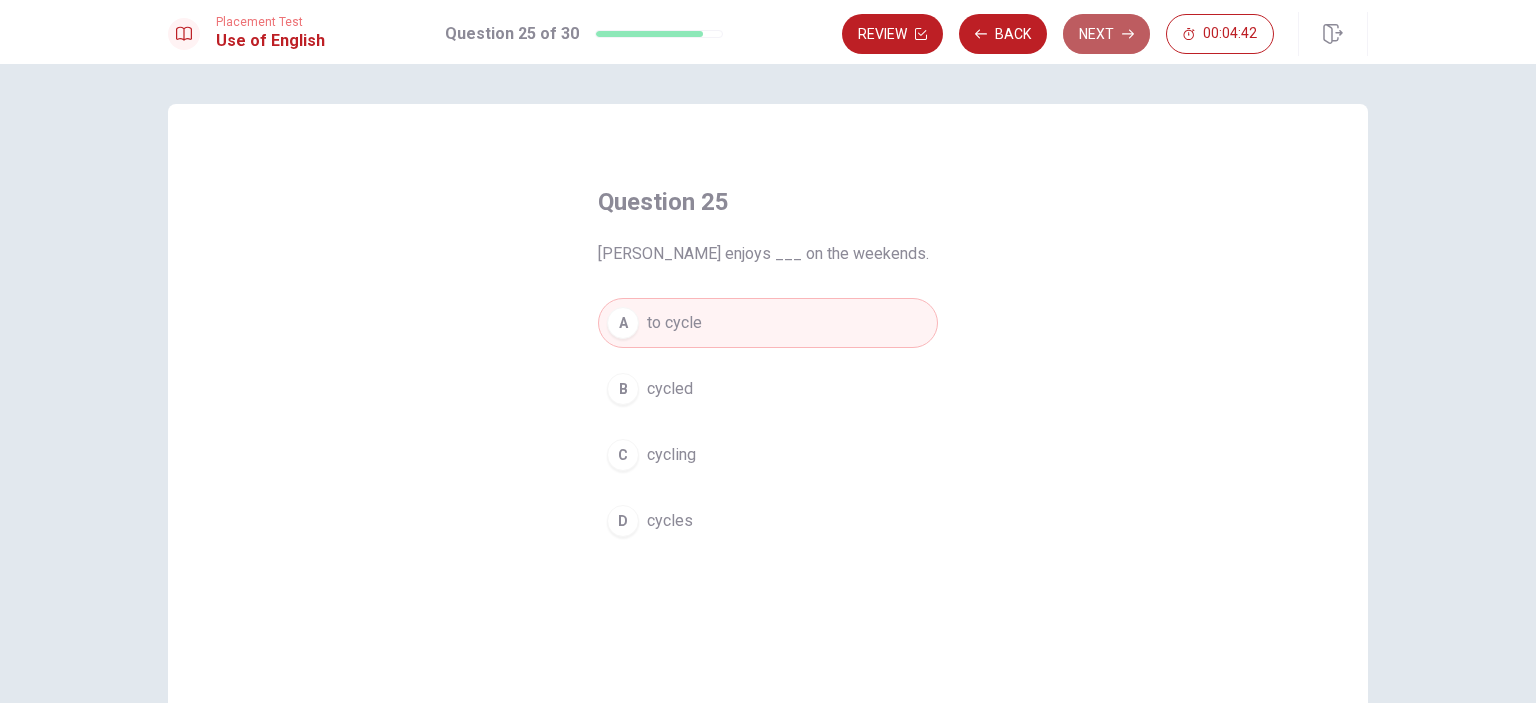 click on "Next" at bounding box center (1106, 34) 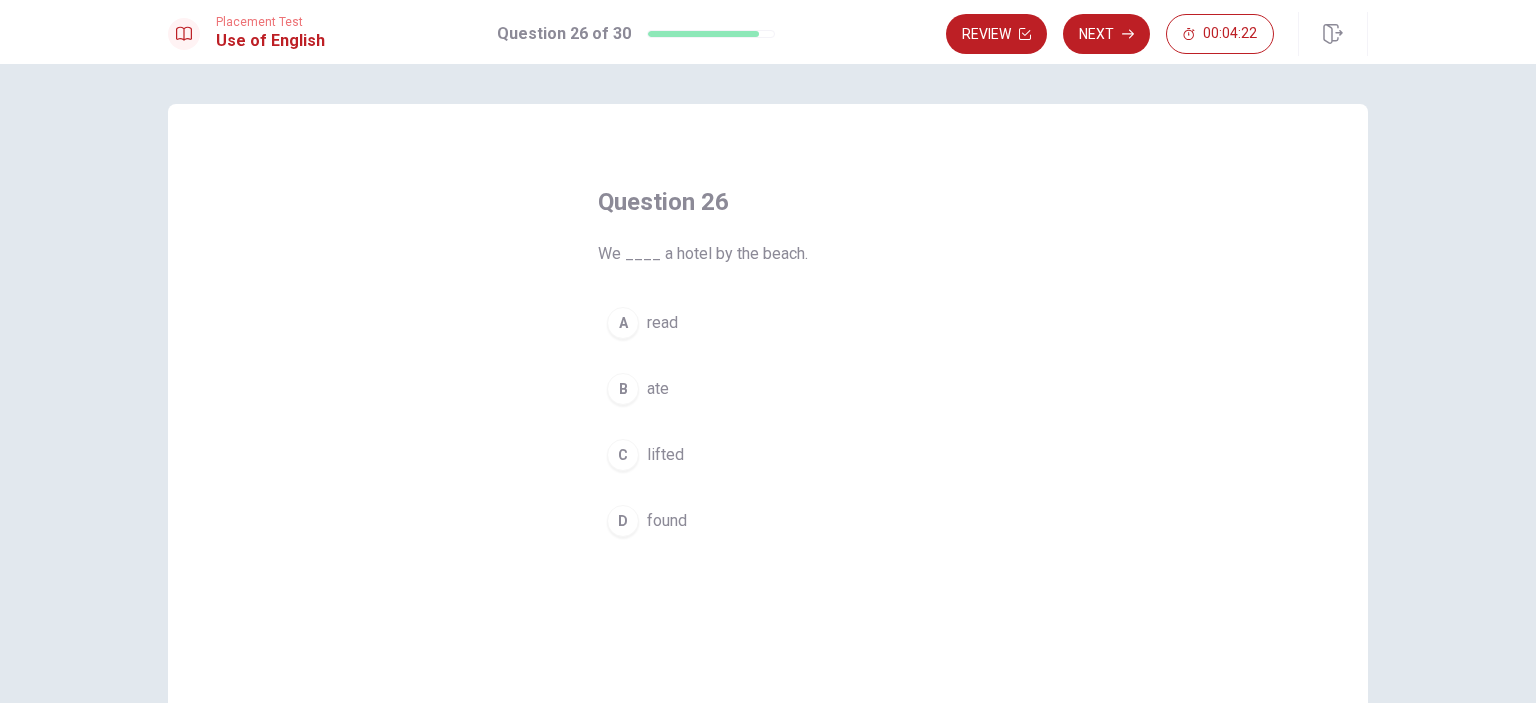 click on "lifted" at bounding box center (665, 455) 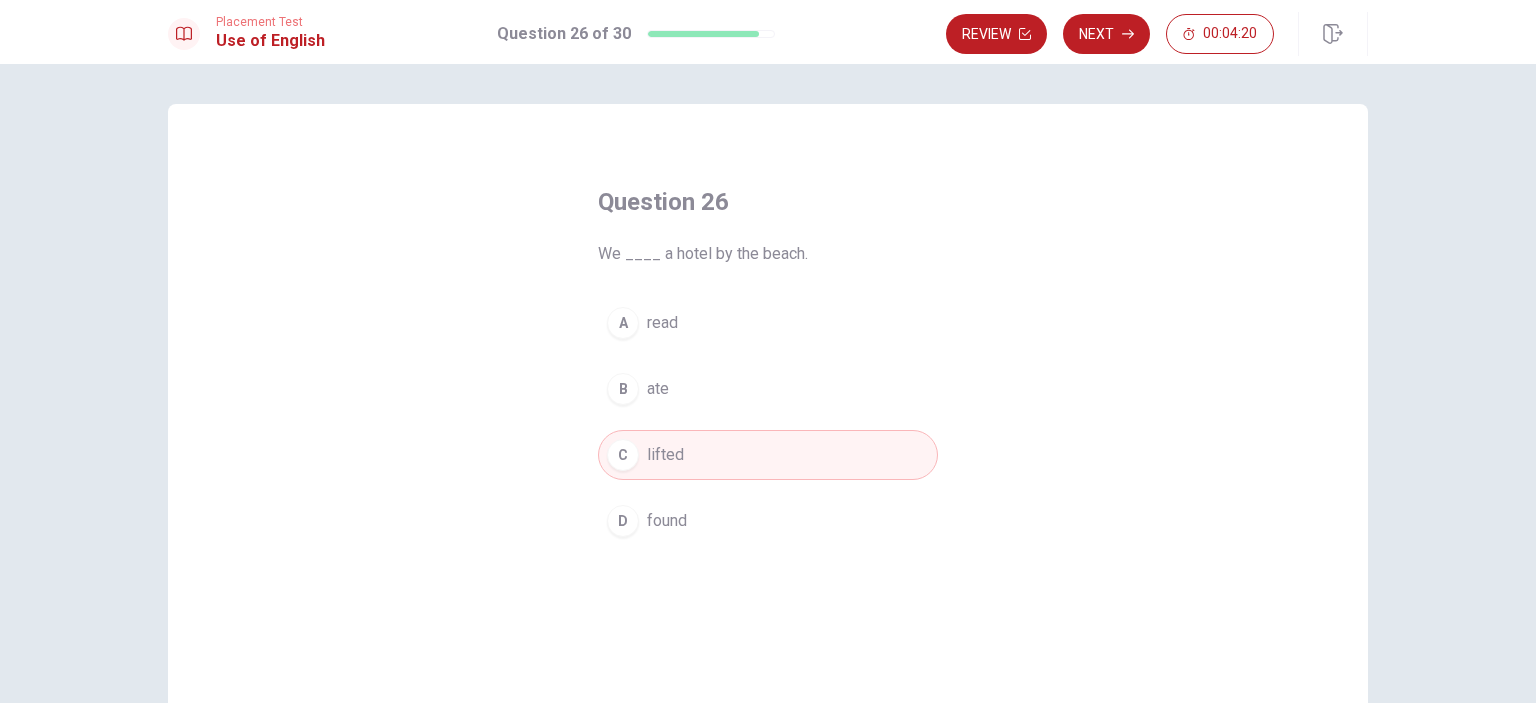 click on "Next" at bounding box center [1106, 34] 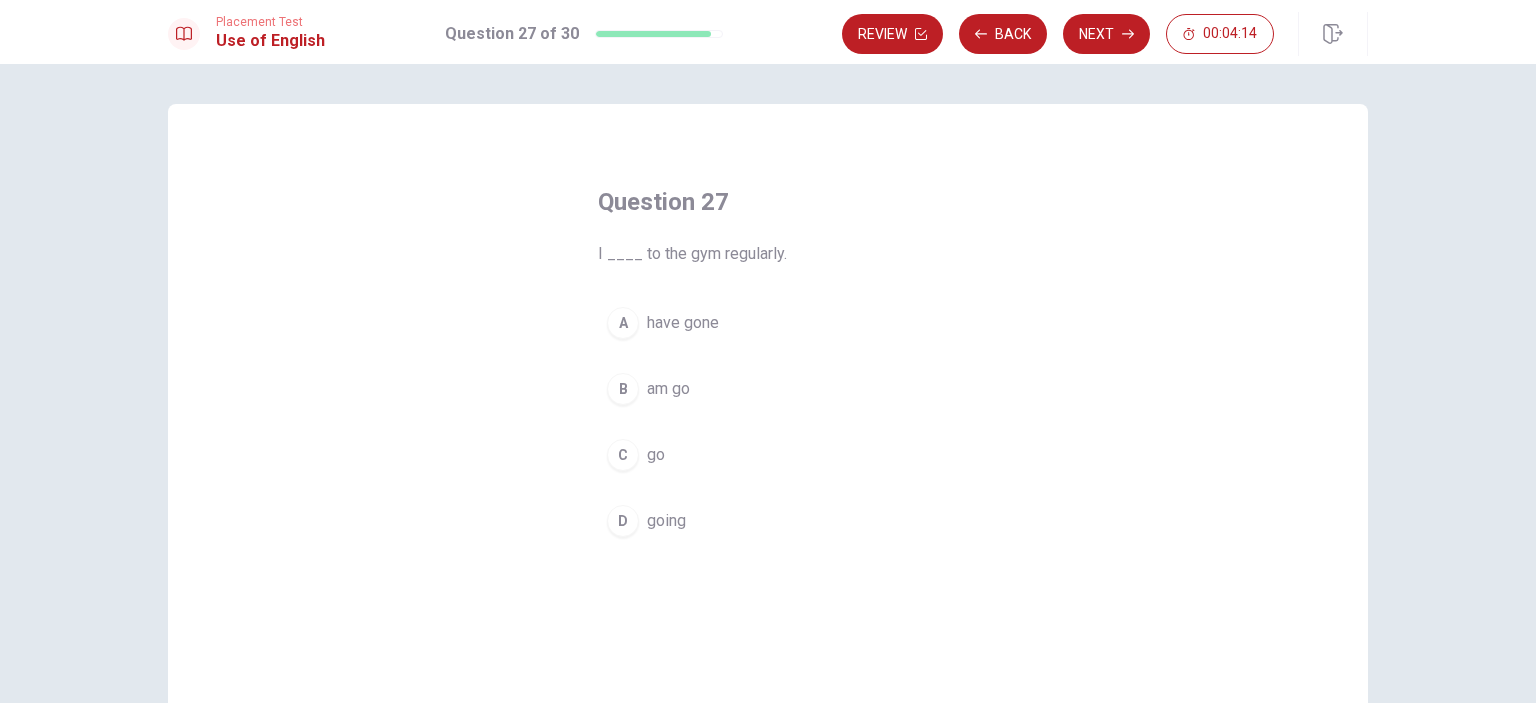 click on "B am go" at bounding box center (768, 389) 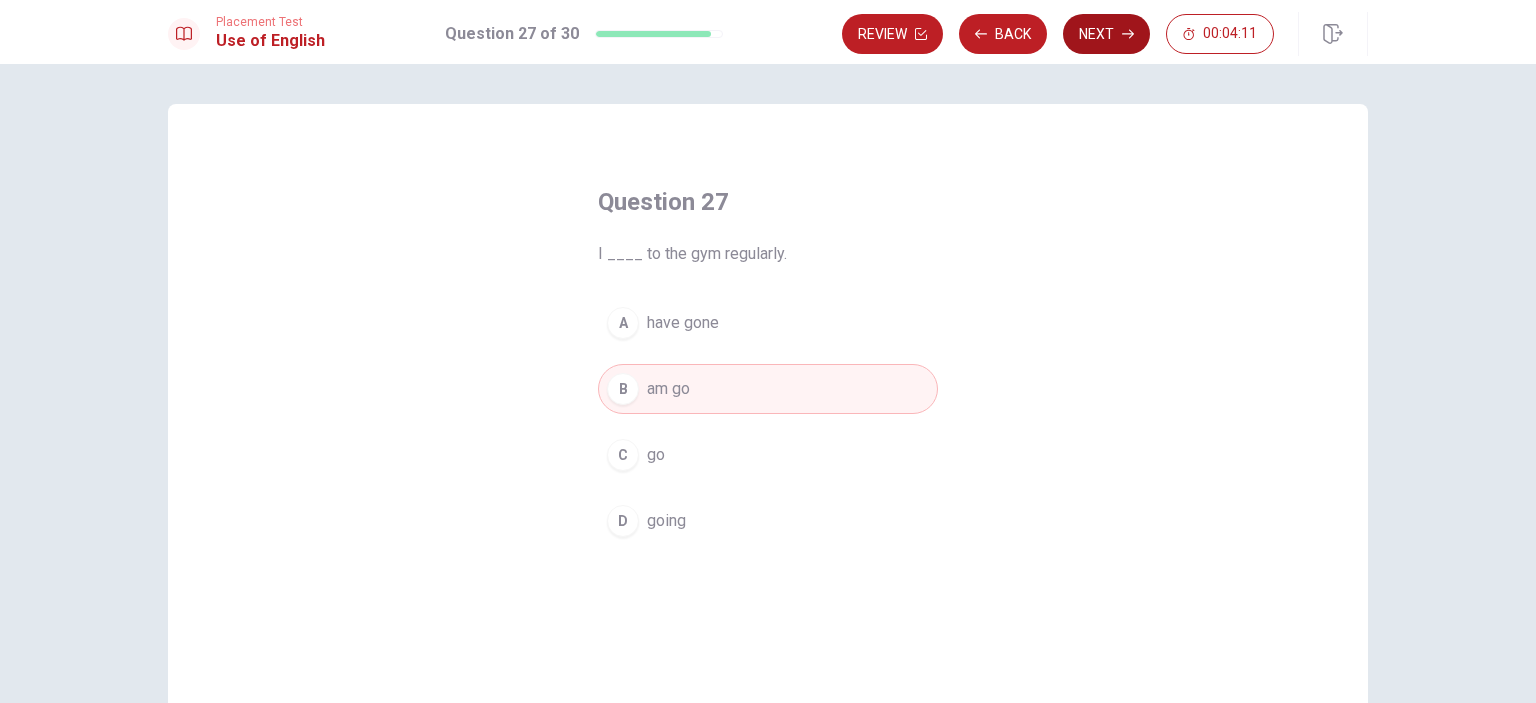 click on "Next" at bounding box center (1106, 34) 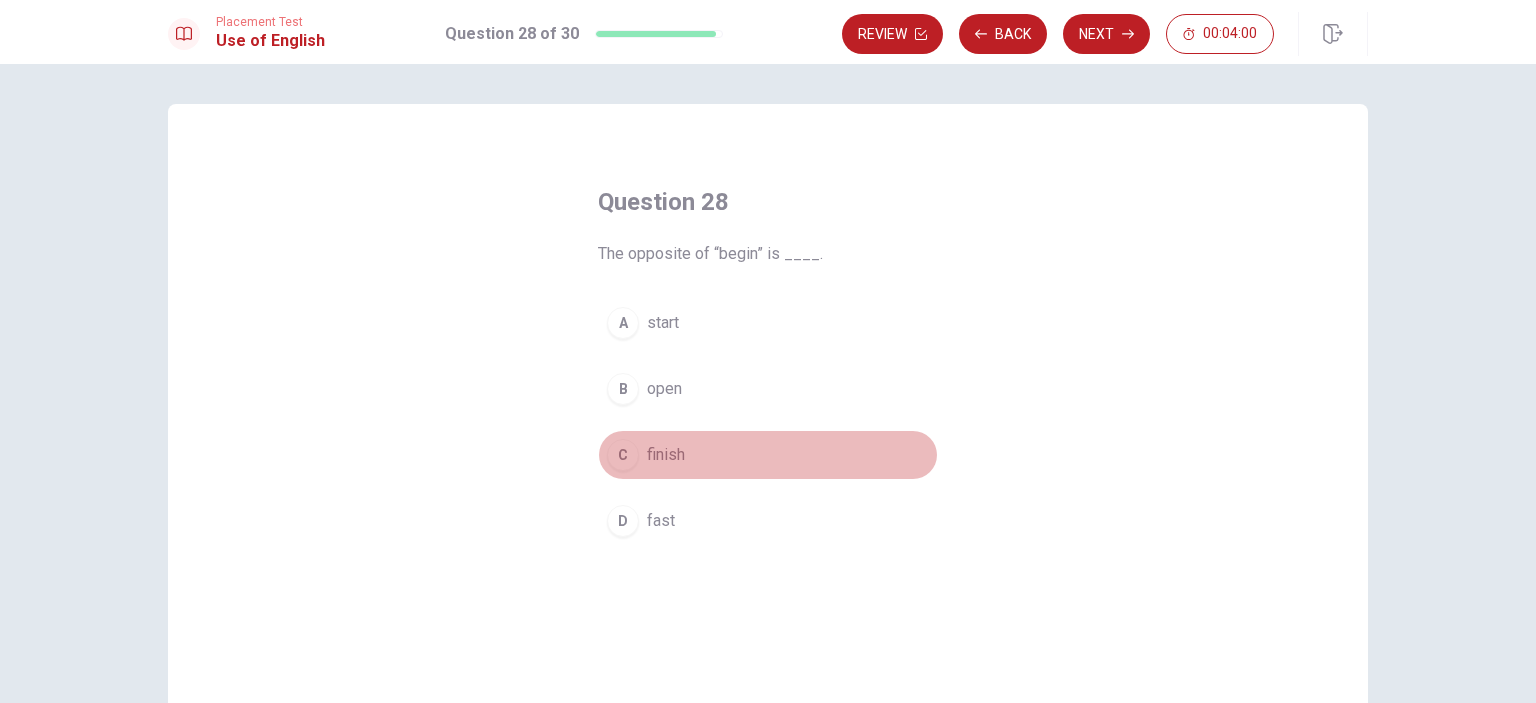 click on "finish" at bounding box center [666, 455] 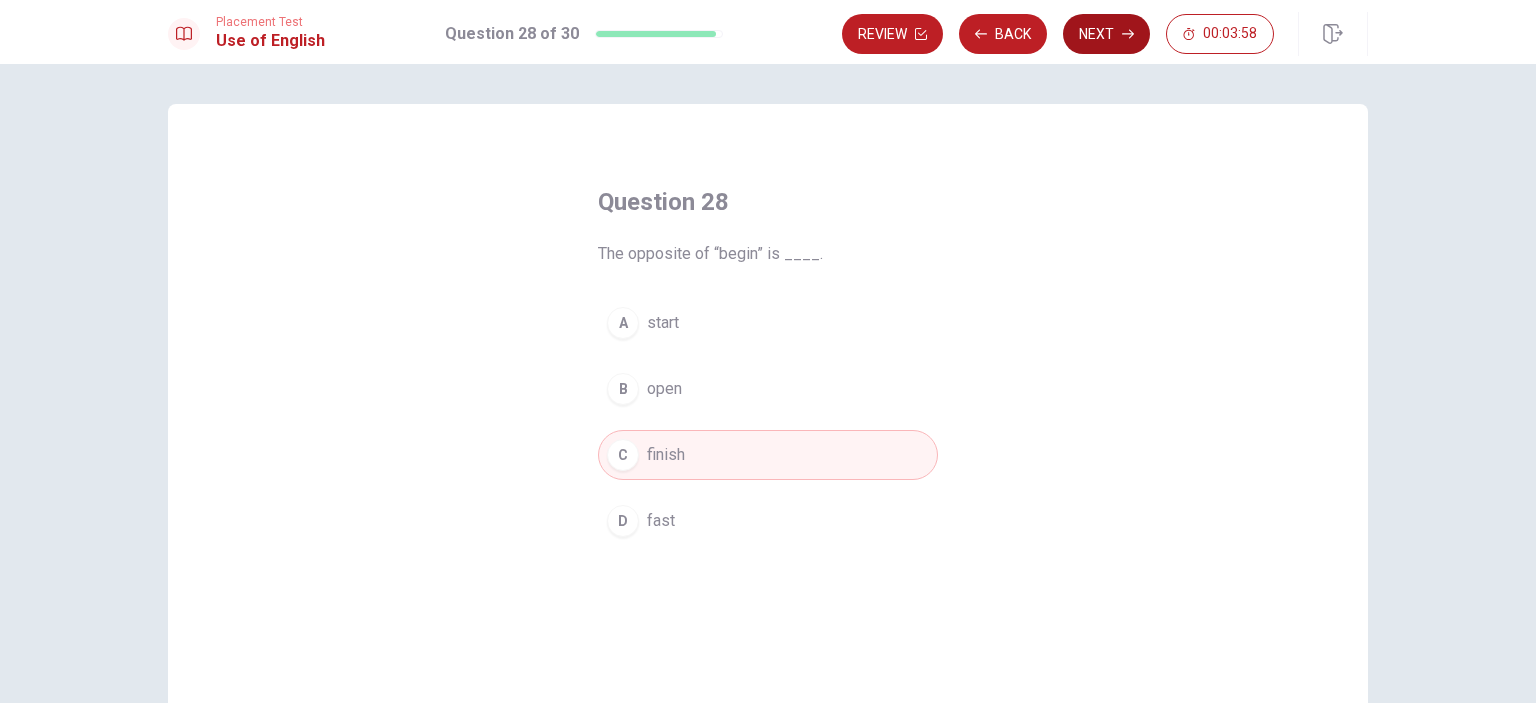 click on "Next" at bounding box center [1106, 34] 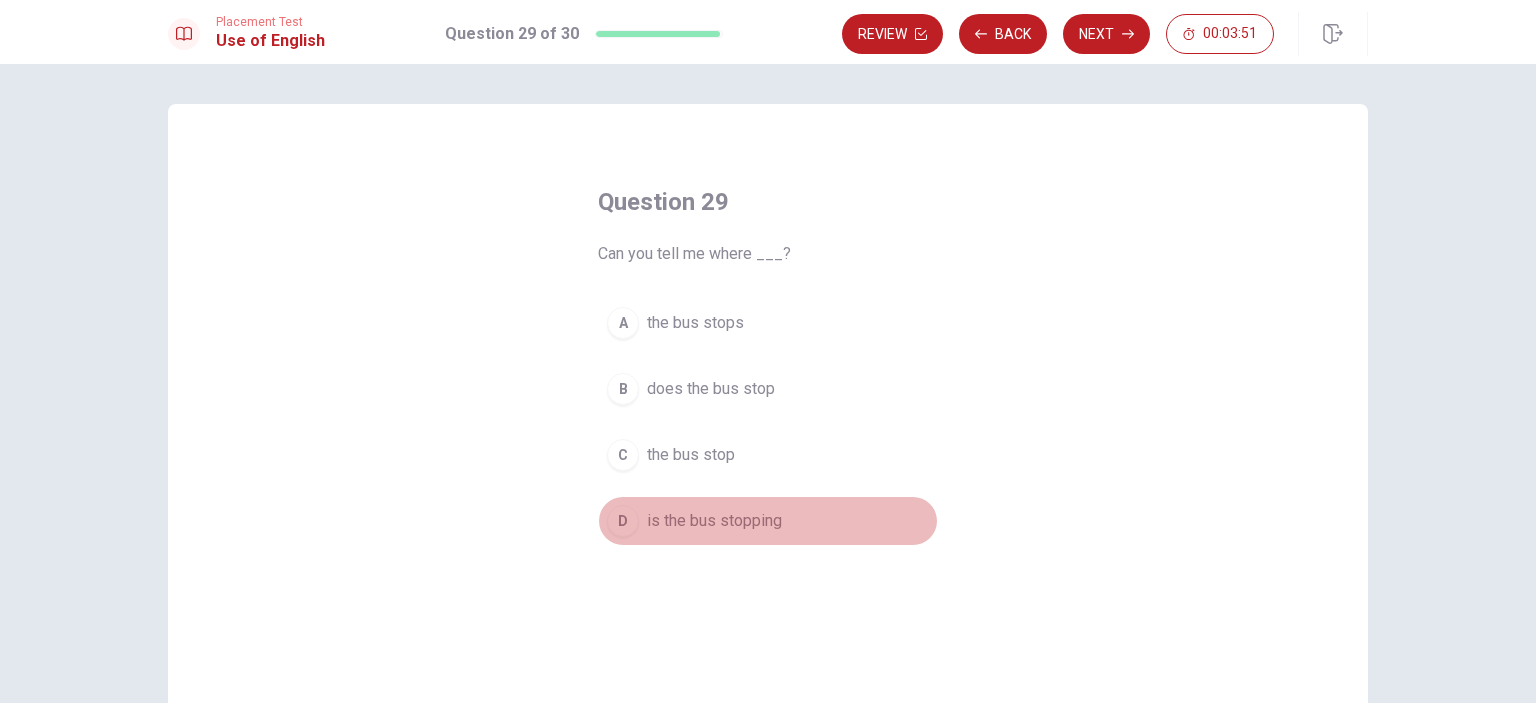 click on "is the bus stopping" at bounding box center (714, 521) 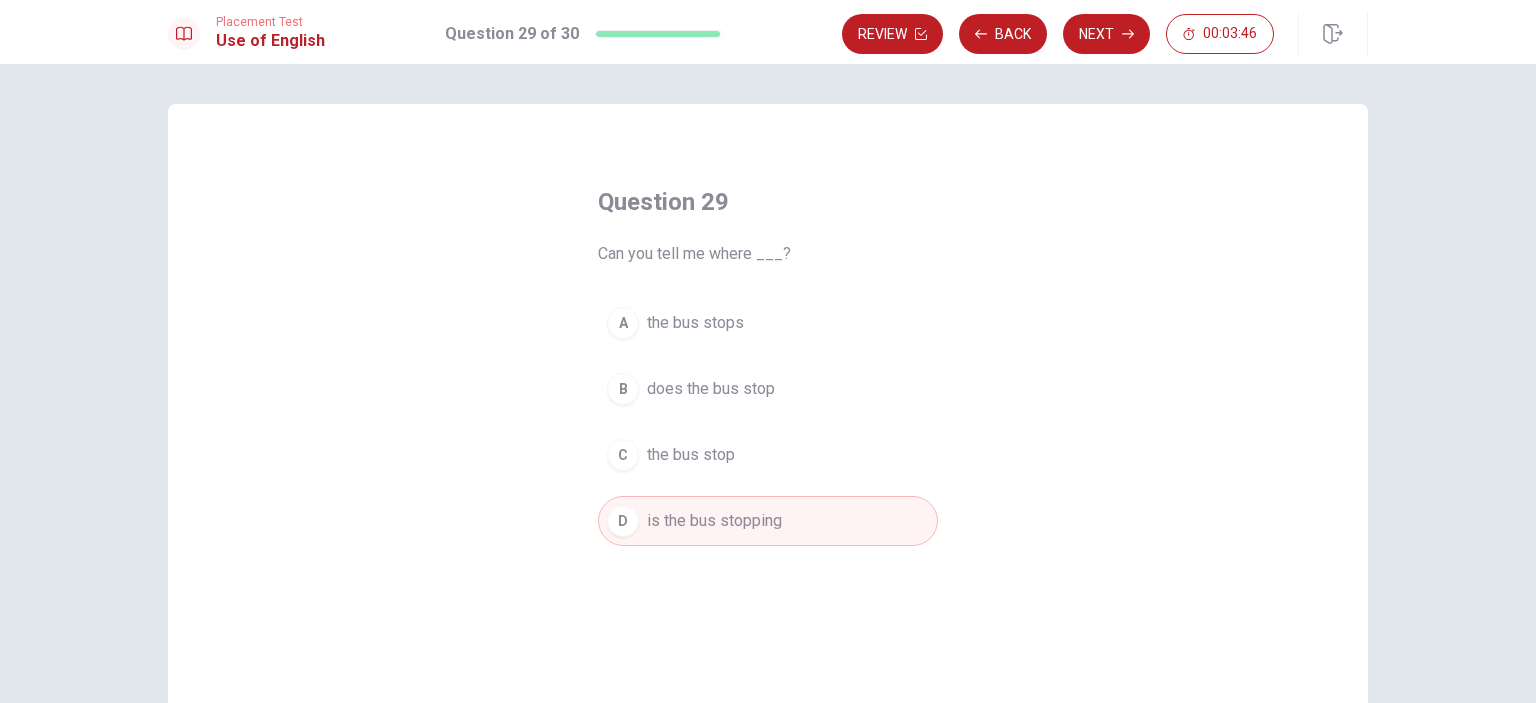 click on "does the bus stop" at bounding box center (711, 389) 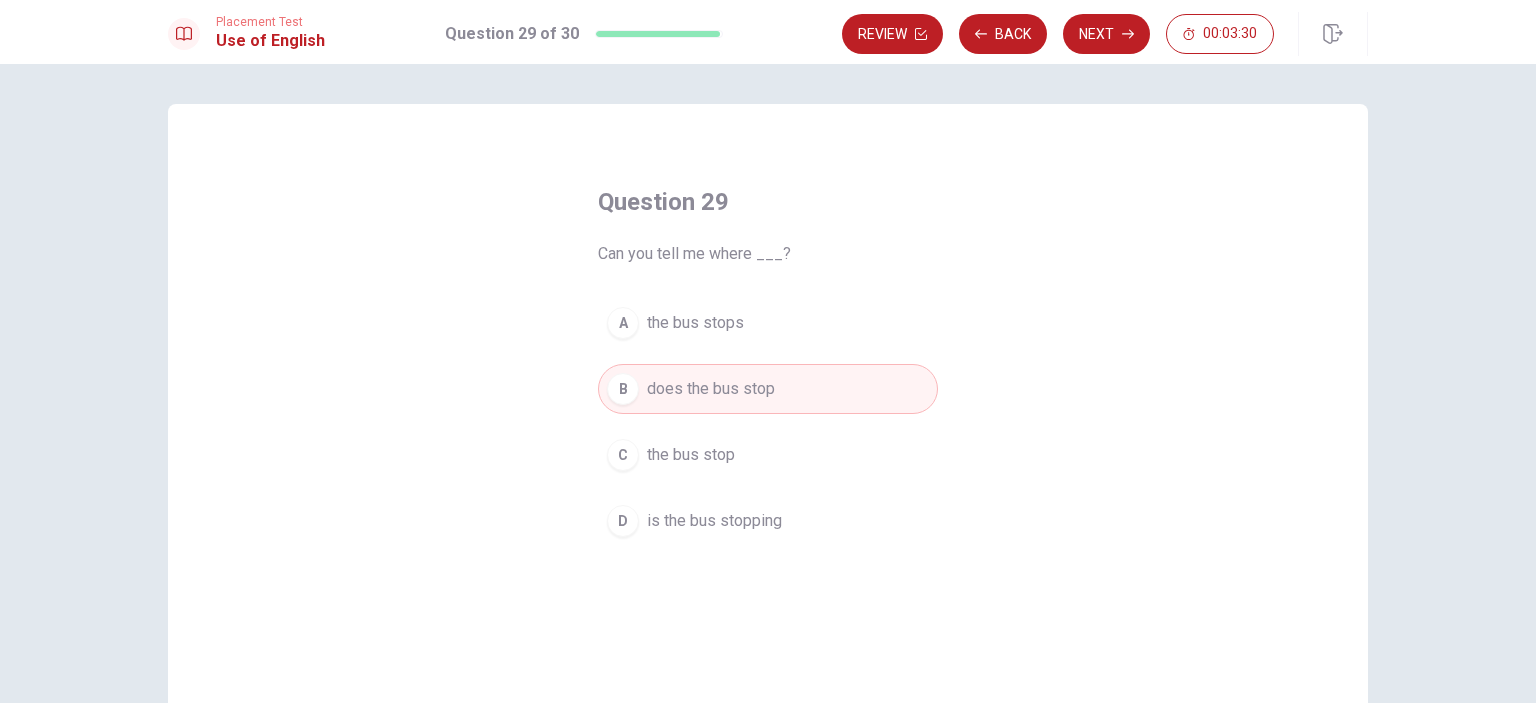 click on "D is the bus stopping" at bounding box center [768, 521] 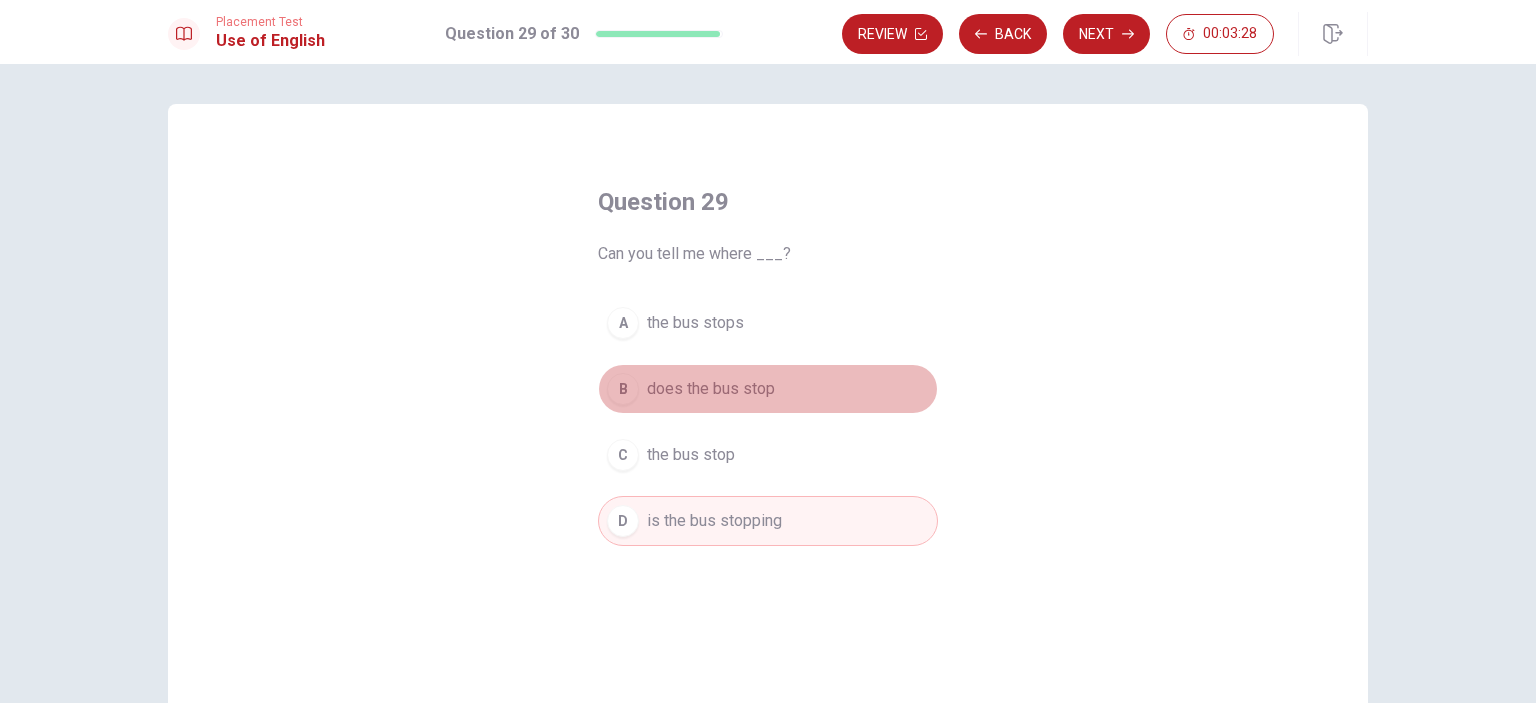 click on "does the bus stop" at bounding box center (711, 389) 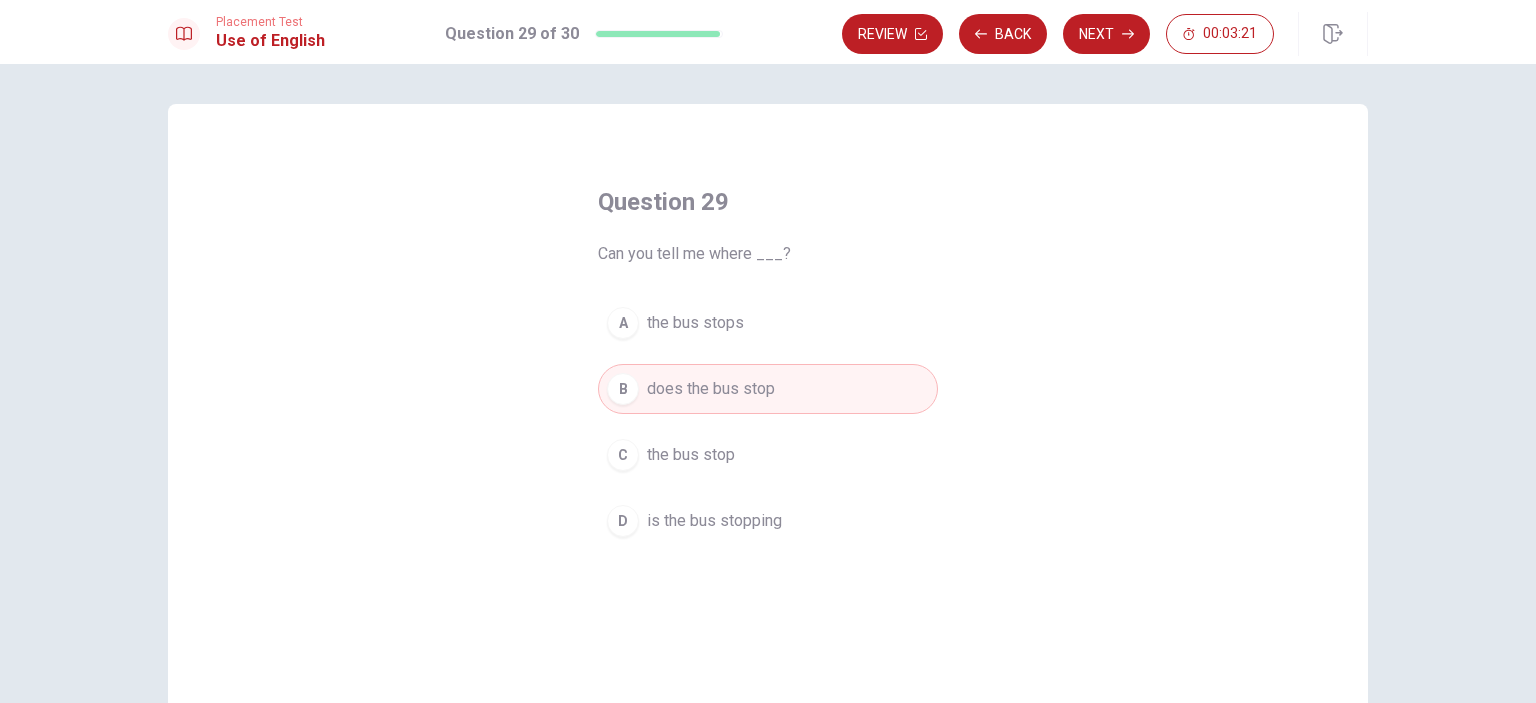 click on "C the bus stop" at bounding box center (768, 455) 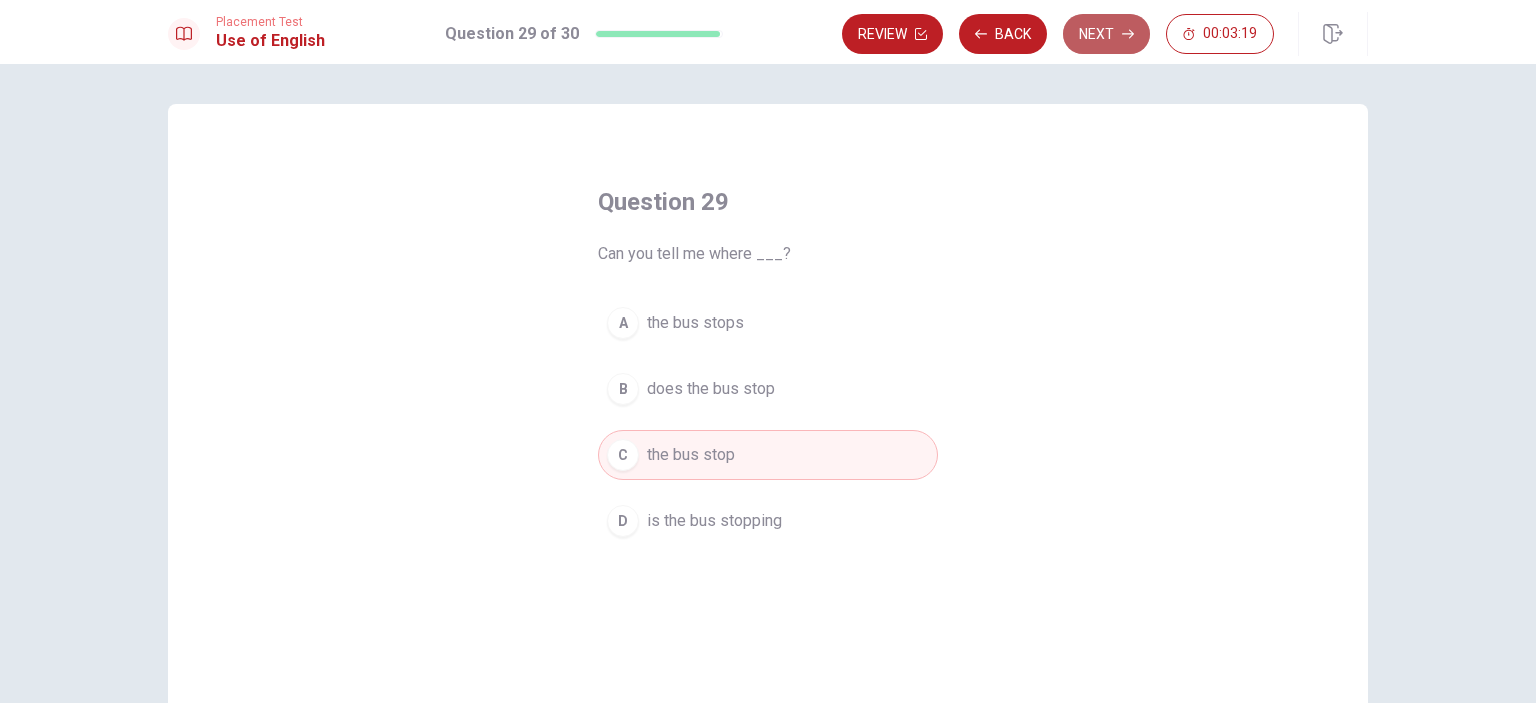 click on "Next" at bounding box center (1106, 34) 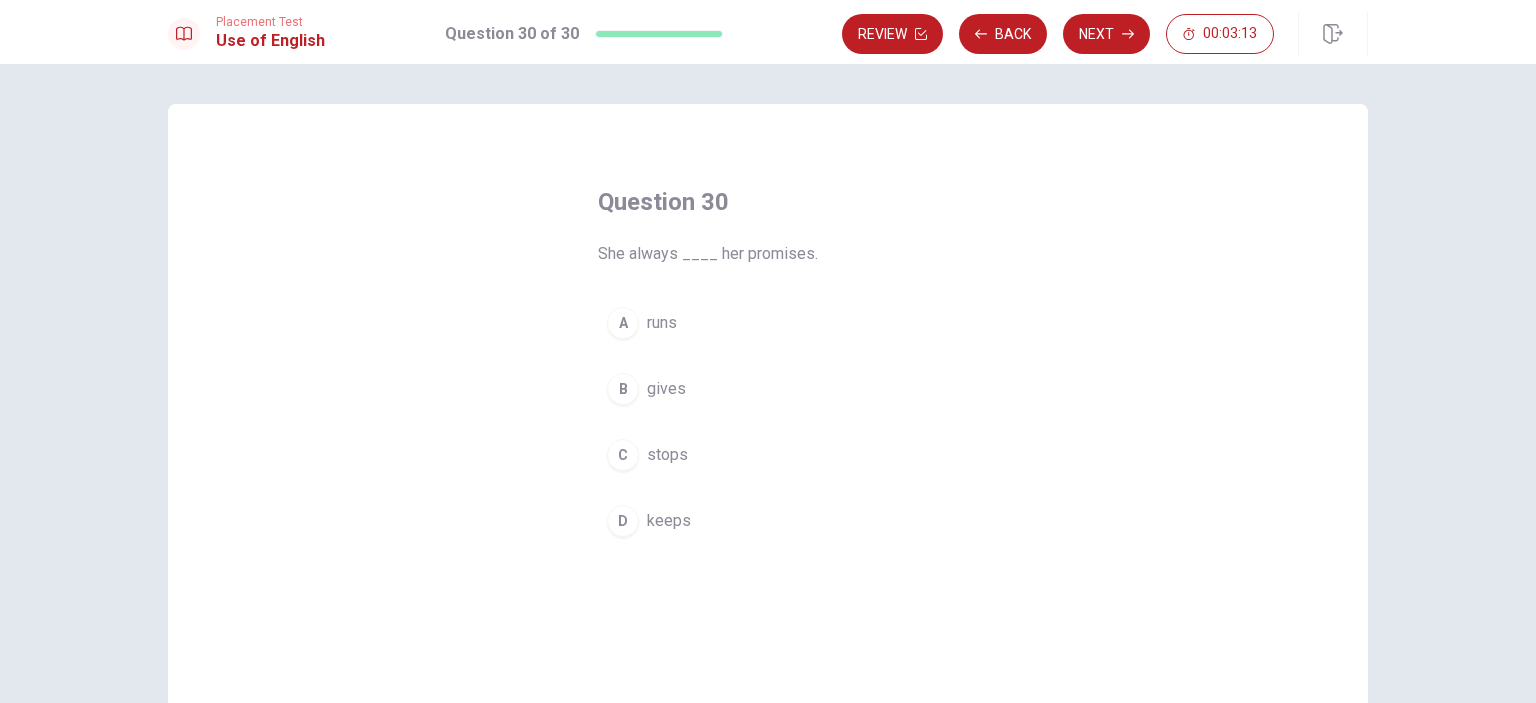 click on "keeps" at bounding box center [669, 521] 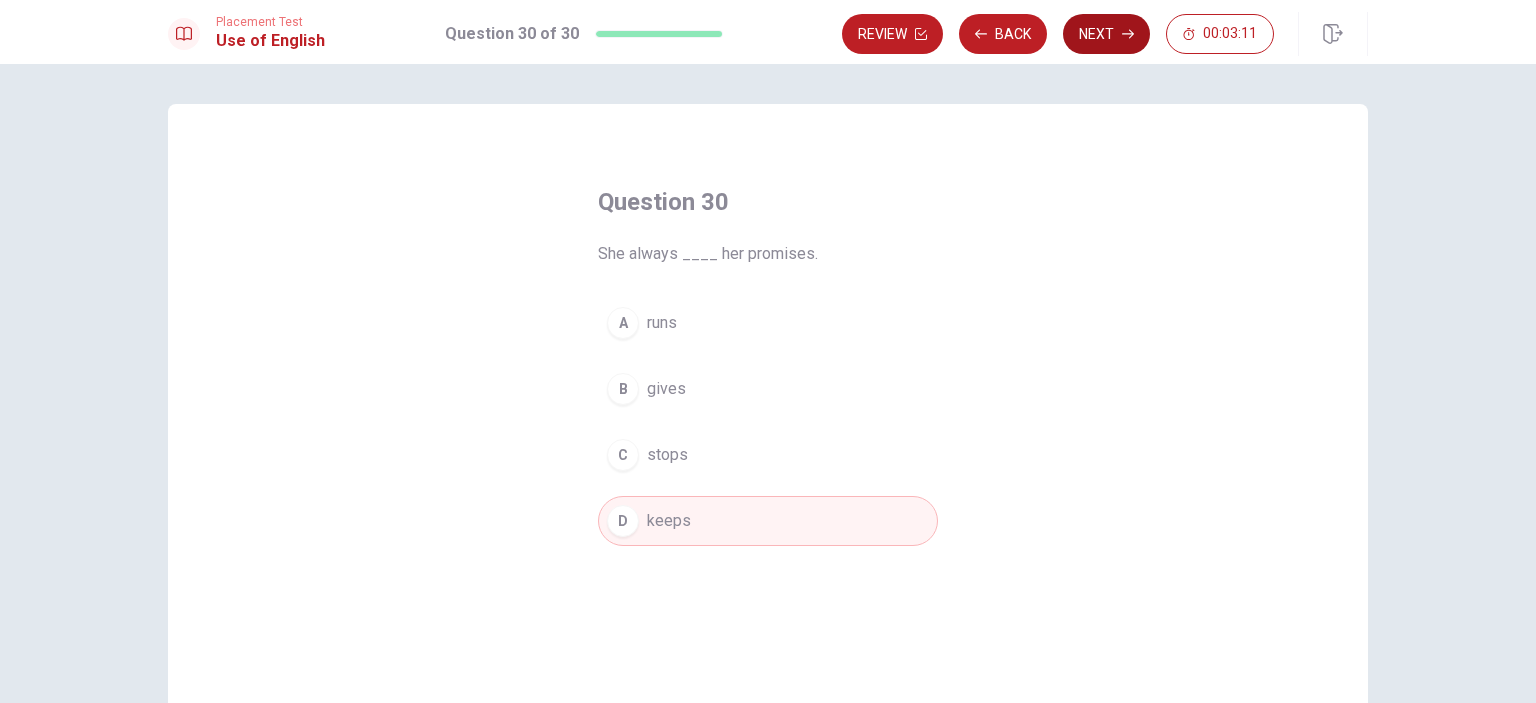 click on "Next" at bounding box center (1106, 34) 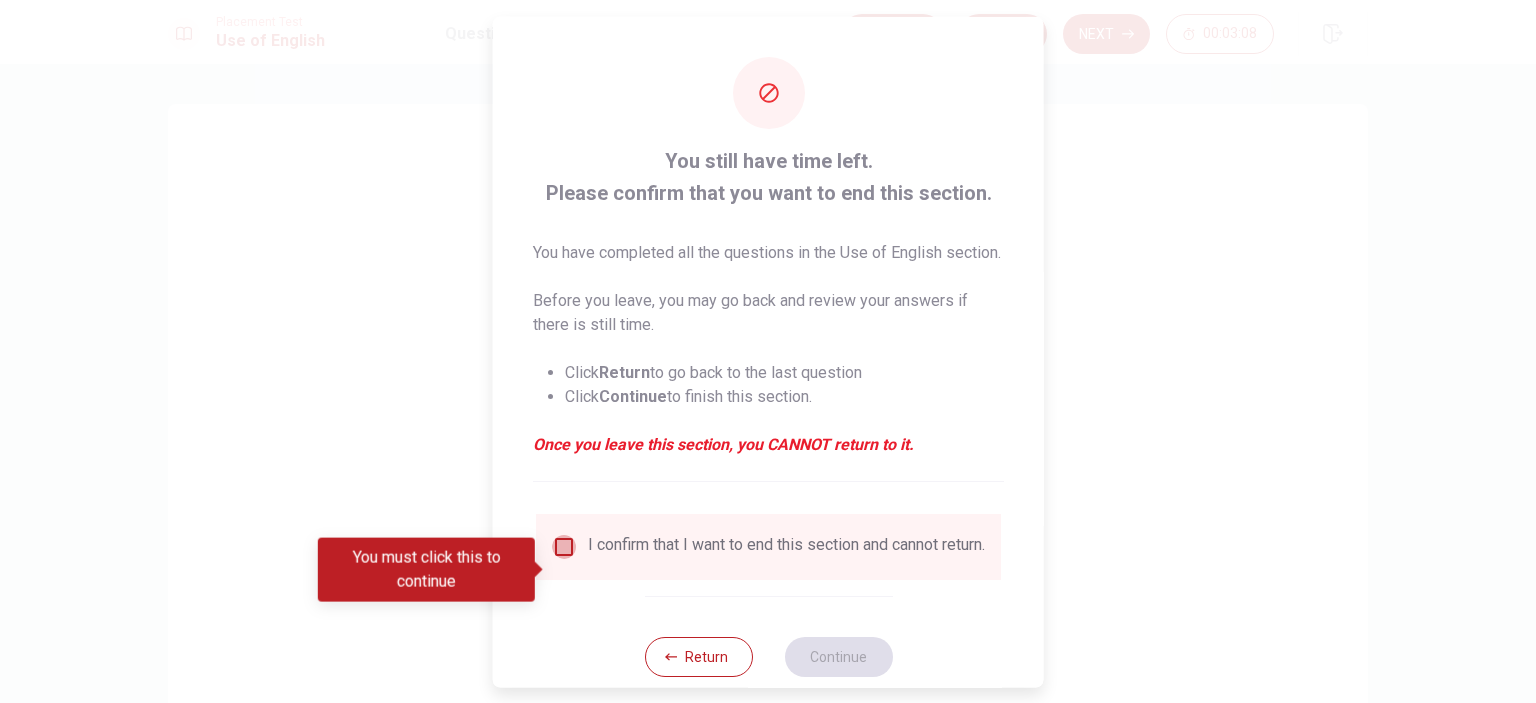 click at bounding box center [564, 546] 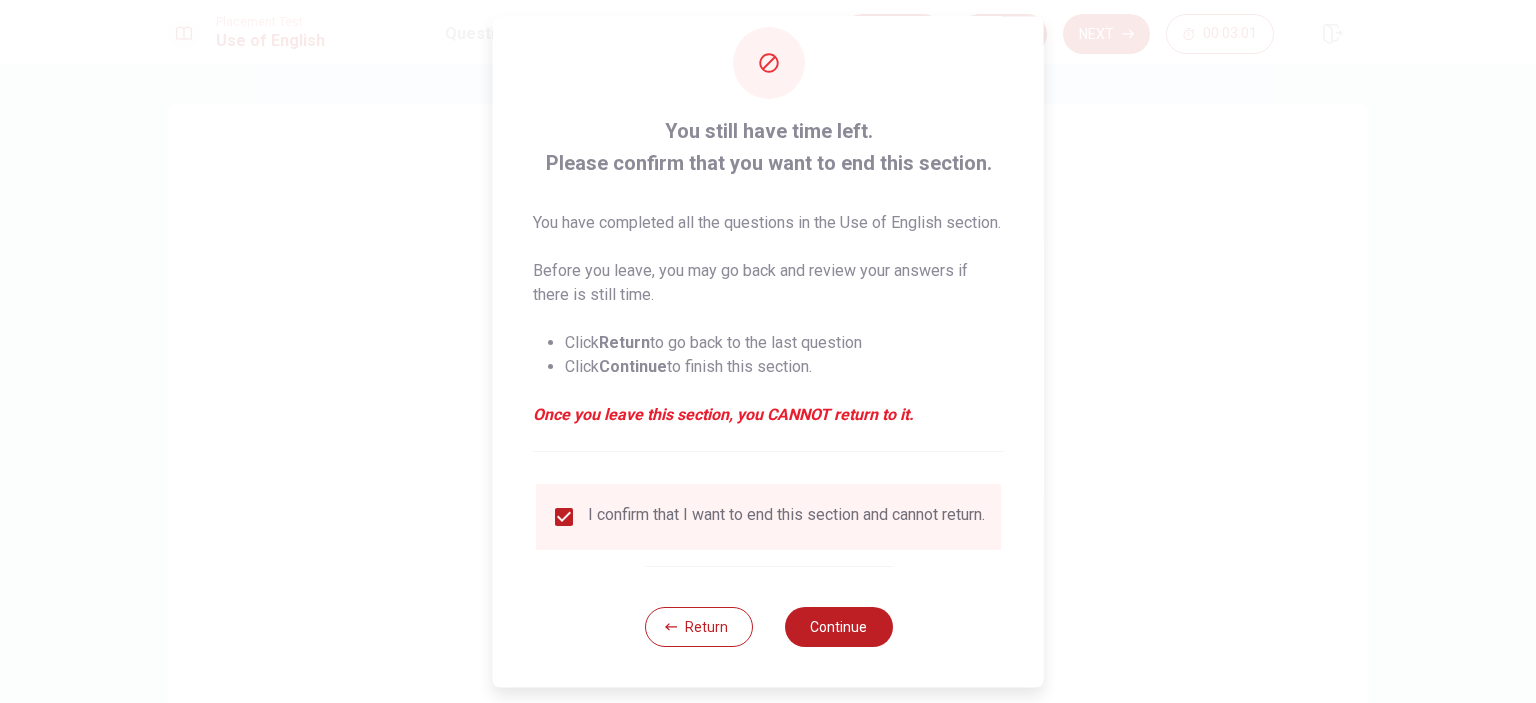 scroll, scrollTop: 66, scrollLeft: 0, axis: vertical 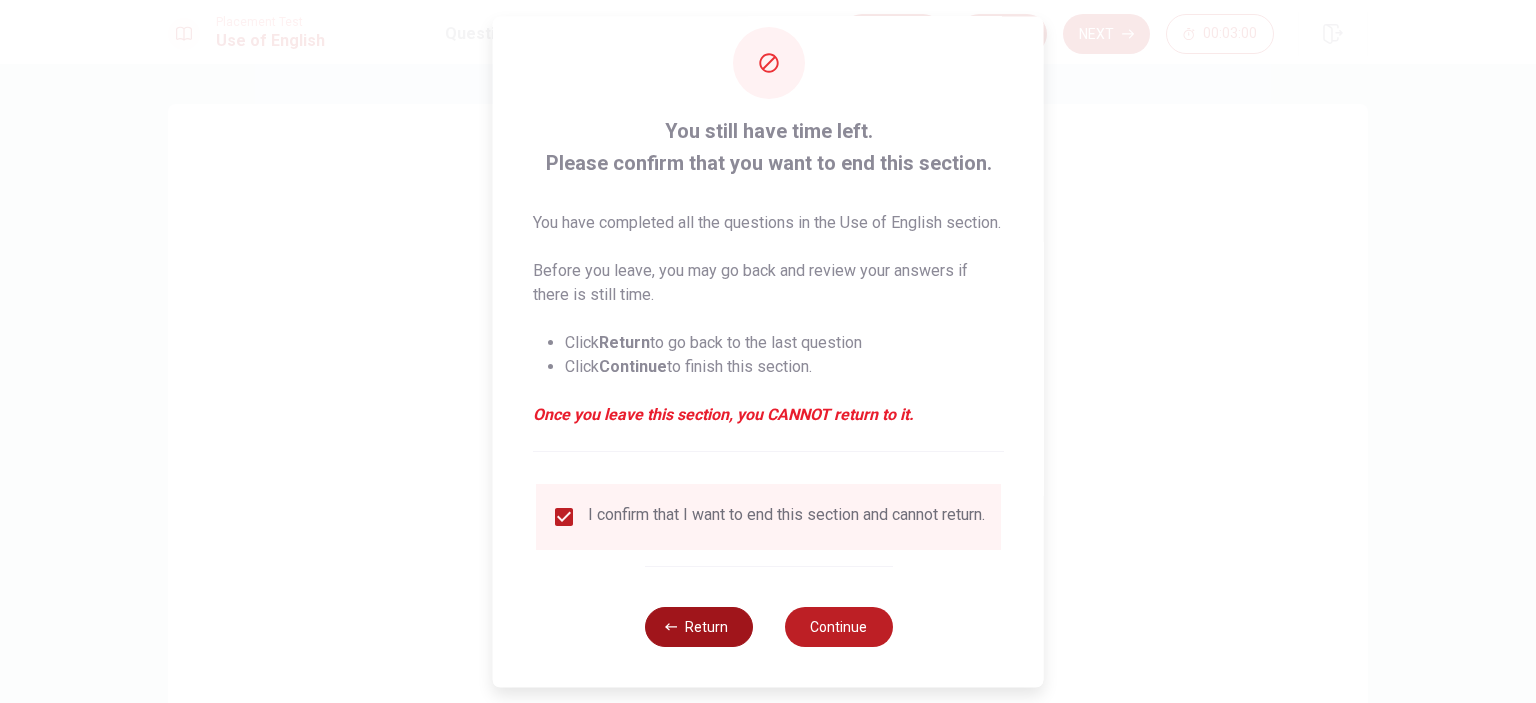 click on "Return" at bounding box center (698, 627) 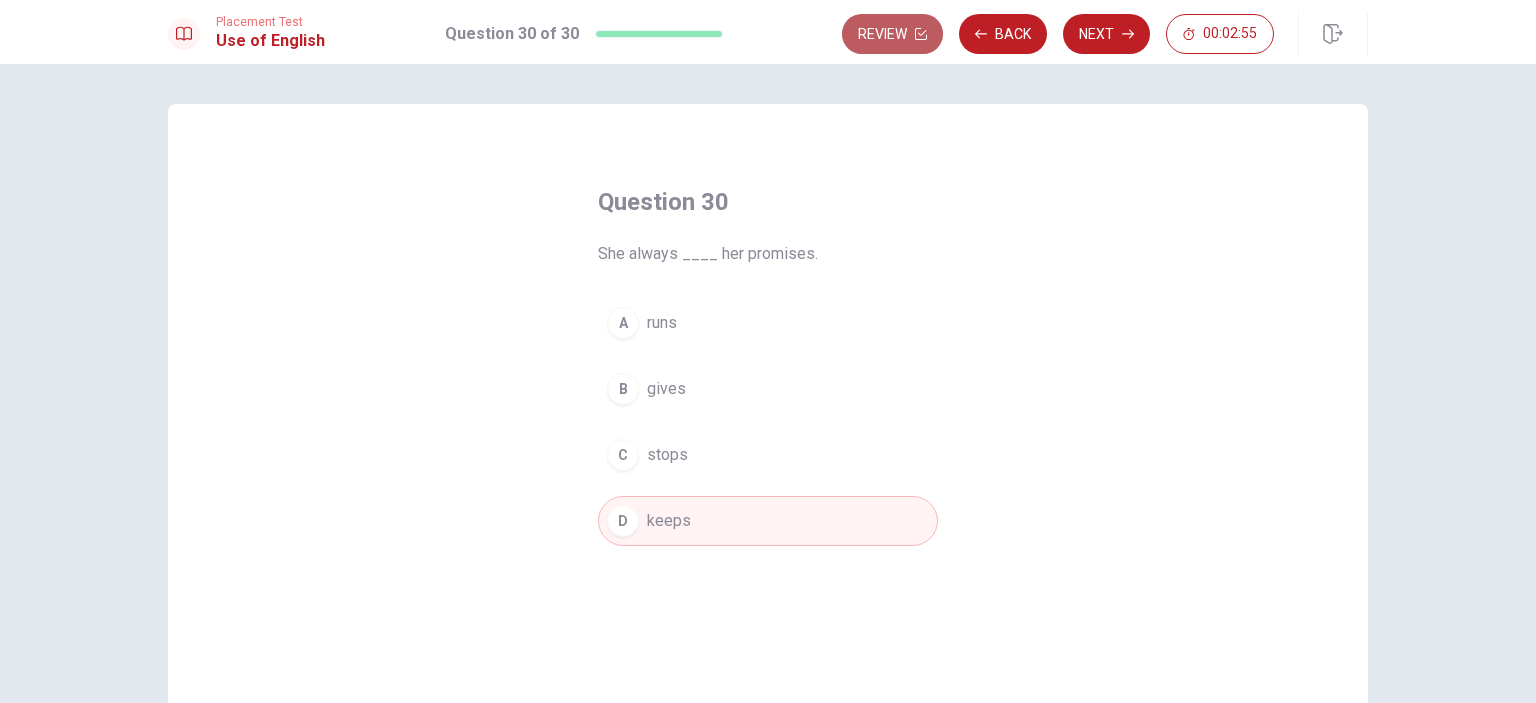 click on "Review" at bounding box center (892, 34) 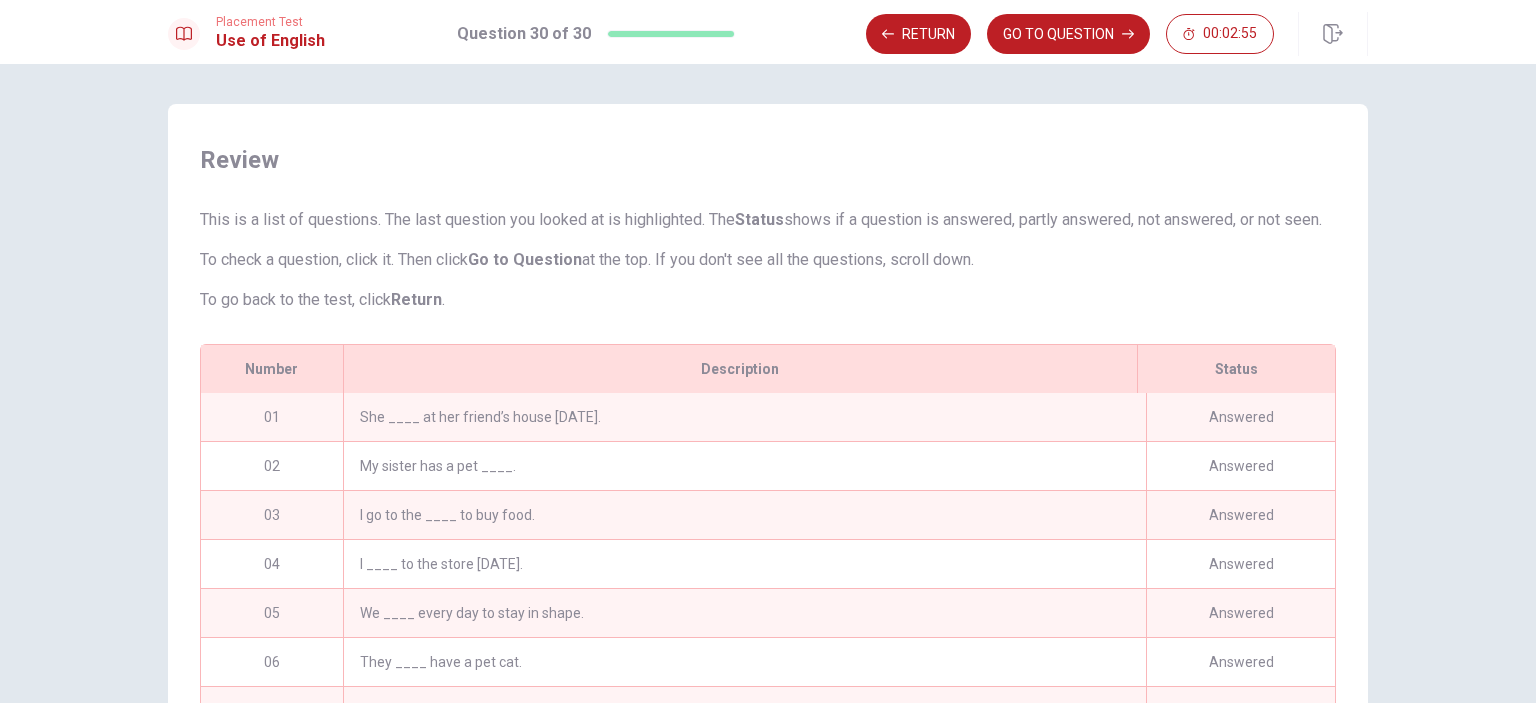scroll, scrollTop: 305, scrollLeft: 0, axis: vertical 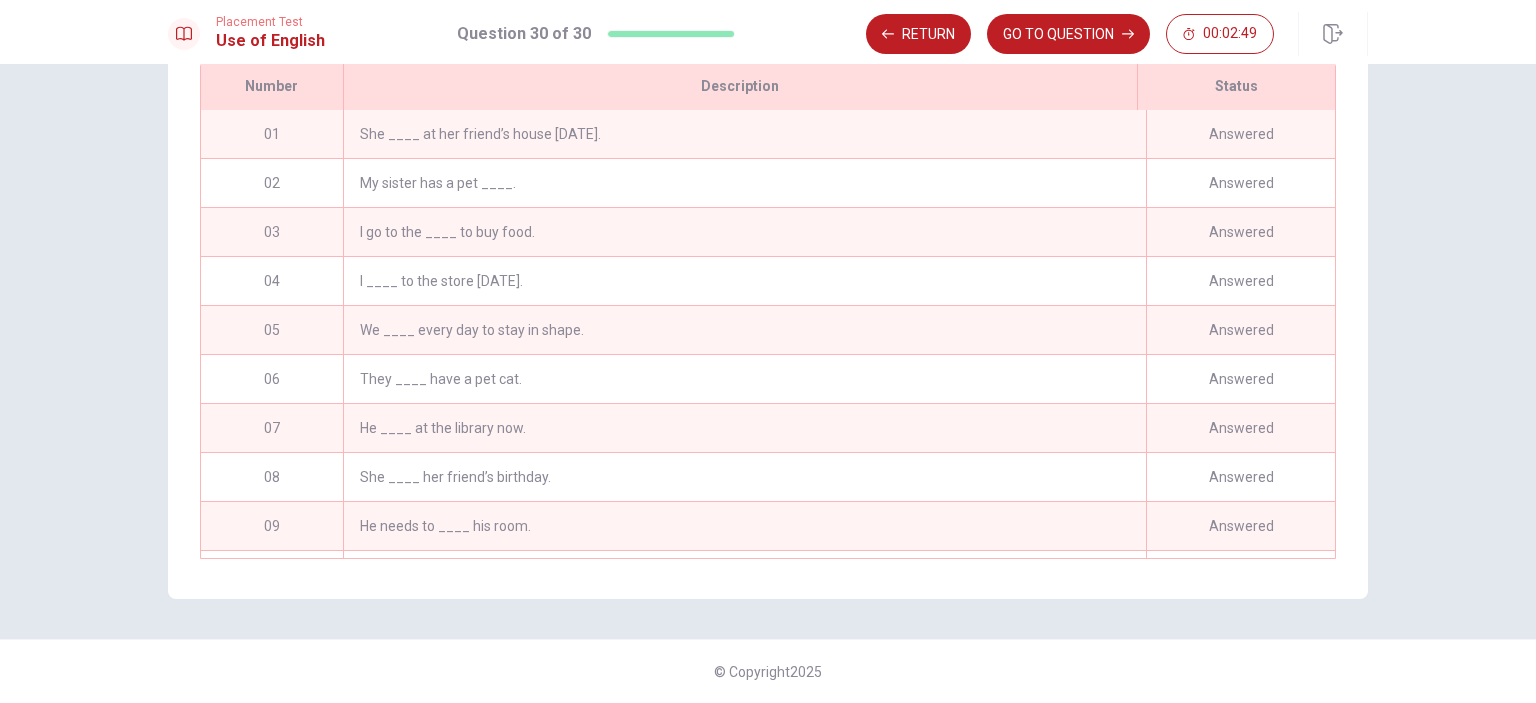 click on "My sister has a pet ____." at bounding box center (744, 183) 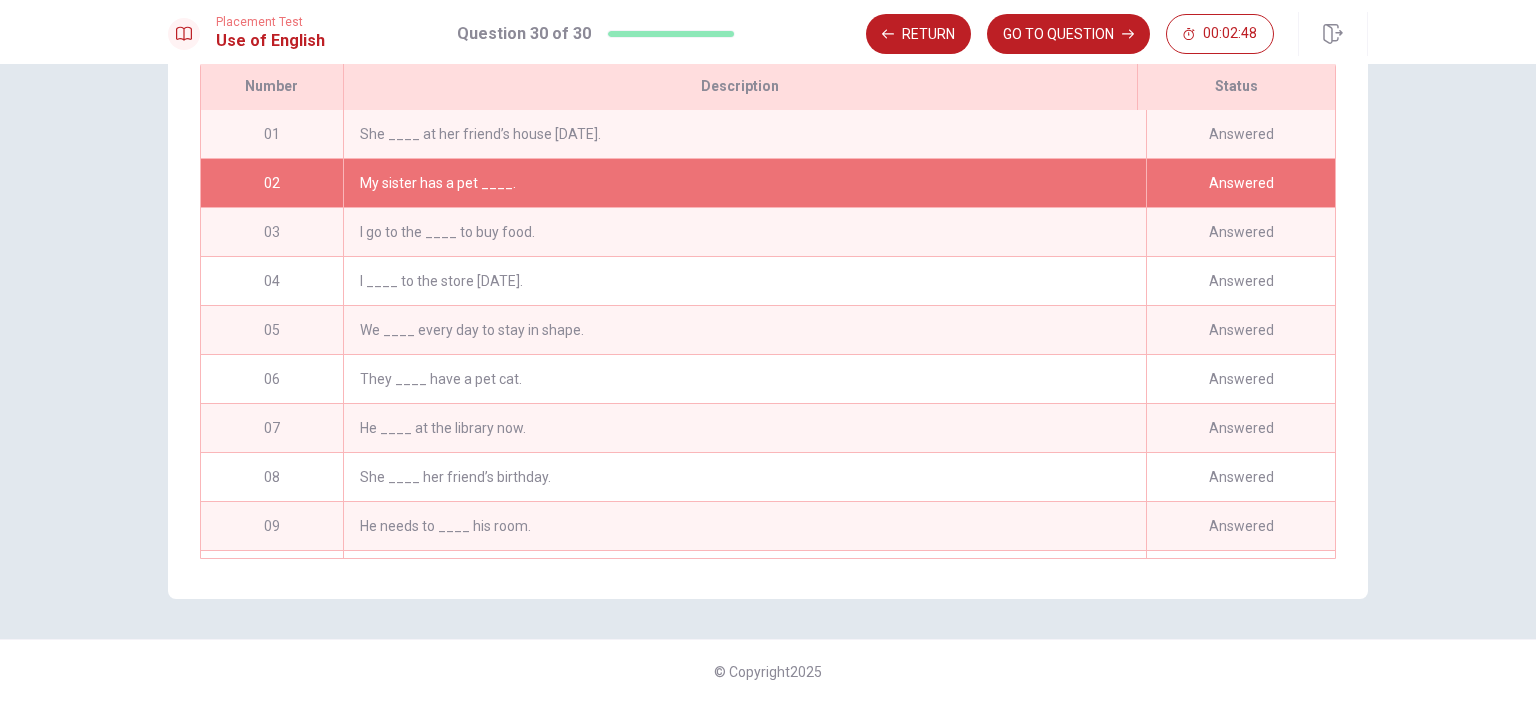 click on "My sister has a pet ____." at bounding box center (744, 183) 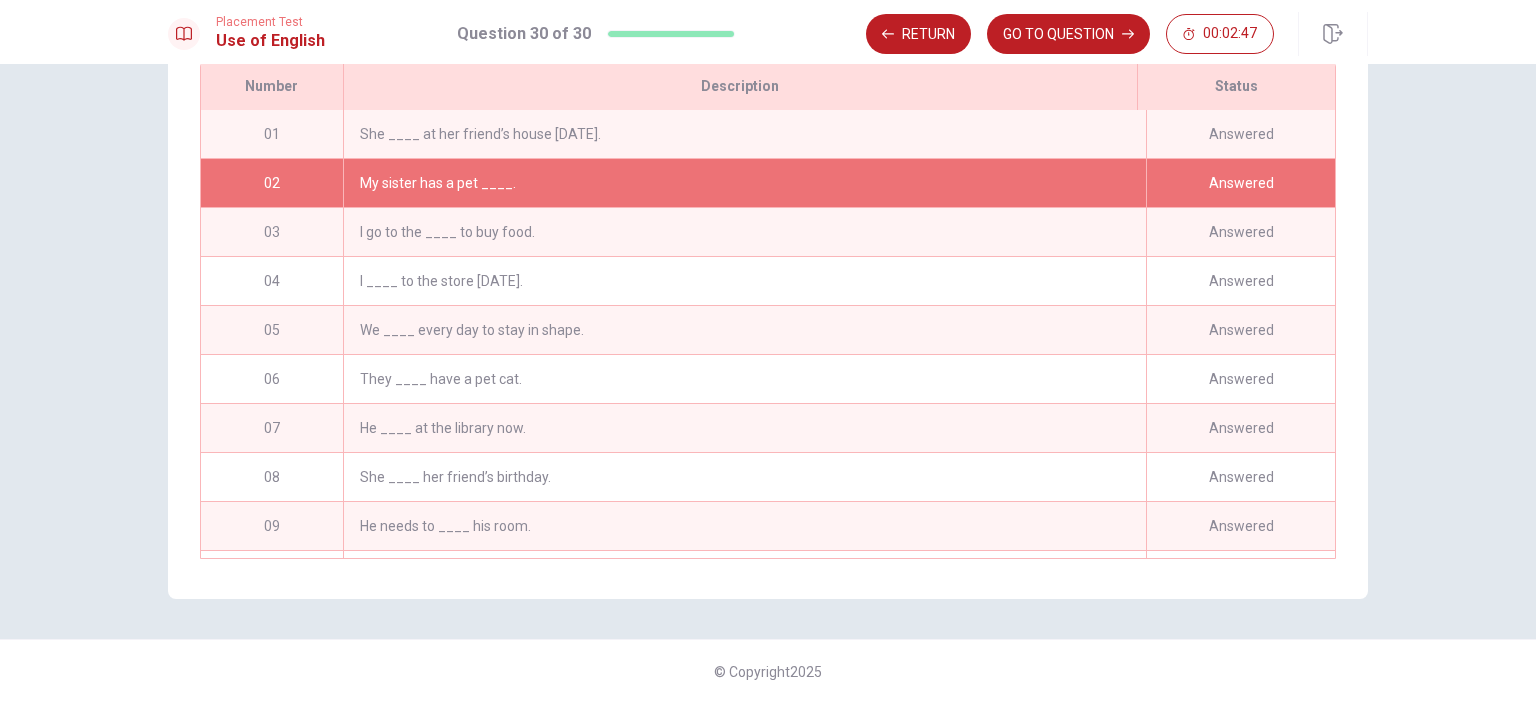 click on "My sister has a pet ____." at bounding box center (744, 183) 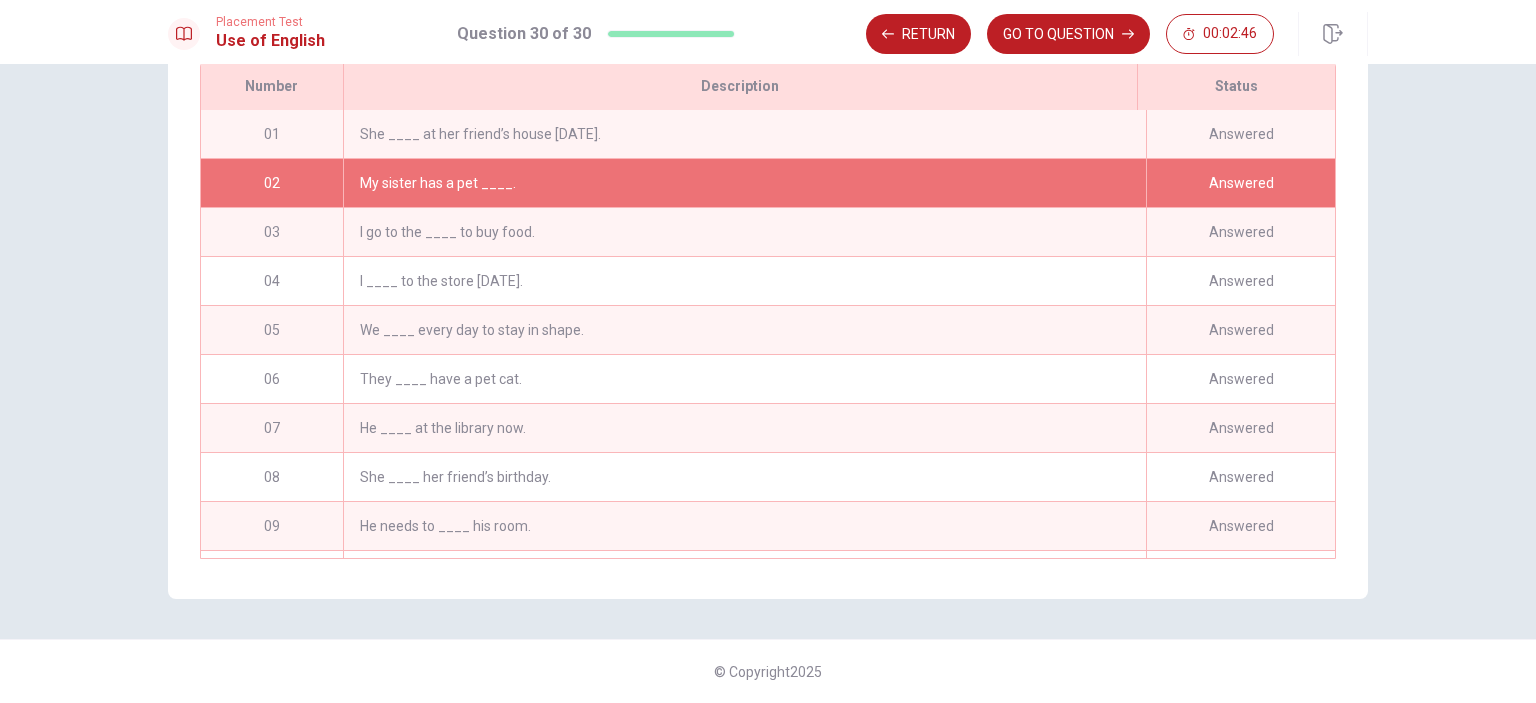 click on "My sister has a pet ____." at bounding box center (744, 183) 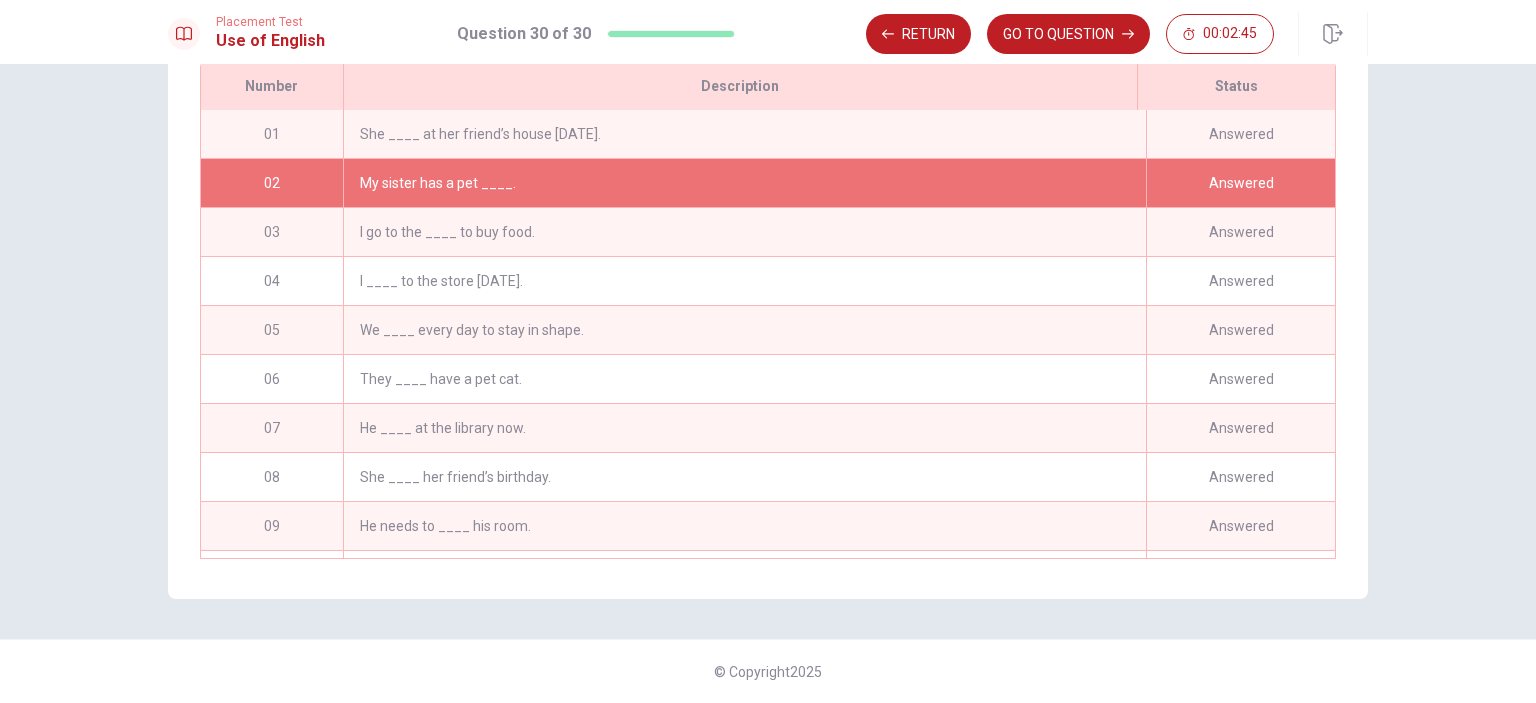 click on "Answered" at bounding box center [1240, 183] 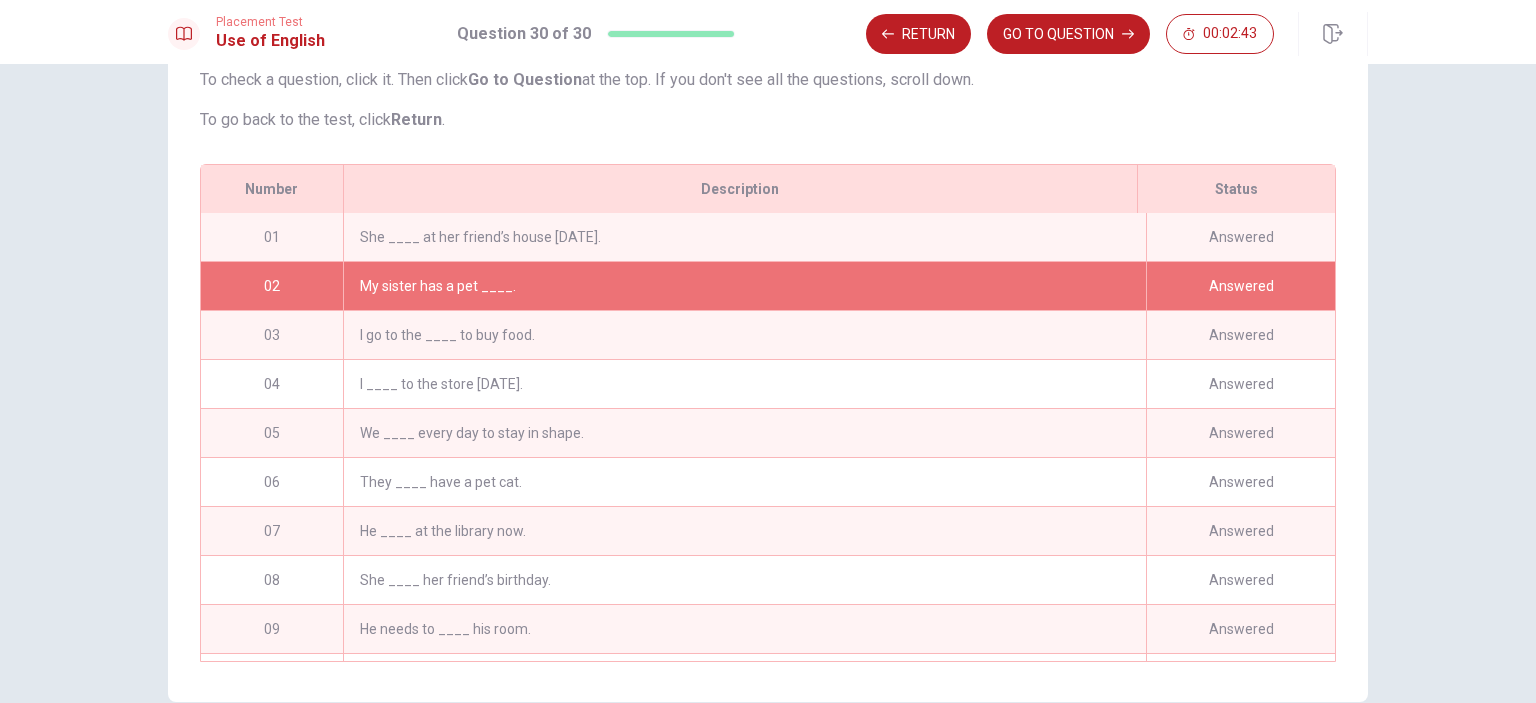 scroll, scrollTop: 0, scrollLeft: 0, axis: both 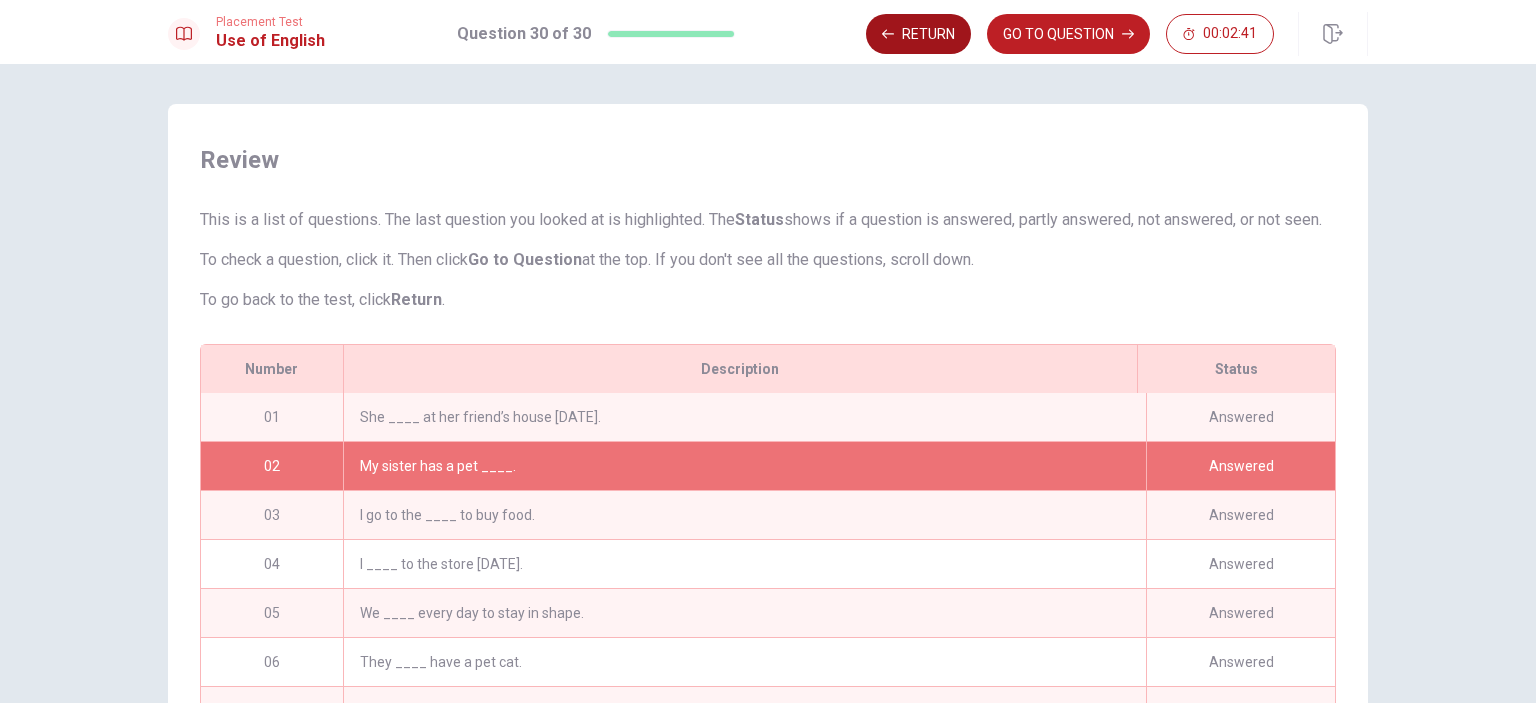 click on "Return" at bounding box center [918, 34] 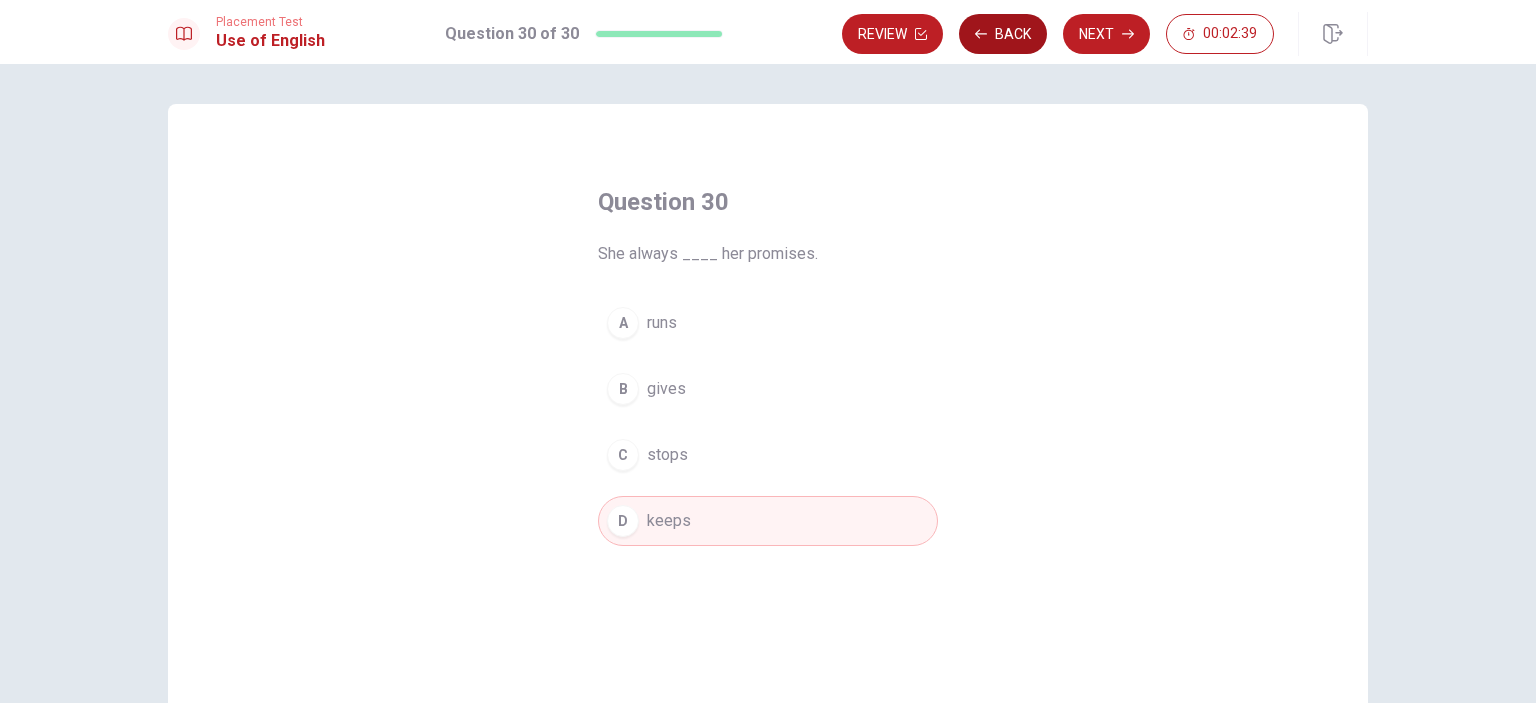 click on "Back" at bounding box center [1003, 34] 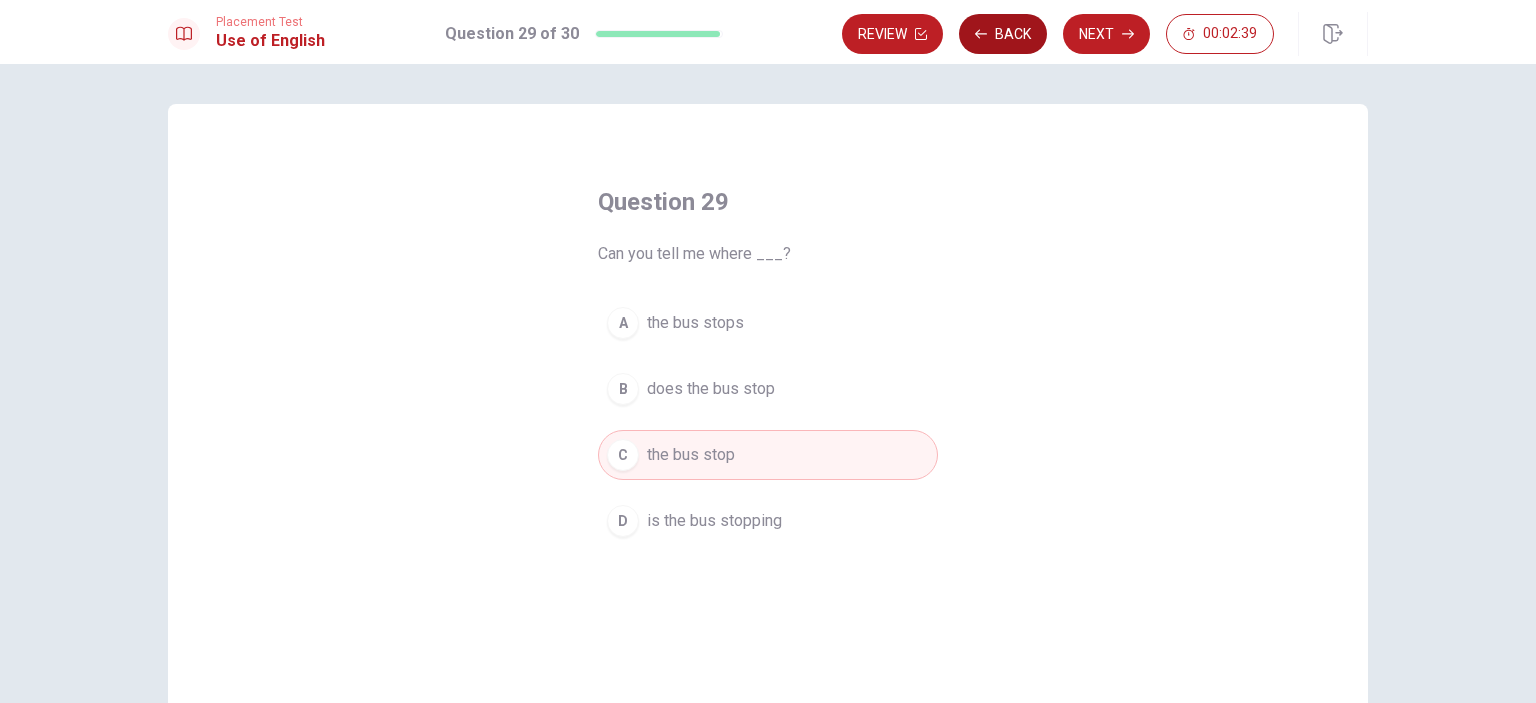 click on "Back" at bounding box center (1003, 34) 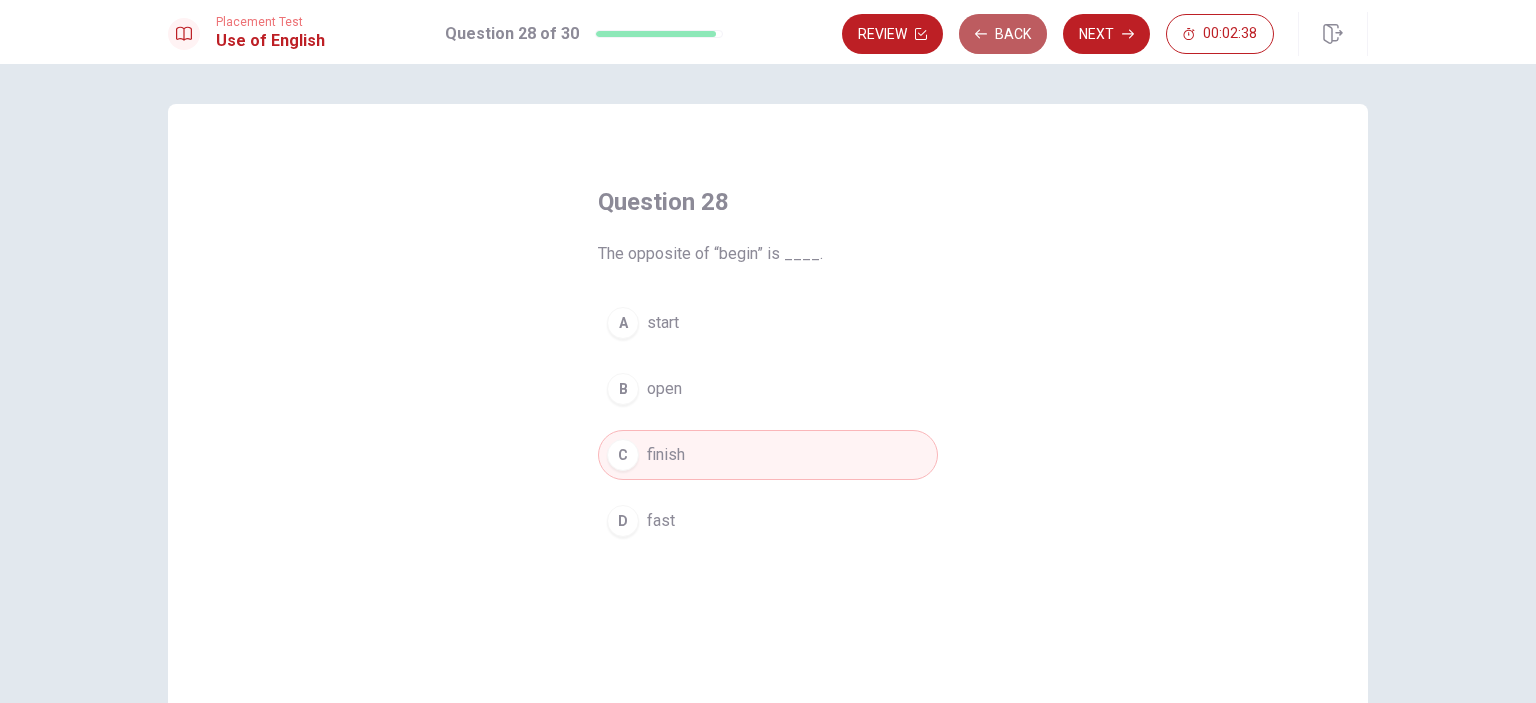 click on "Back" at bounding box center [1003, 34] 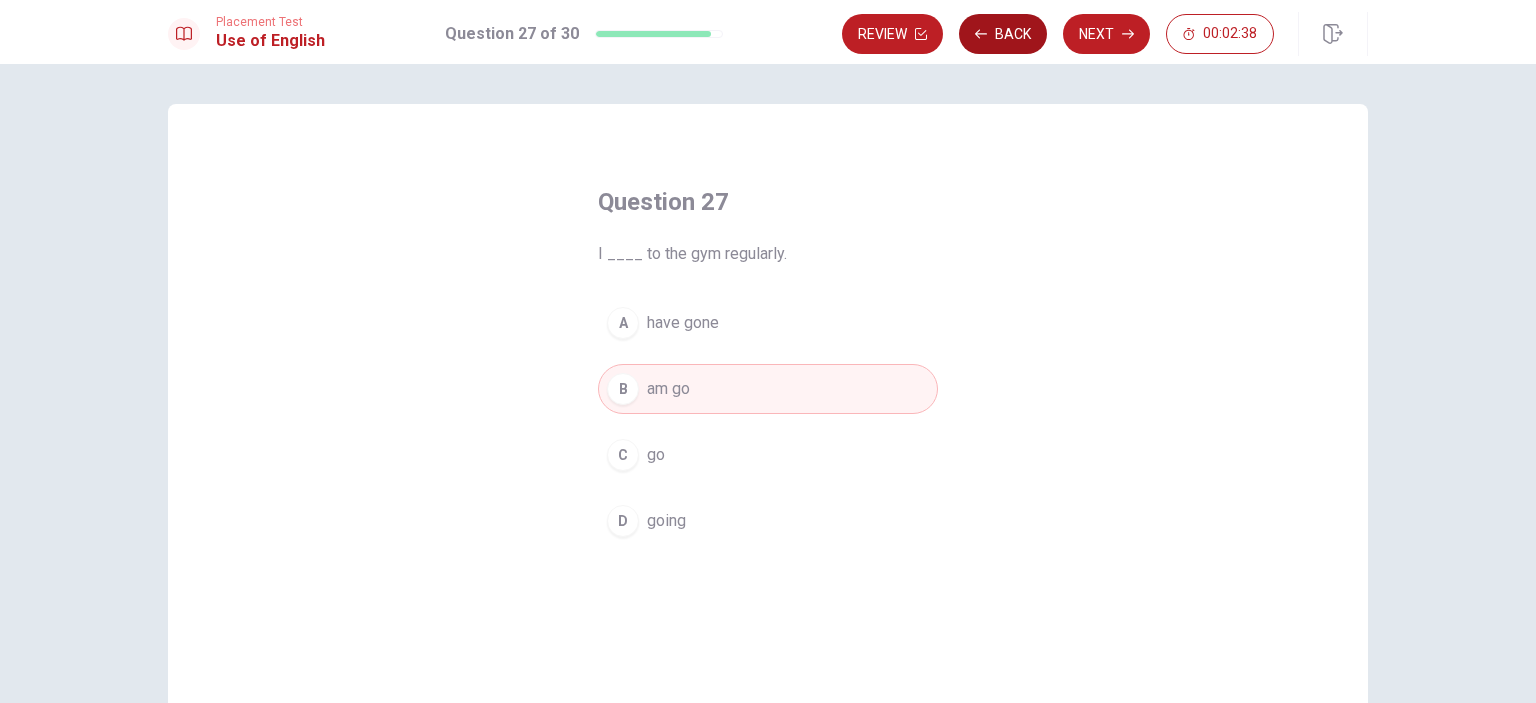 click on "Back" at bounding box center (1003, 34) 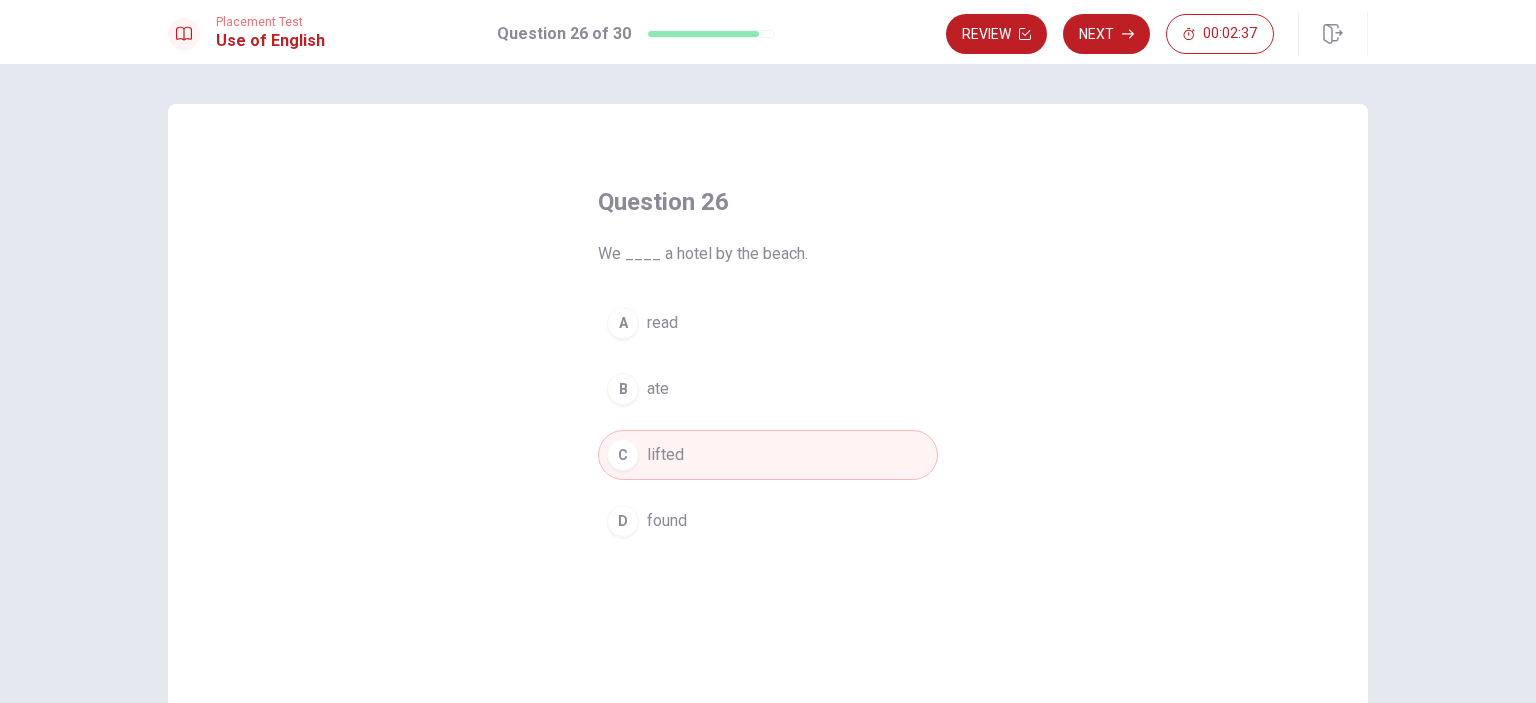 click on "Review" at bounding box center (996, 34) 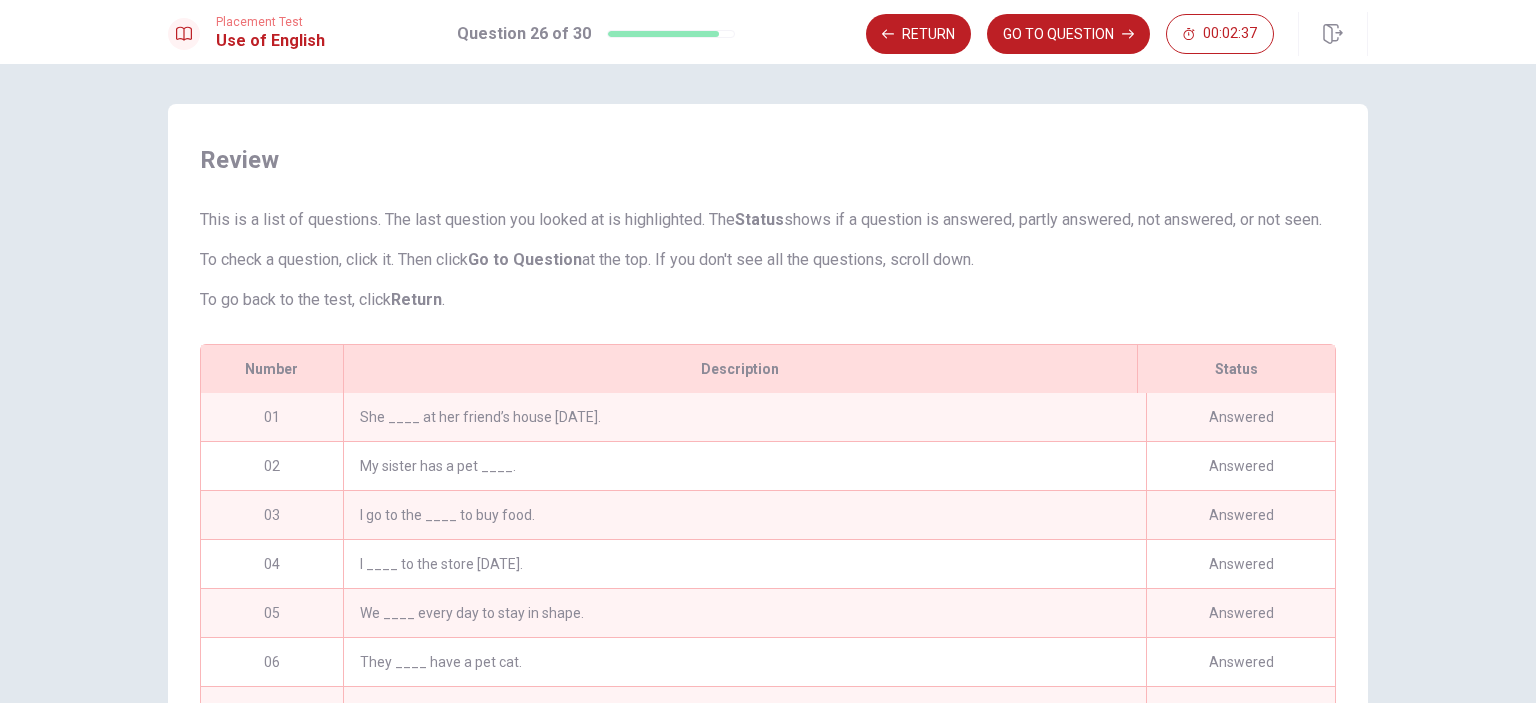scroll, scrollTop: 296, scrollLeft: 0, axis: vertical 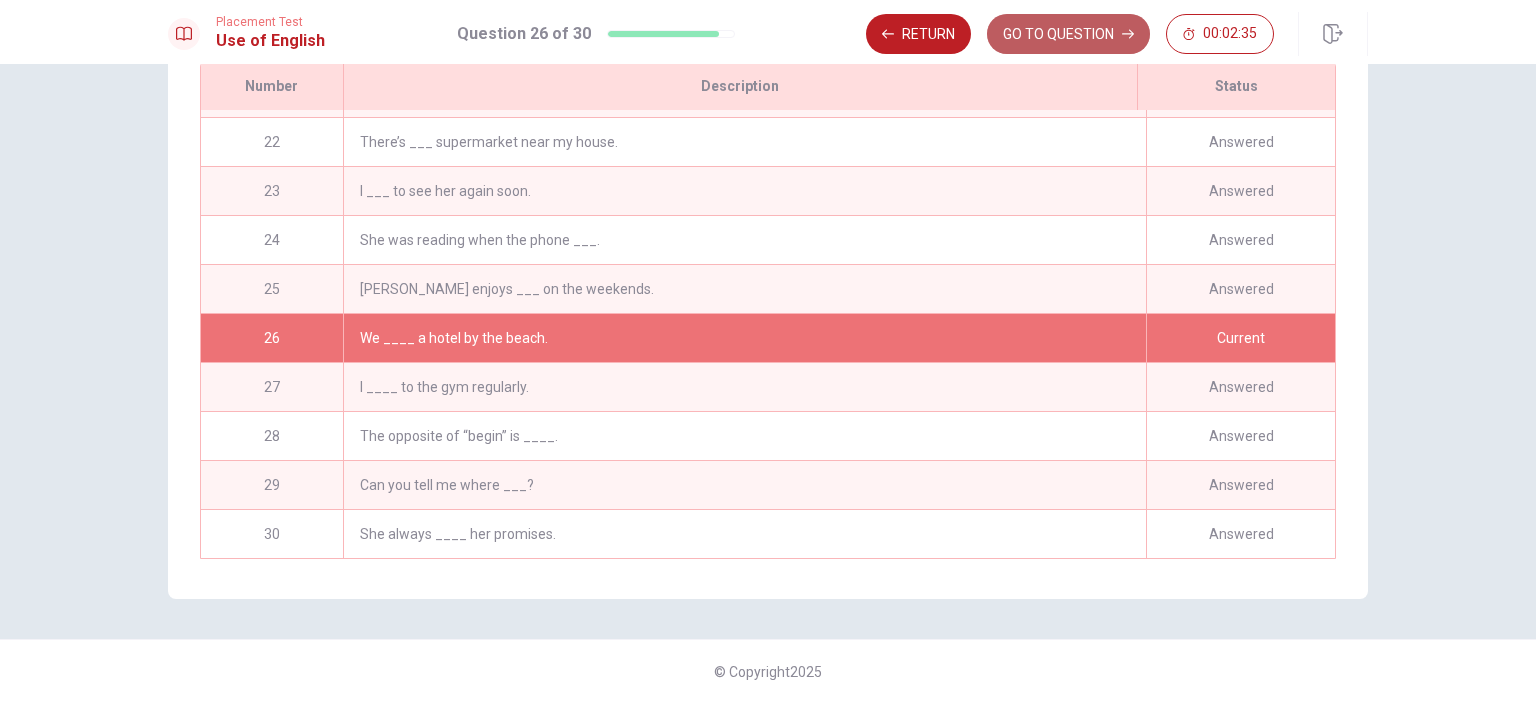 click on "GO TO QUESTION" at bounding box center [1068, 34] 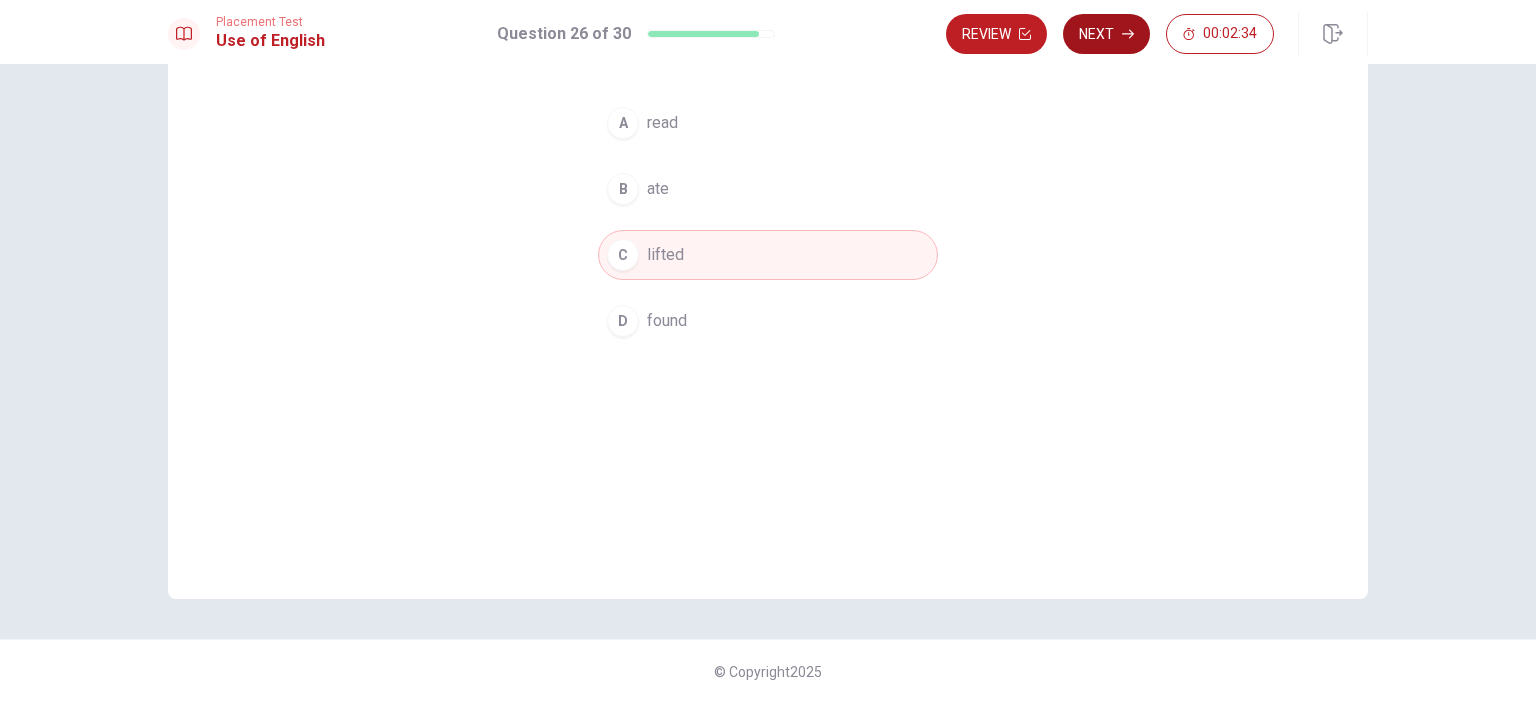 click on "Next" at bounding box center [1106, 34] 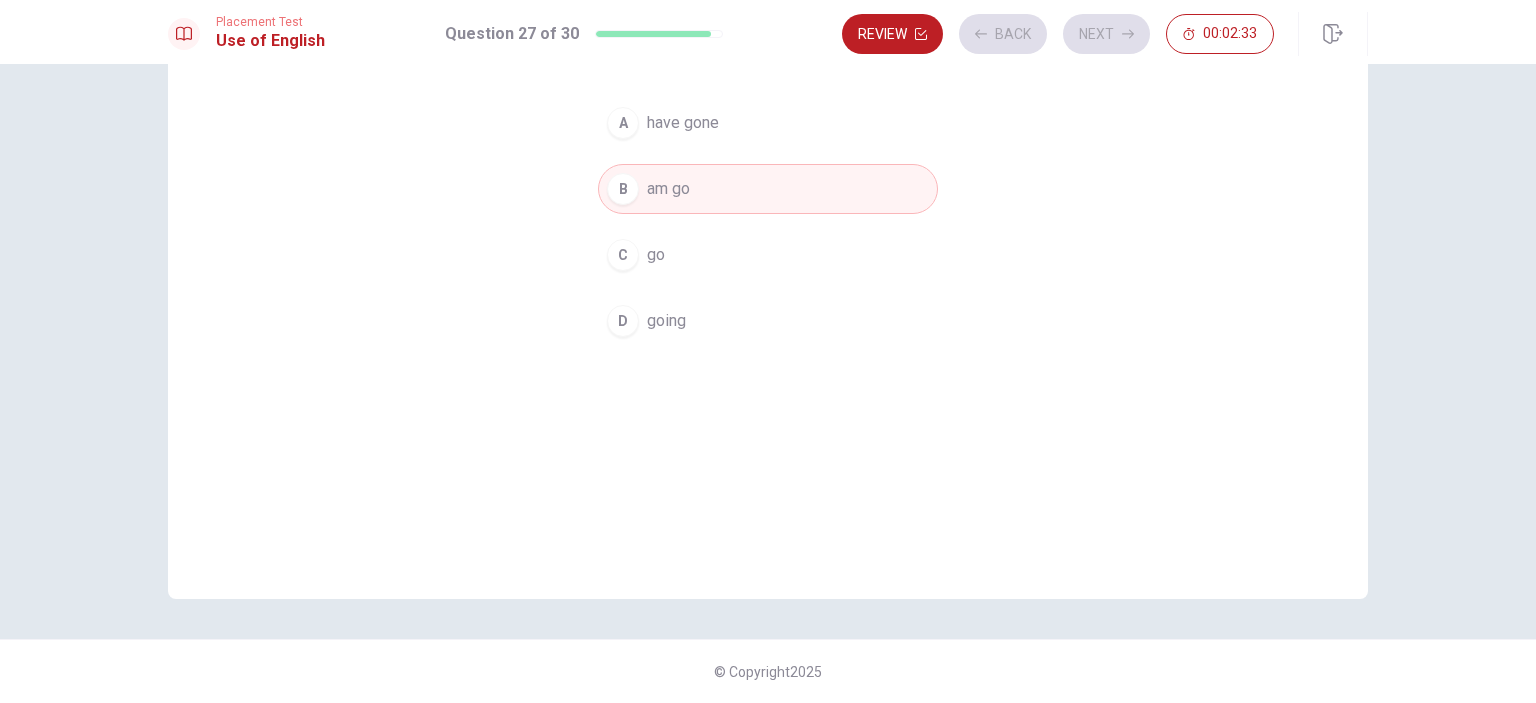 click on "Review Back Next 00:02:33" at bounding box center [1058, 34] 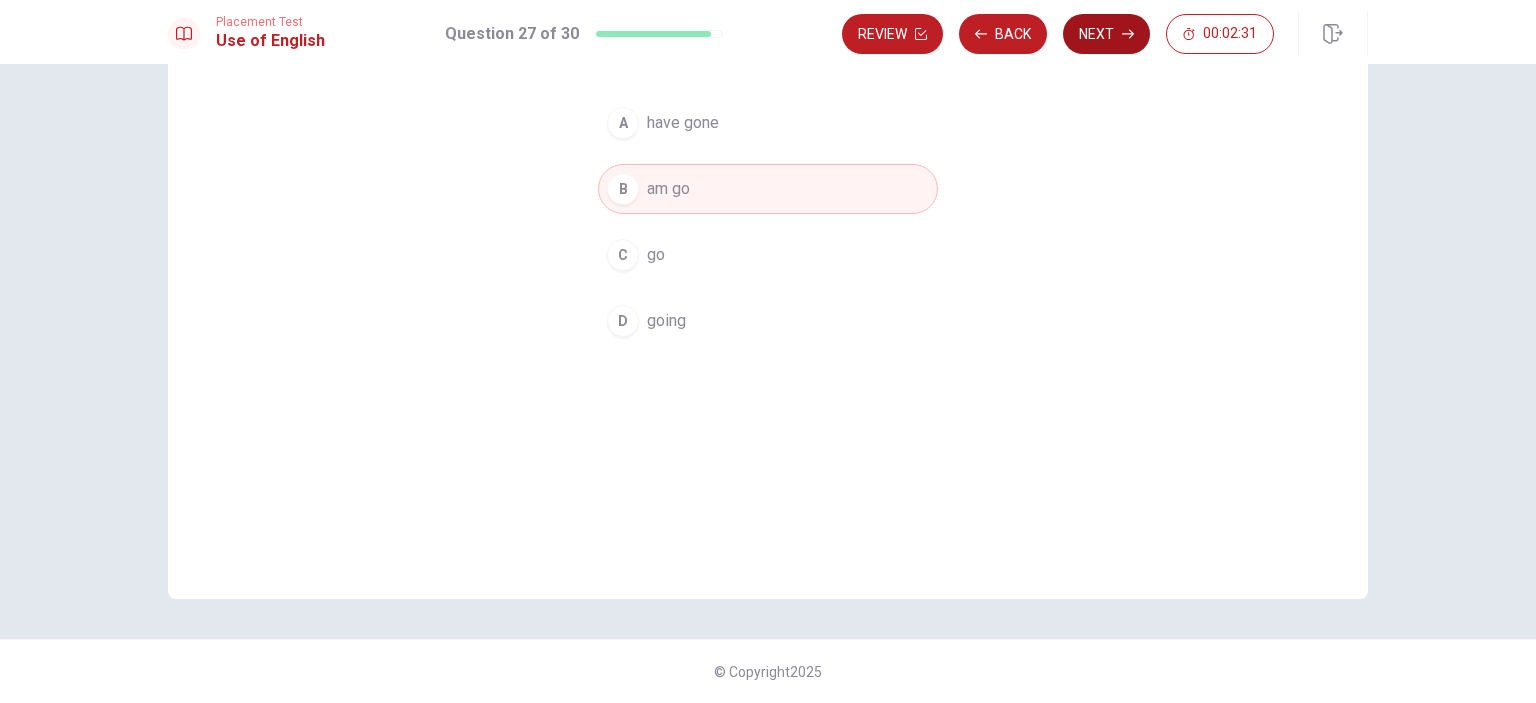 click on "Next" at bounding box center (1106, 34) 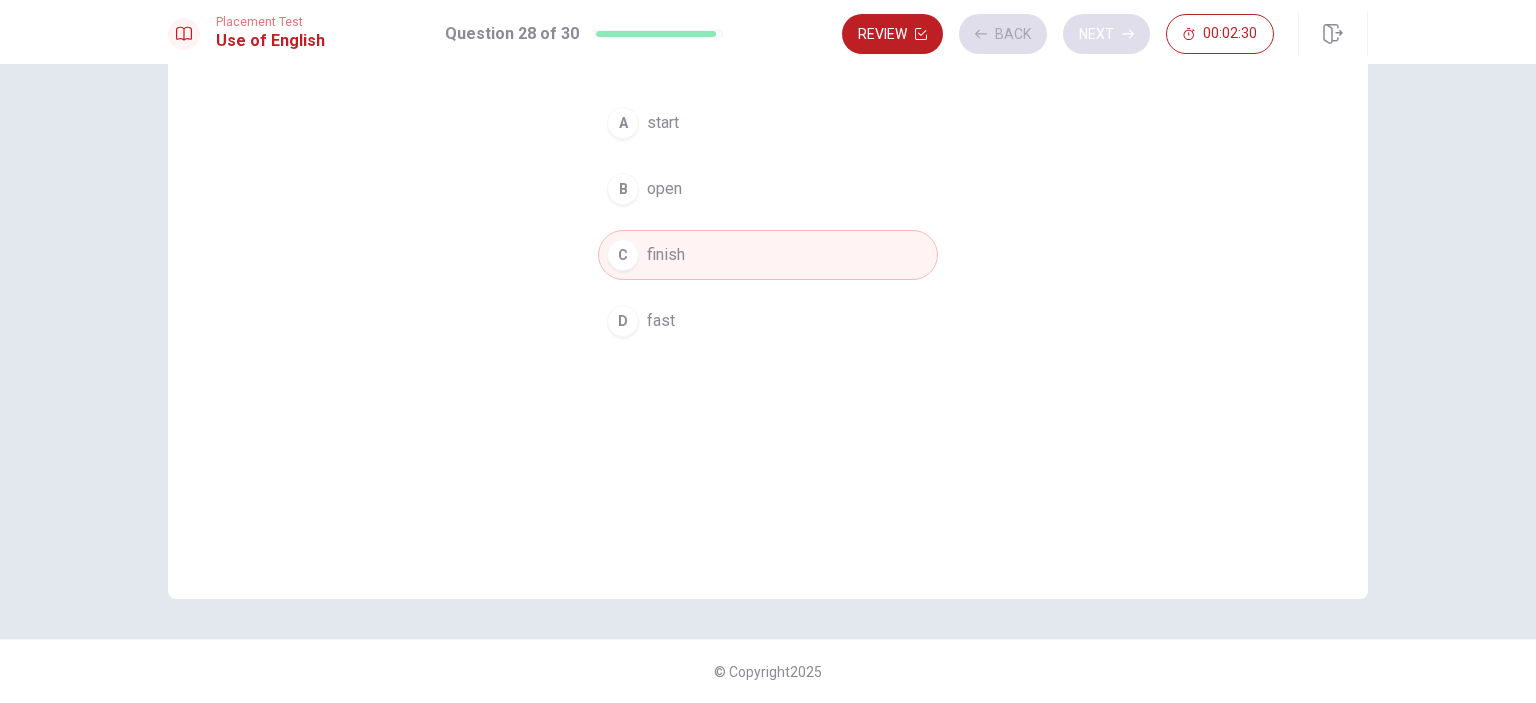 click on "Review Back Next 00:02:30" at bounding box center [1058, 34] 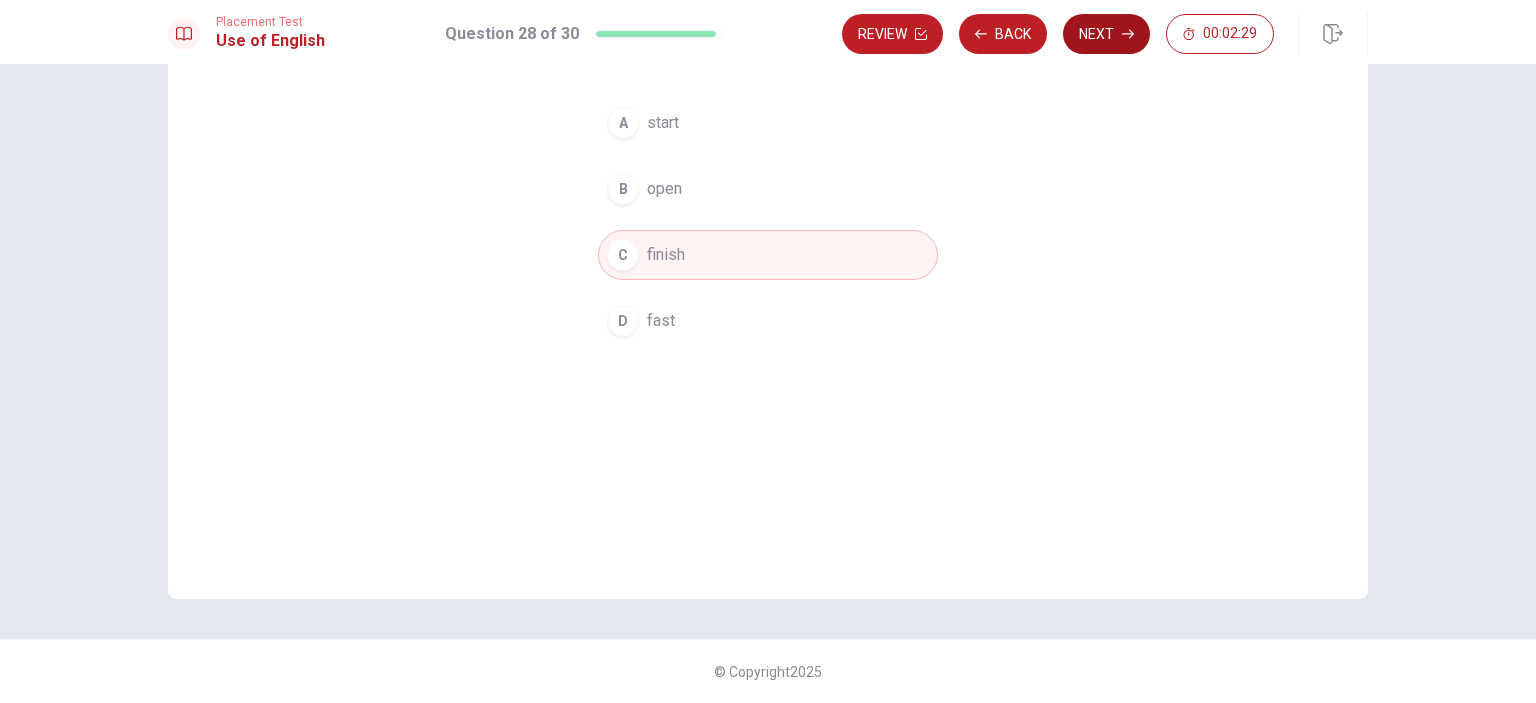 click on "Next" at bounding box center (1106, 34) 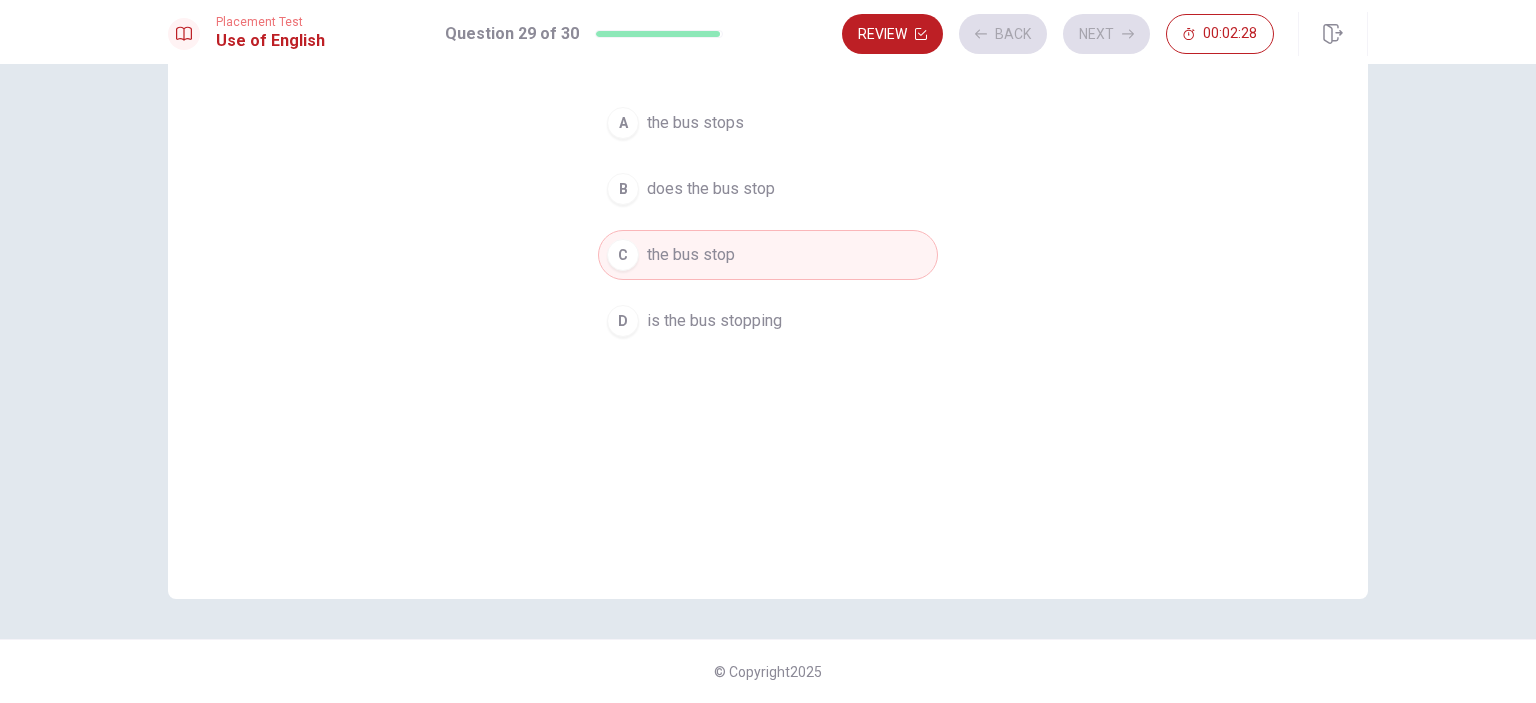 click on "Review Back Next 00:02:28" at bounding box center [1058, 34] 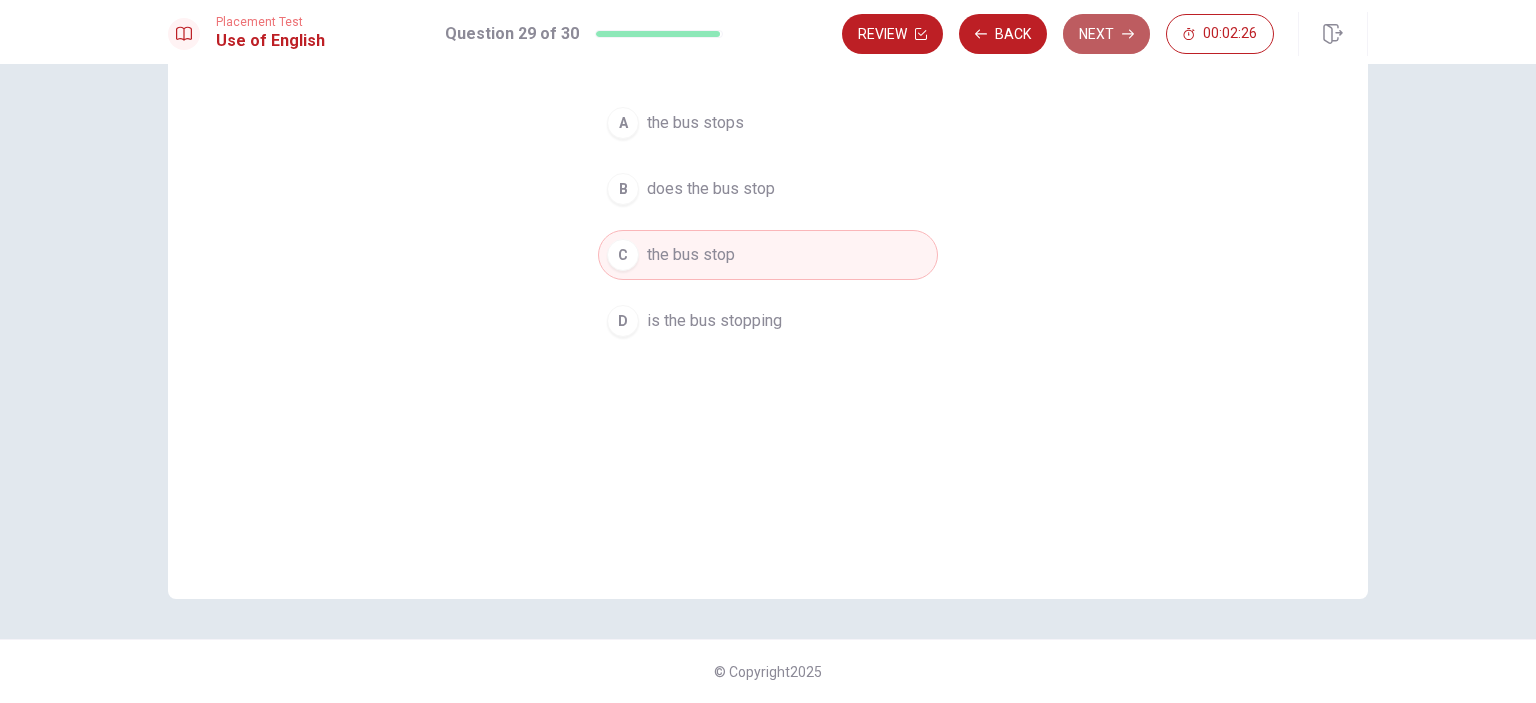click on "Next" at bounding box center [1106, 34] 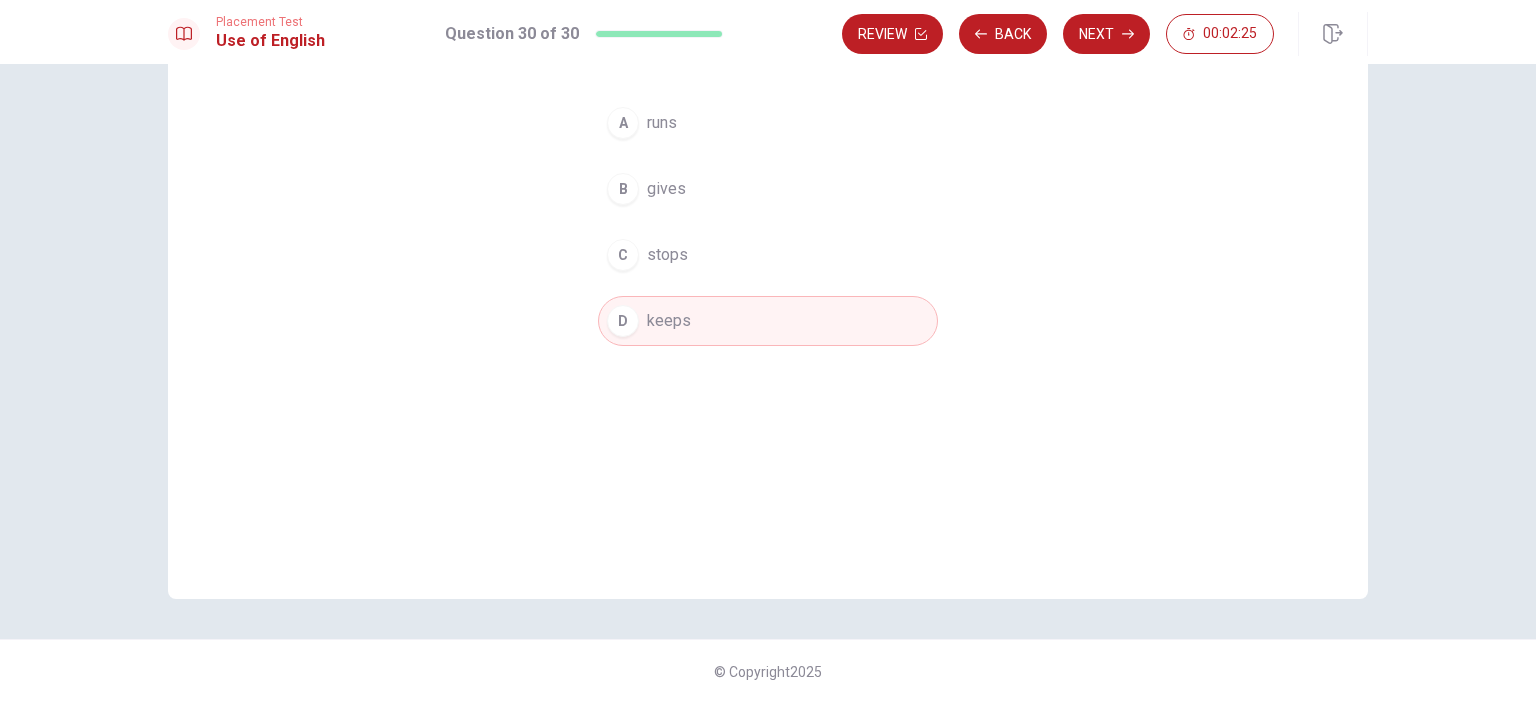 click on "Next" at bounding box center (1106, 34) 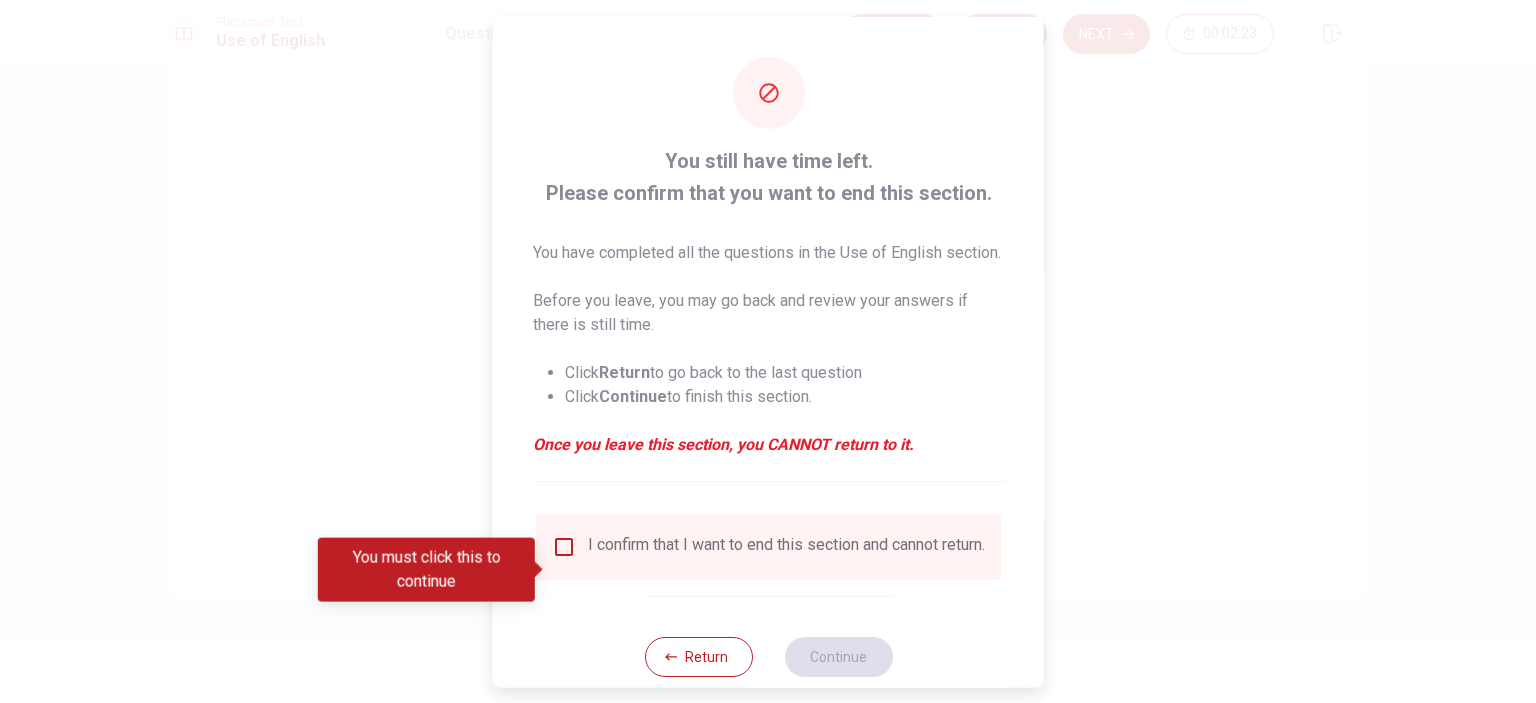 click at bounding box center (564, 546) 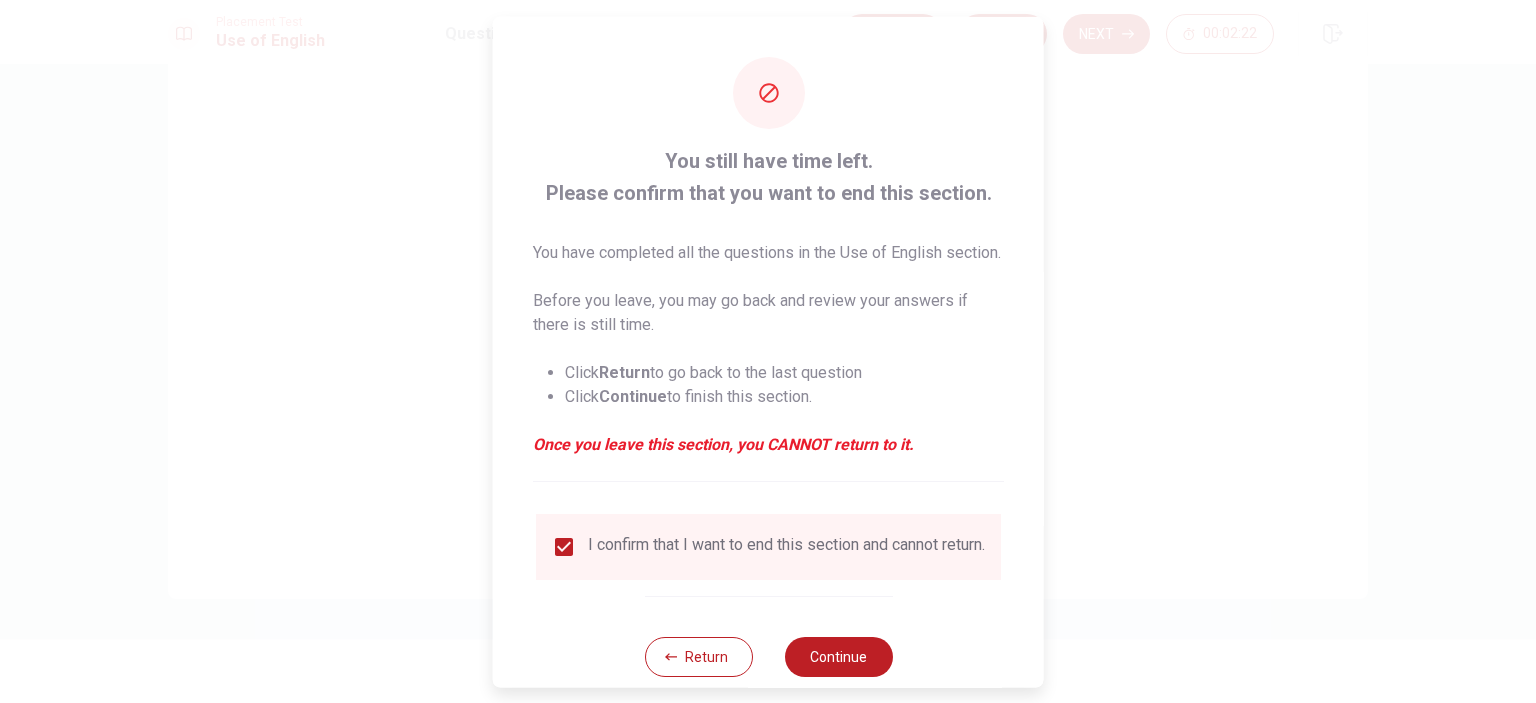 scroll, scrollTop: 66, scrollLeft: 0, axis: vertical 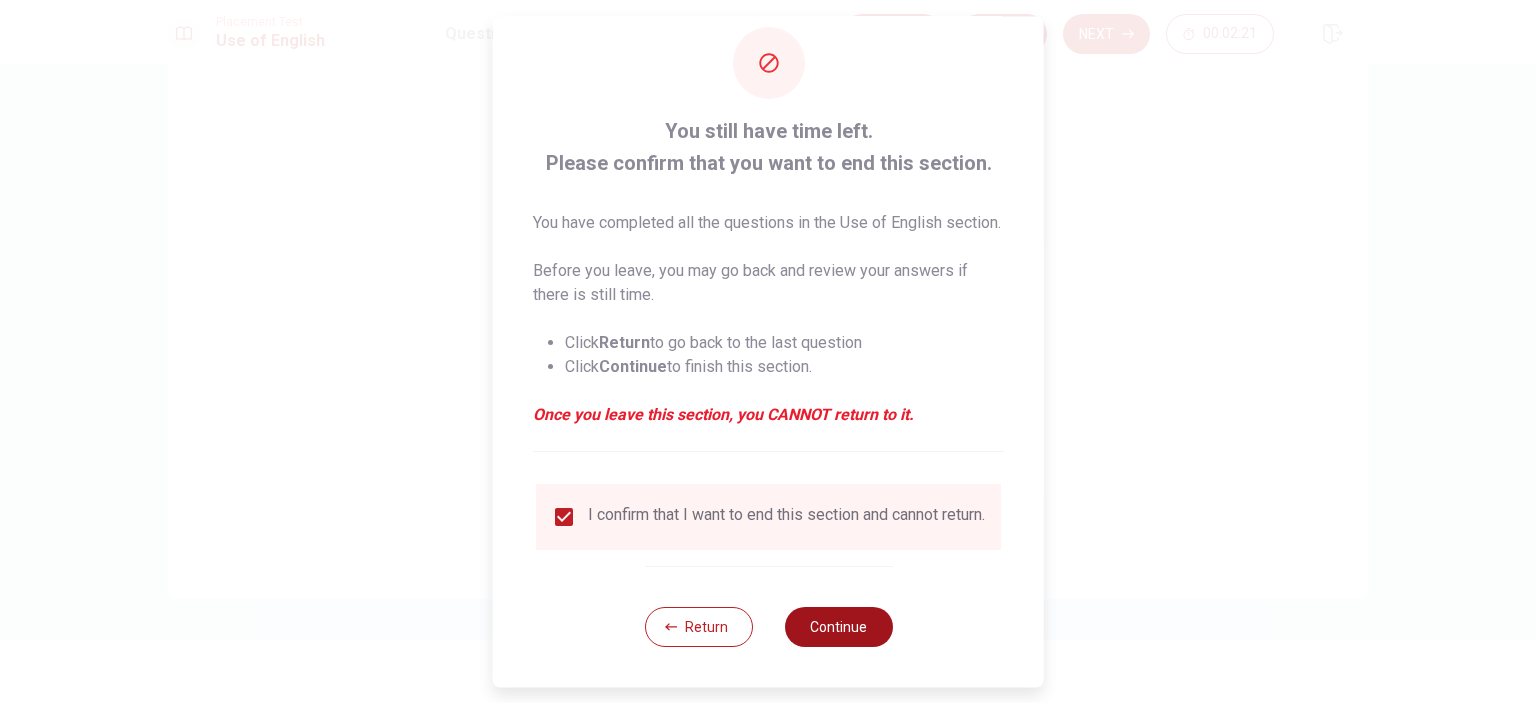 click on "Continue" at bounding box center (838, 627) 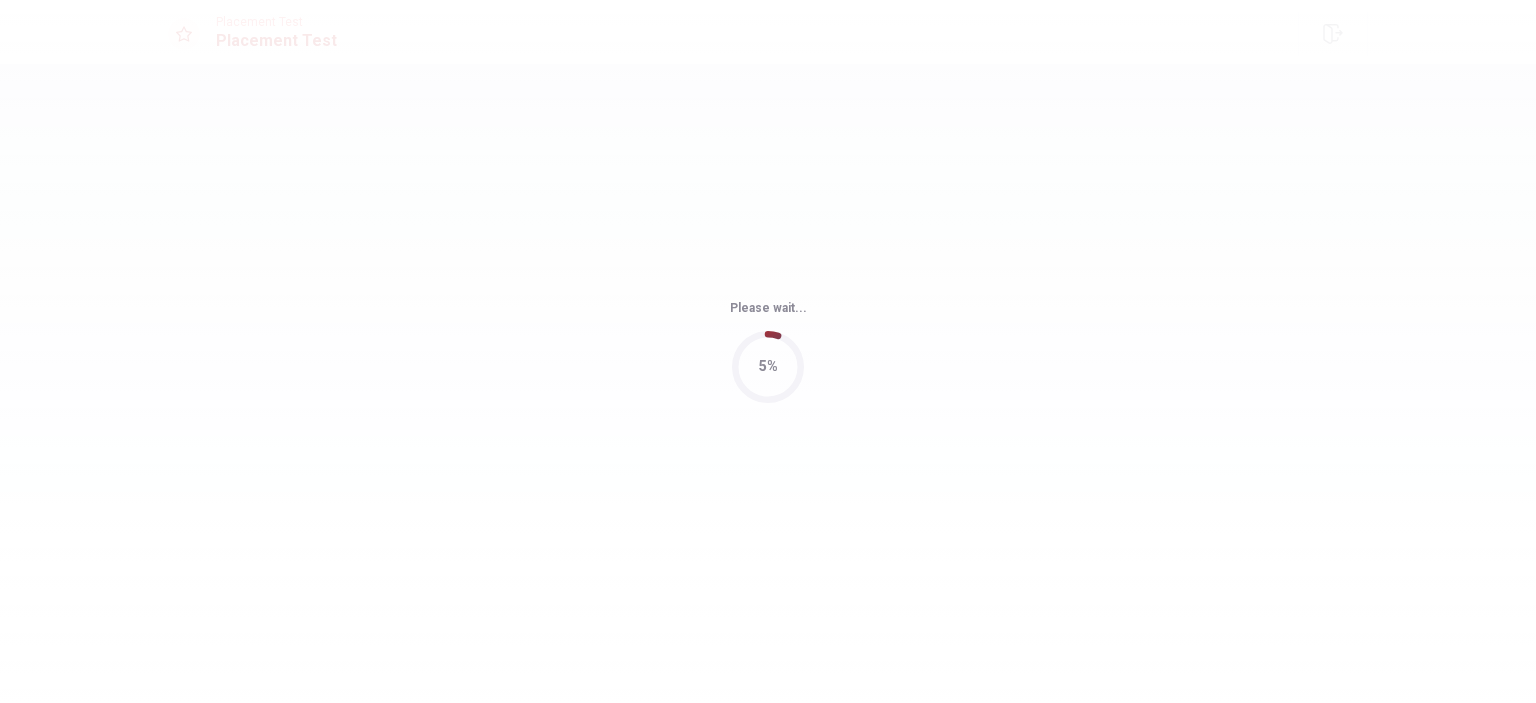 scroll, scrollTop: 0, scrollLeft: 0, axis: both 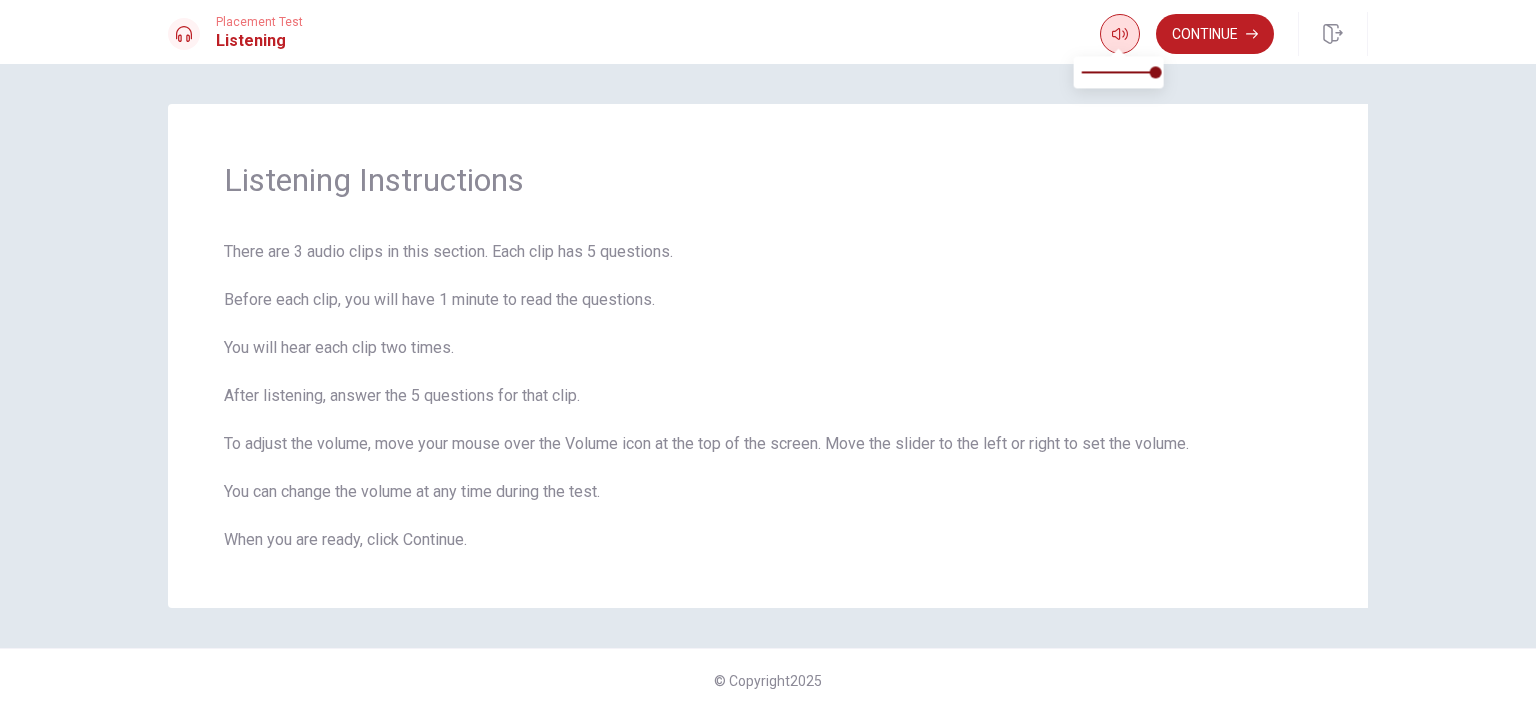 click 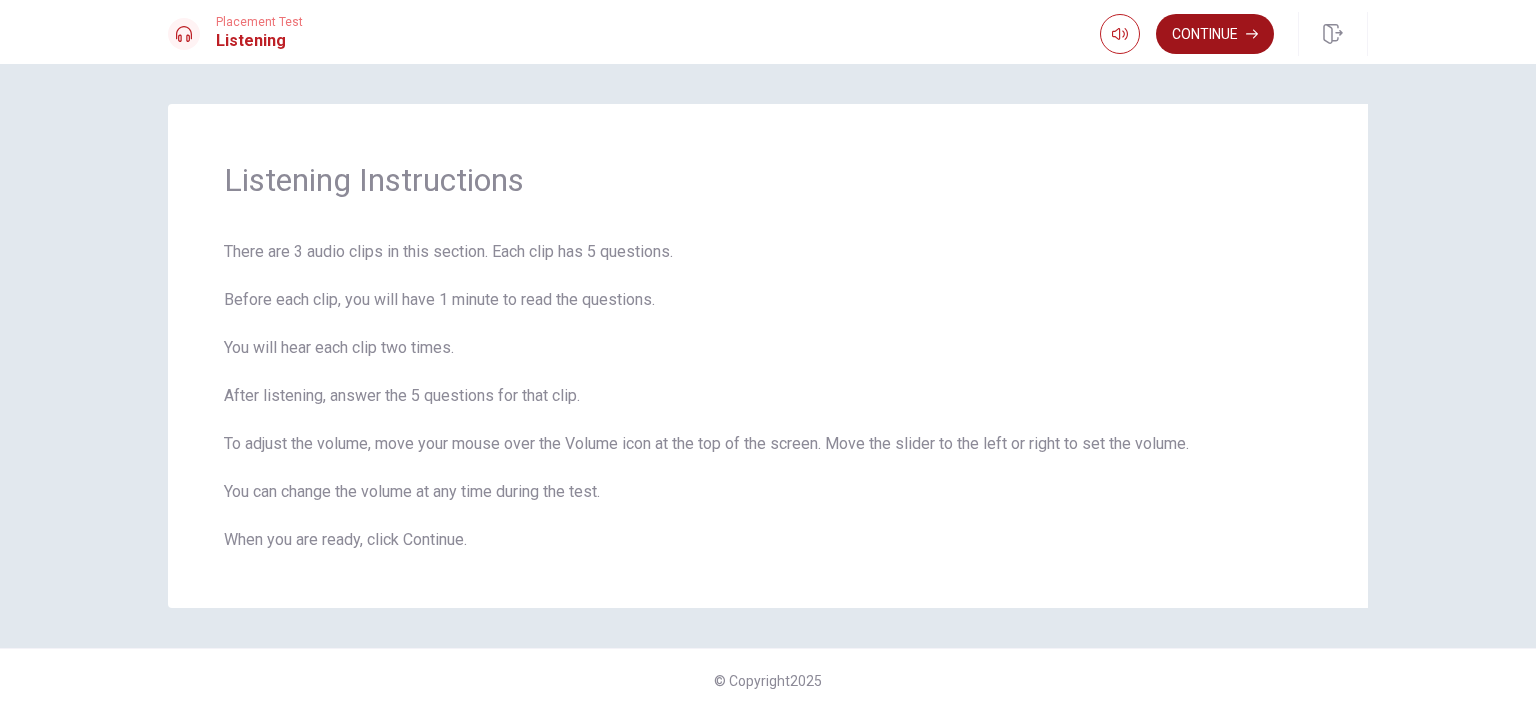 click on "Continue" at bounding box center [1215, 34] 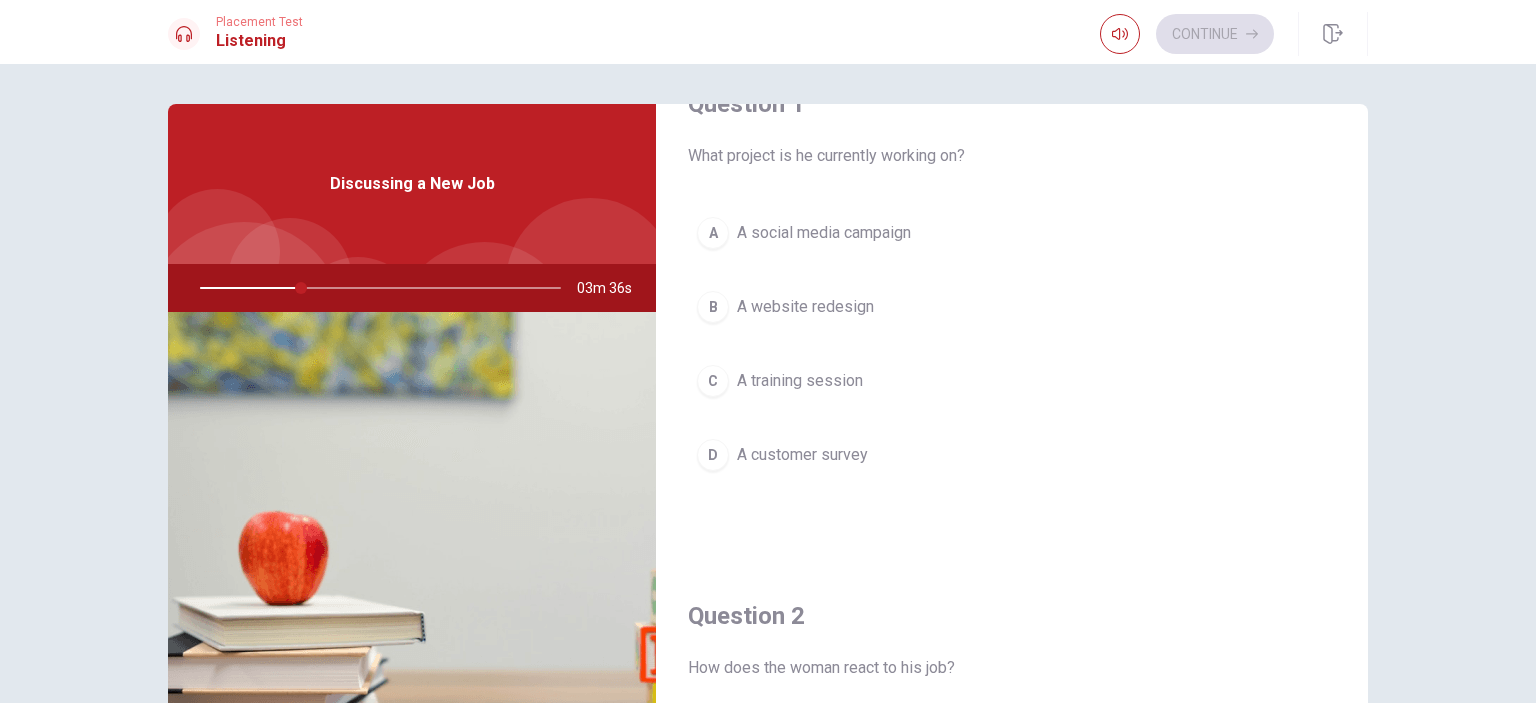 scroll, scrollTop: 0, scrollLeft: 0, axis: both 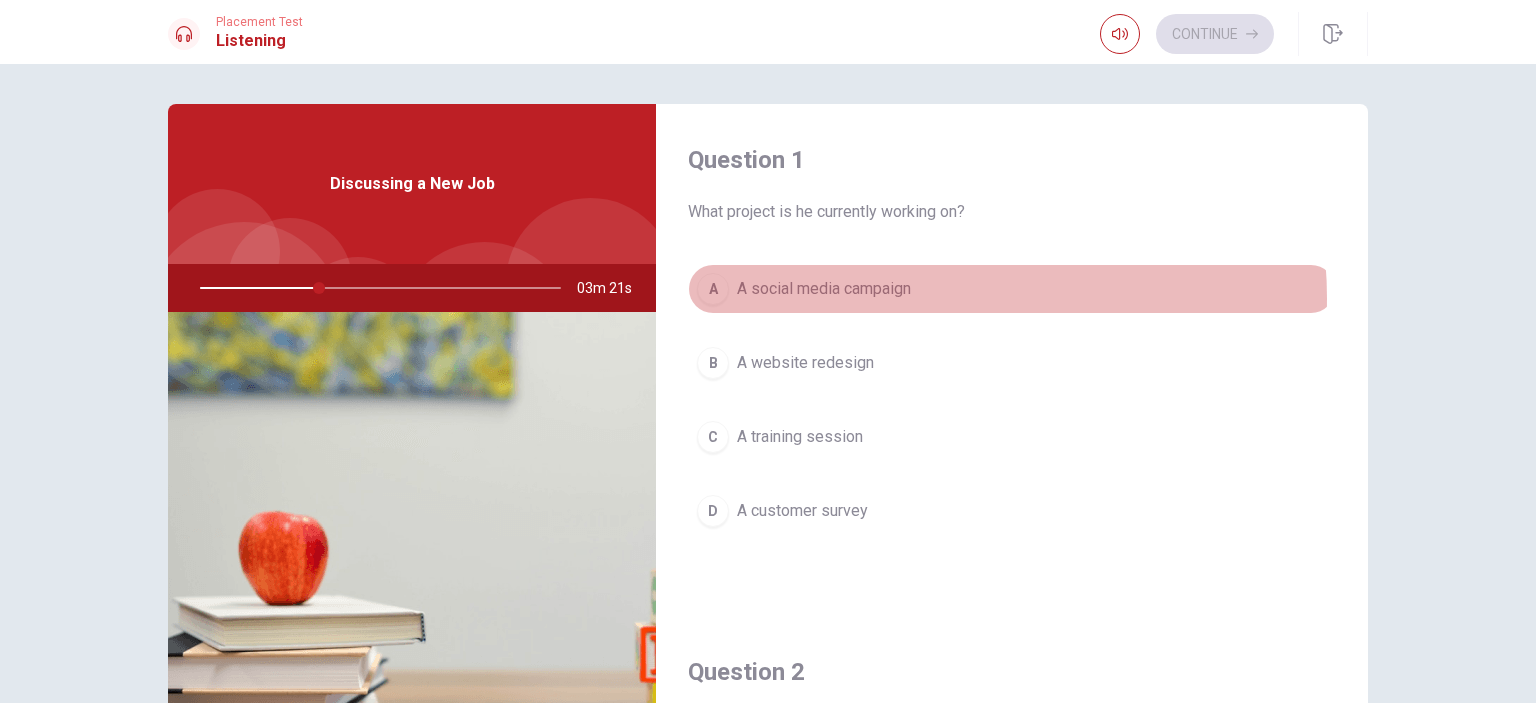 click on "A A social media campaign" at bounding box center [1012, 289] 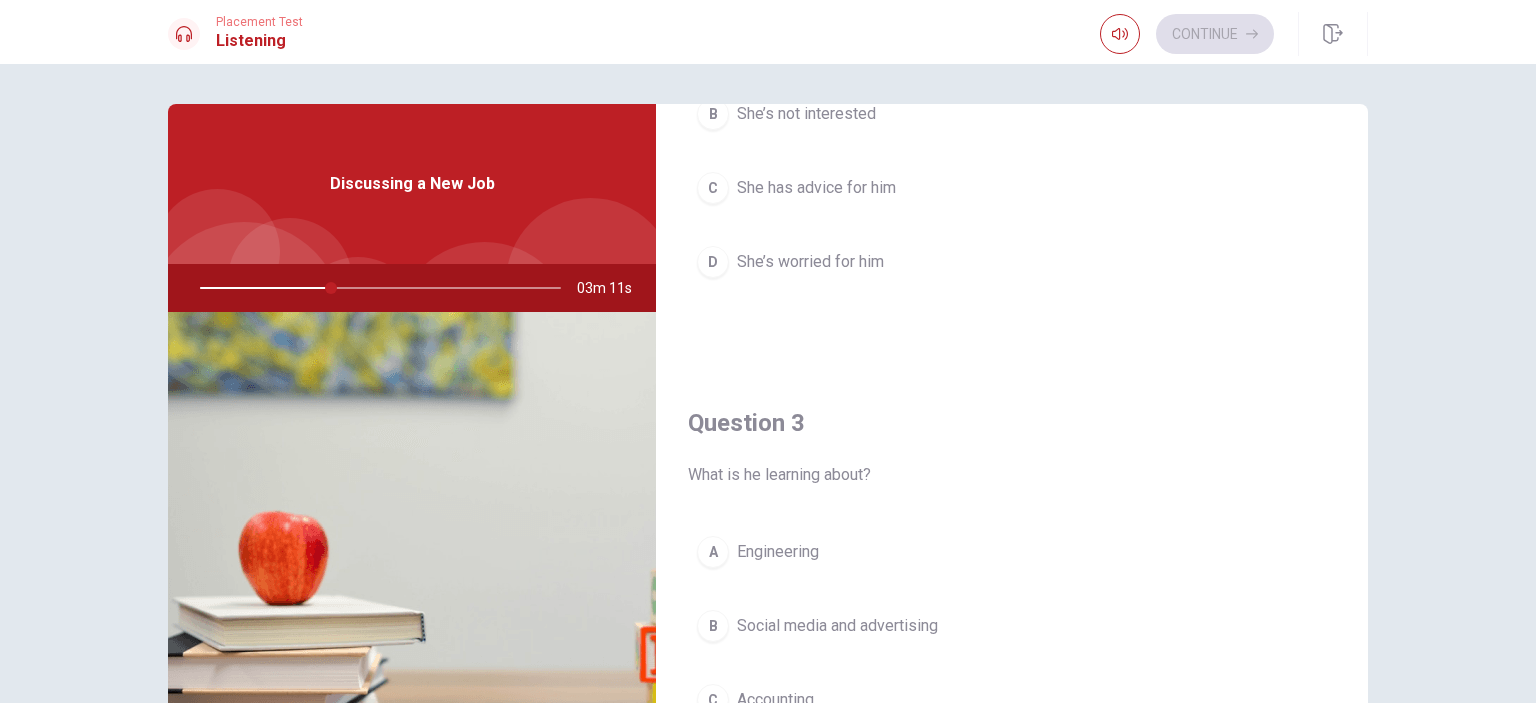 scroll, scrollTop: 933, scrollLeft: 0, axis: vertical 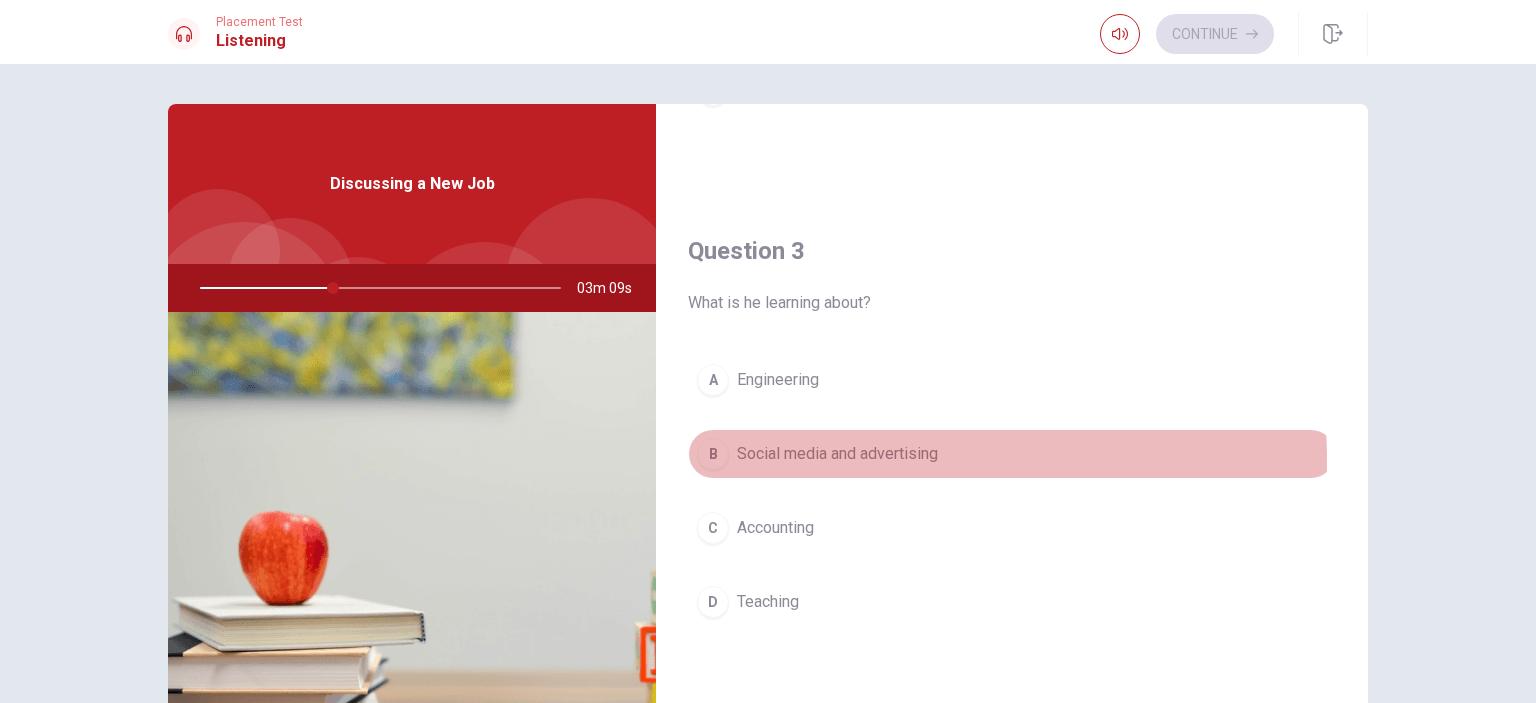 click on "Social media and advertising" at bounding box center (837, 454) 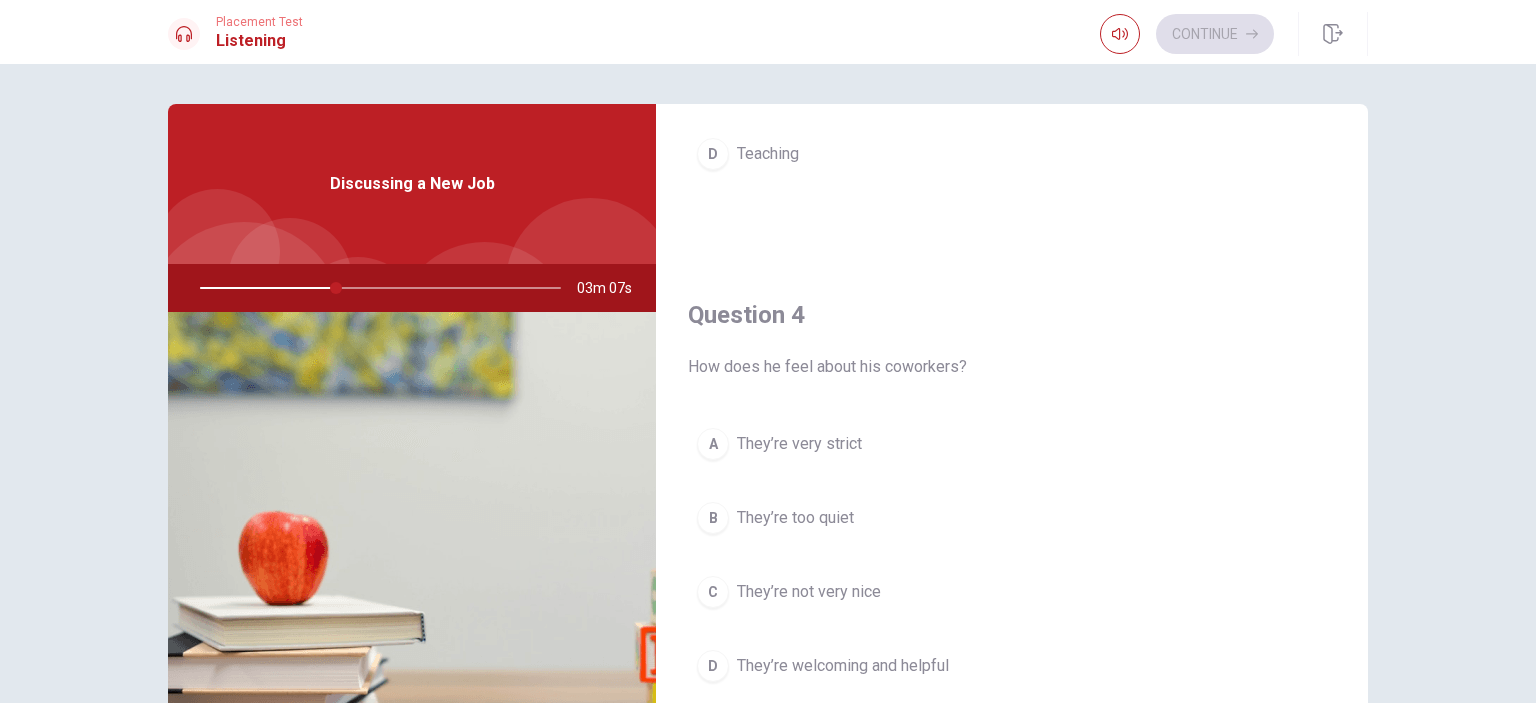 scroll, scrollTop: 1466, scrollLeft: 0, axis: vertical 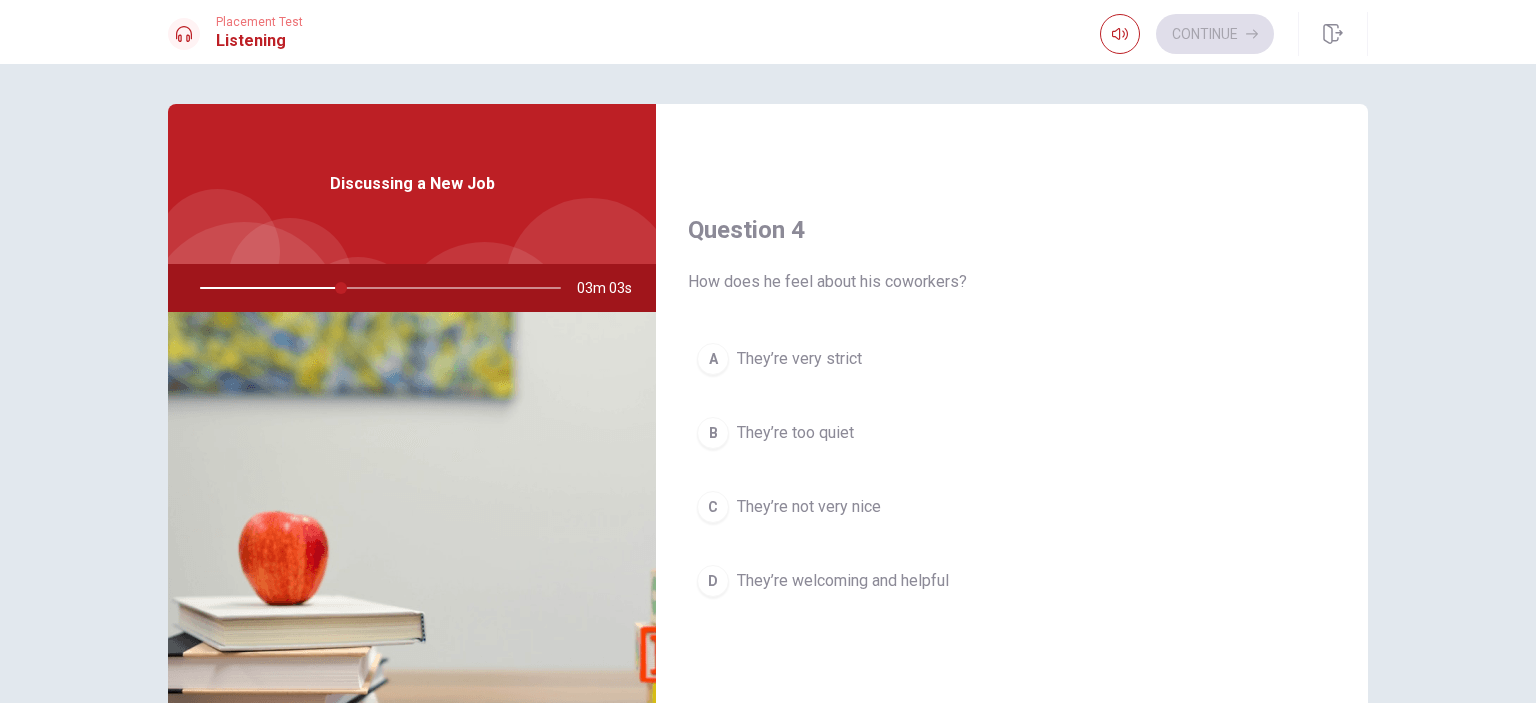 click on "D They’re welcoming and helpful" at bounding box center (1012, 581) 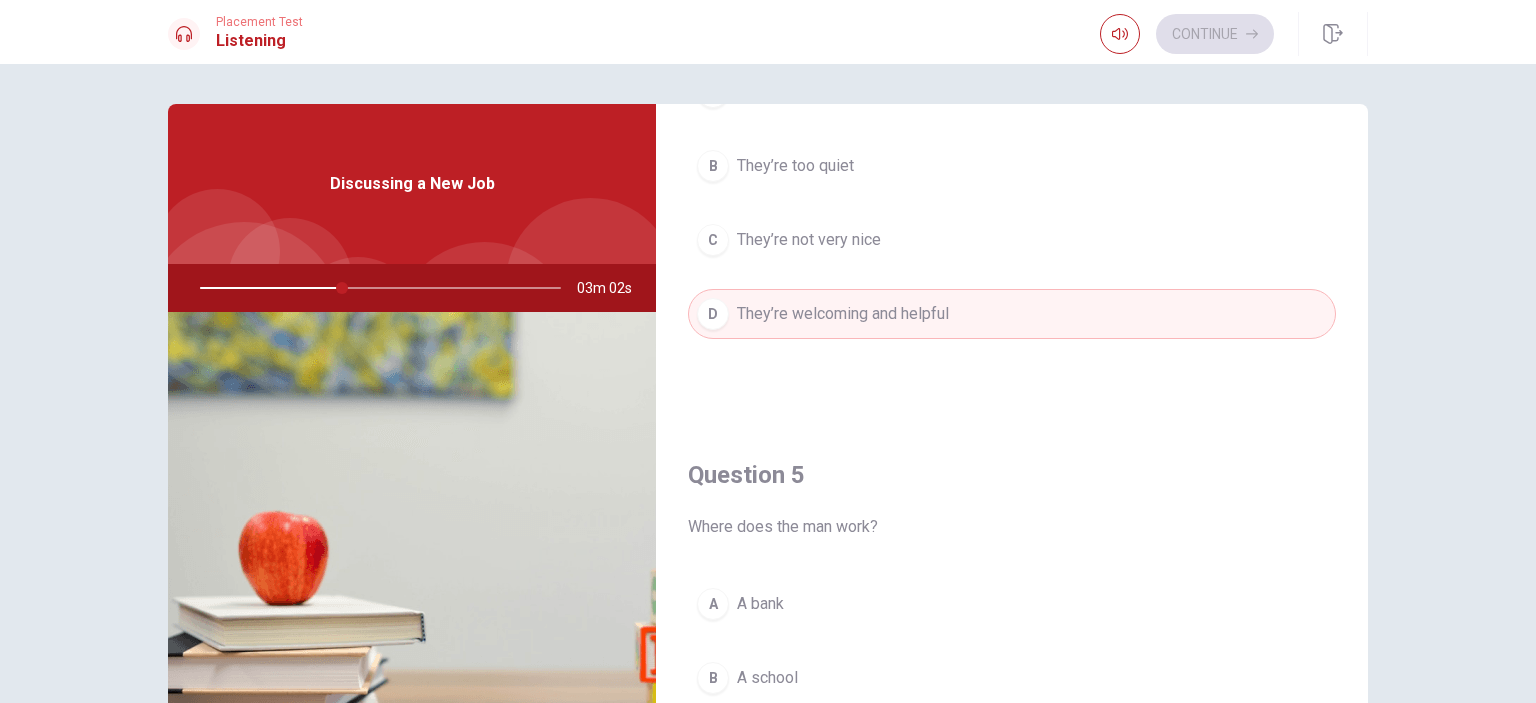 scroll, scrollTop: 1856, scrollLeft: 0, axis: vertical 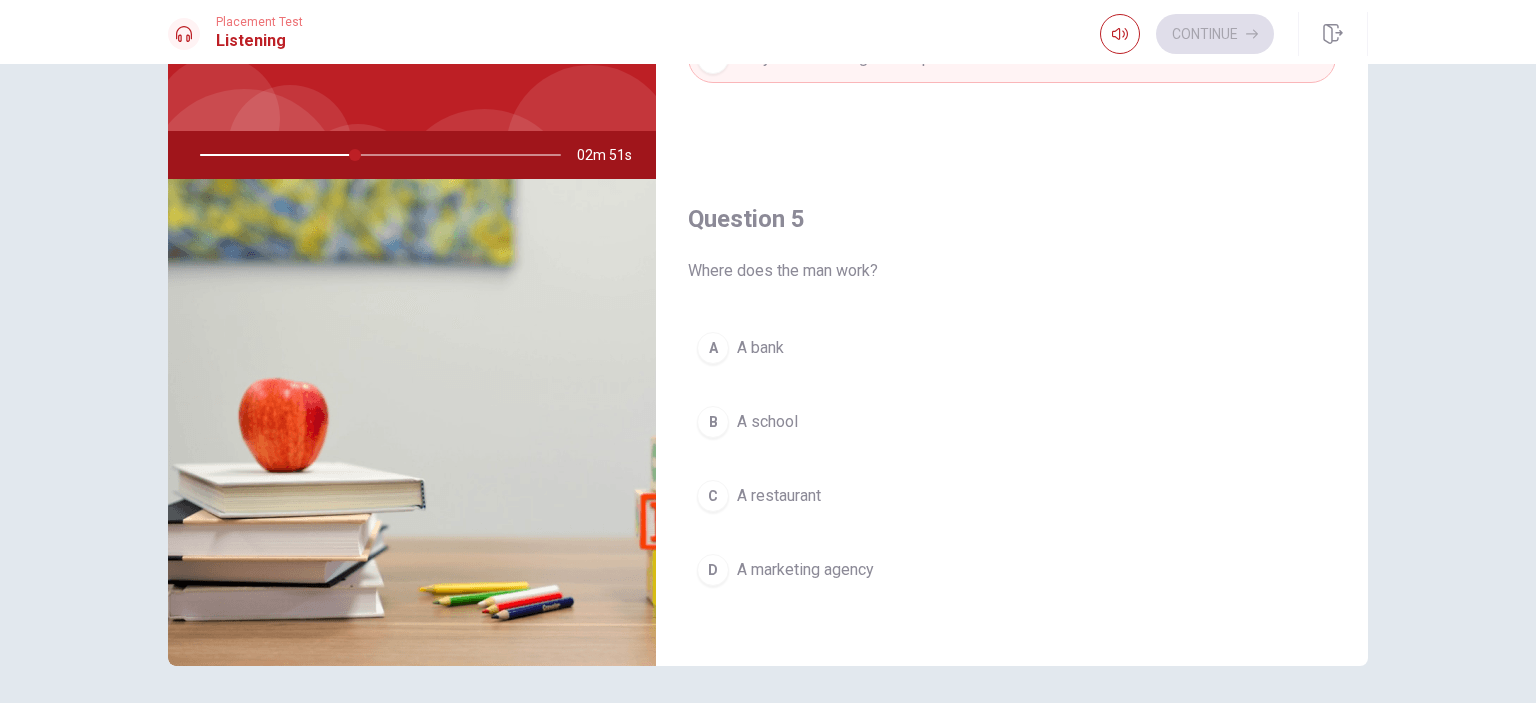 click on "D A marketing agency" at bounding box center [1012, 570] 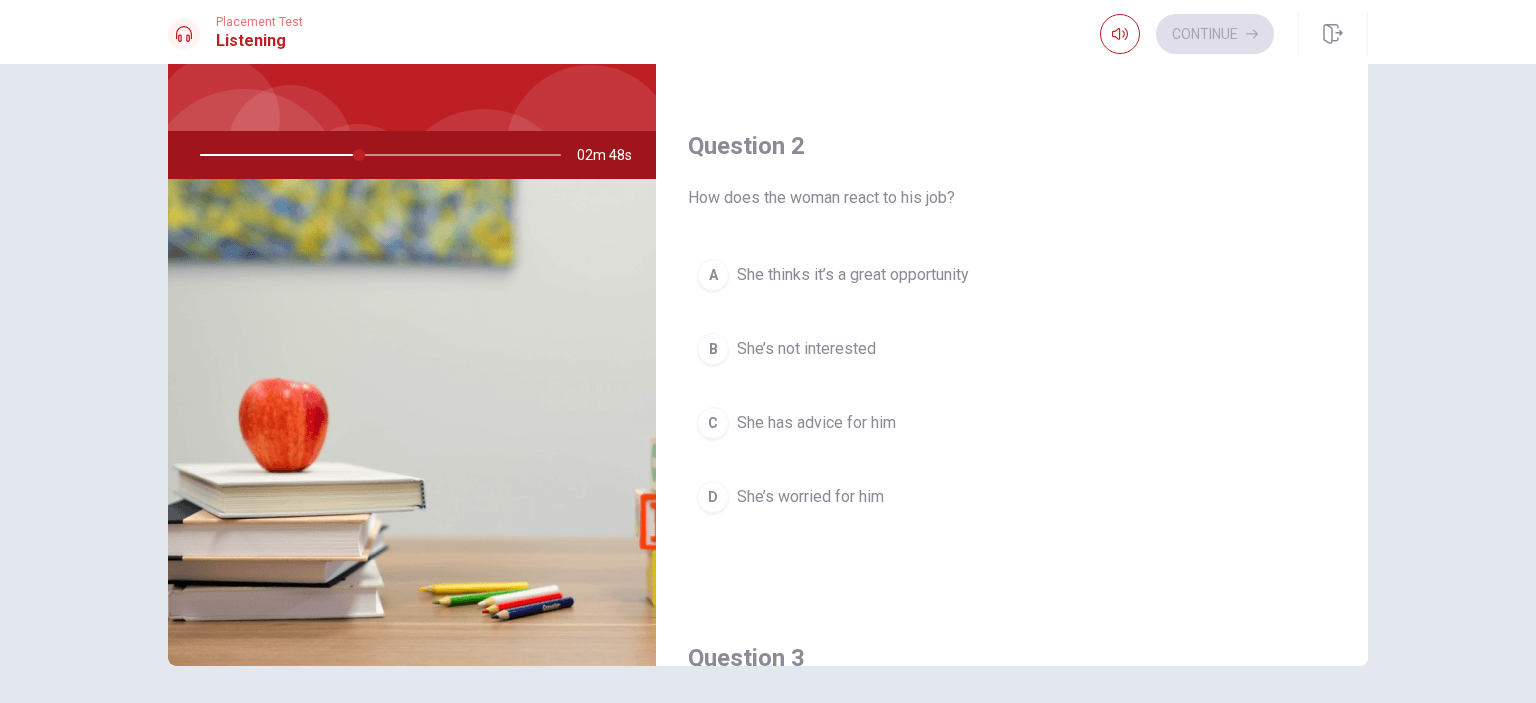 scroll, scrollTop: 390, scrollLeft: 0, axis: vertical 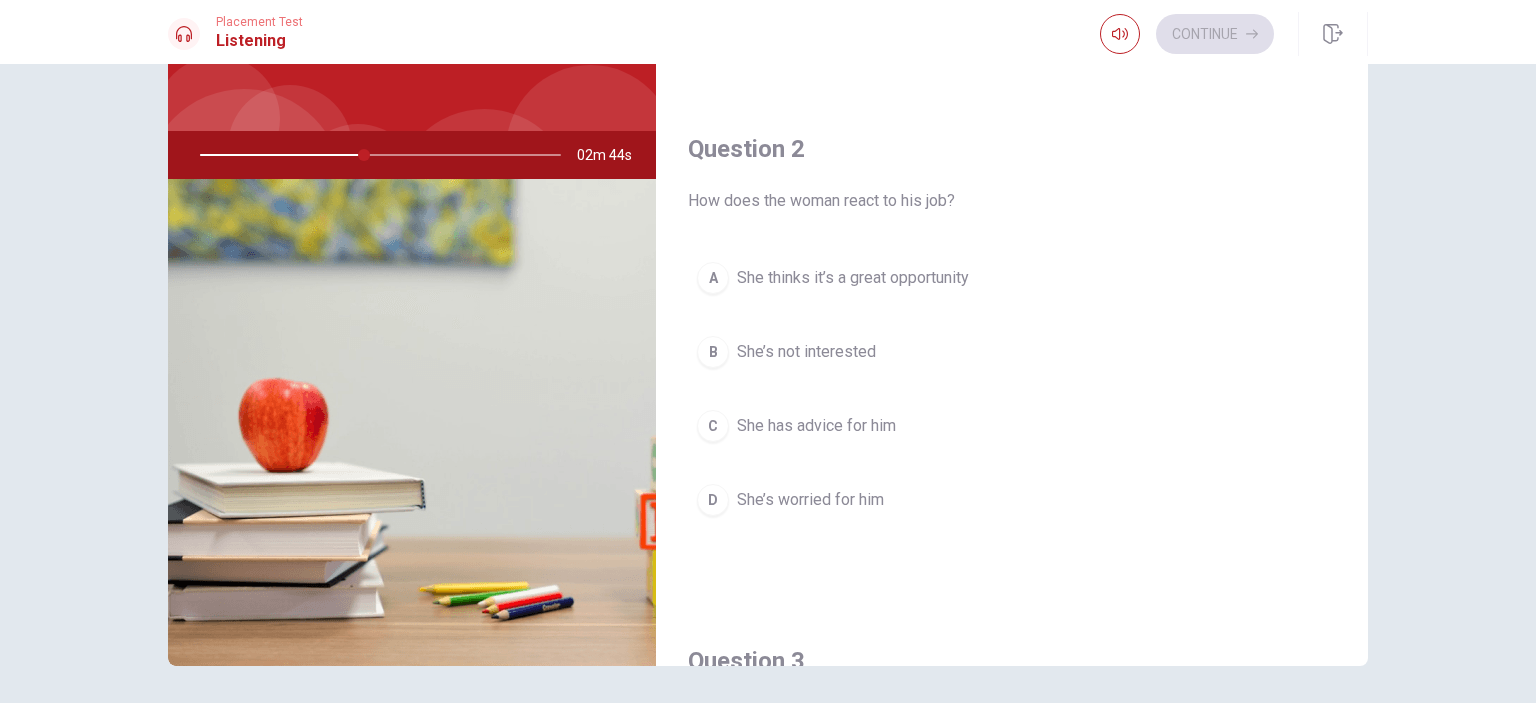 click on "She thinks it’s a great opportunity" at bounding box center [853, 278] 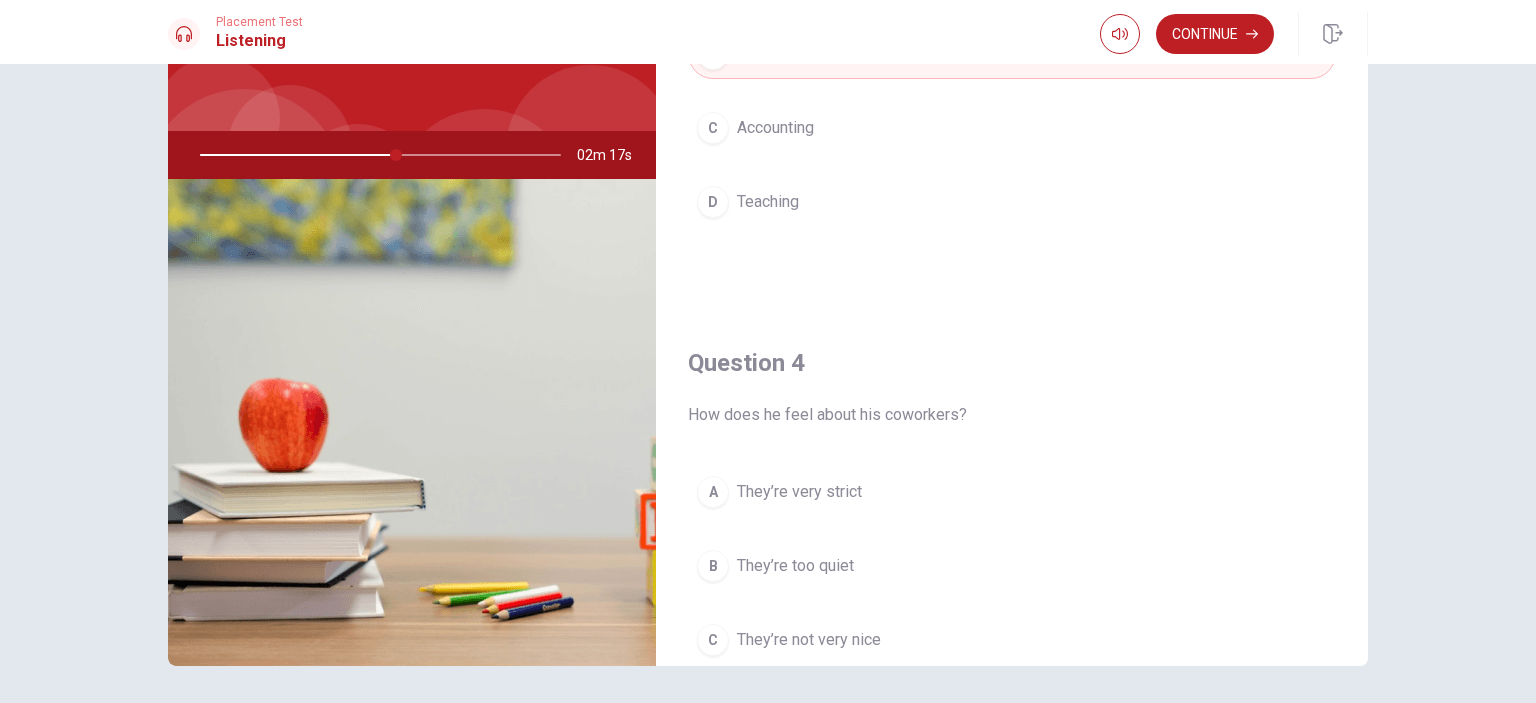 scroll, scrollTop: 1466, scrollLeft: 0, axis: vertical 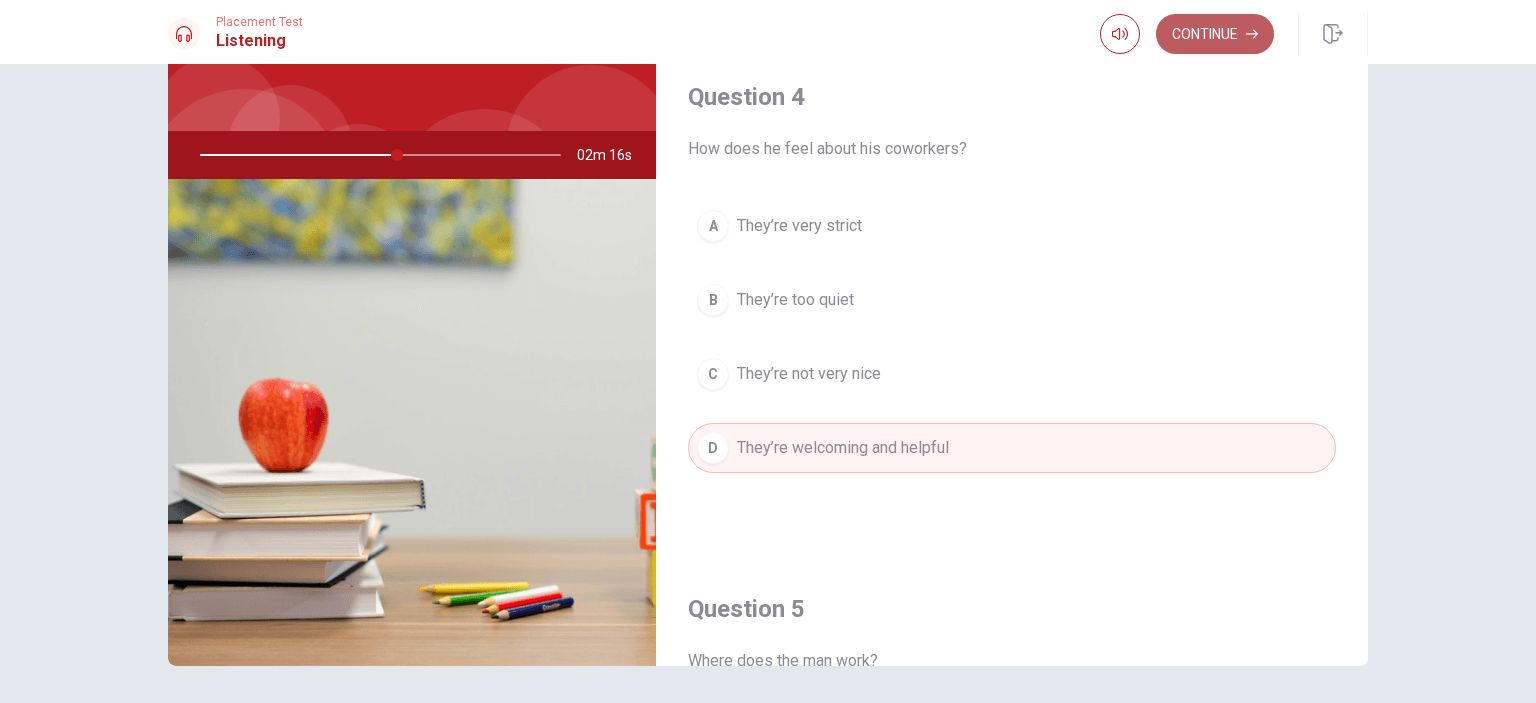 click on "Continue" at bounding box center [1215, 34] 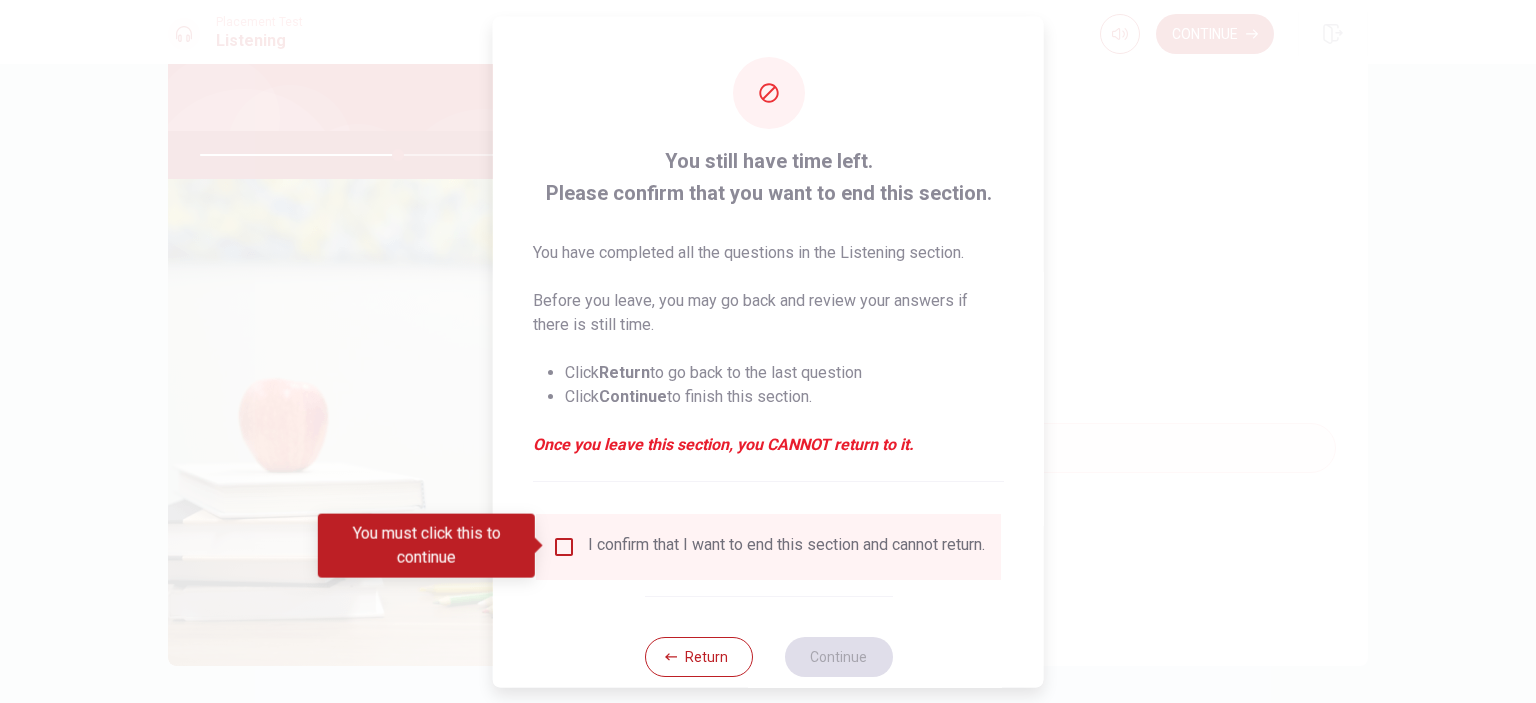 click at bounding box center (768, 351) 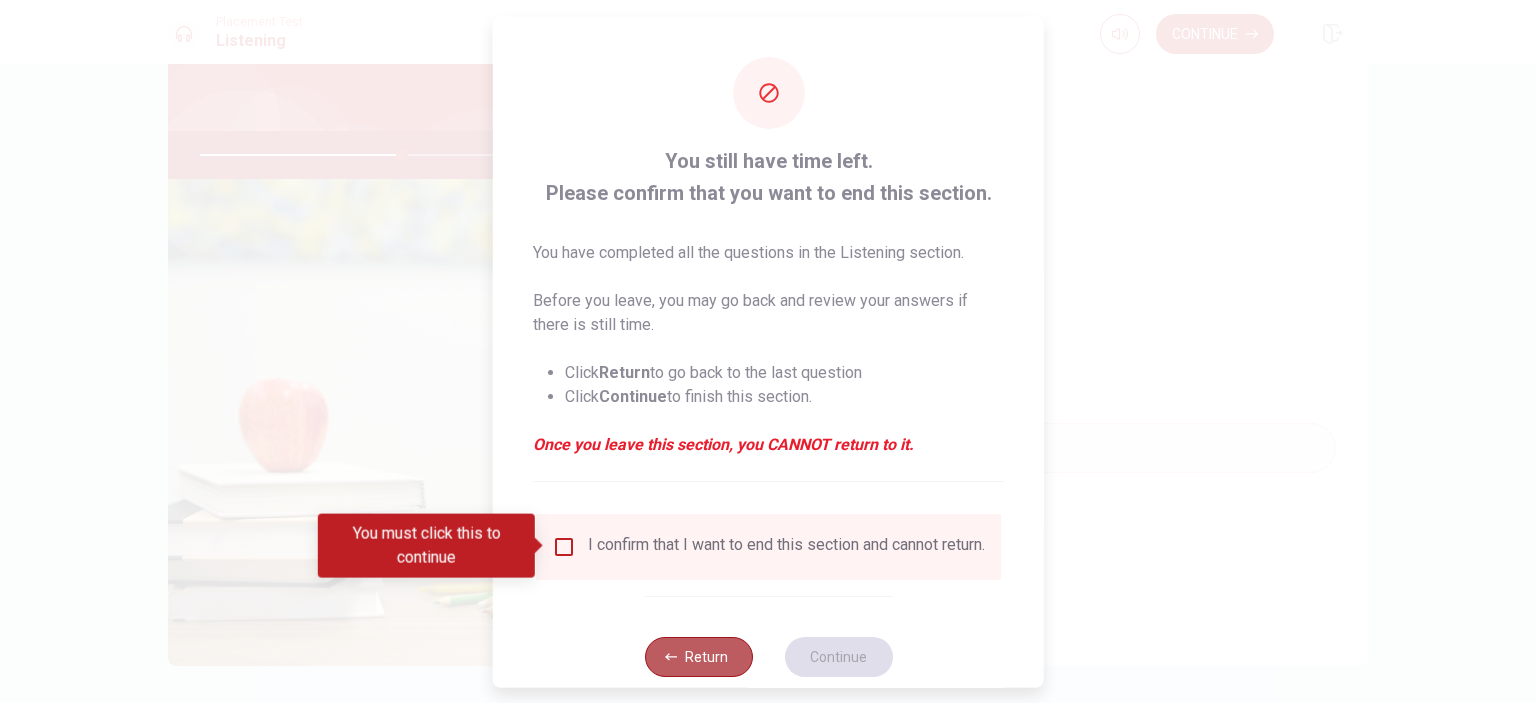 click on "Return" at bounding box center [698, 656] 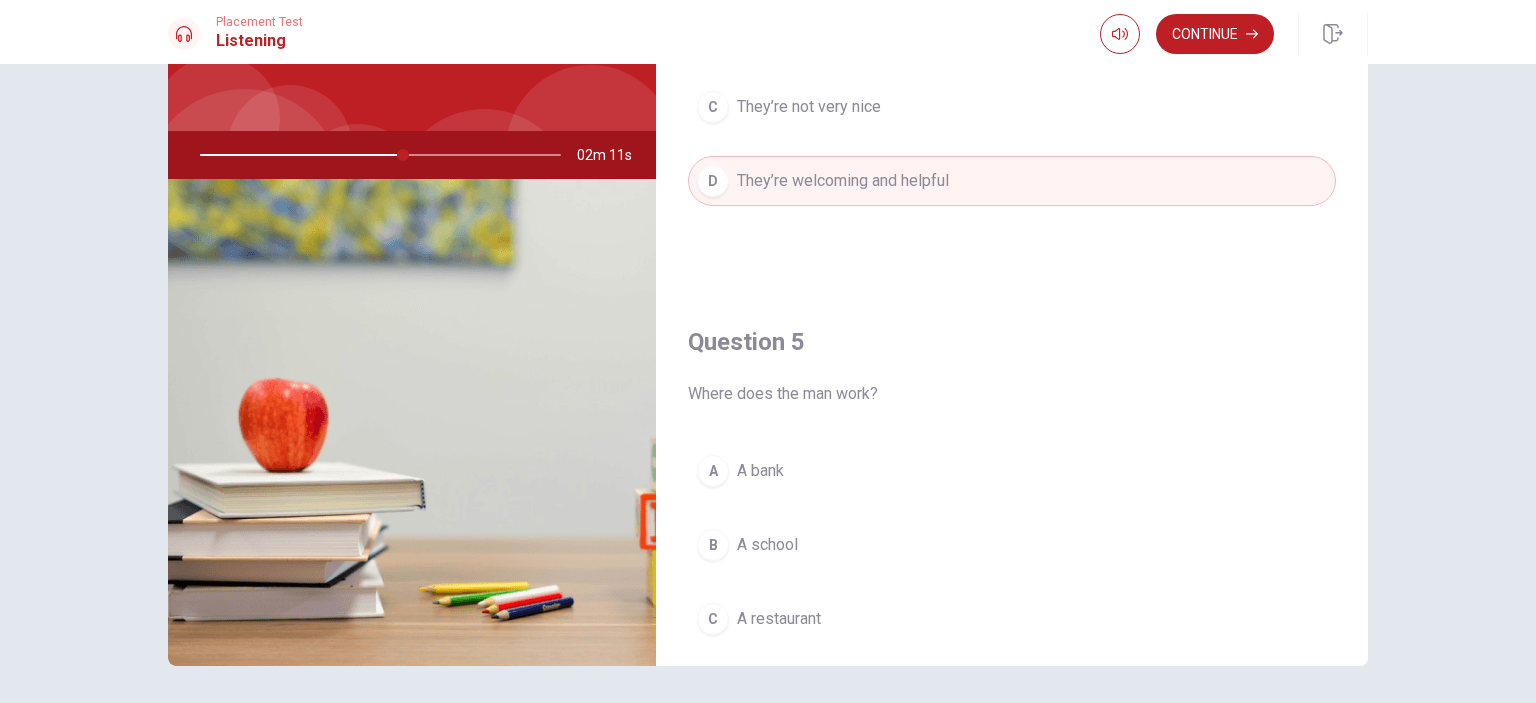 scroll, scrollTop: 1856, scrollLeft: 0, axis: vertical 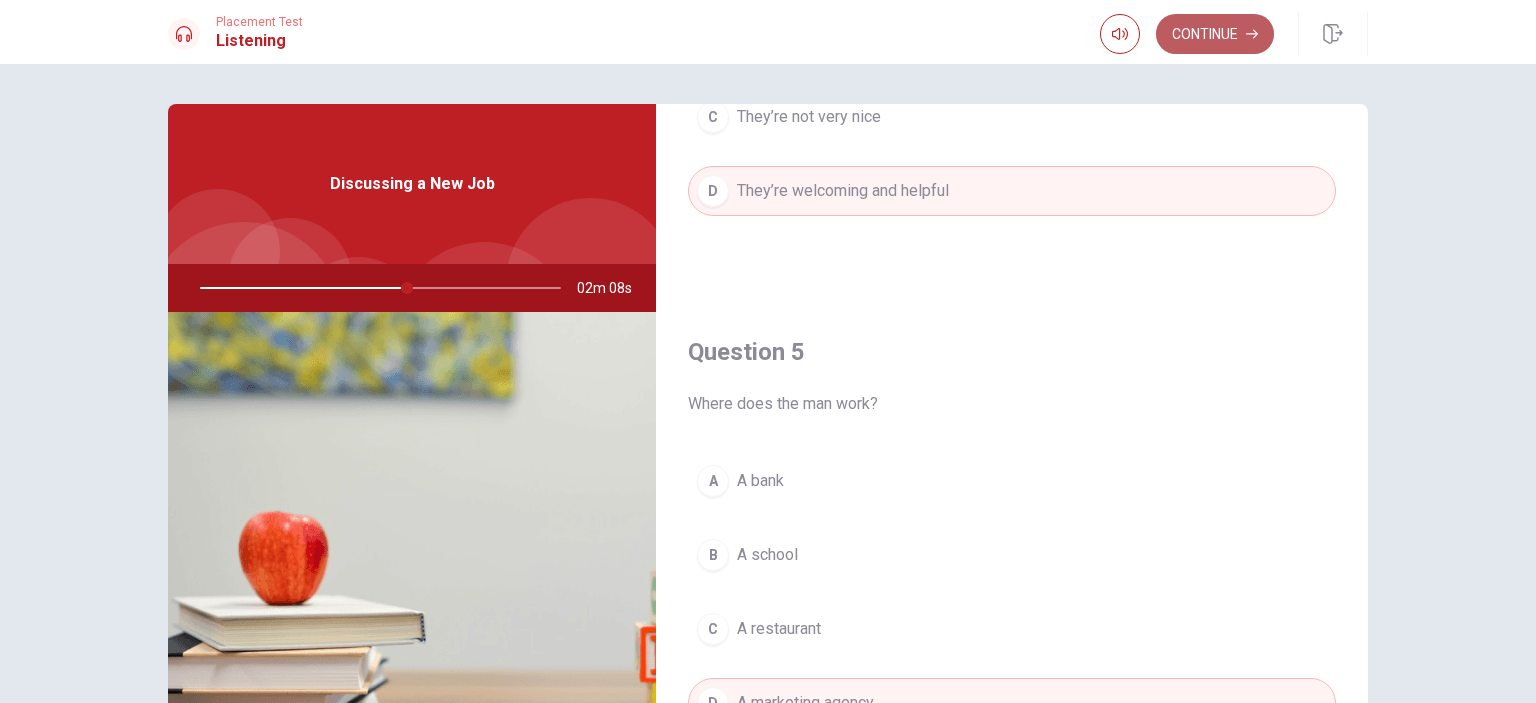click on "Continue" at bounding box center [1215, 34] 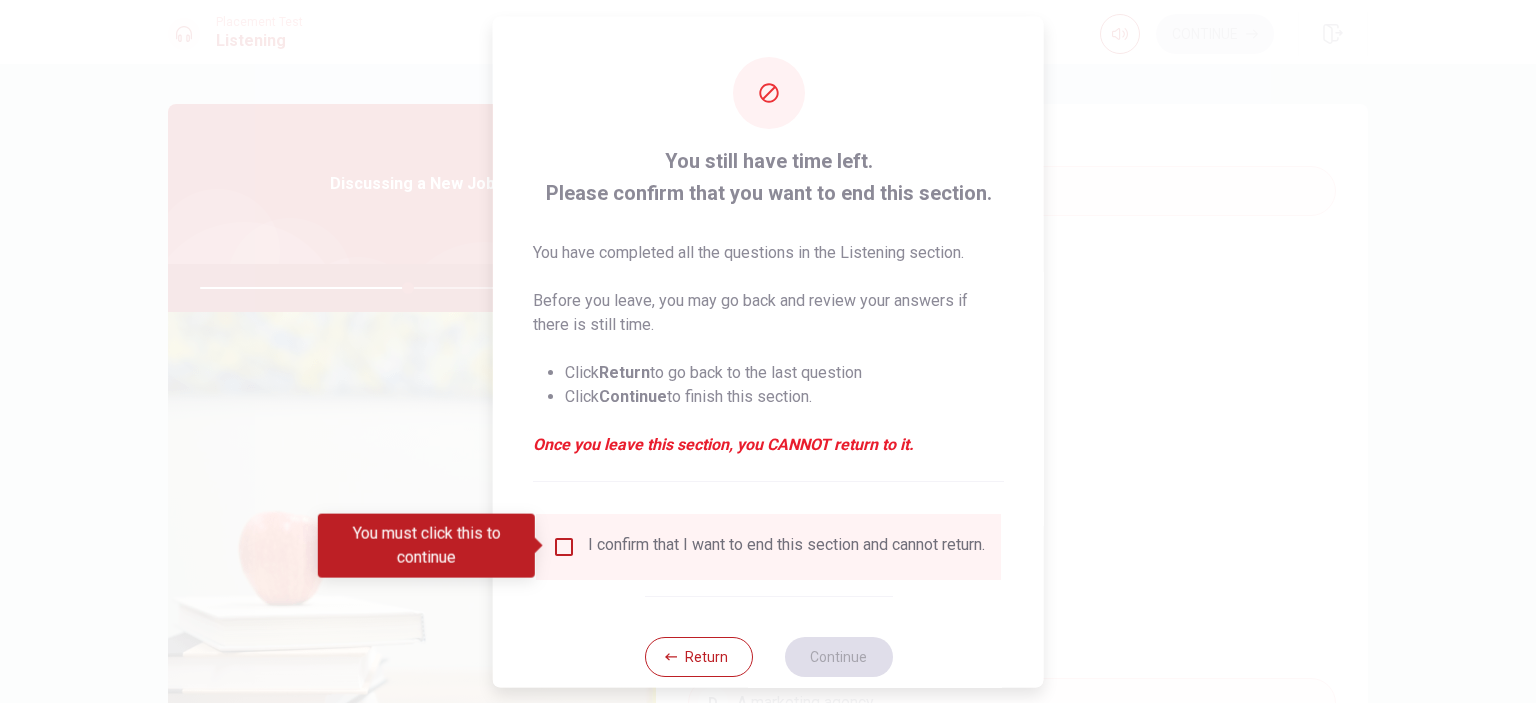 click at bounding box center (564, 546) 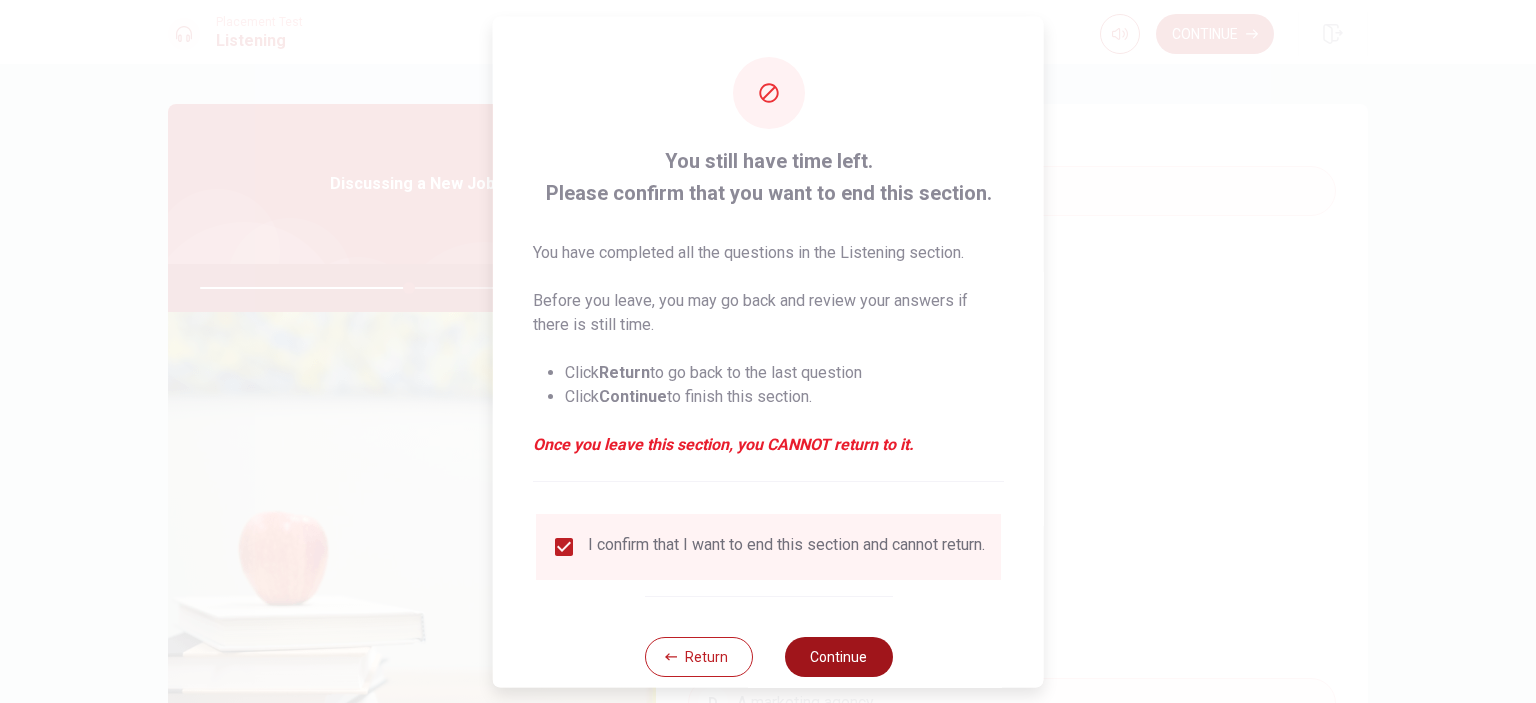 click on "Continue" at bounding box center [838, 656] 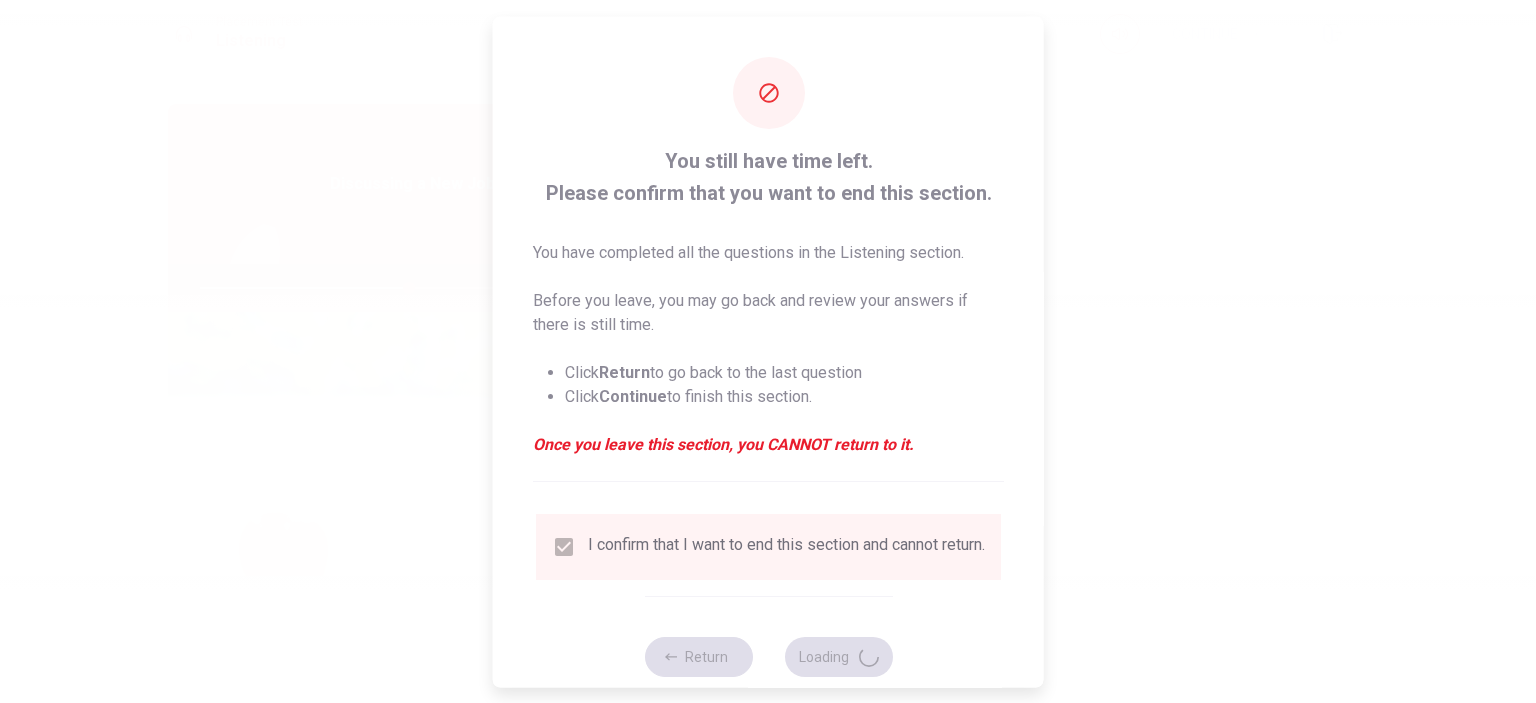 type on "58" 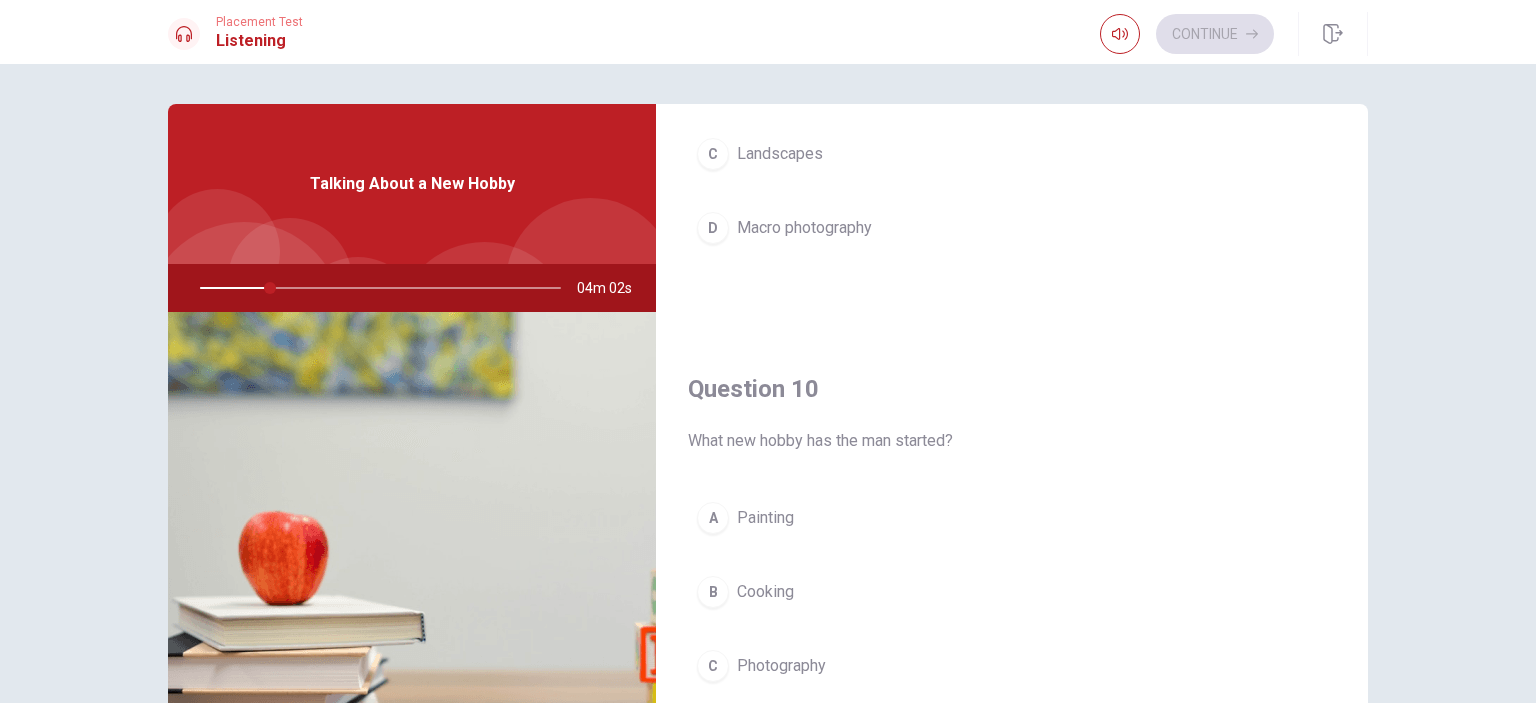 scroll, scrollTop: 1856, scrollLeft: 0, axis: vertical 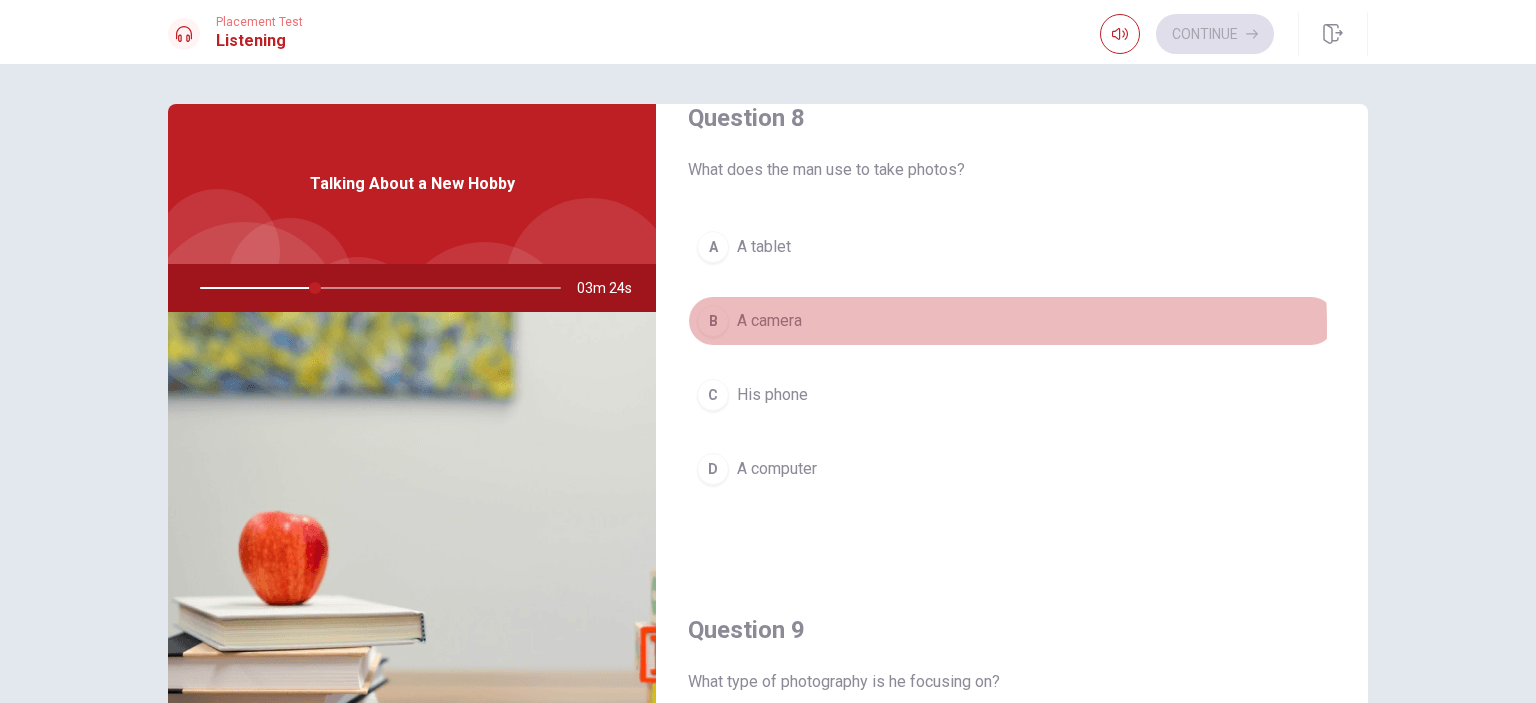 click on "A camera" at bounding box center (769, 321) 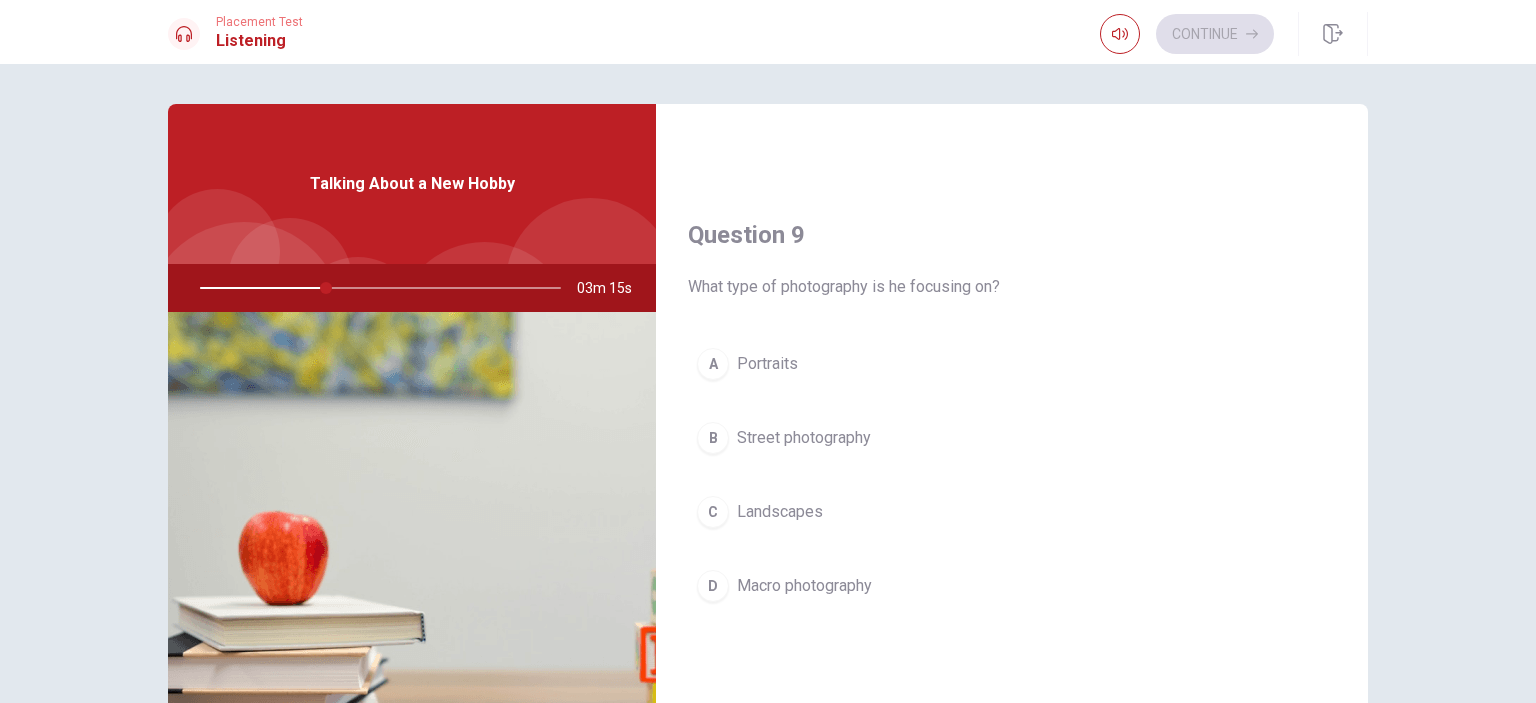 scroll, scrollTop: 1466, scrollLeft: 0, axis: vertical 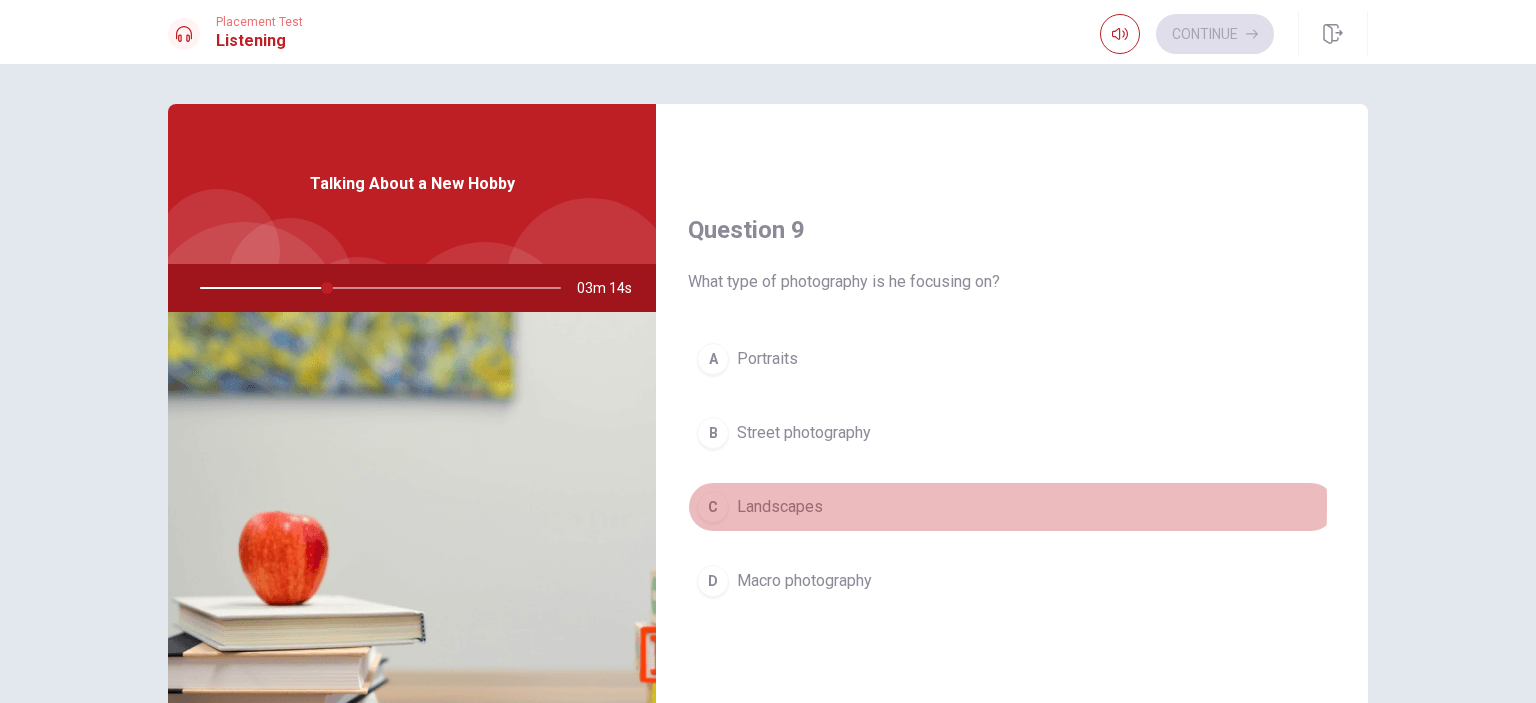 click on "Landscapes" at bounding box center (780, 507) 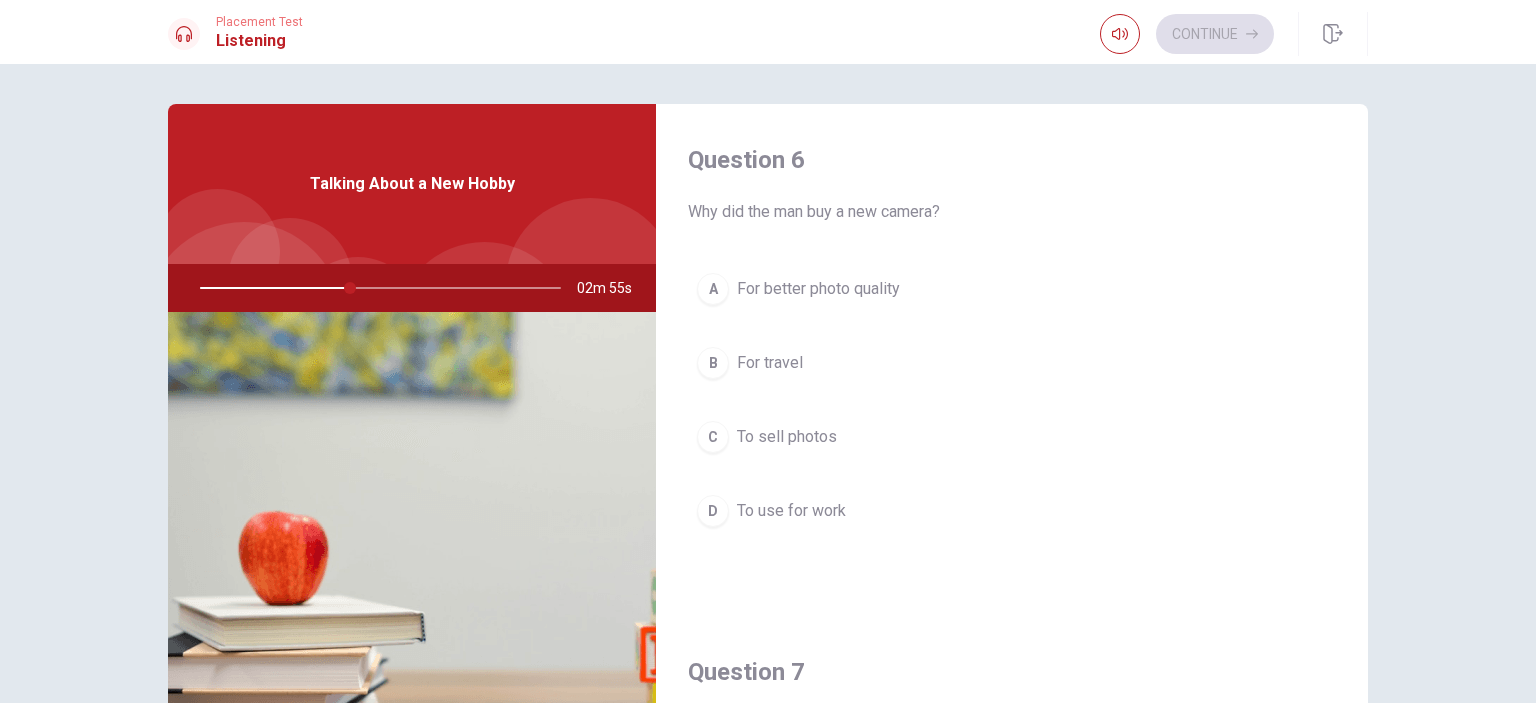 scroll, scrollTop: 133, scrollLeft: 0, axis: vertical 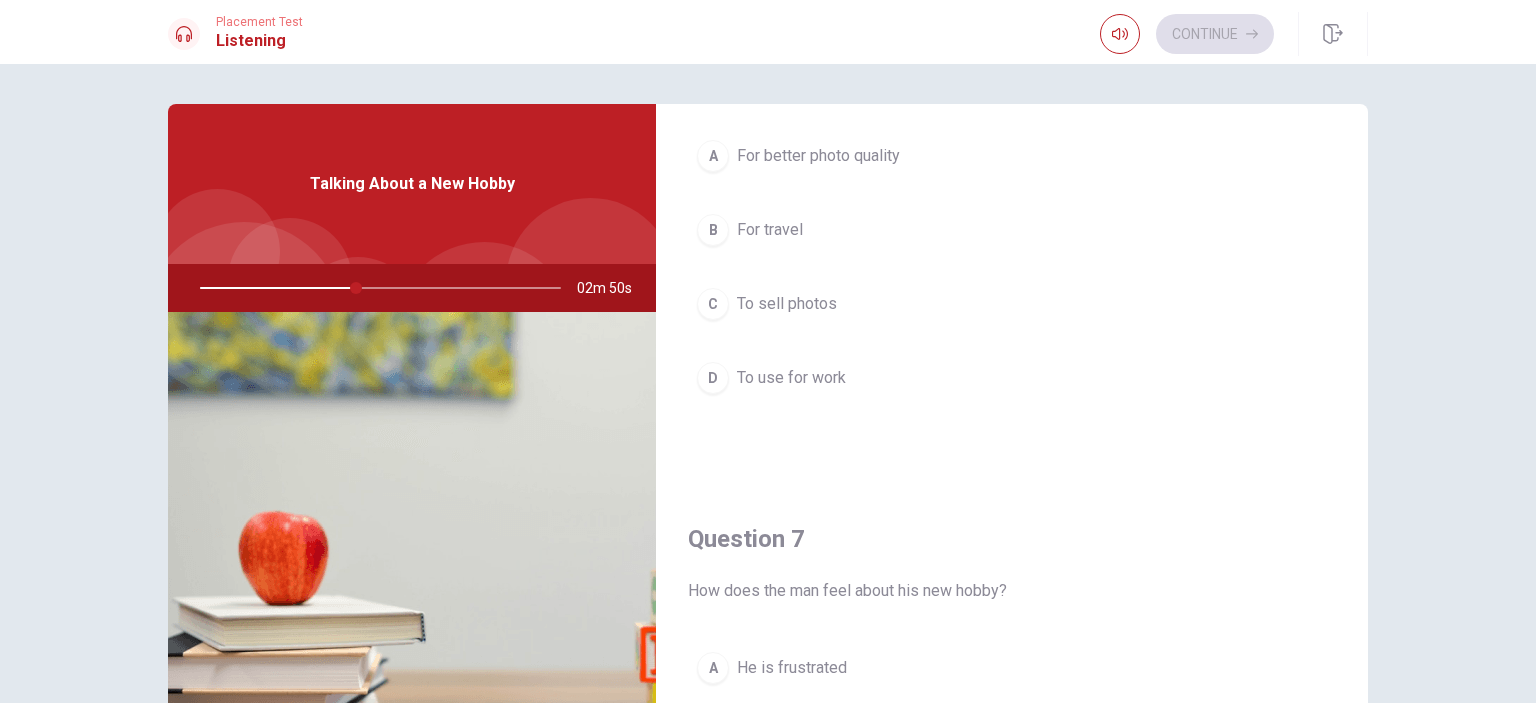 click on "For better photo quality" at bounding box center (818, 156) 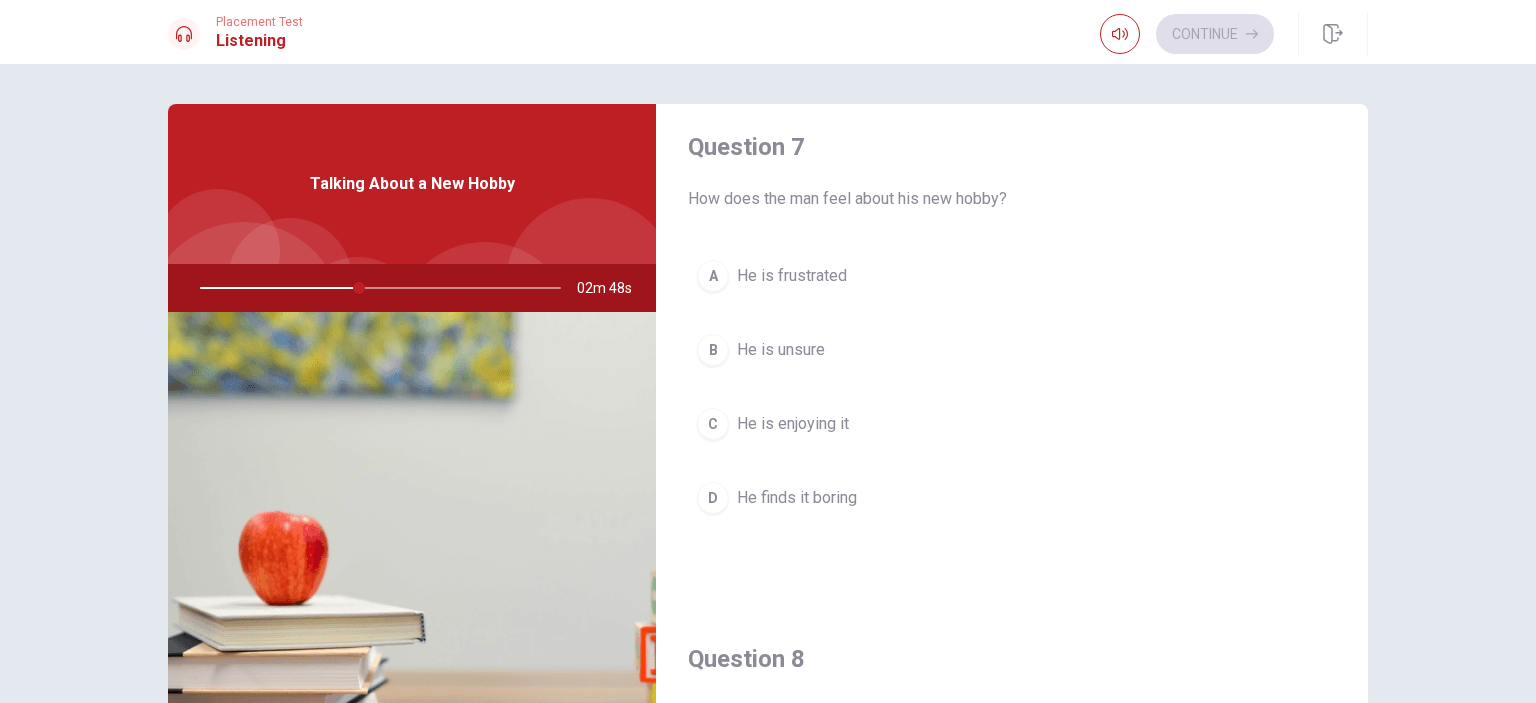 scroll, scrollTop: 533, scrollLeft: 0, axis: vertical 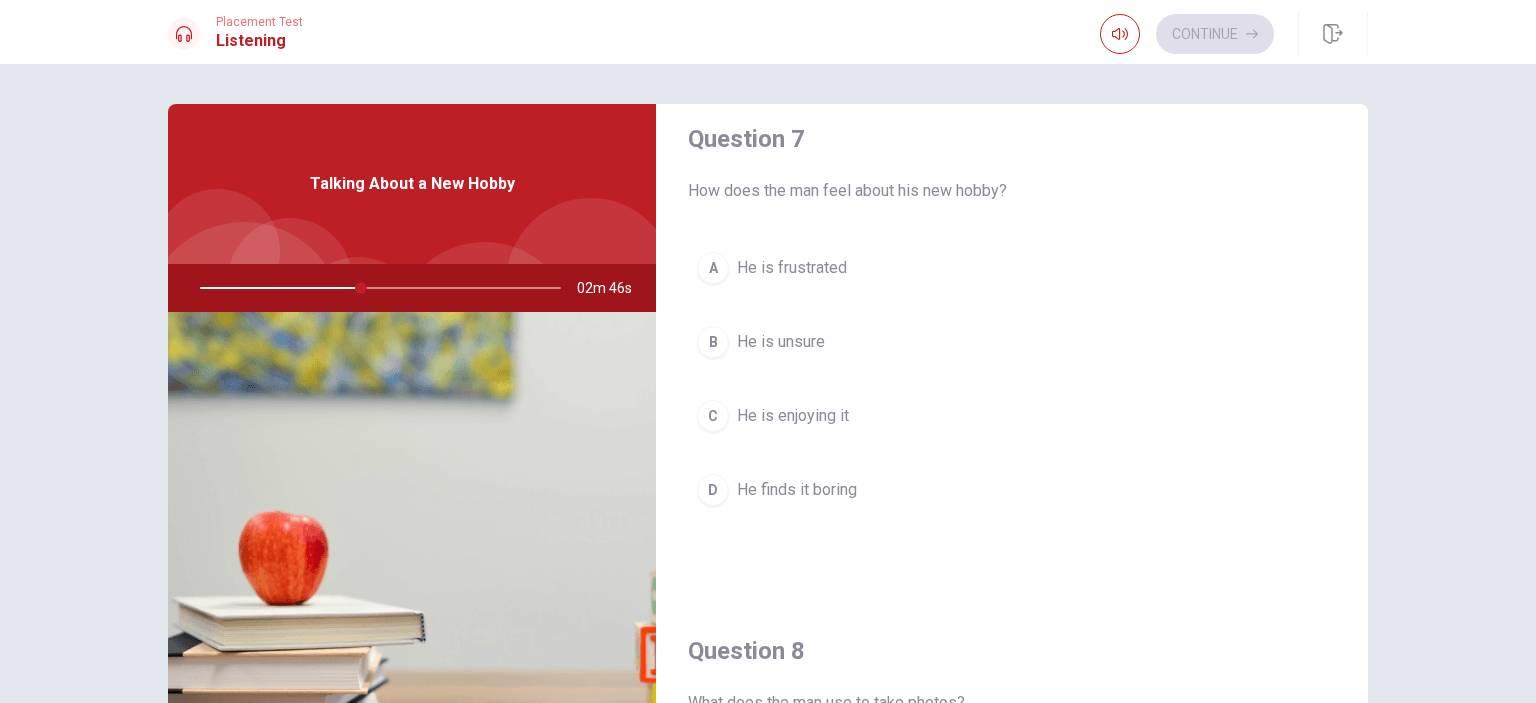 click on "He is enjoying it" at bounding box center [793, 416] 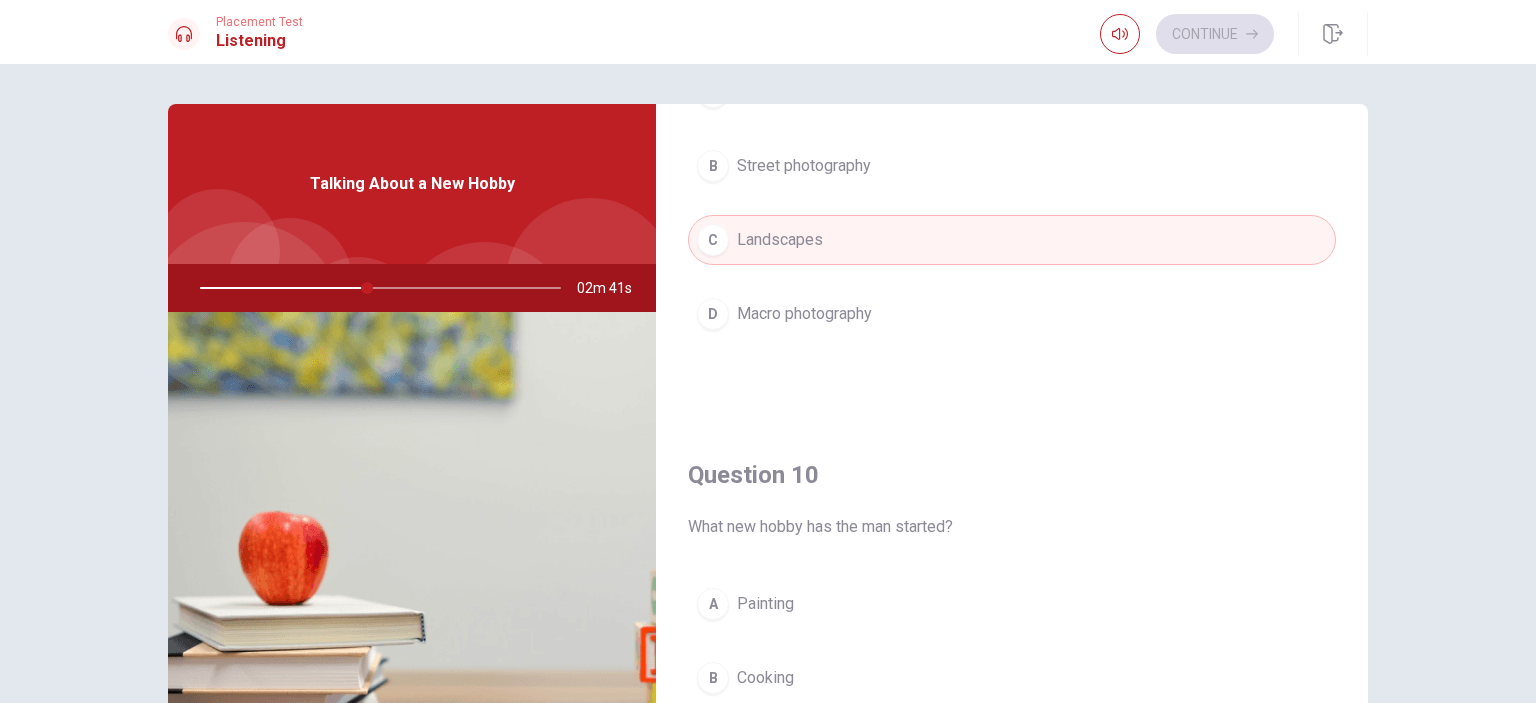 scroll, scrollTop: 1856, scrollLeft: 0, axis: vertical 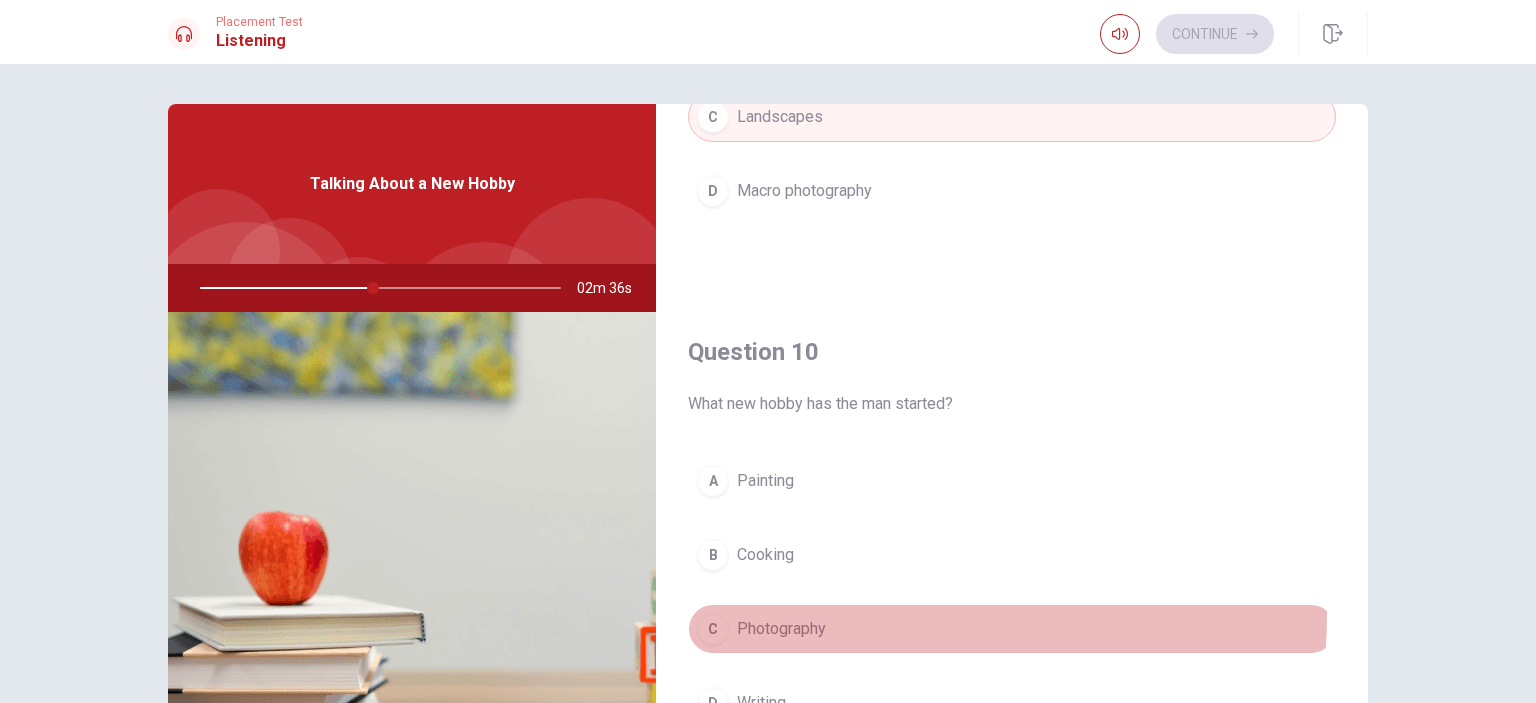 click on "C Photography" at bounding box center (1012, 629) 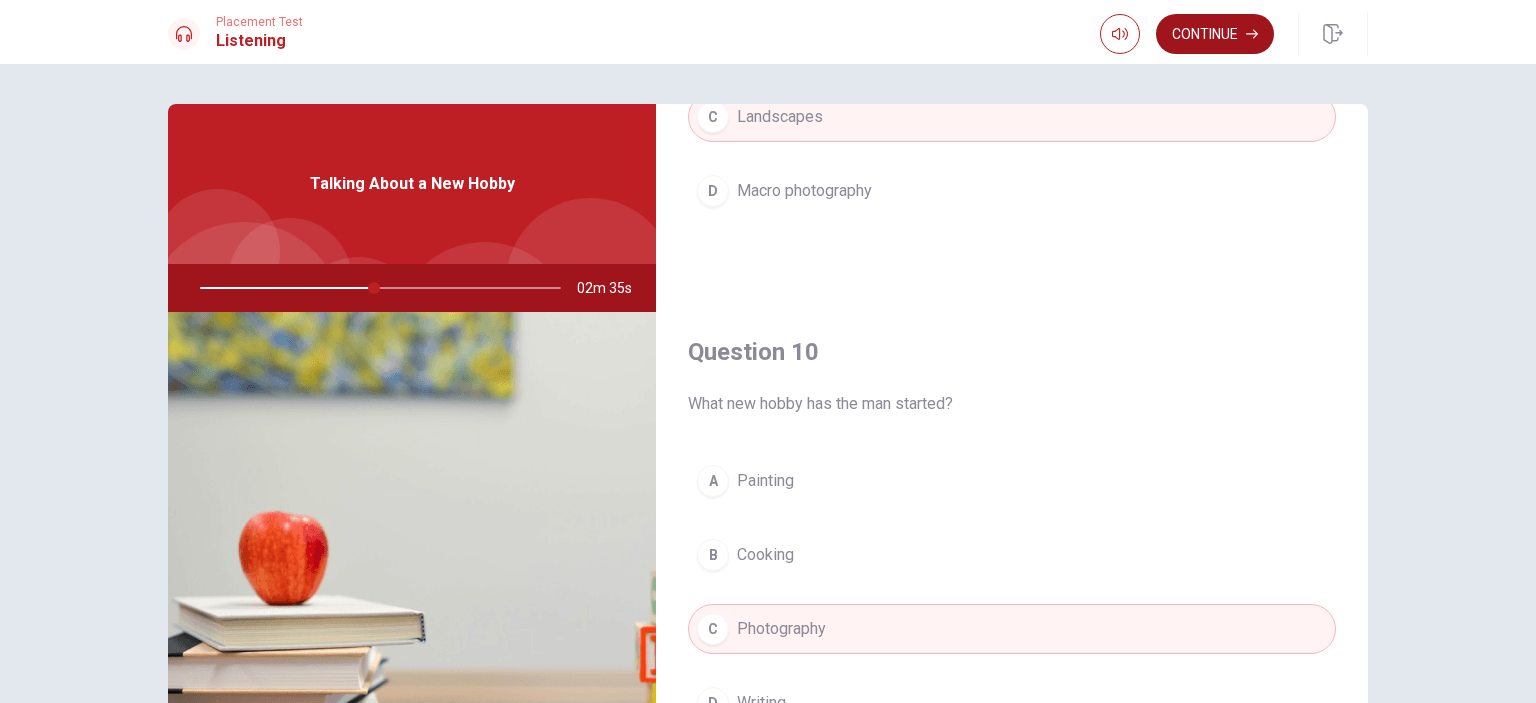 click on "Continue" at bounding box center [1215, 34] 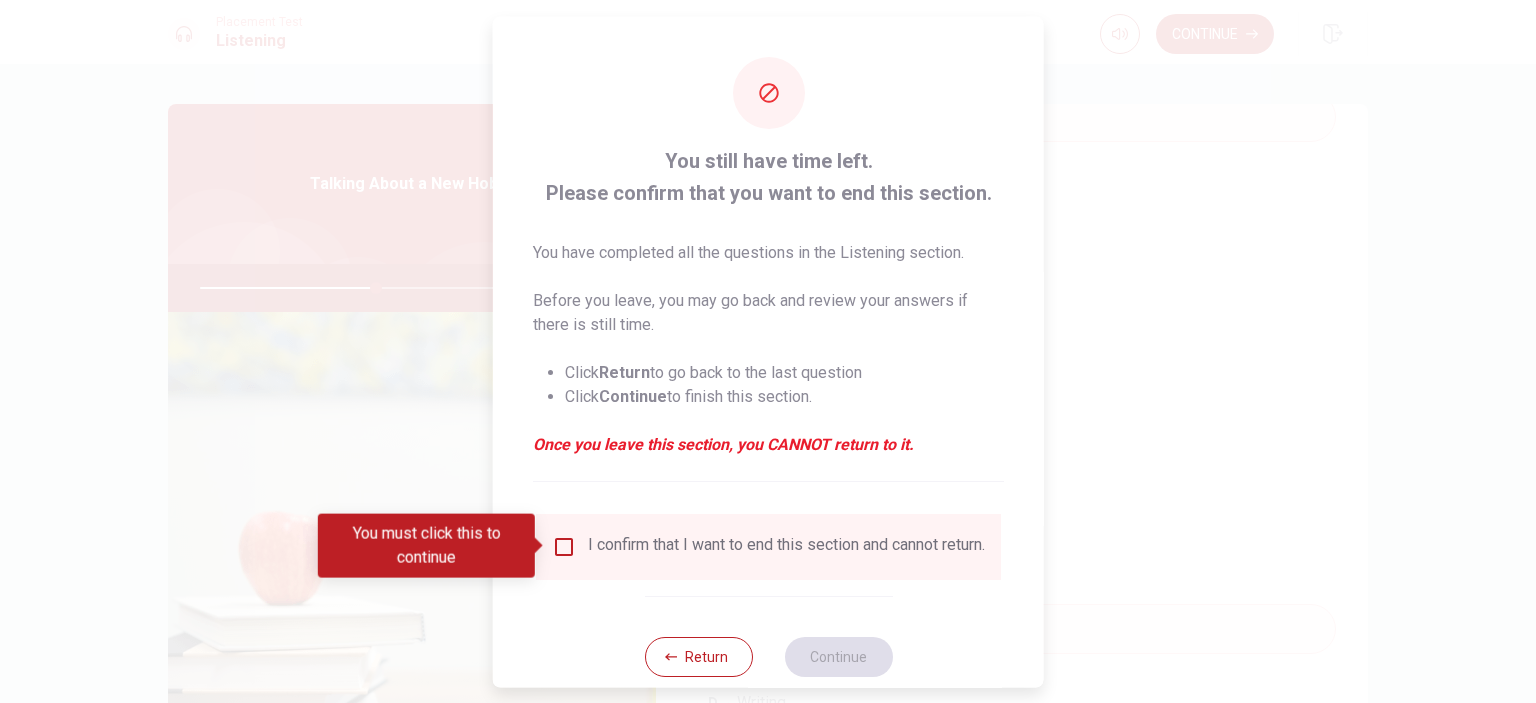 click at bounding box center (564, 546) 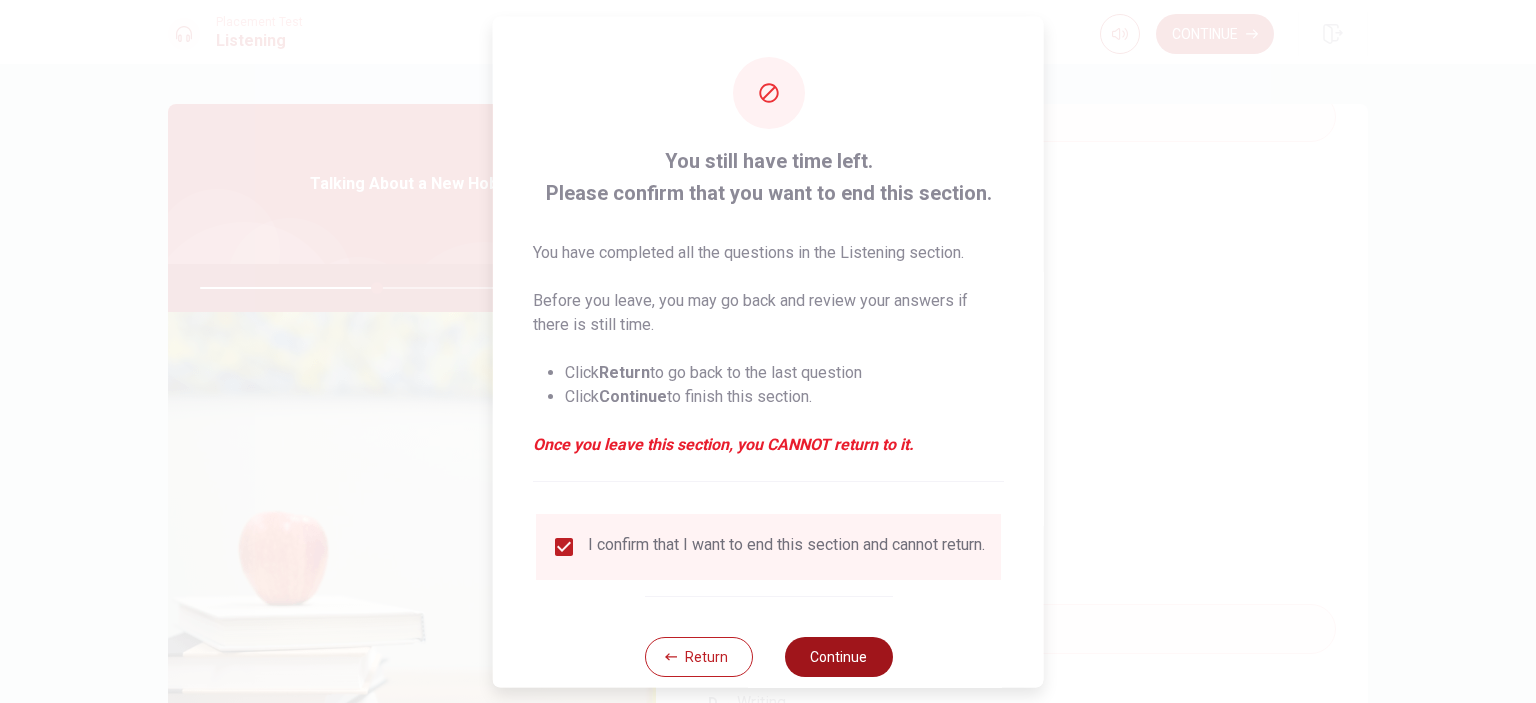 click on "Continue" at bounding box center [838, 656] 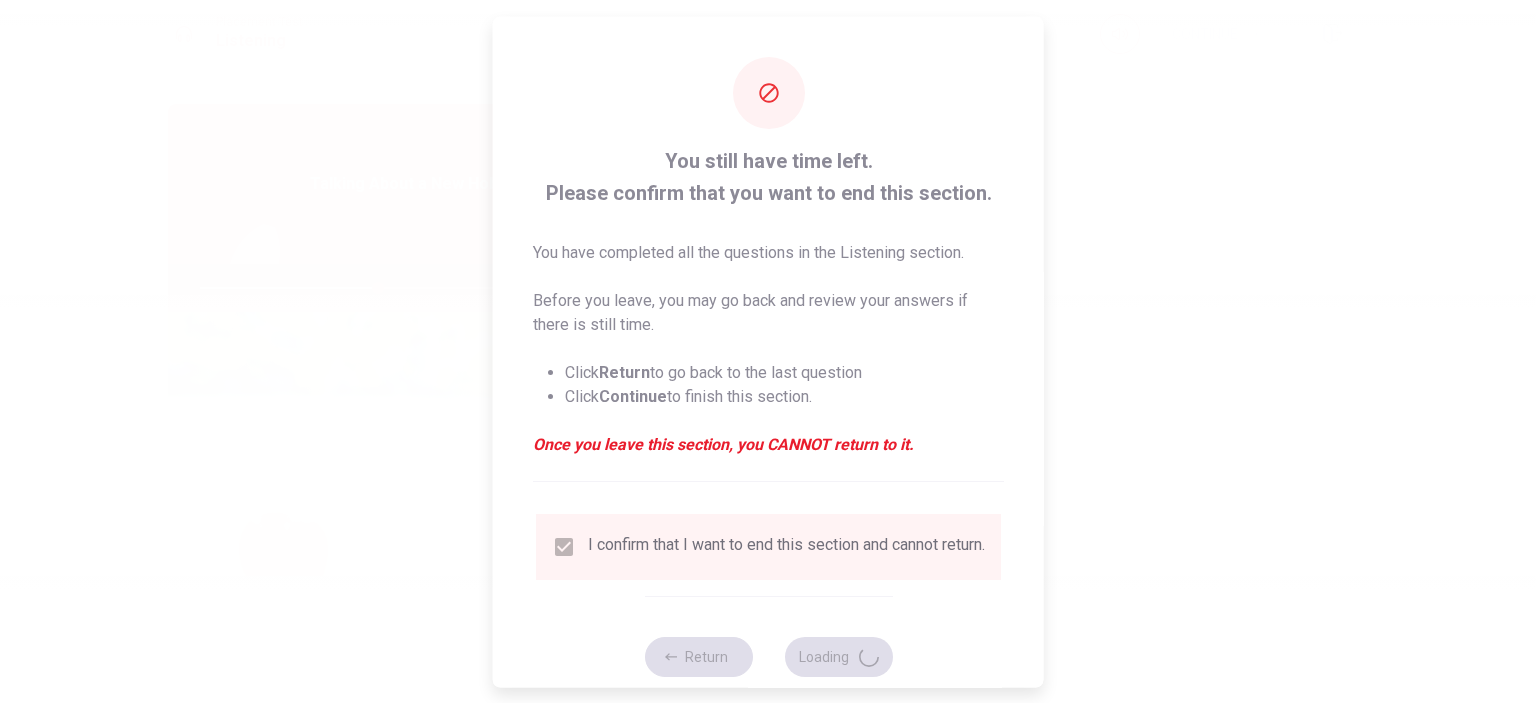 type on "50" 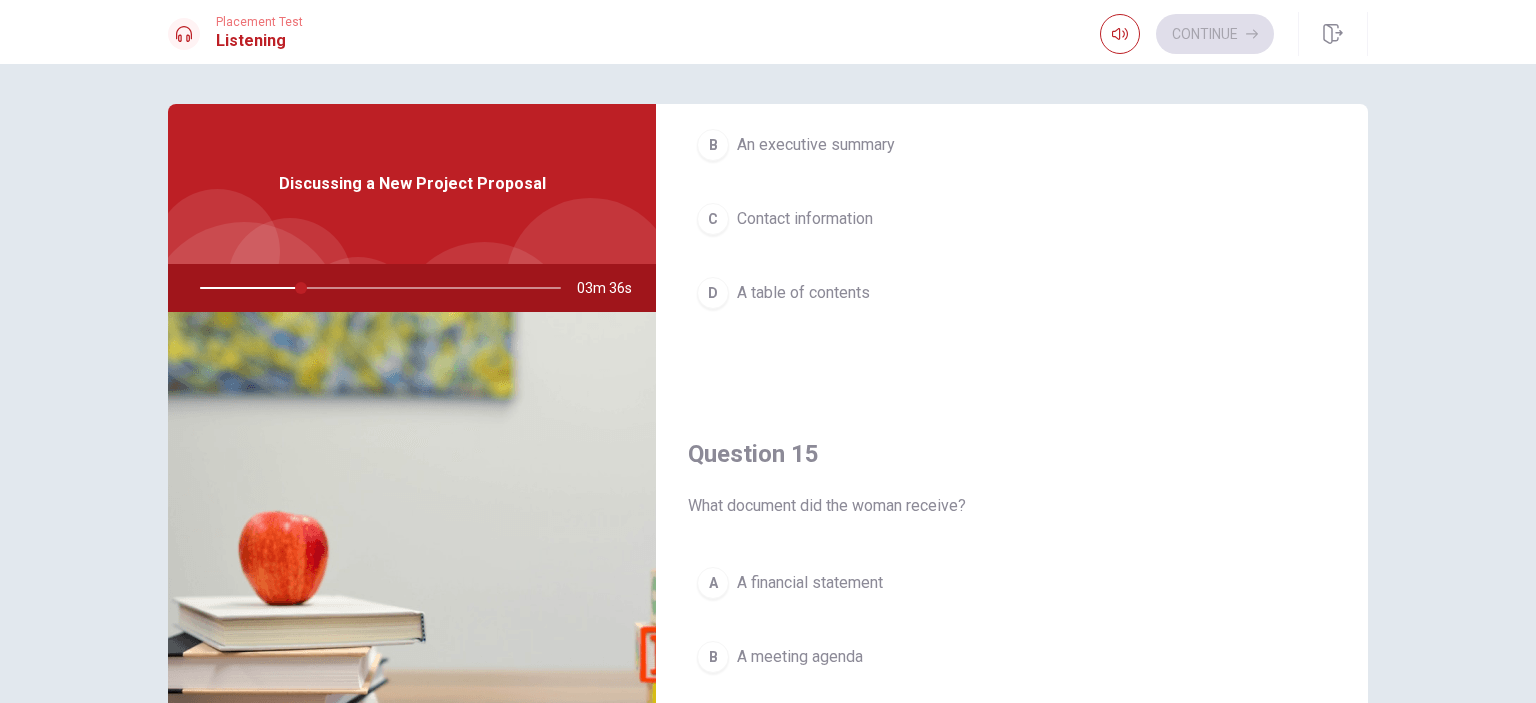 scroll, scrollTop: 1856, scrollLeft: 0, axis: vertical 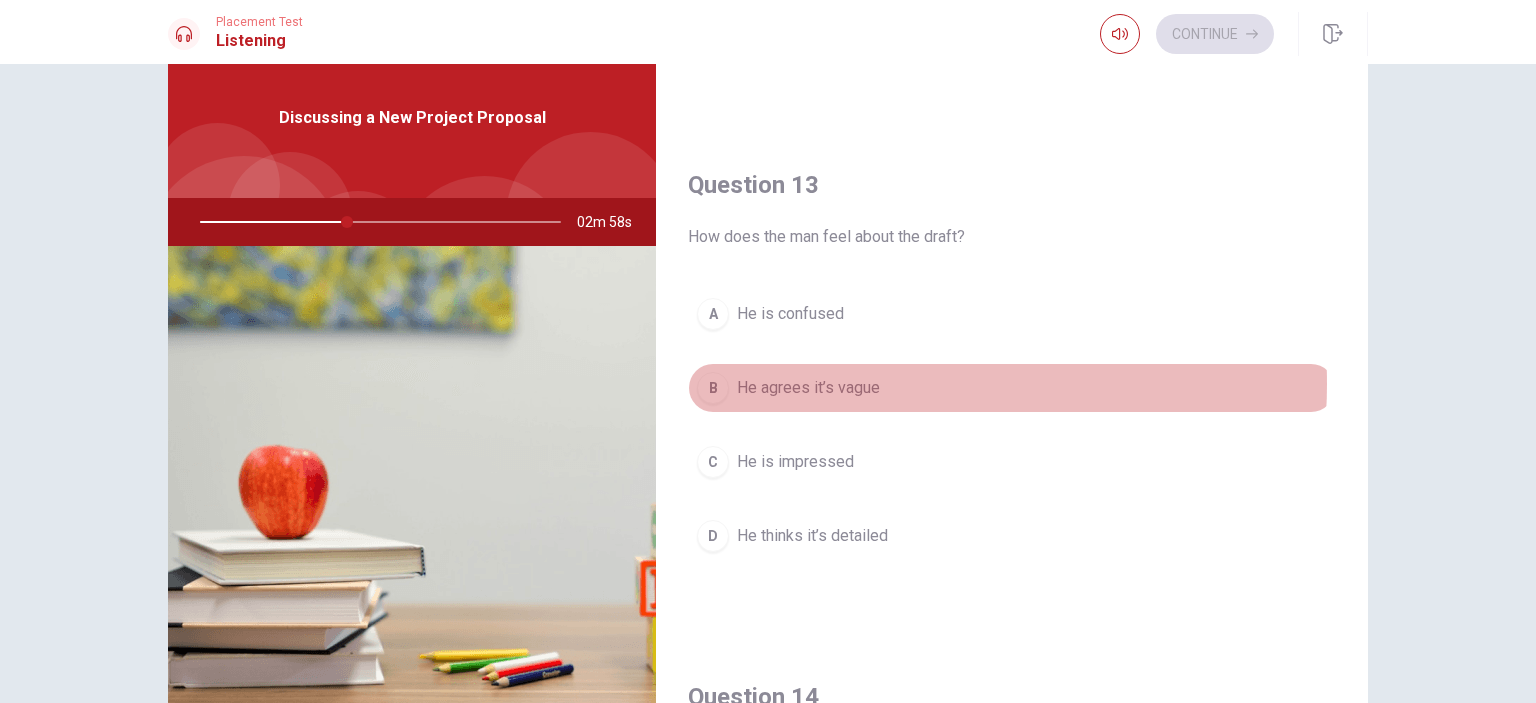 click on "He agrees it’s vague" at bounding box center (808, 388) 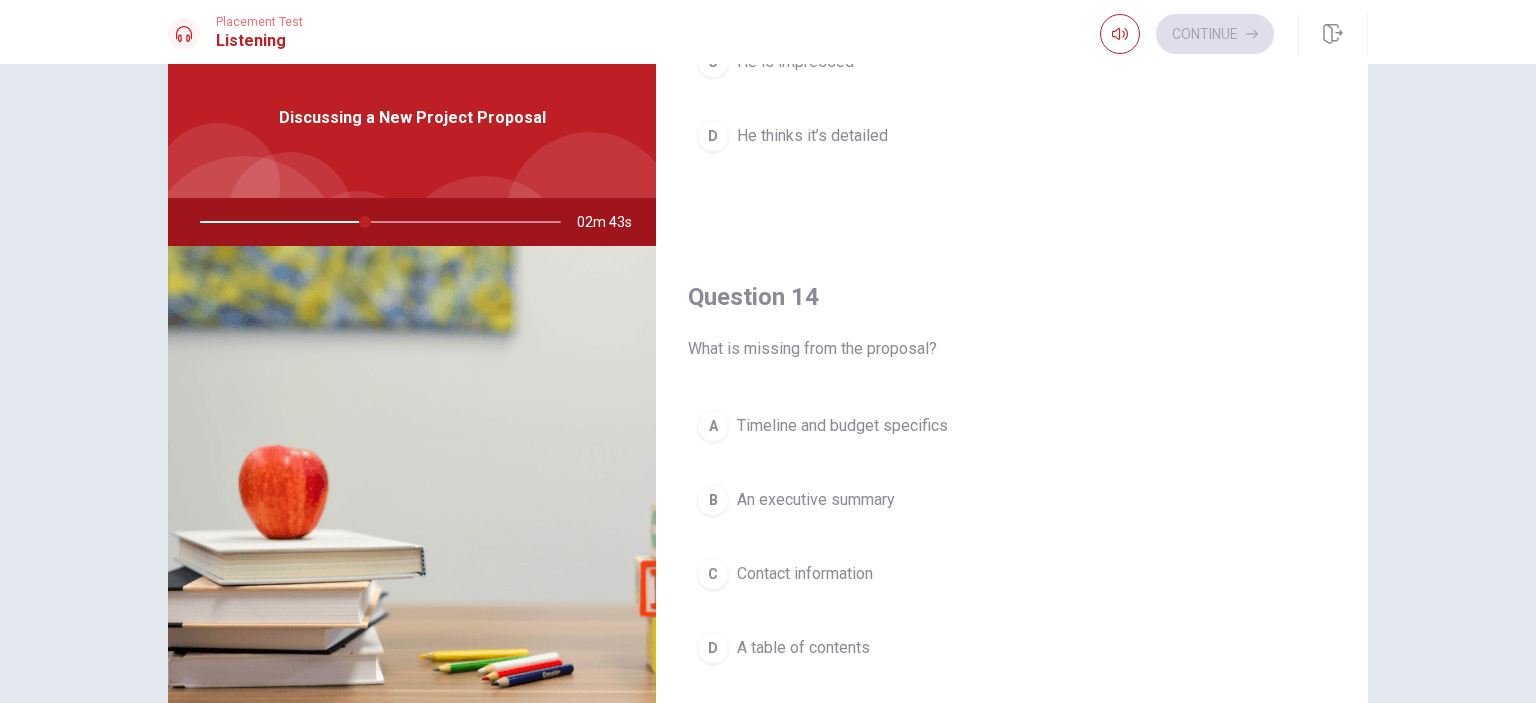 scroll, scrollTop: 1466, scrollLeft: 0, axis: vertical 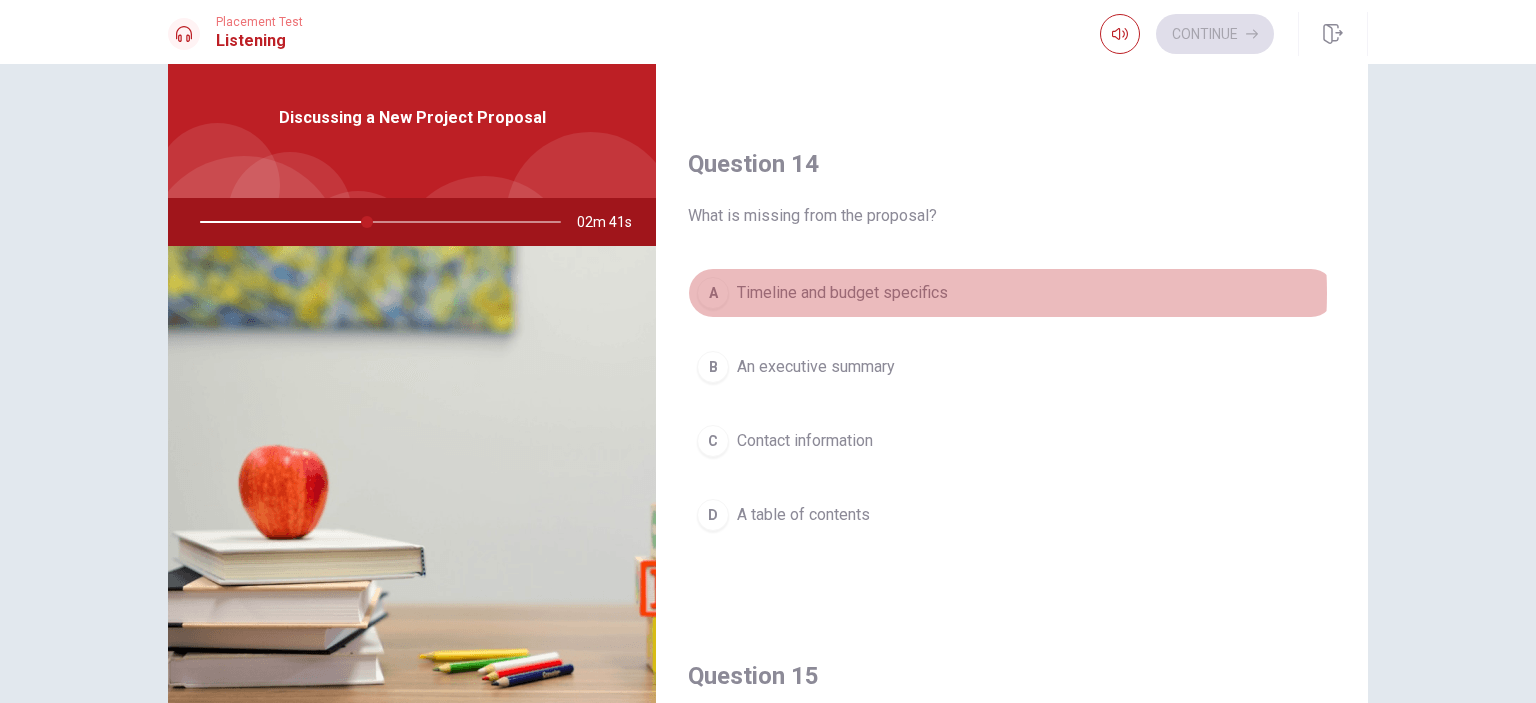 click on "Timeline and budget specifics" at bounding box center [842, 293] 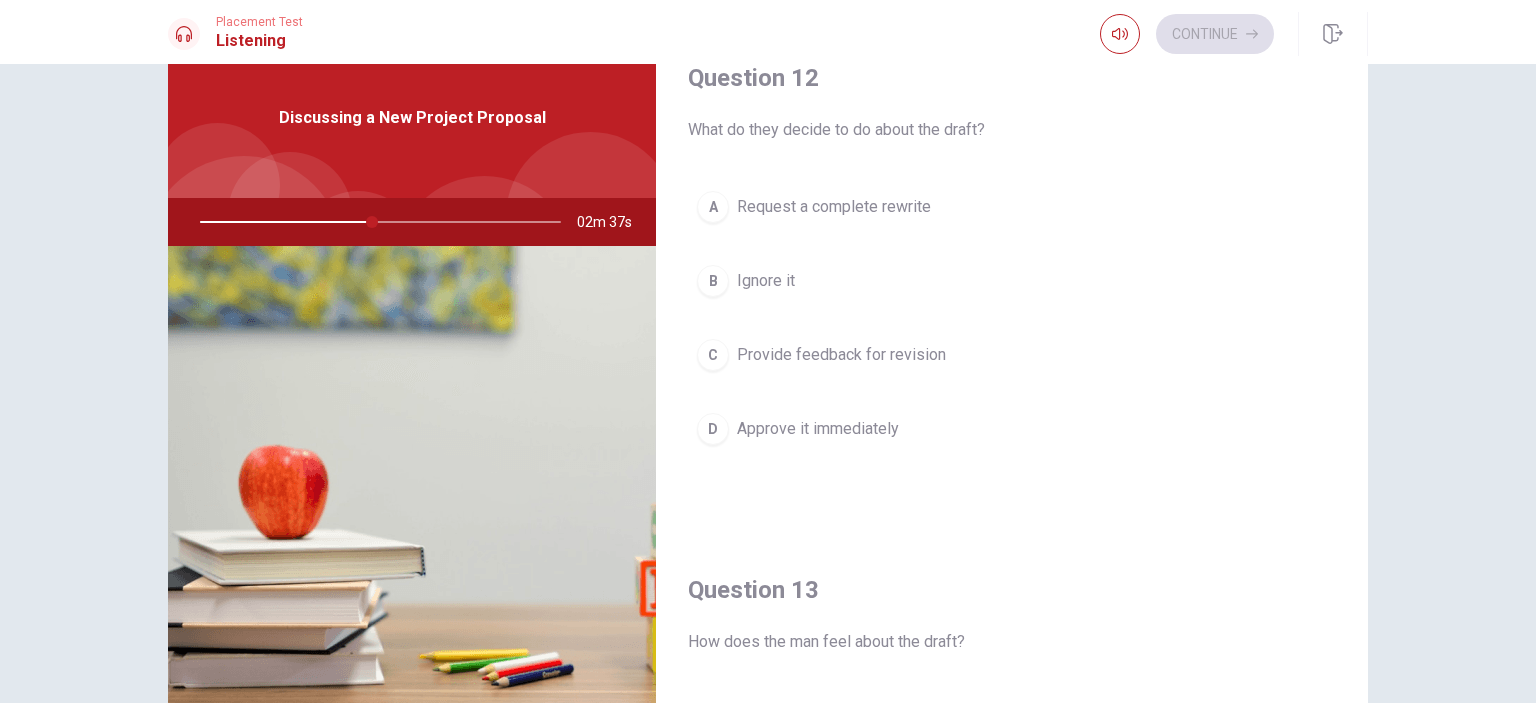 scroll, scrollTop: 523, scrollLeft: 0, axis: vertical 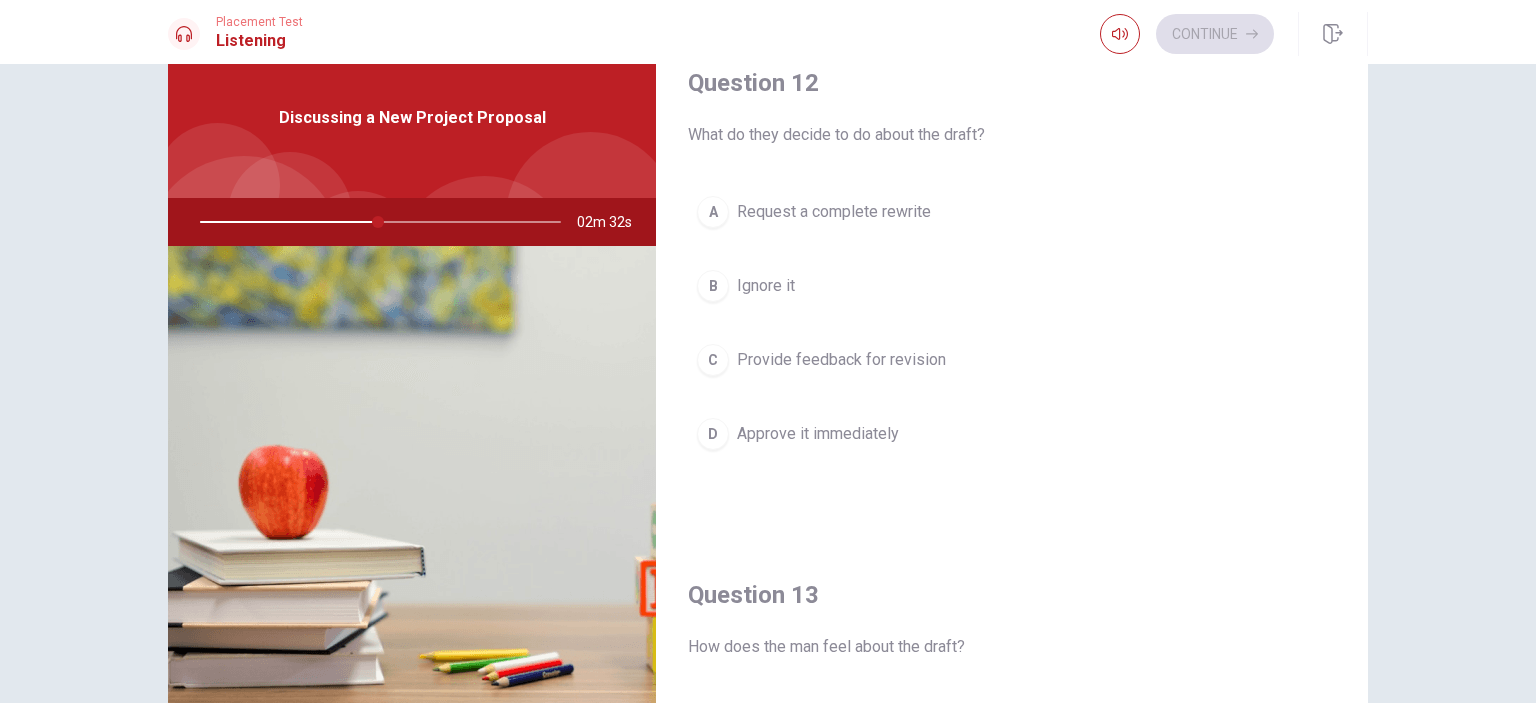 click on "Provide feedback for revision" at bounding box center [841, 360] 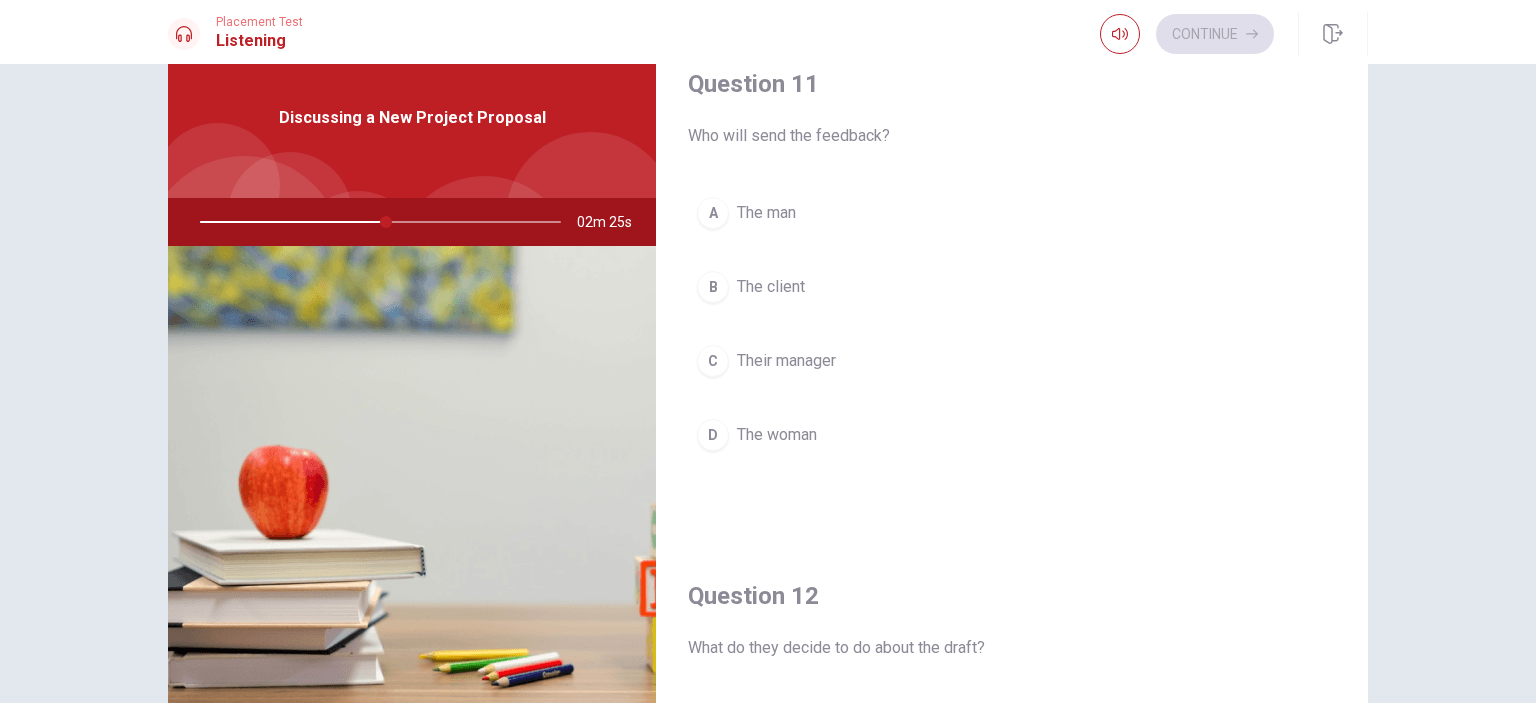 scroll, scrollTop: 0, scrollLeft: 0, axis: both 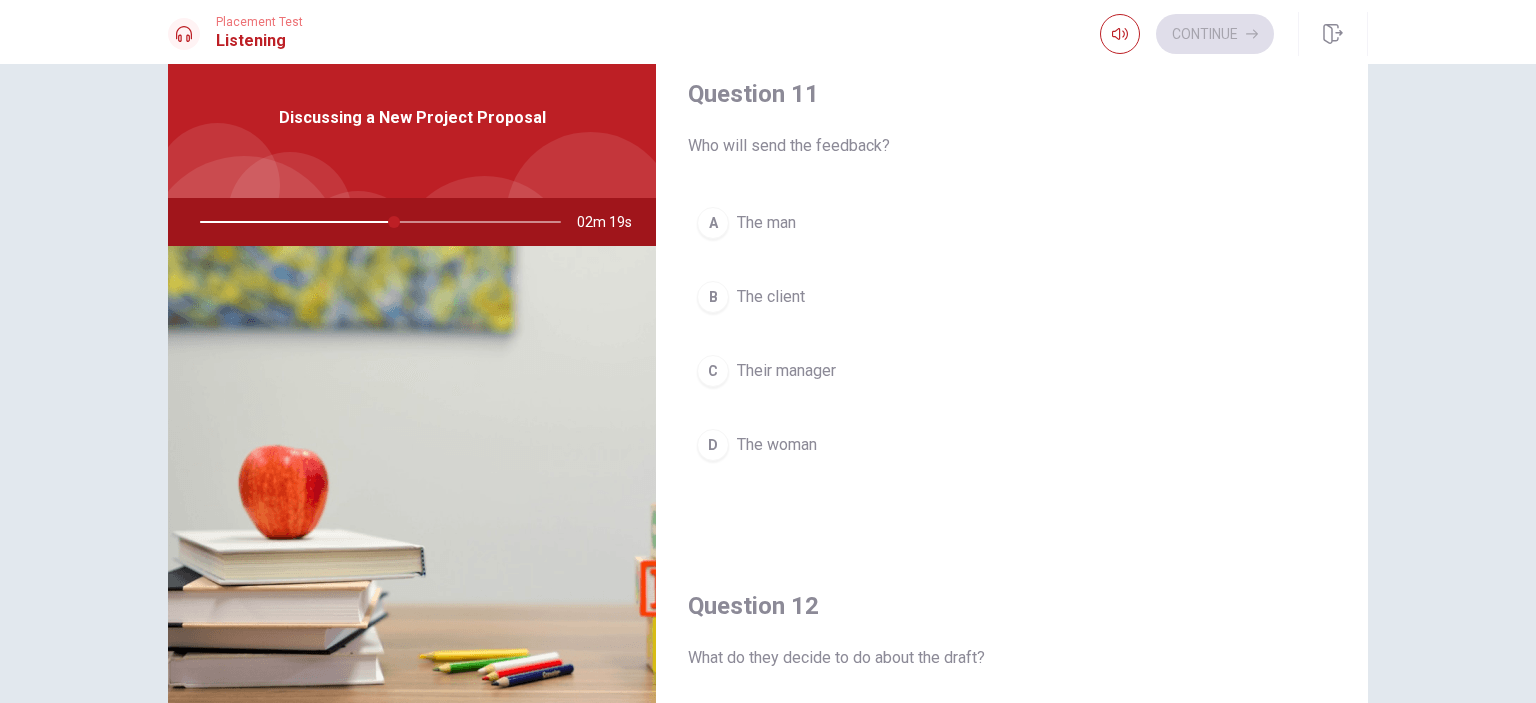 click on "The woman" at bounding box center (777, 445) 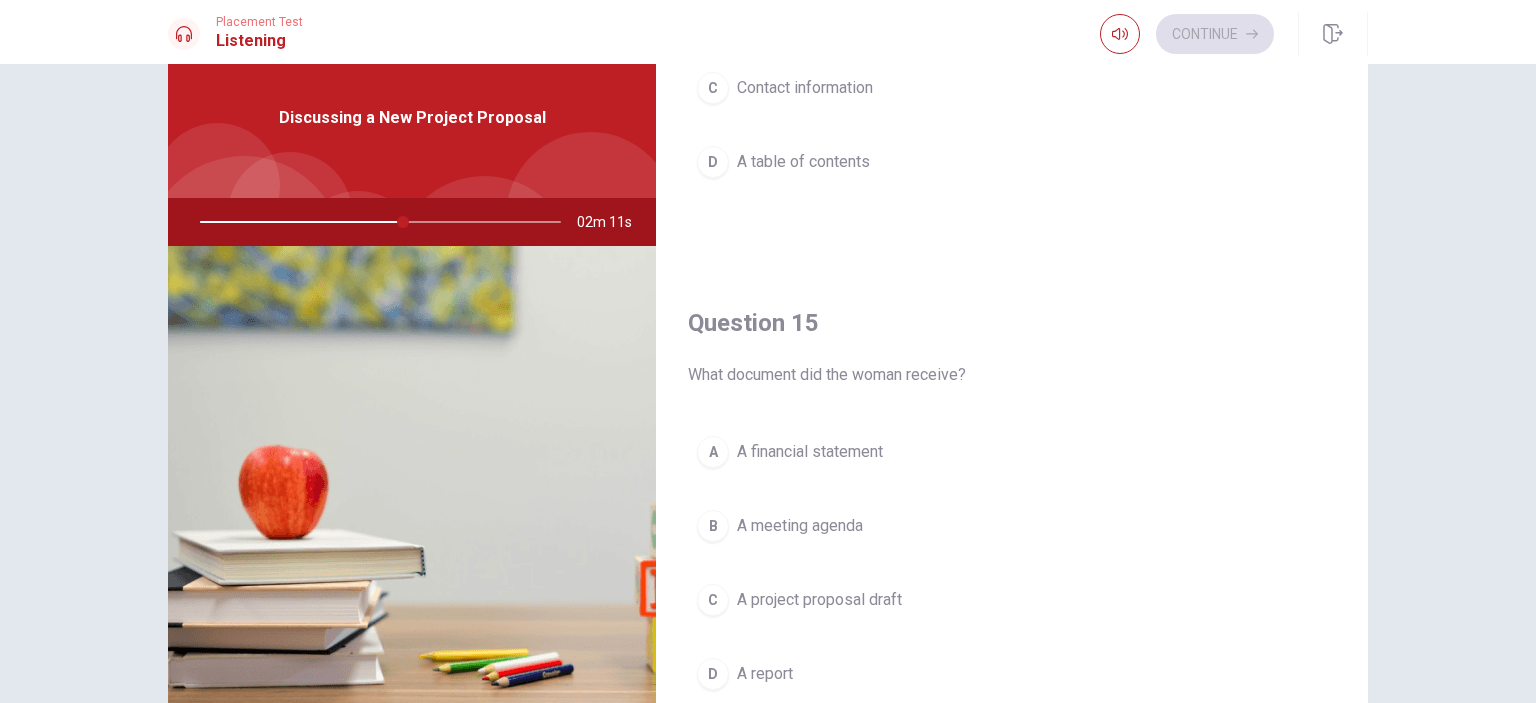 scroll, scrollTop: 1856, scrollLeft: 0, axis: vertical 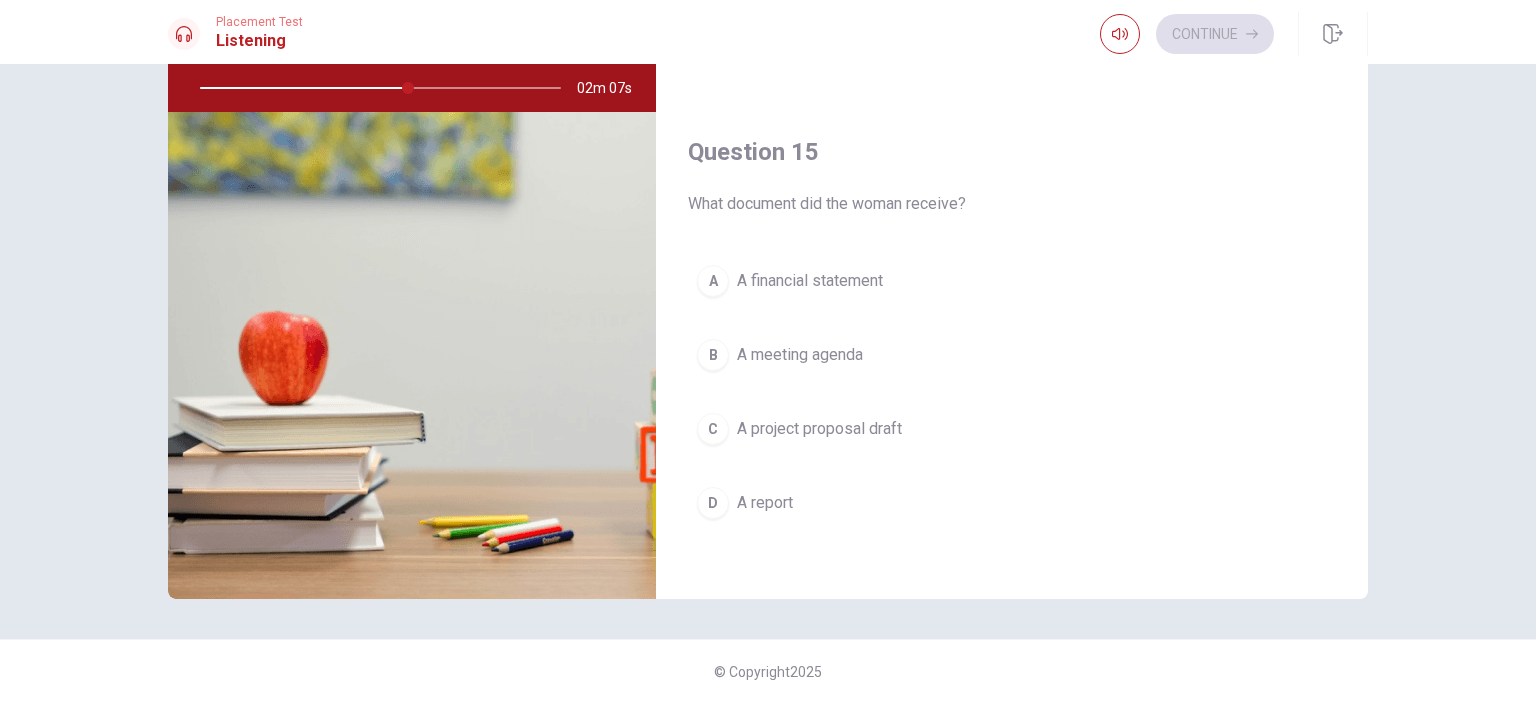 click on "D A report" at bounding box center (1012, 503) 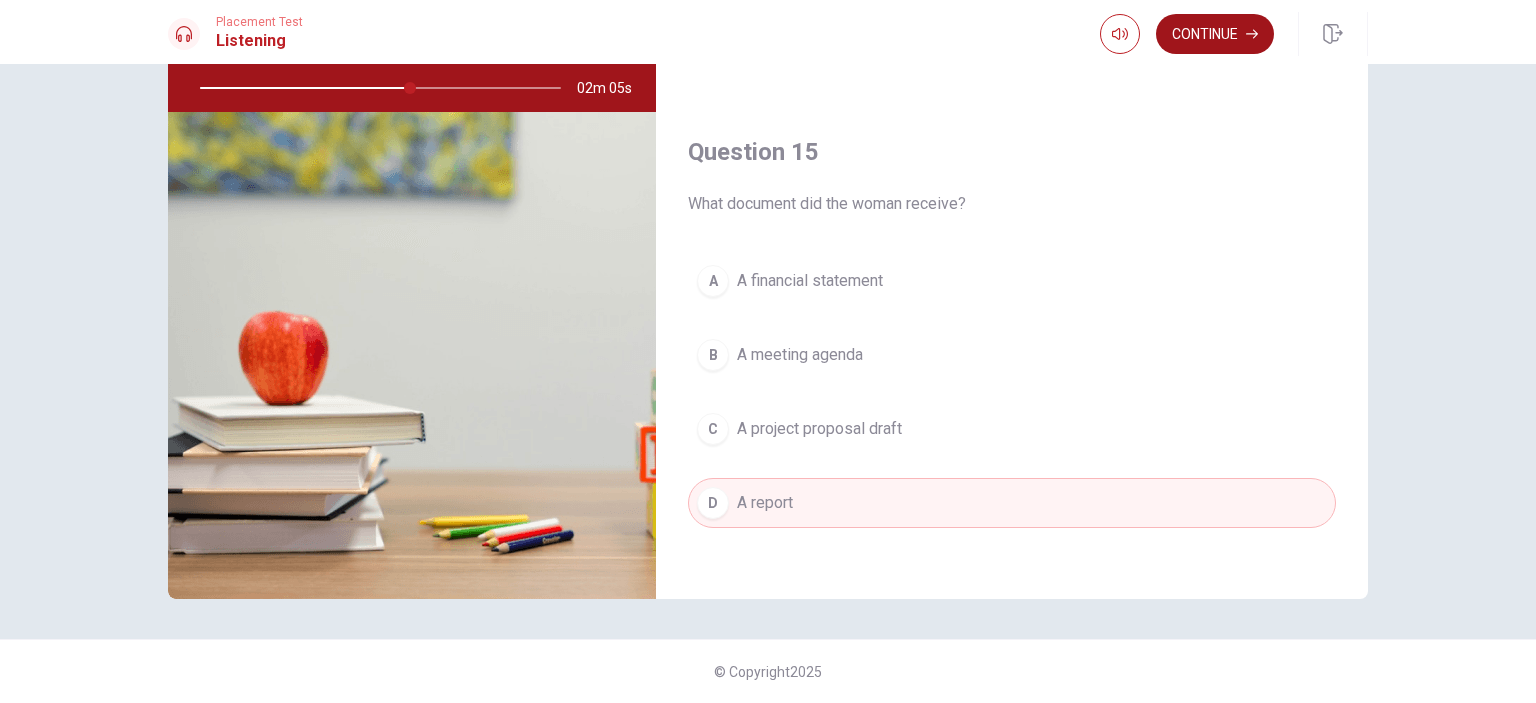 click on "Continue" at bounding box center (1215, 34) 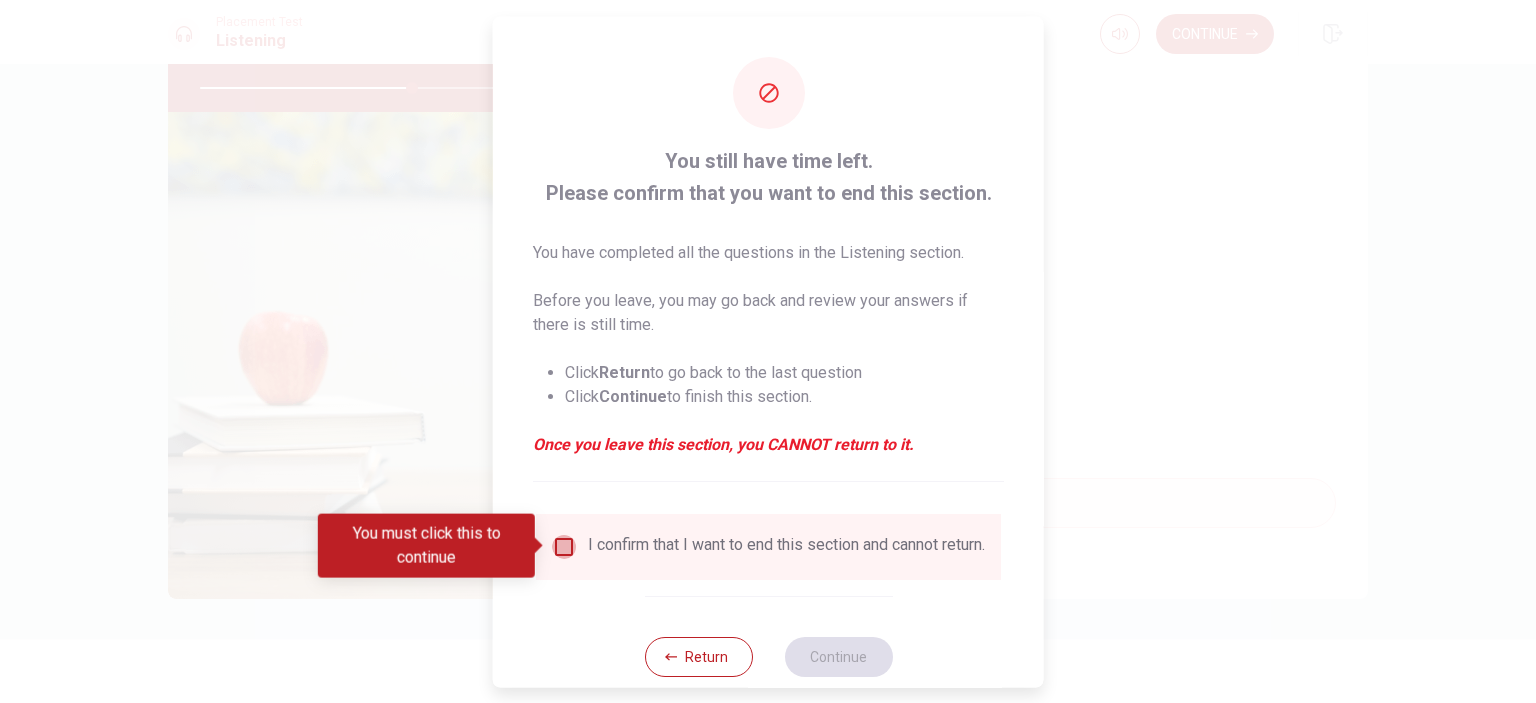 click at bounding box center [564, 546] 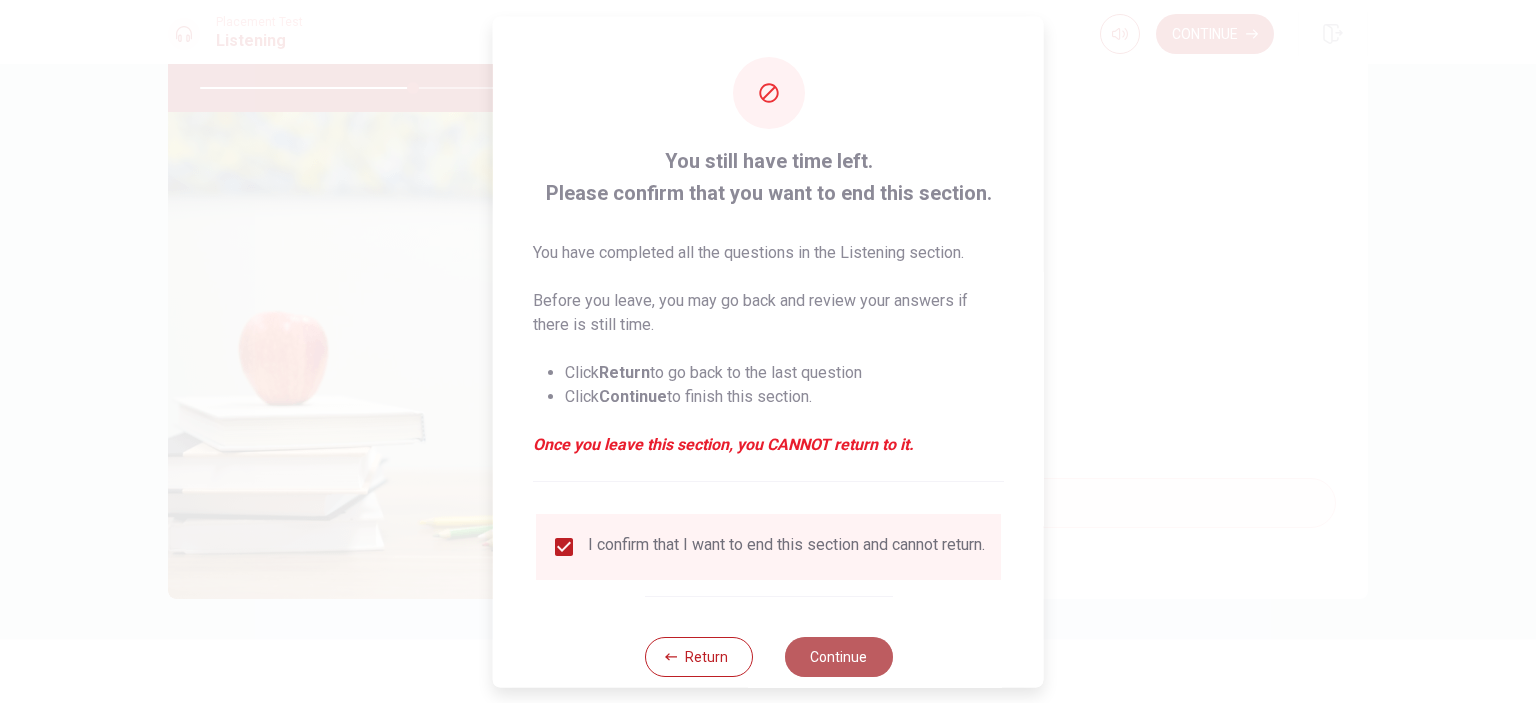 click on "Continue" at bounding box center [838, 656] 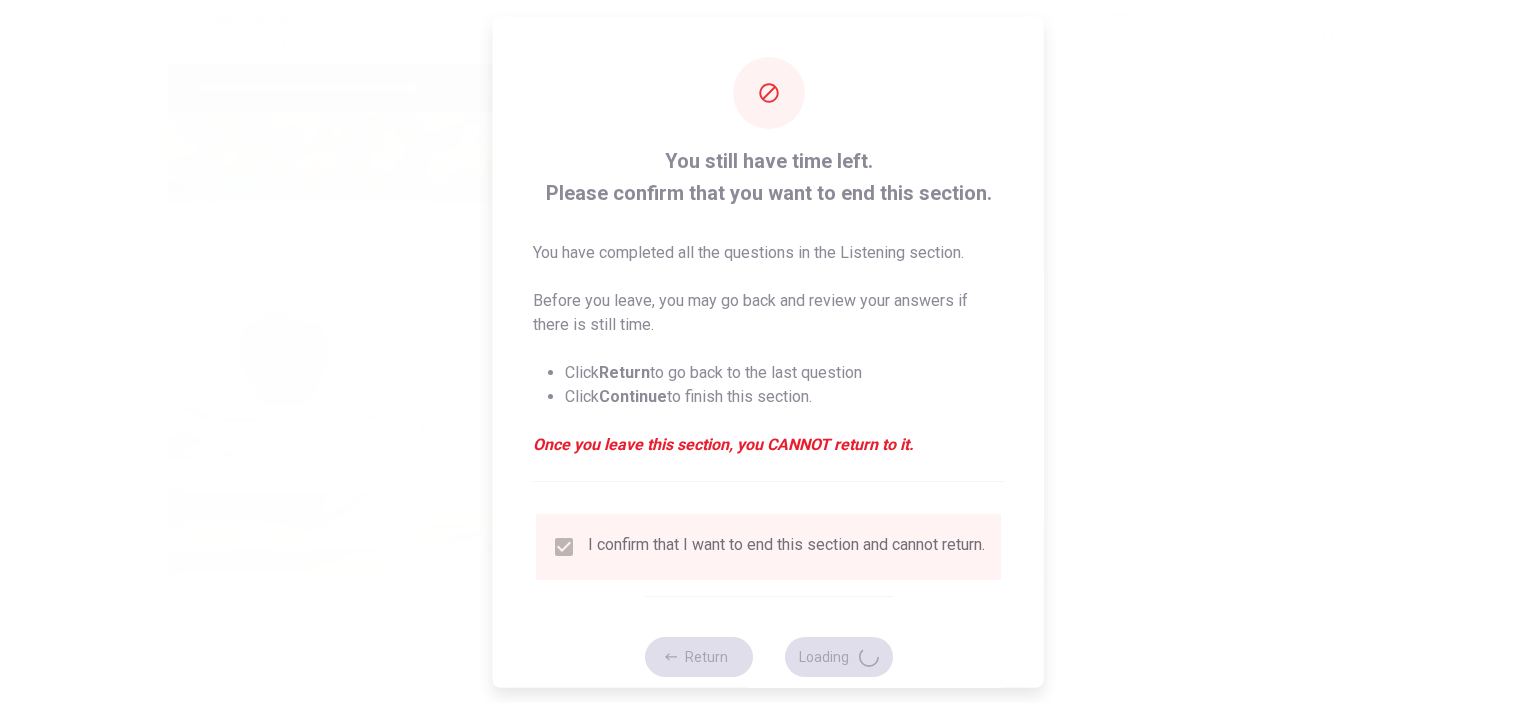 type on "59" 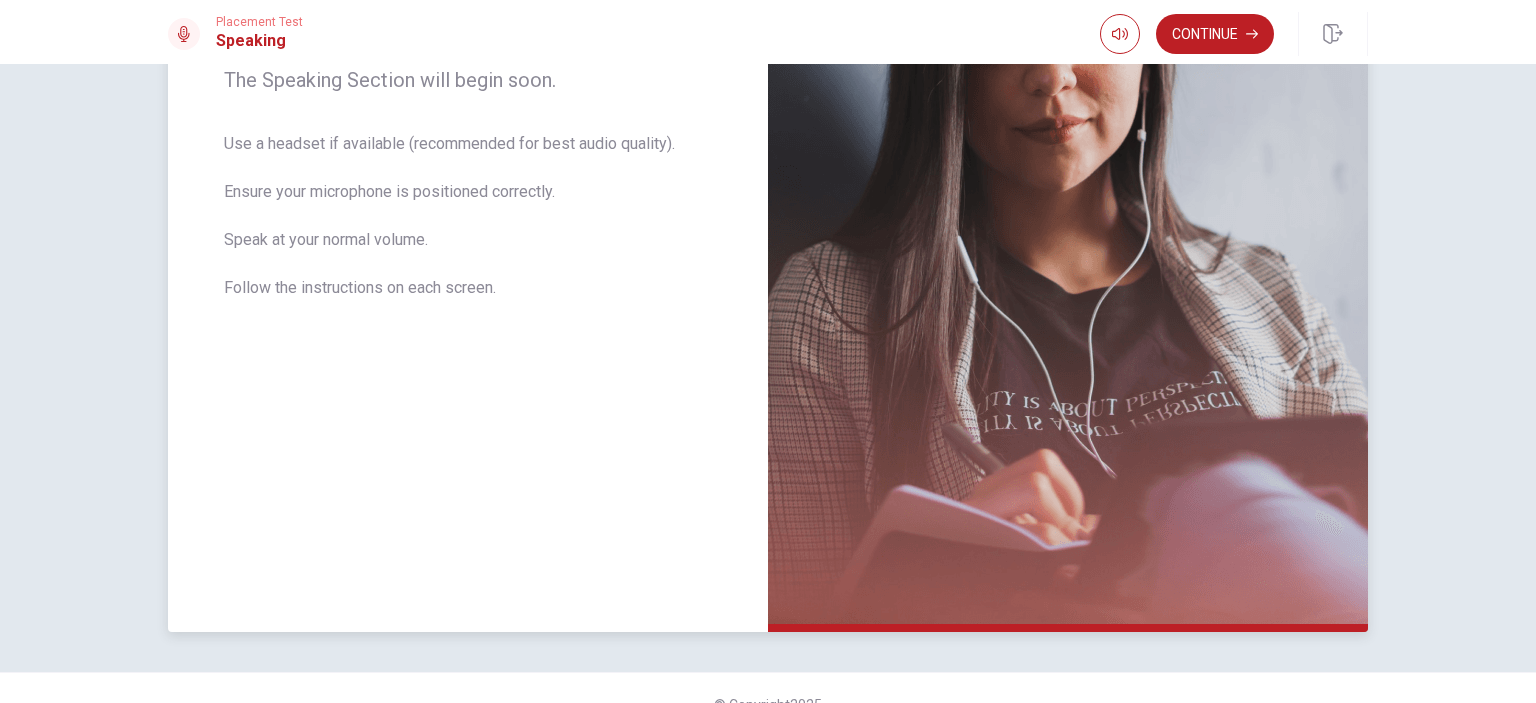 scroll, scrollTop: 376, scrollLeft: 0, axis: vertical 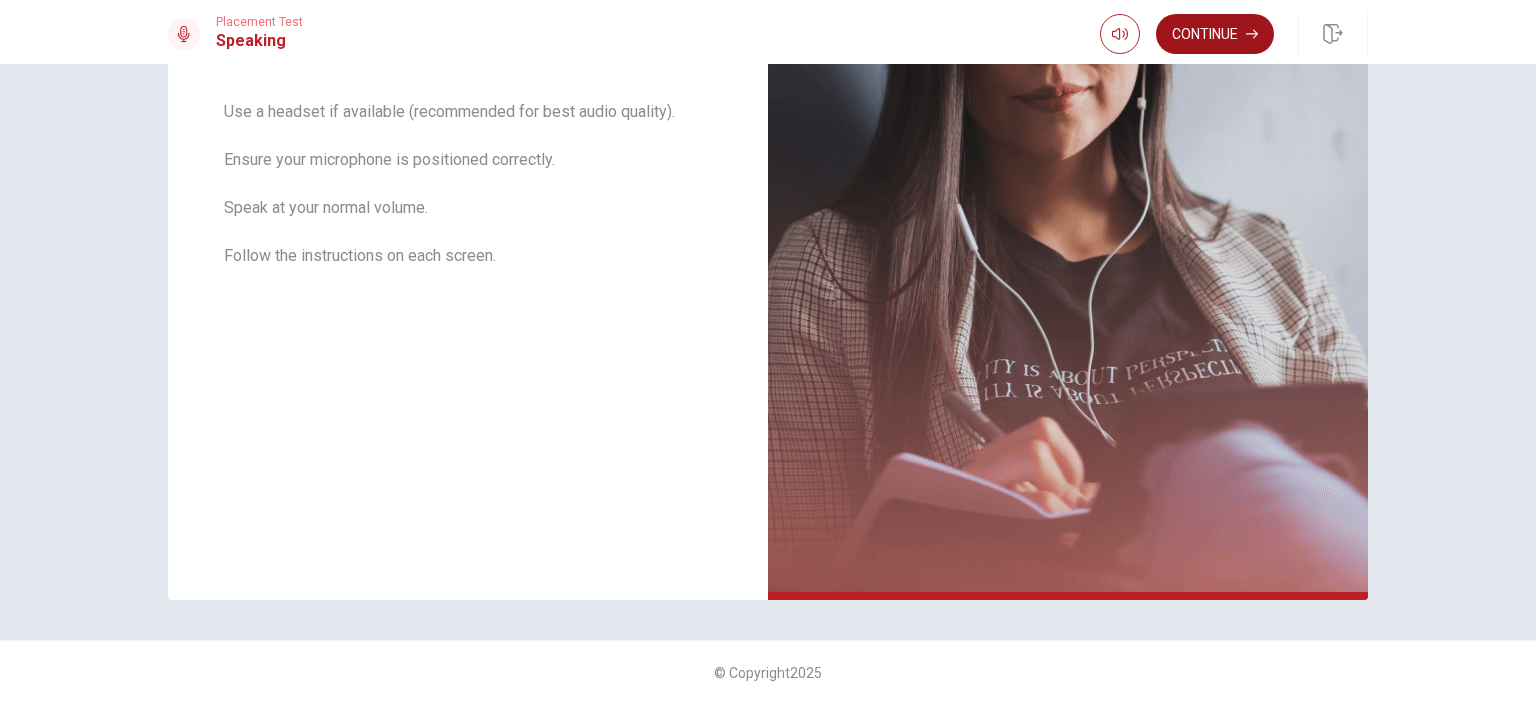 click on "Continue" at bounding box center (1215, 34) 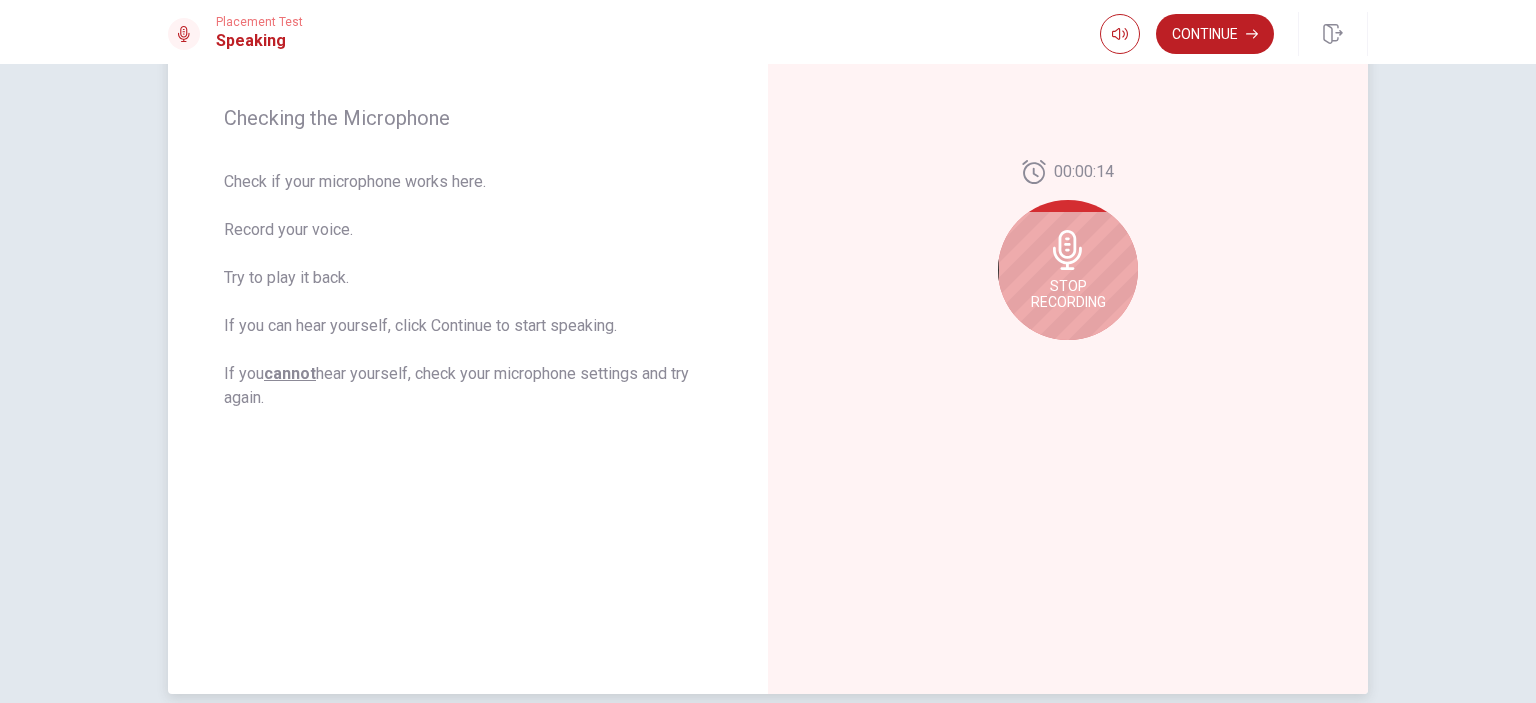 scroll, scrollTop: 243, scrollLeft: 0, axis: vertical 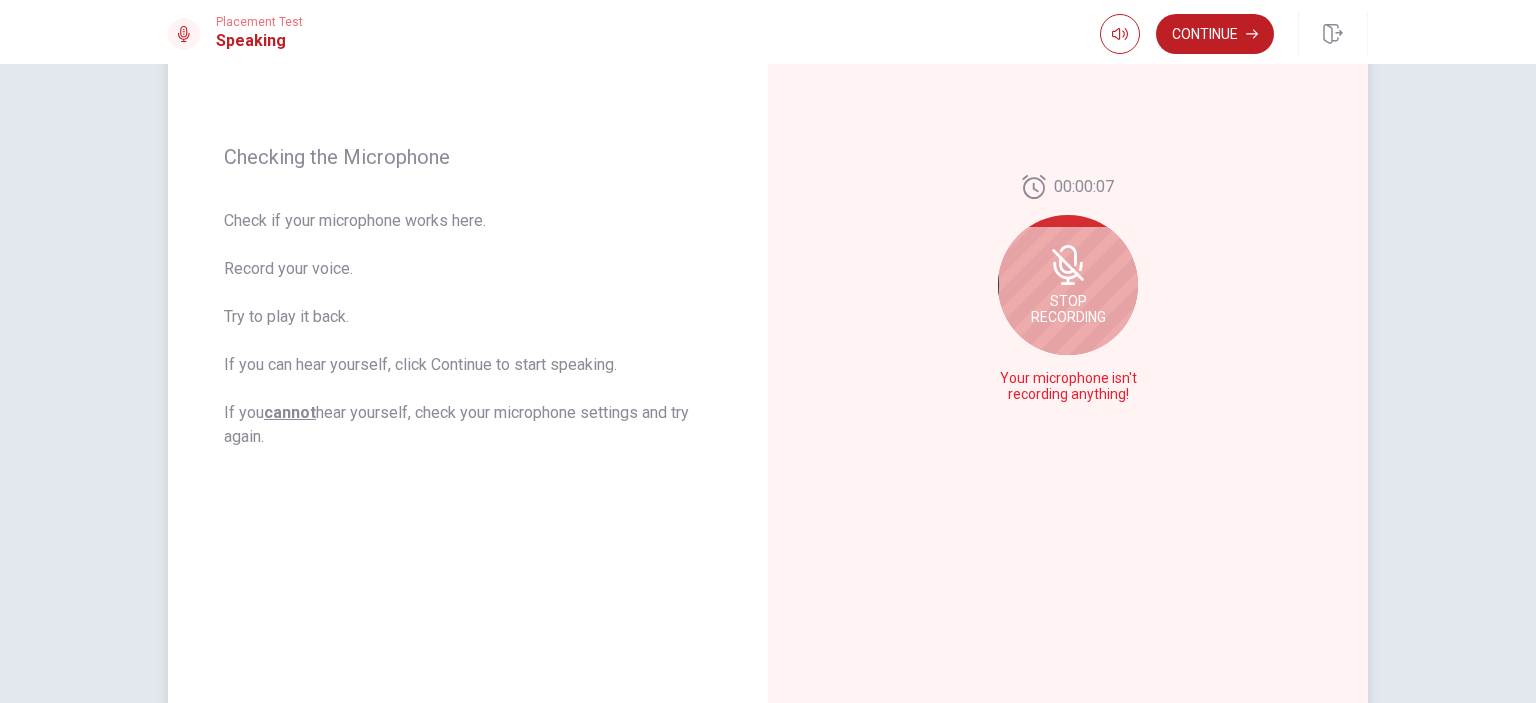 click 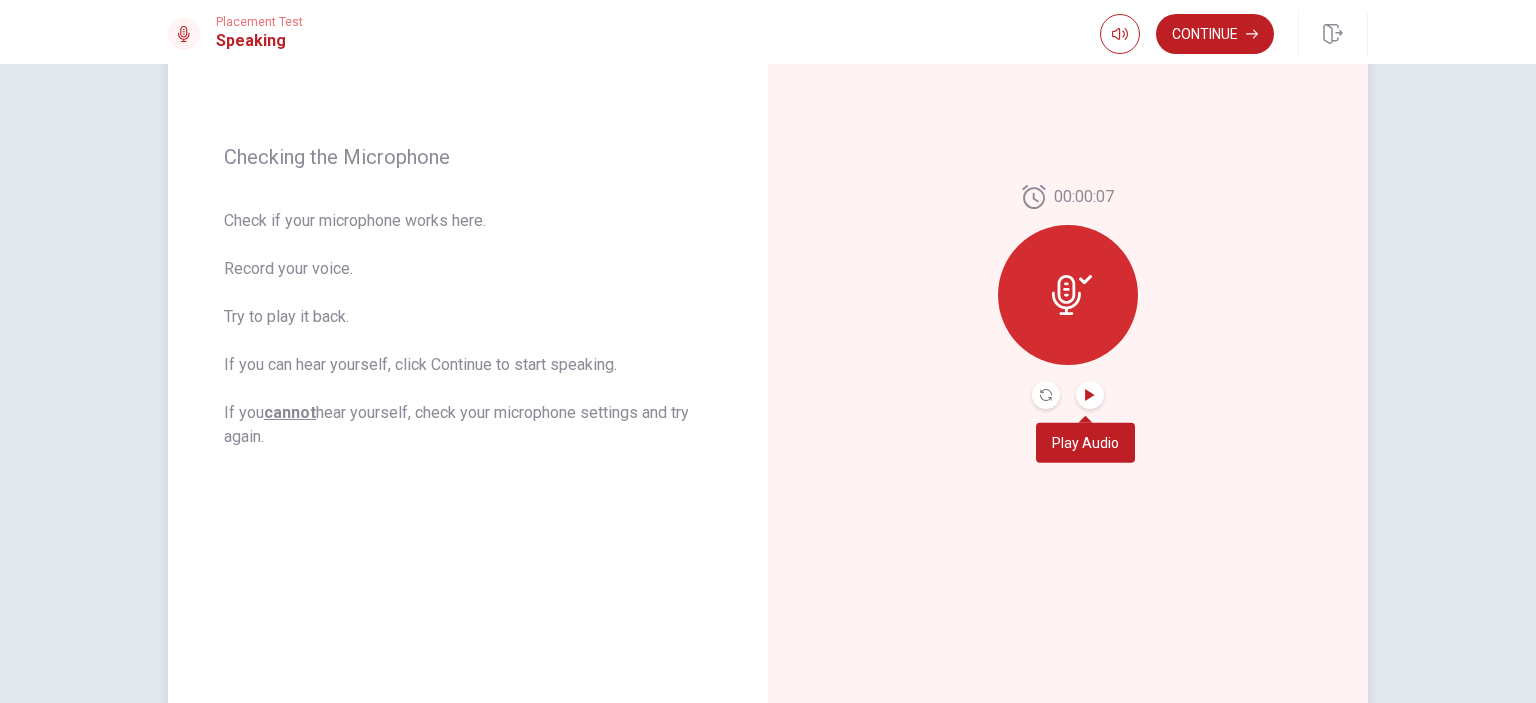 click 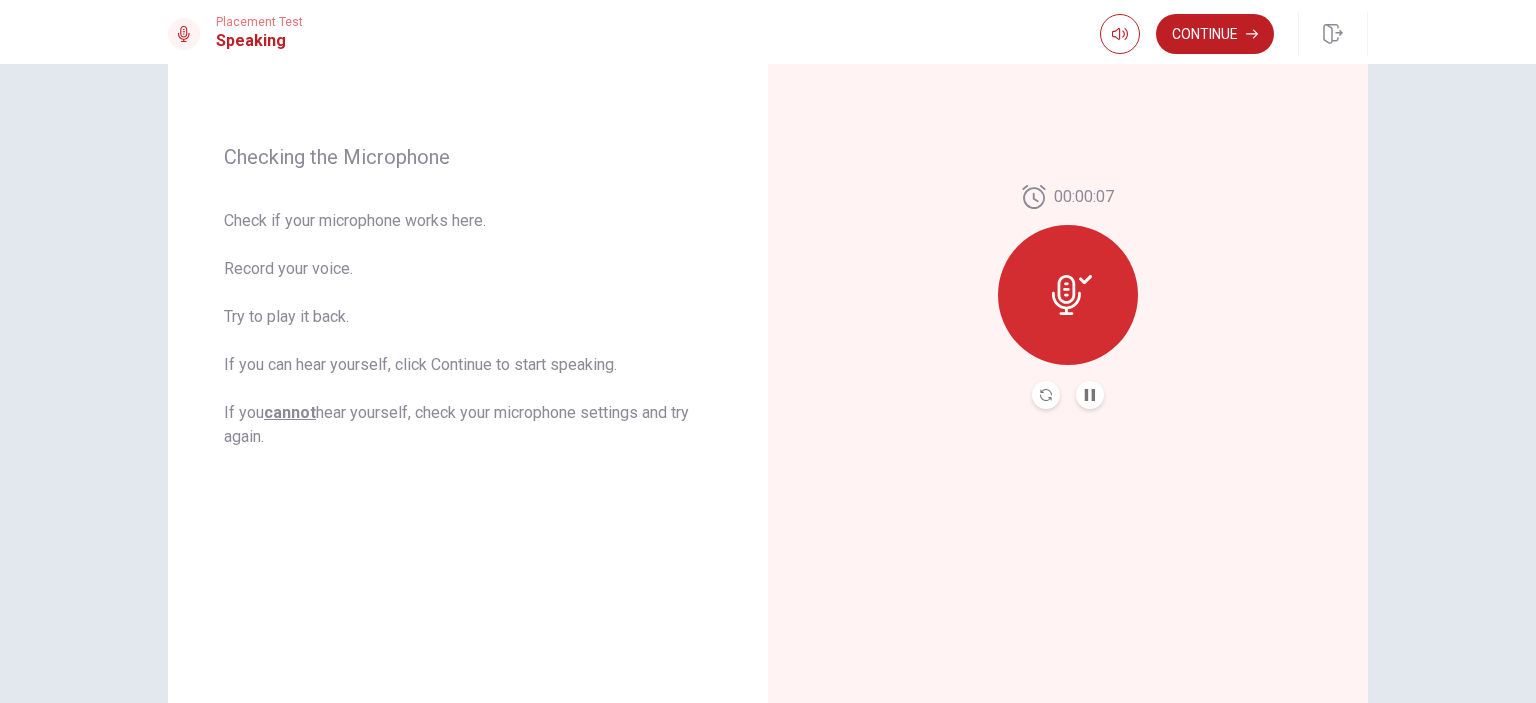 click 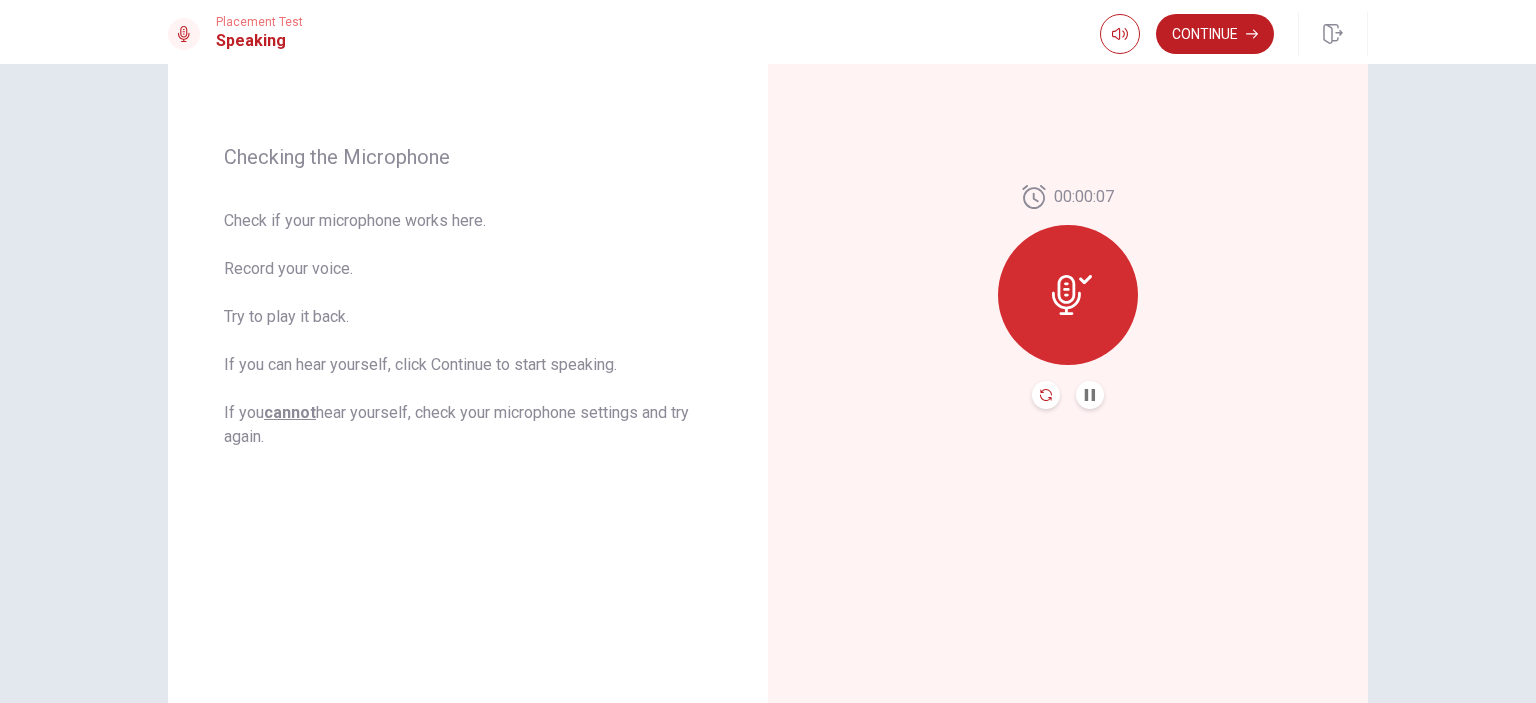 click 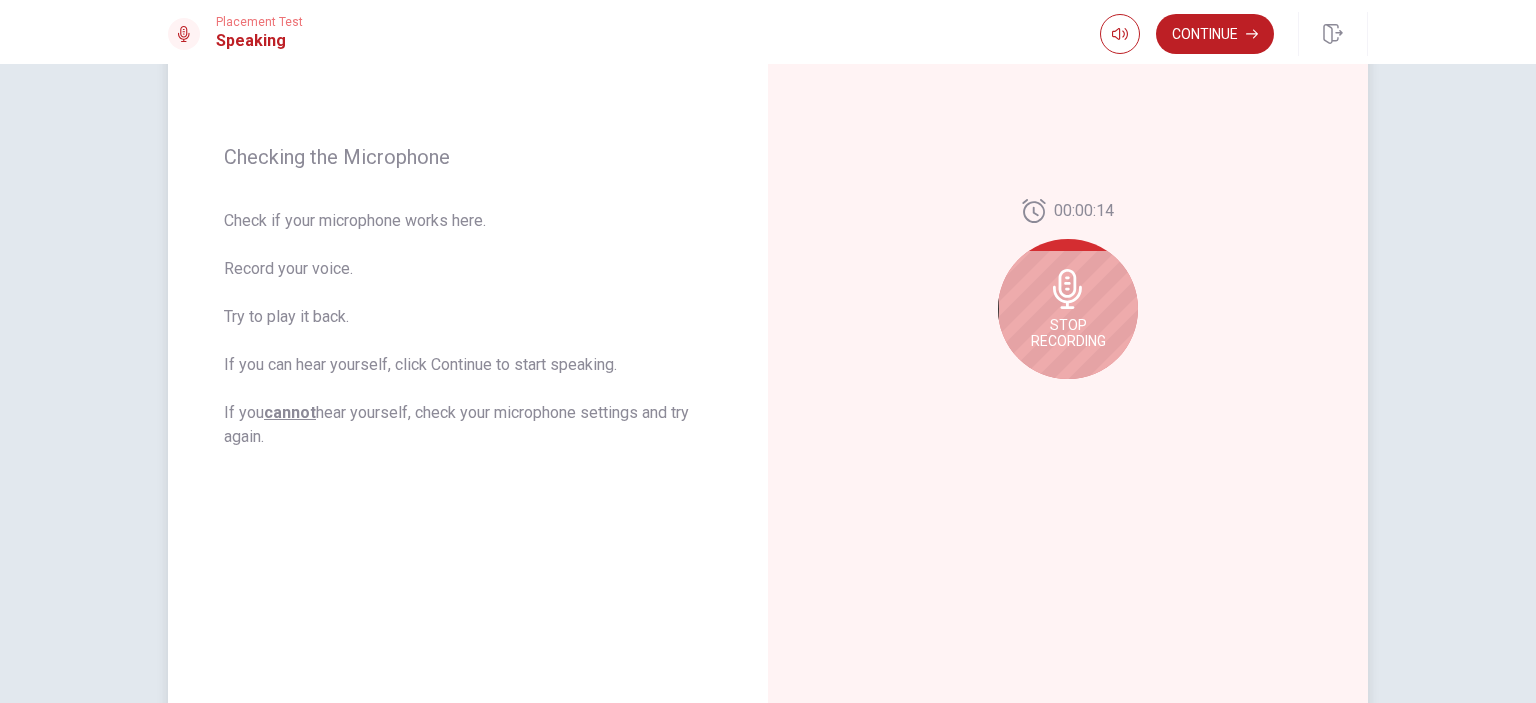click 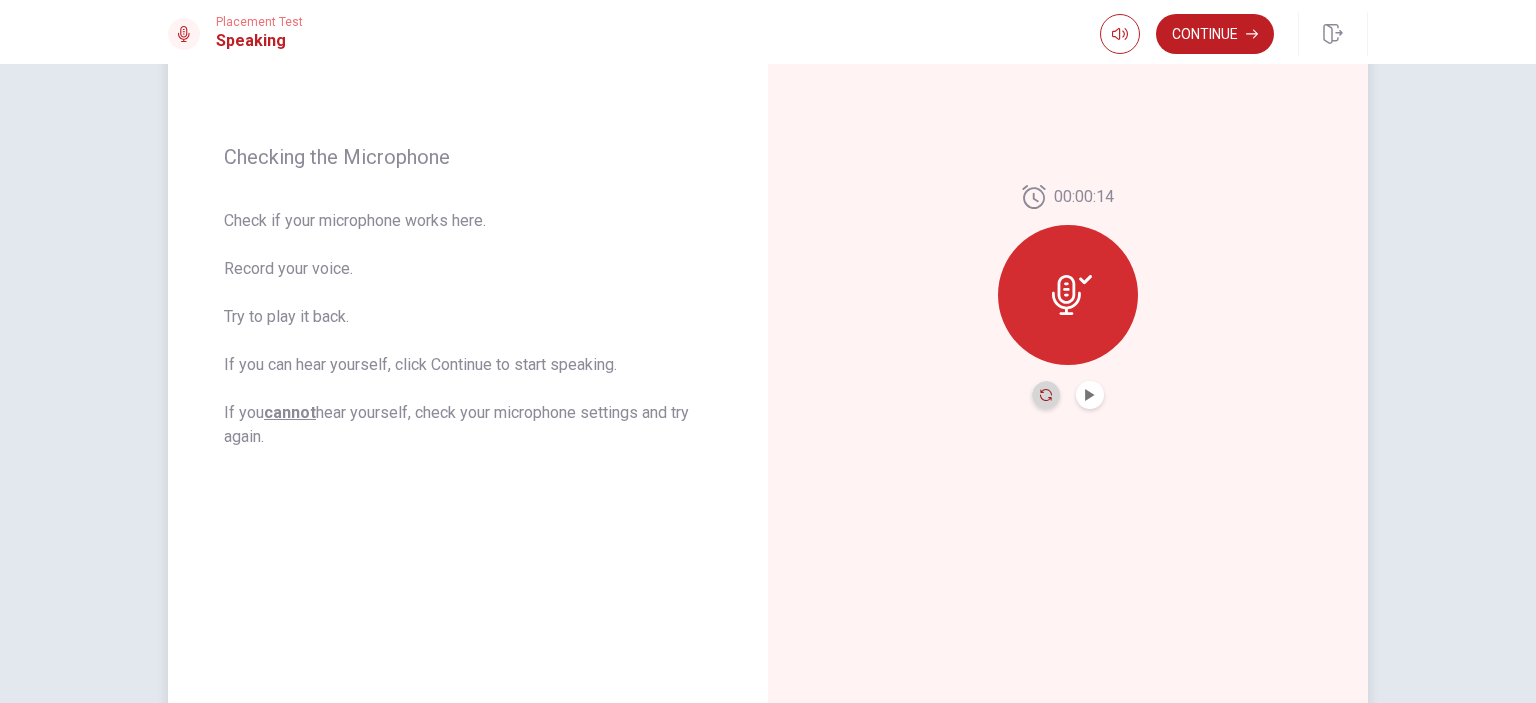 click 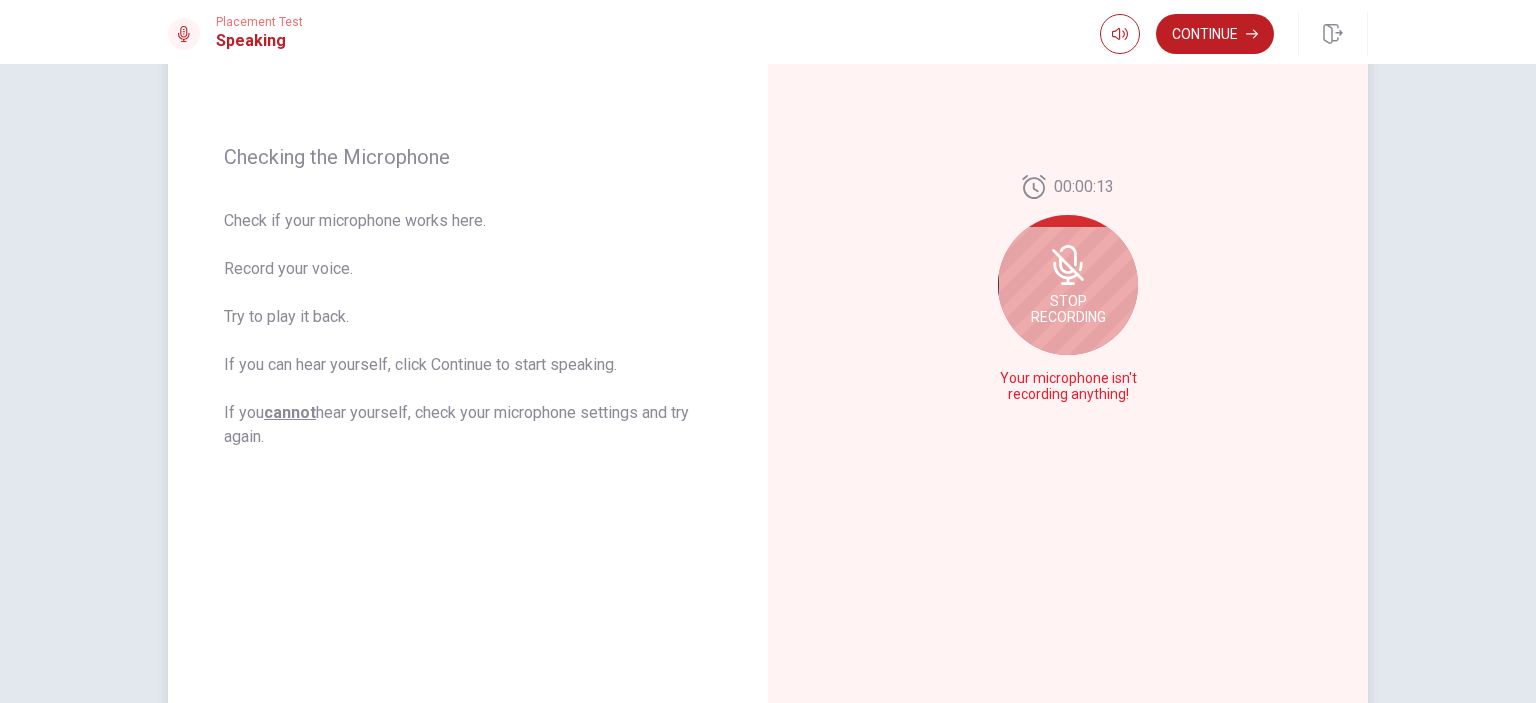 click on "Stop   Recording" at bounding box center (1068, 309) 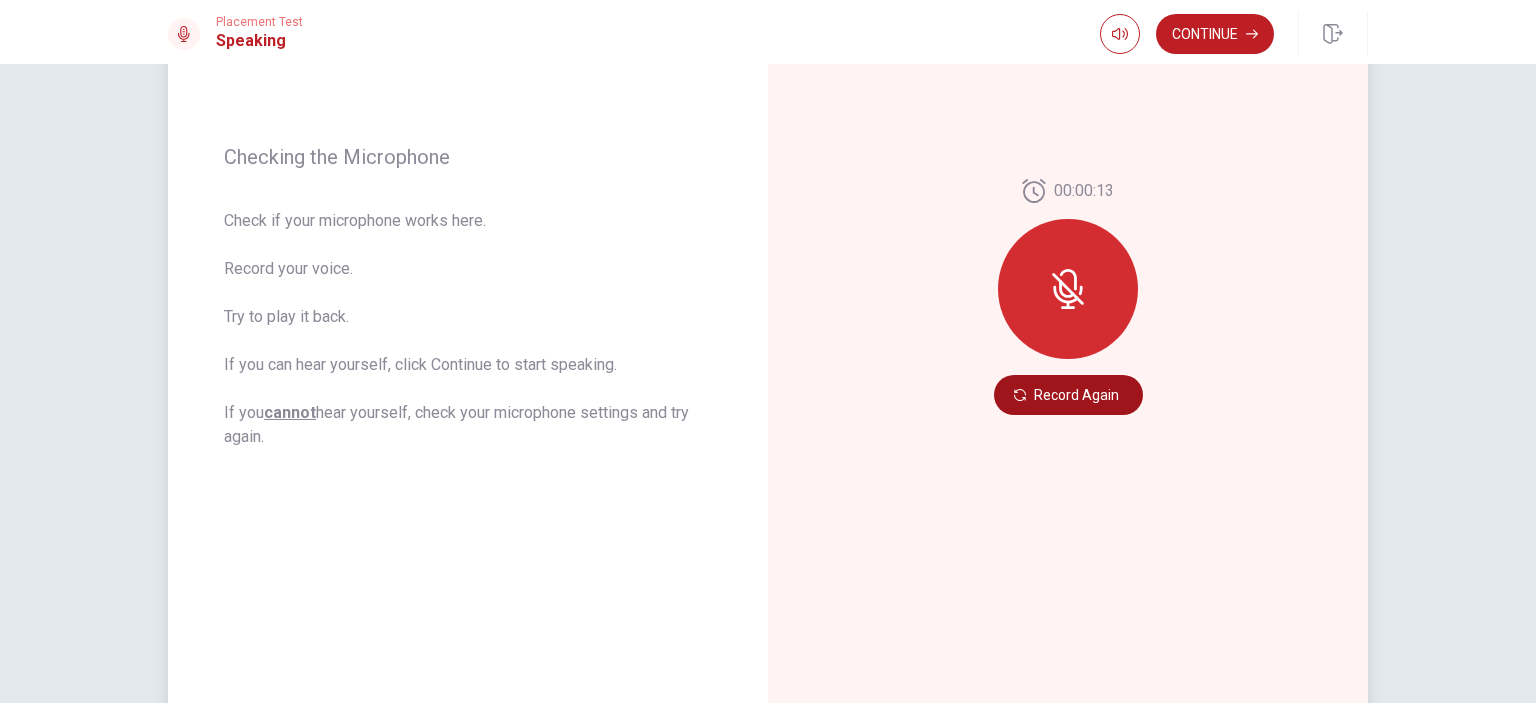 click on "Record Again" at bounding box center [1068, 395] 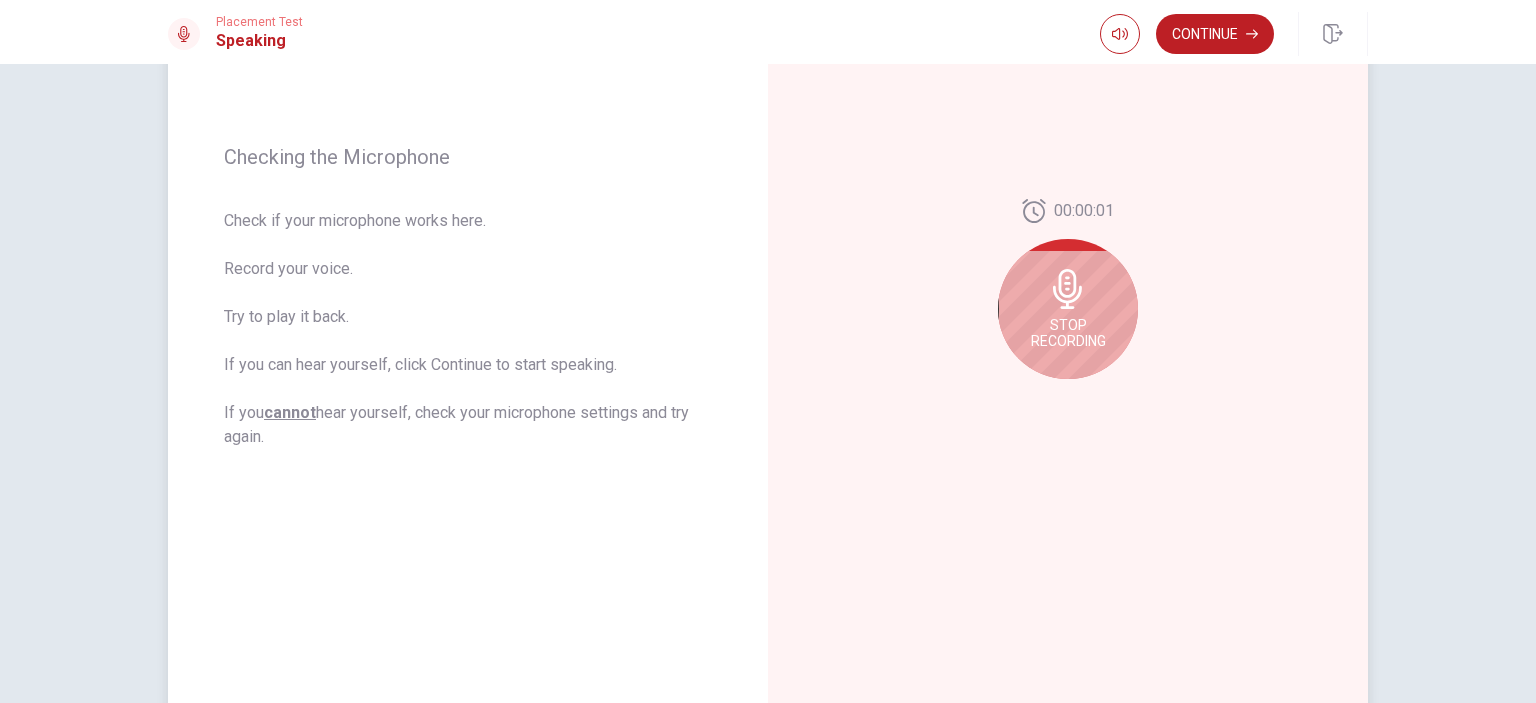 click on "Stop   Recording" at bounding box center (1068, 309) 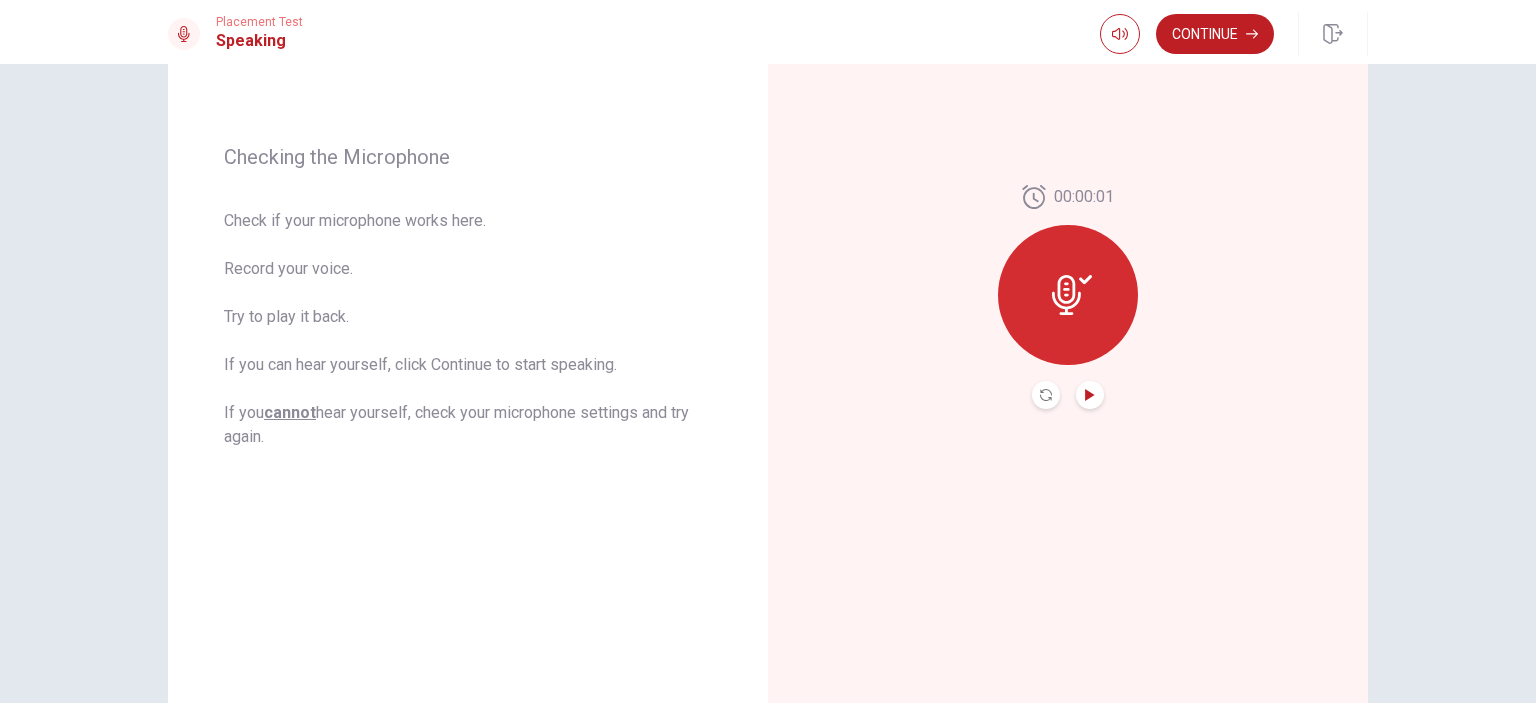 click 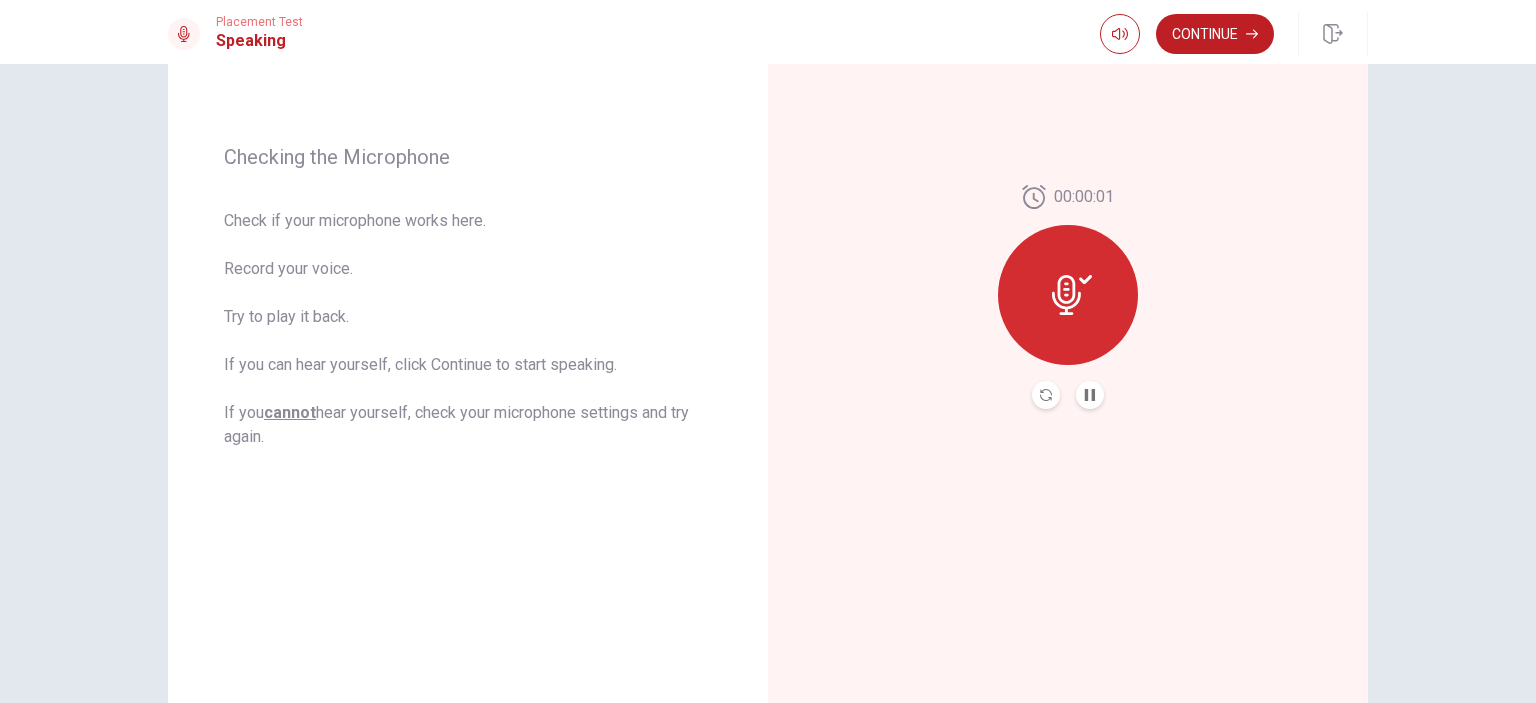 click at bounding box center (1046, 395) 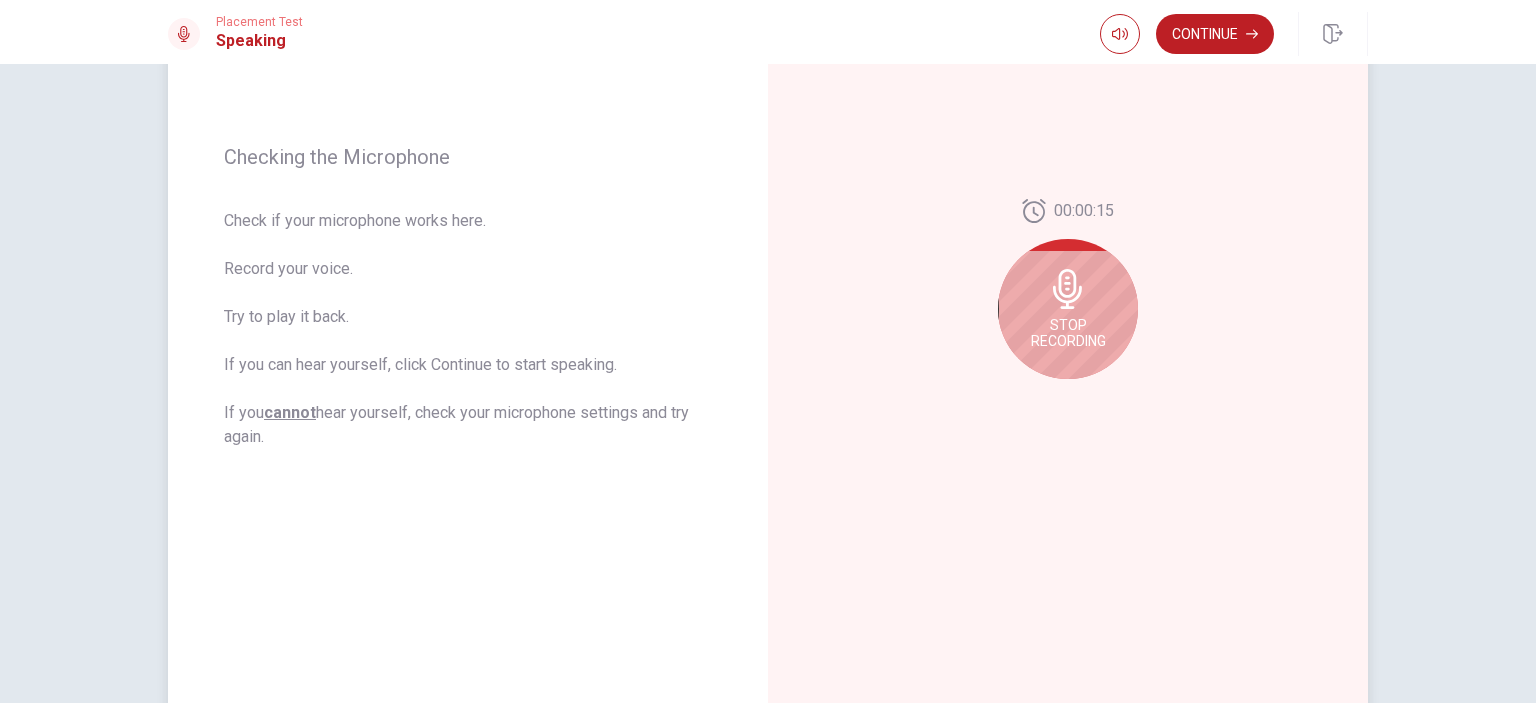 click on "Stop   Recording" at bounding box center (1068, 333) 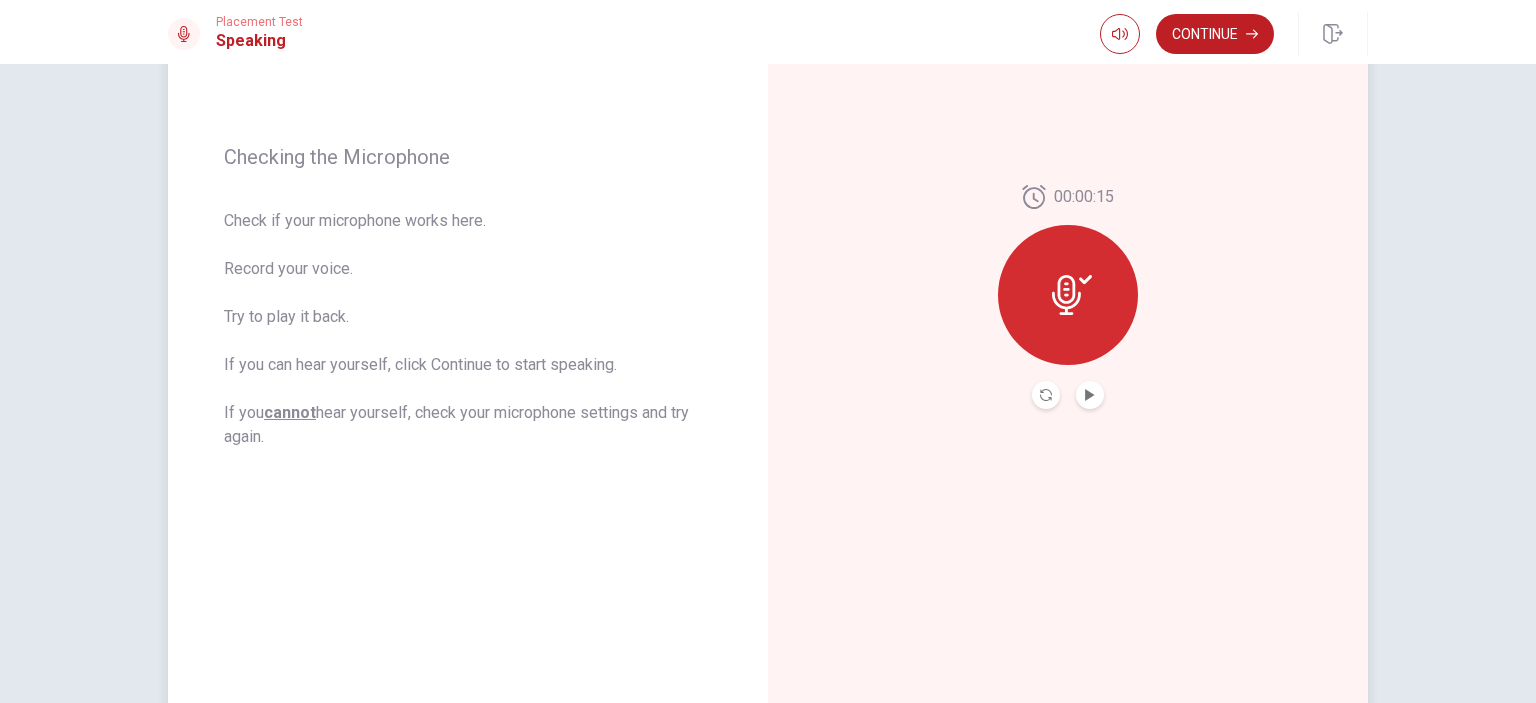 click at bounding box center (1068, 295) 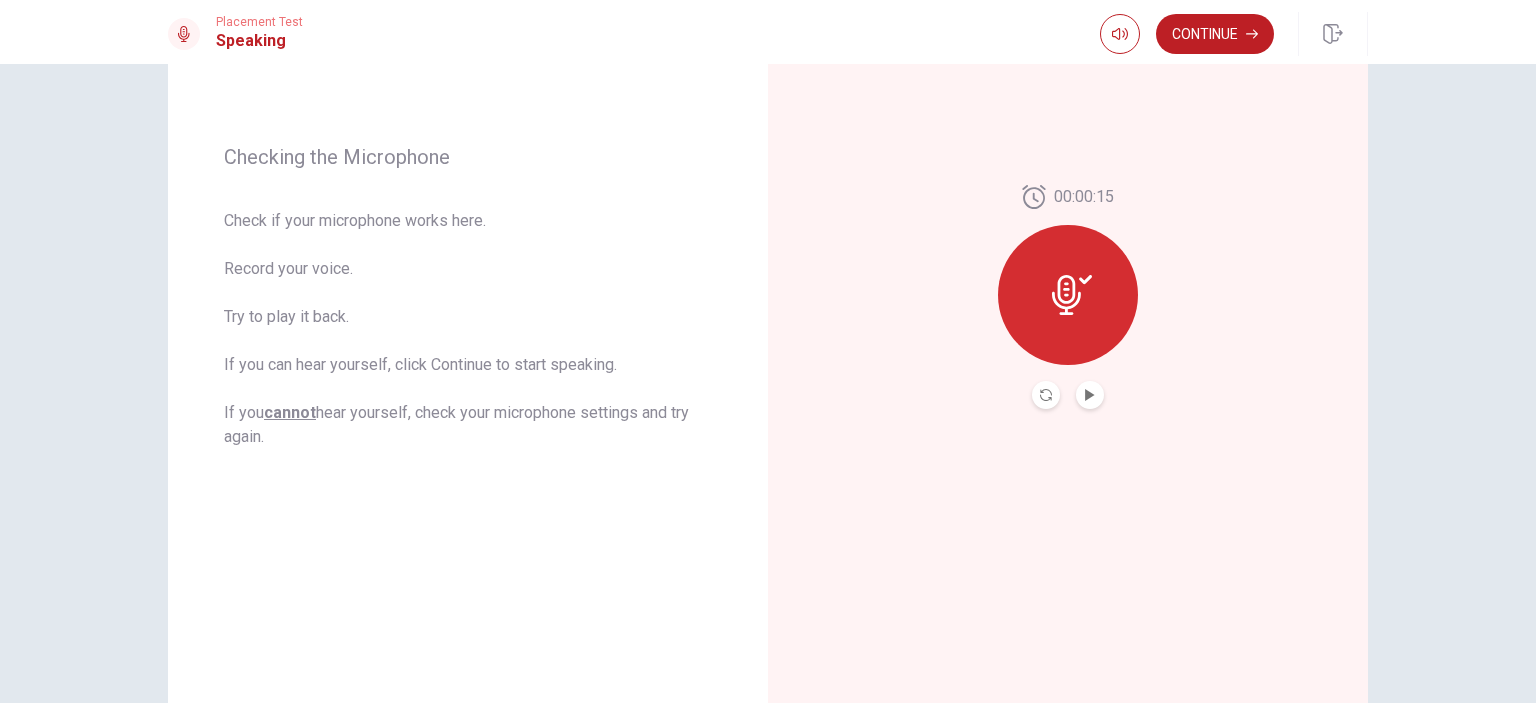click 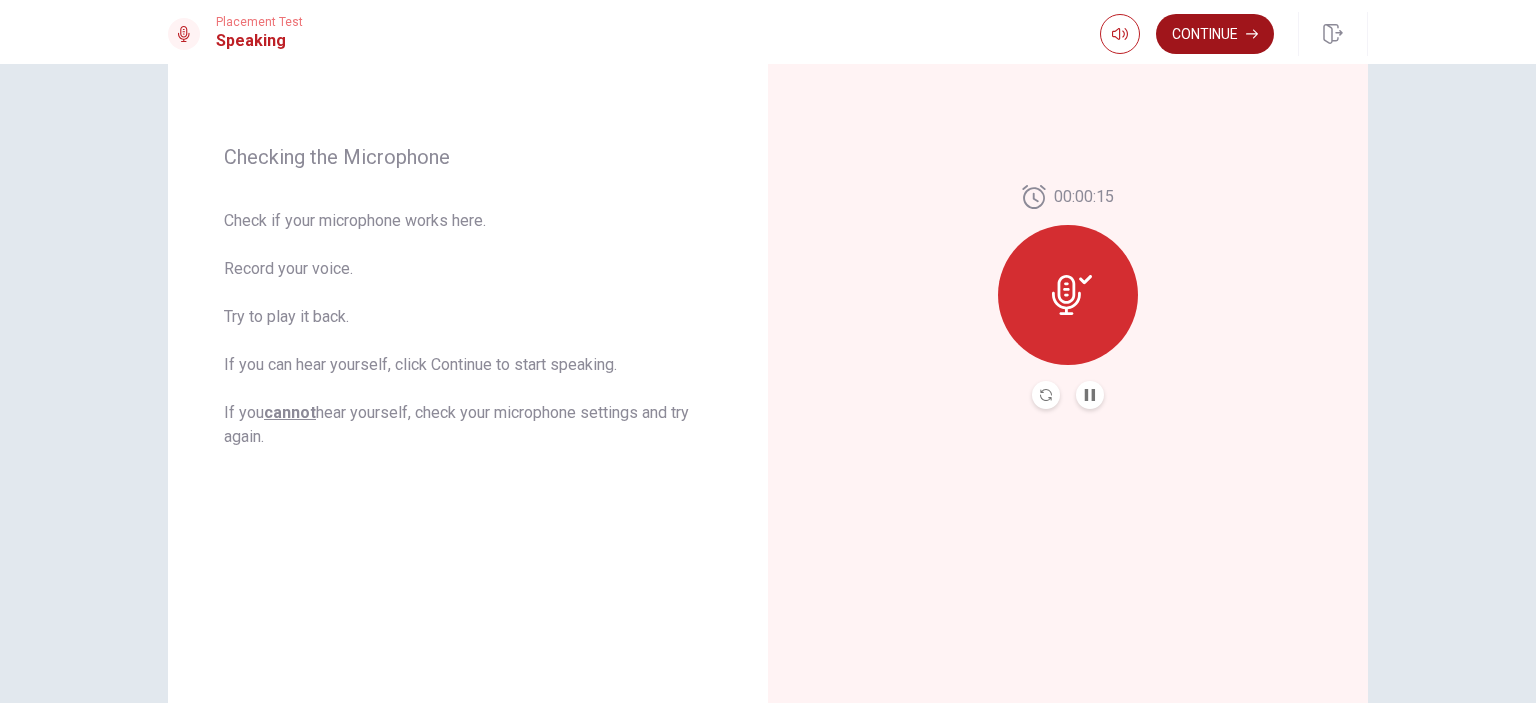 click on "Continue" at bounding box center [1215, 34] 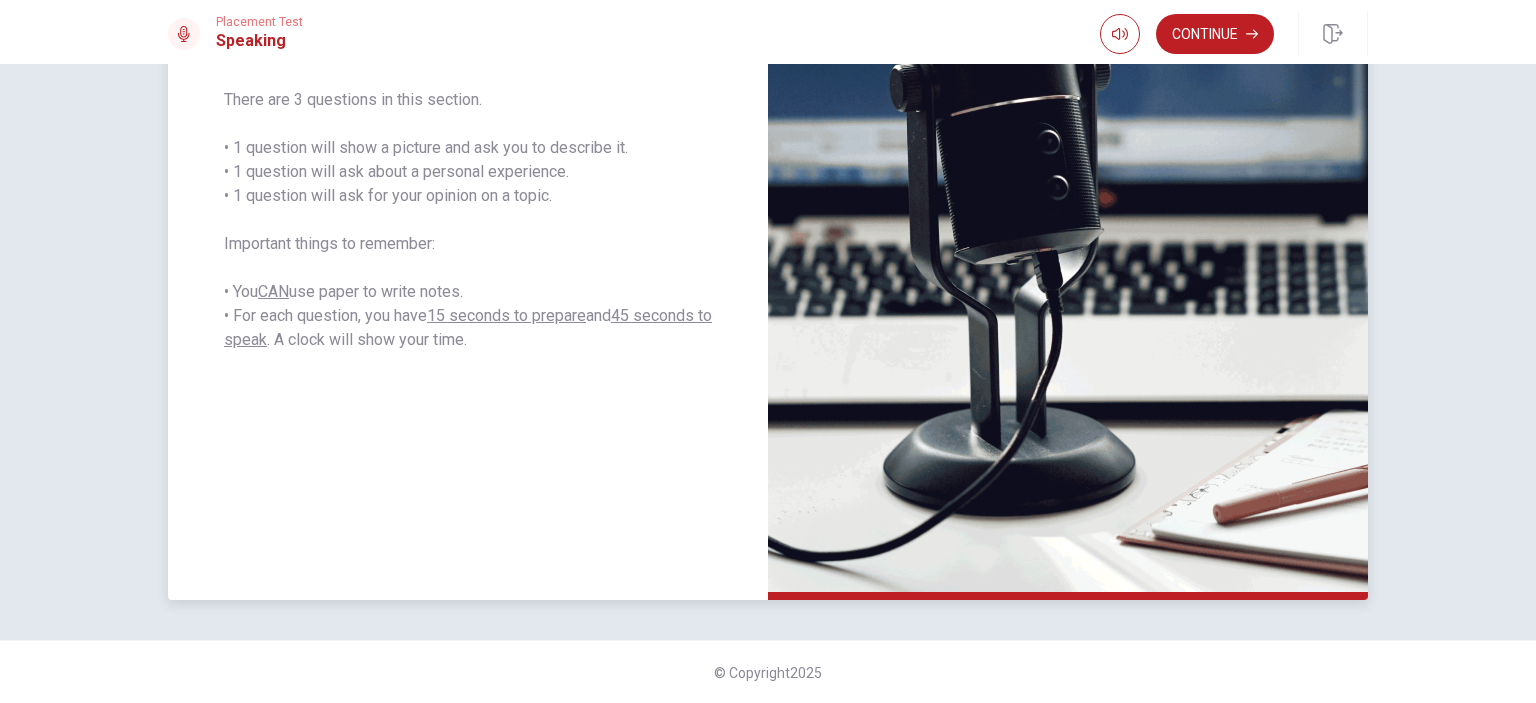 scroll, scrollTop: 110, scrollLeft: 0, axis: vertical 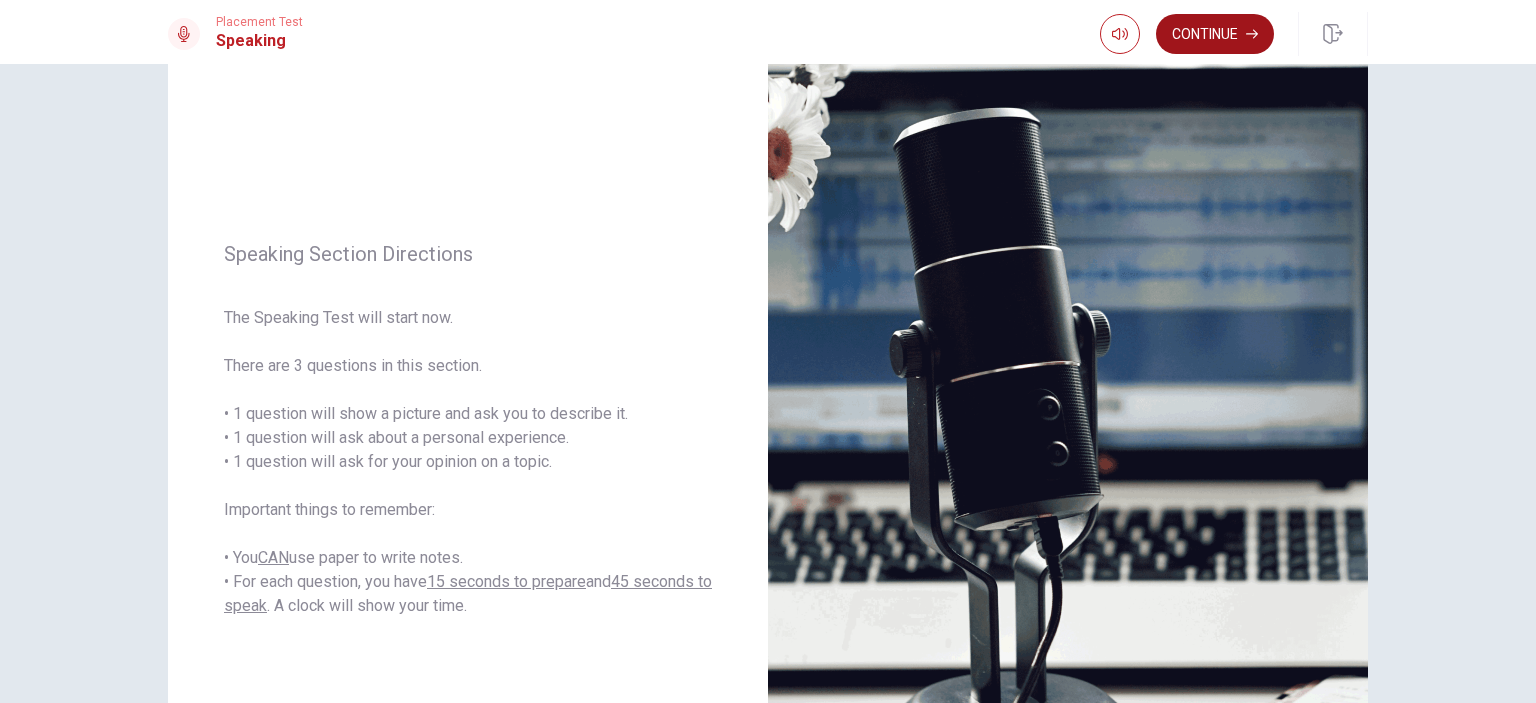 click on "Continue" at bounding box center [1215, 34] 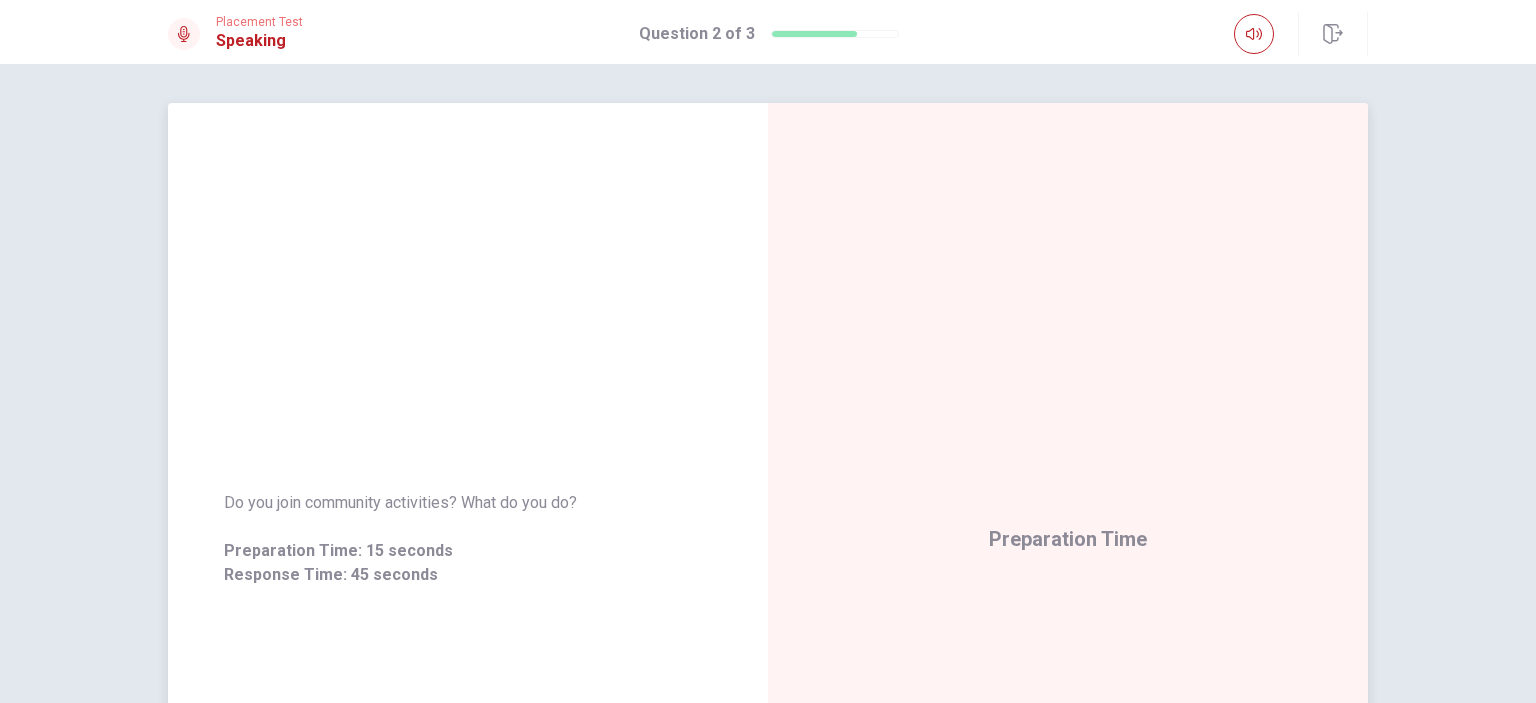scroll, scrollTop: 0, scrollLeft: 0, axis: both 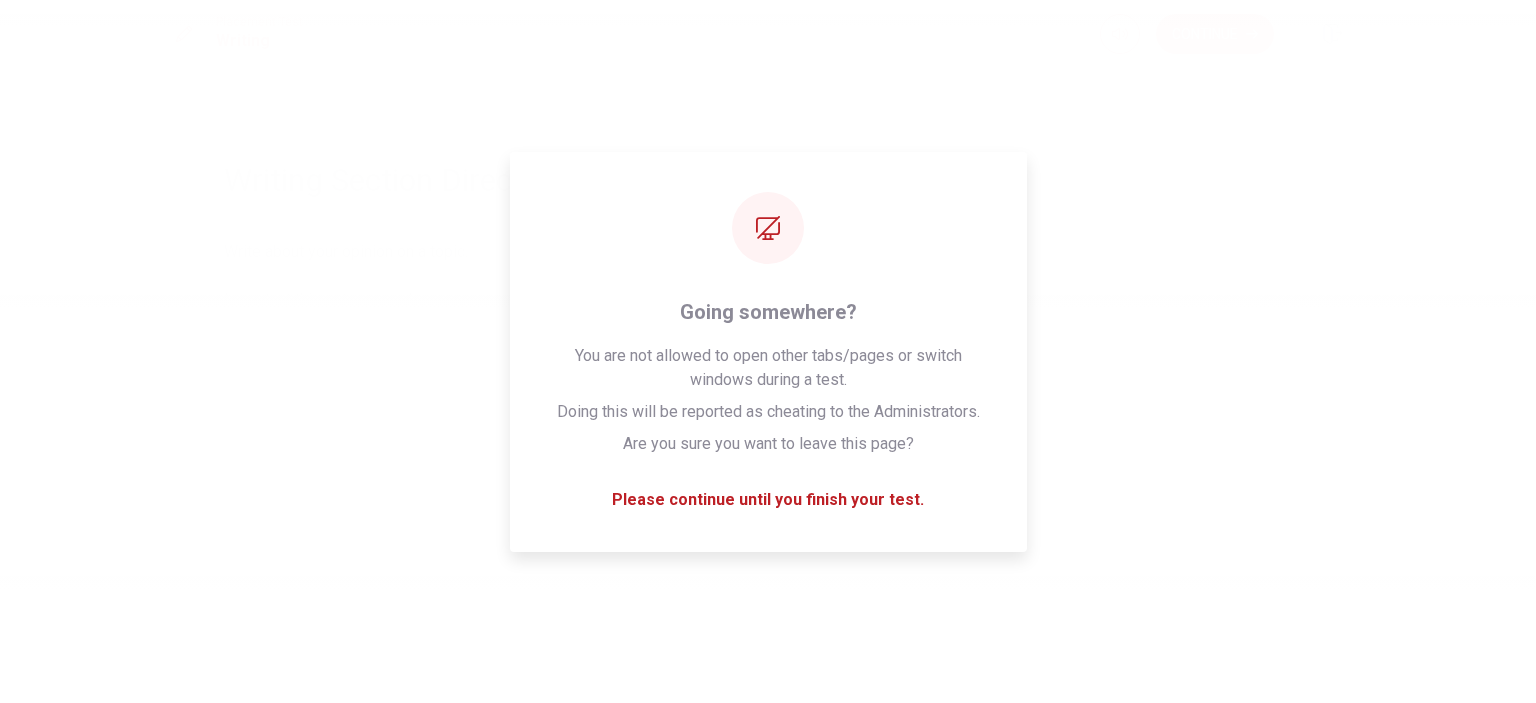 click on "Please wait... 0%" at bounding box center [768, 351] 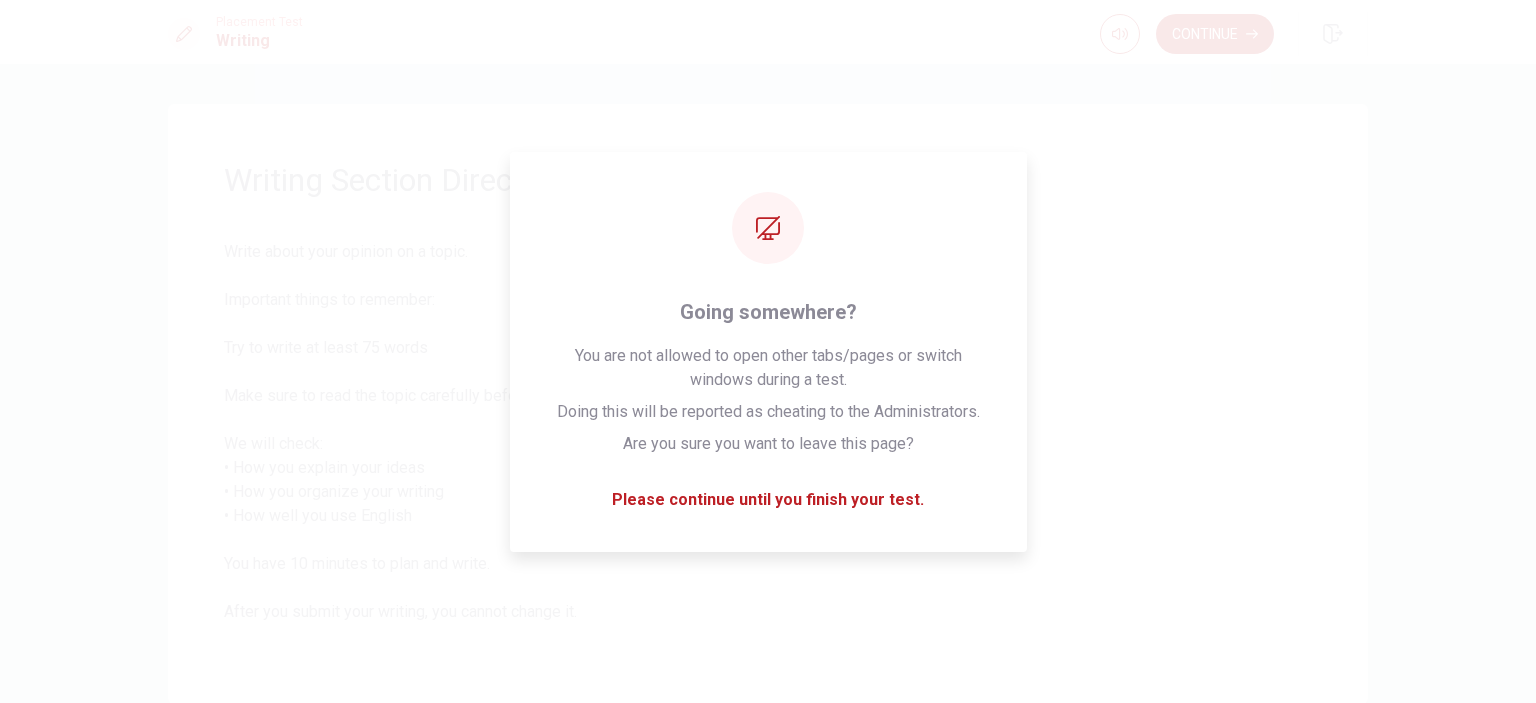 click on "Write about your opinion on a topic.
Important things to remember:
Try to write at least 75 words
Make sure to read the topic carefully before you start writing.
We will check:
• How you explain your ideas
• How you organize your writing
• How well you use English
You have 10 minutes to plan and write.
After you submit your writing, you cannot change it." at bounding box center [768, 444] 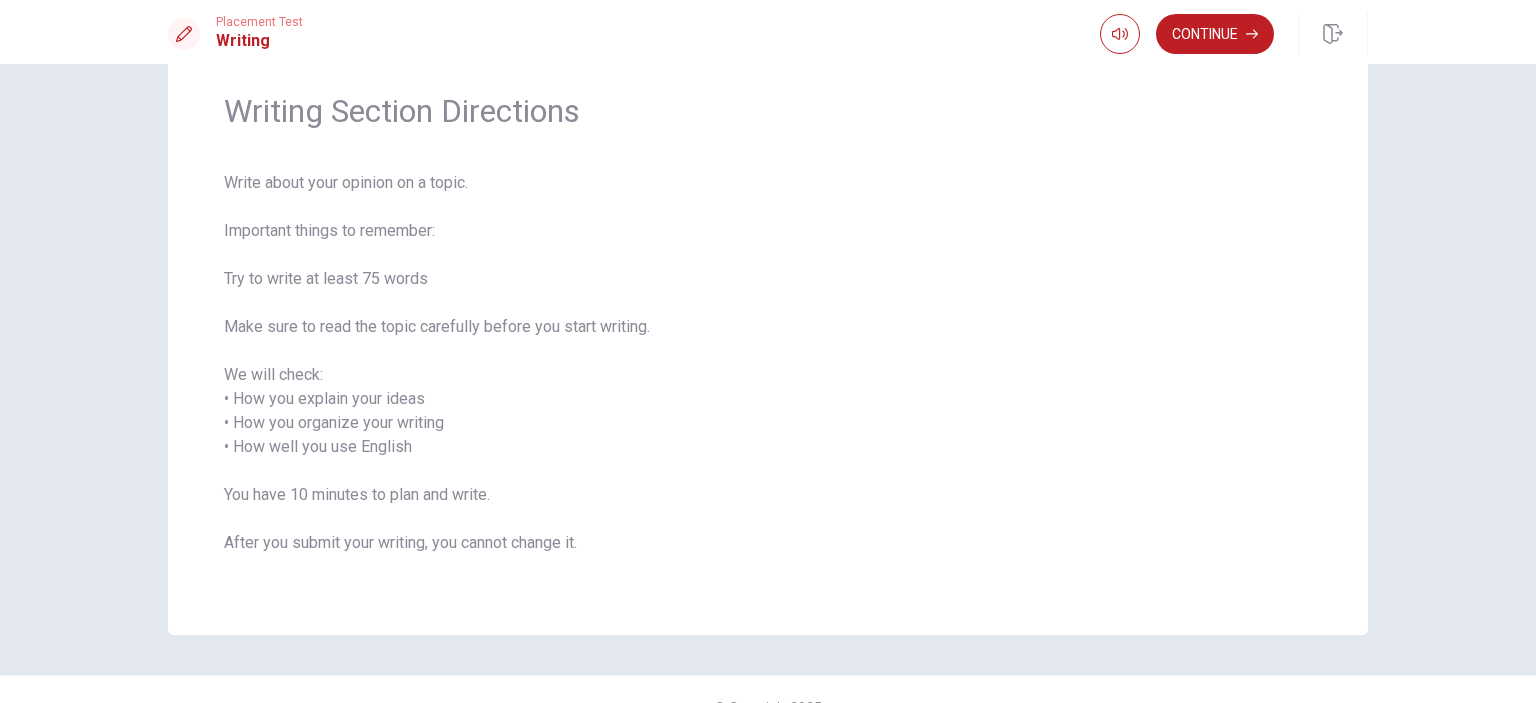 scroll, scrollTop: 104, scrollLeft: 0, axis: vertical 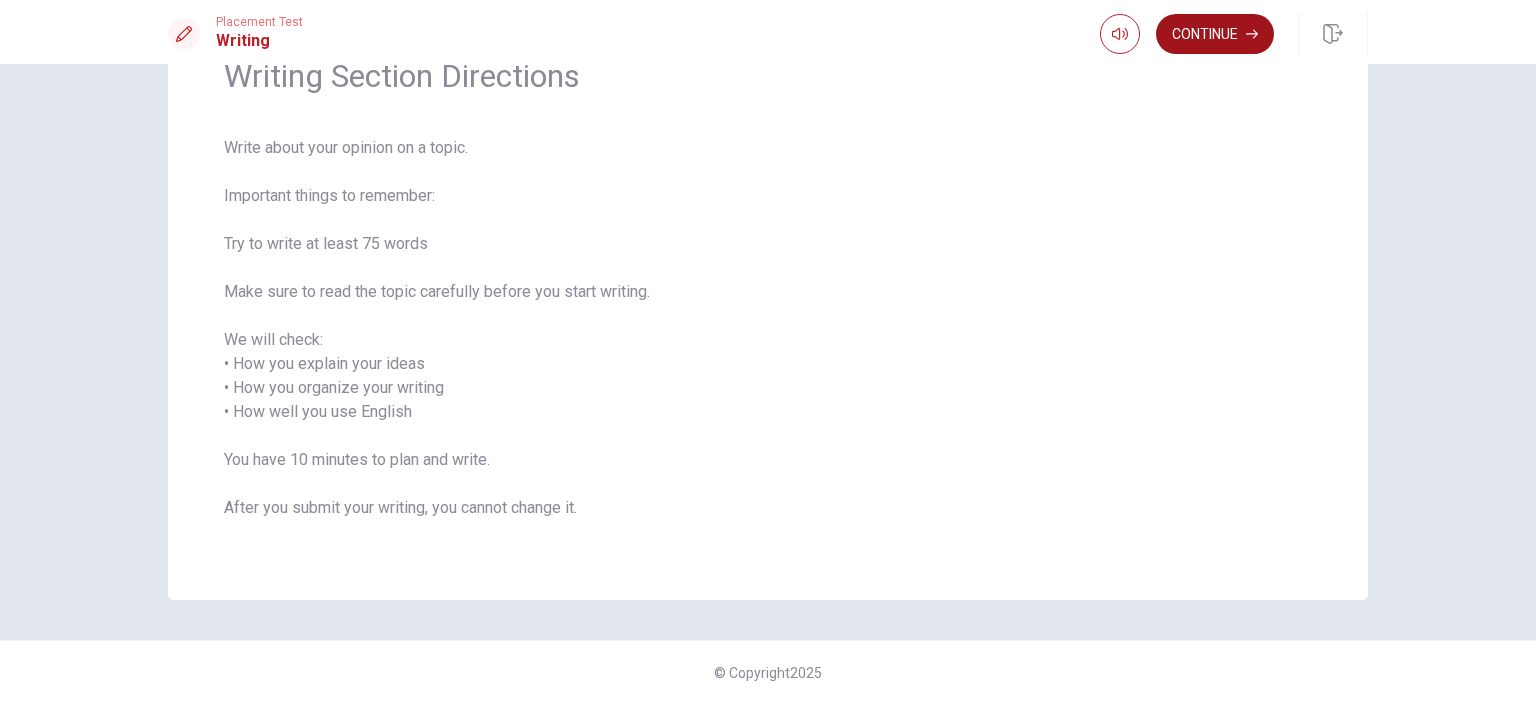 click on "Continue" at bounding box center [1215, 34] 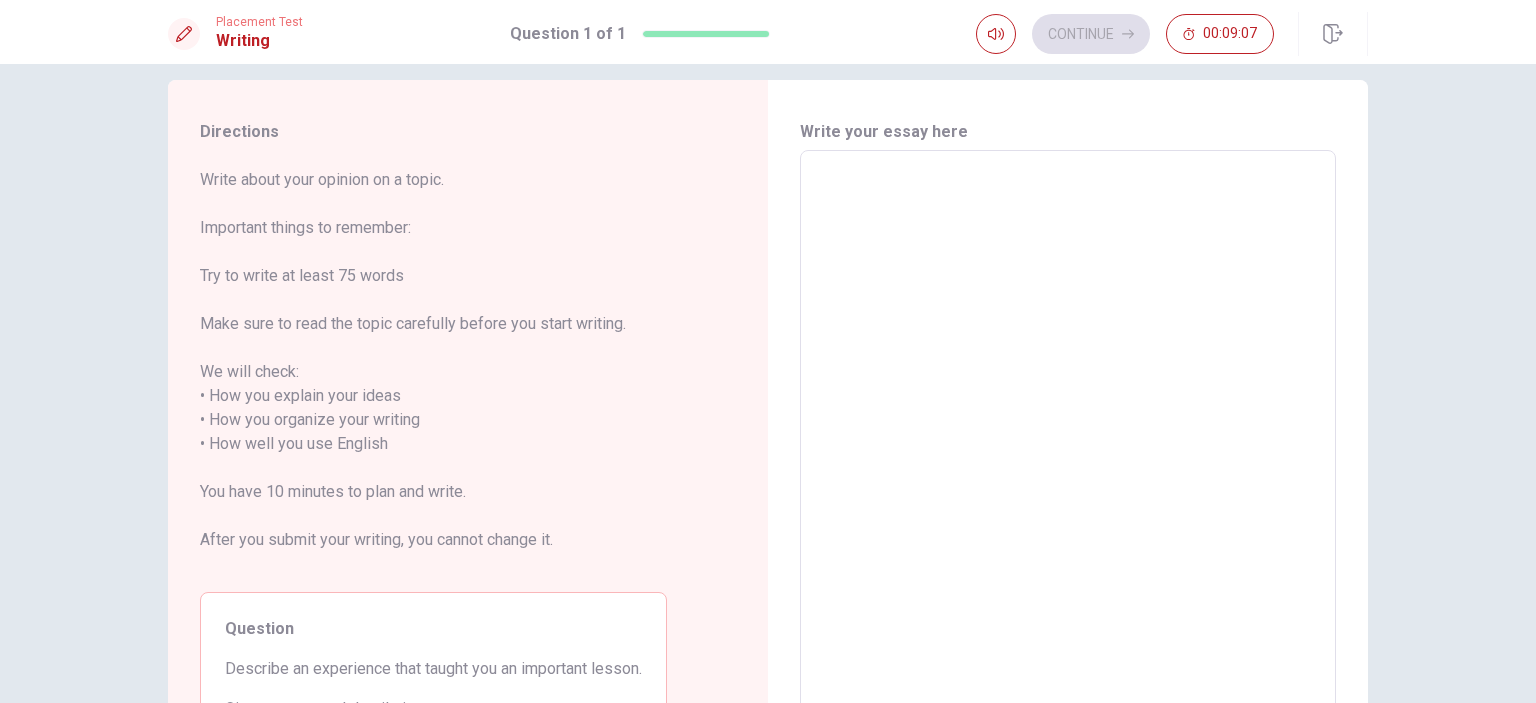 scroll, scrollTop: 0, scrollLeft: 0, axis: both 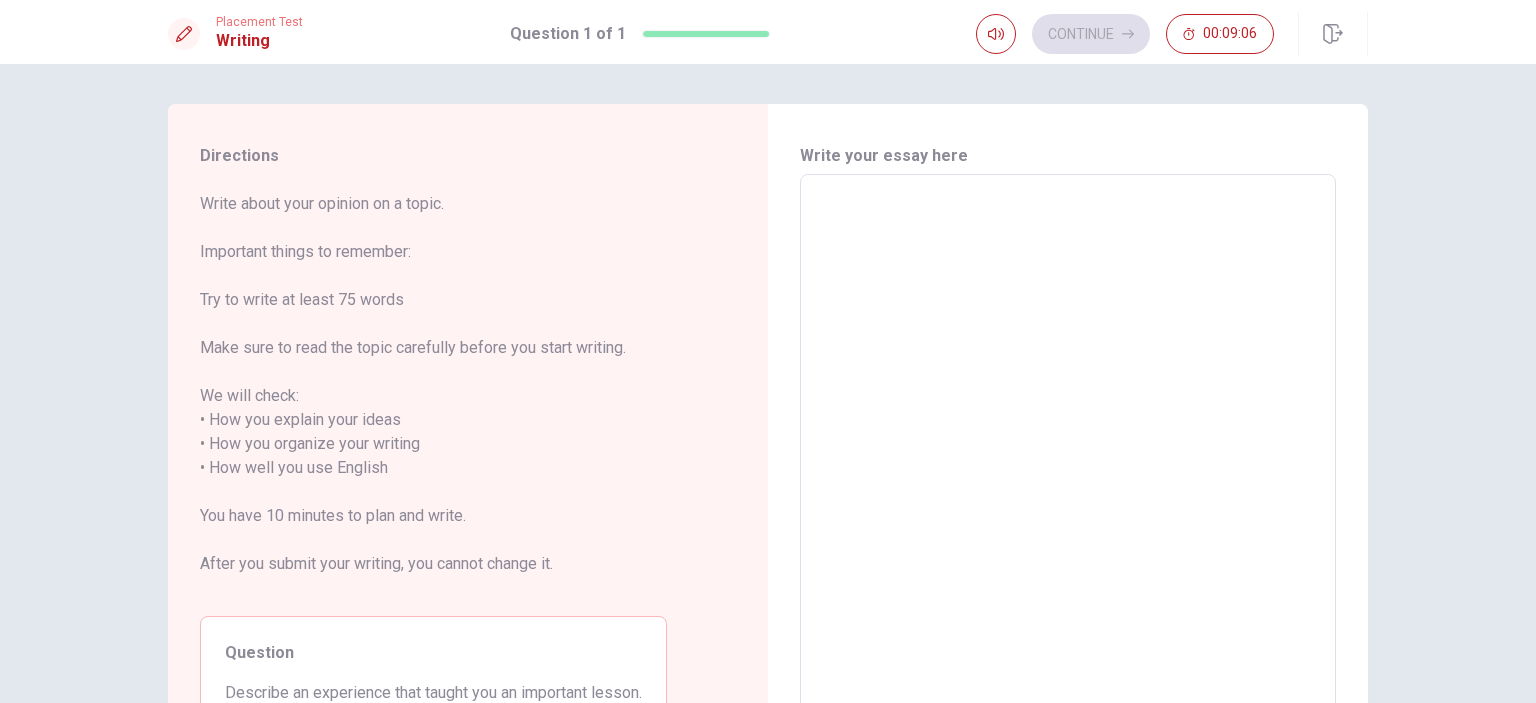 click at bounding box center [1068, 456] 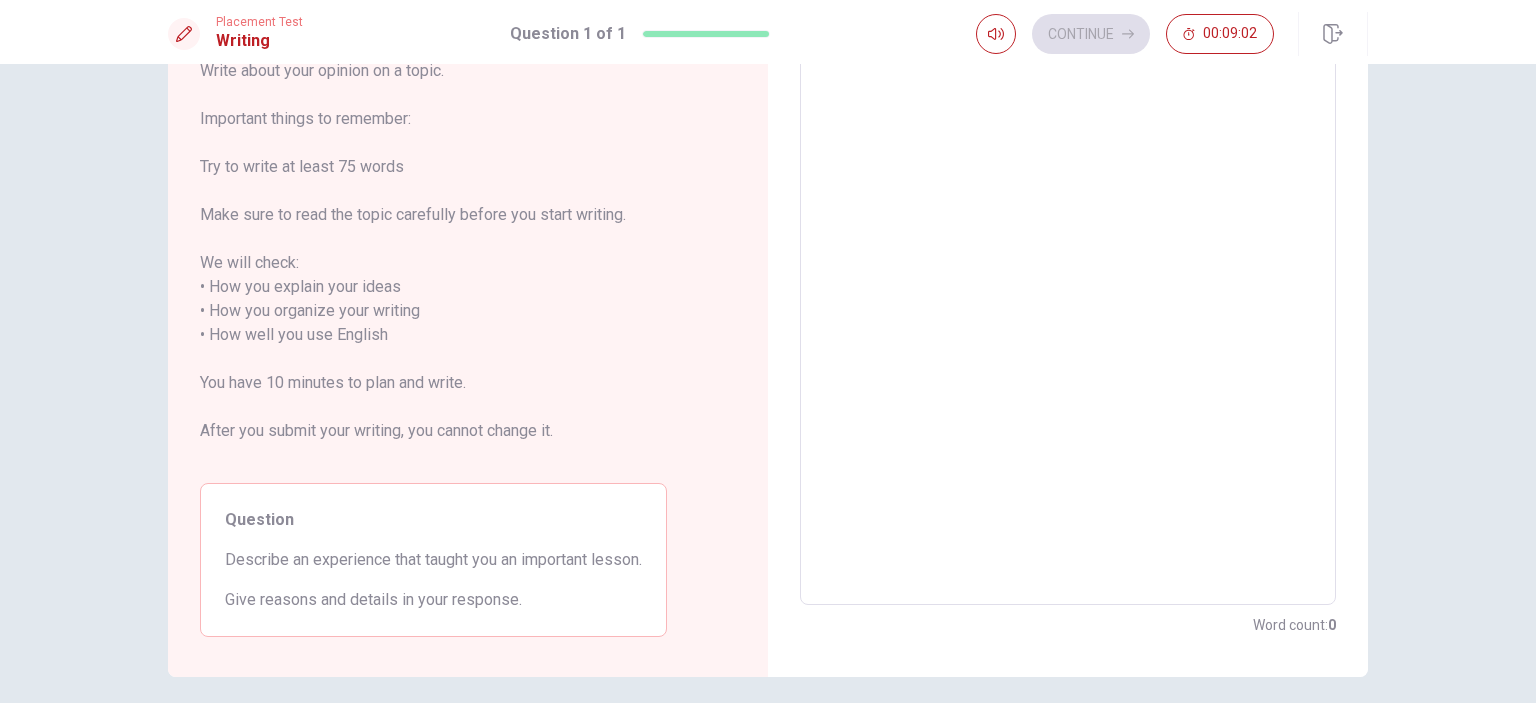 type on "I" 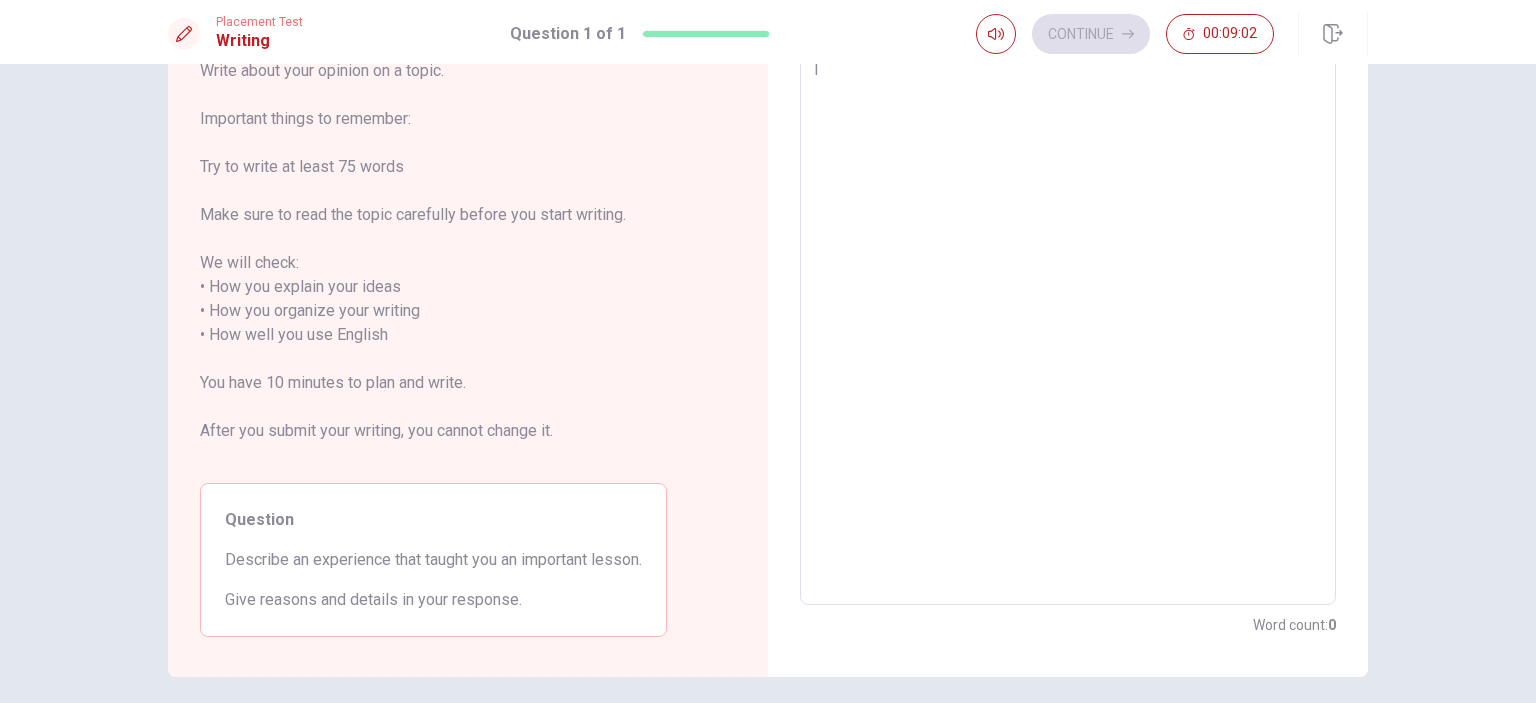 type on "x" 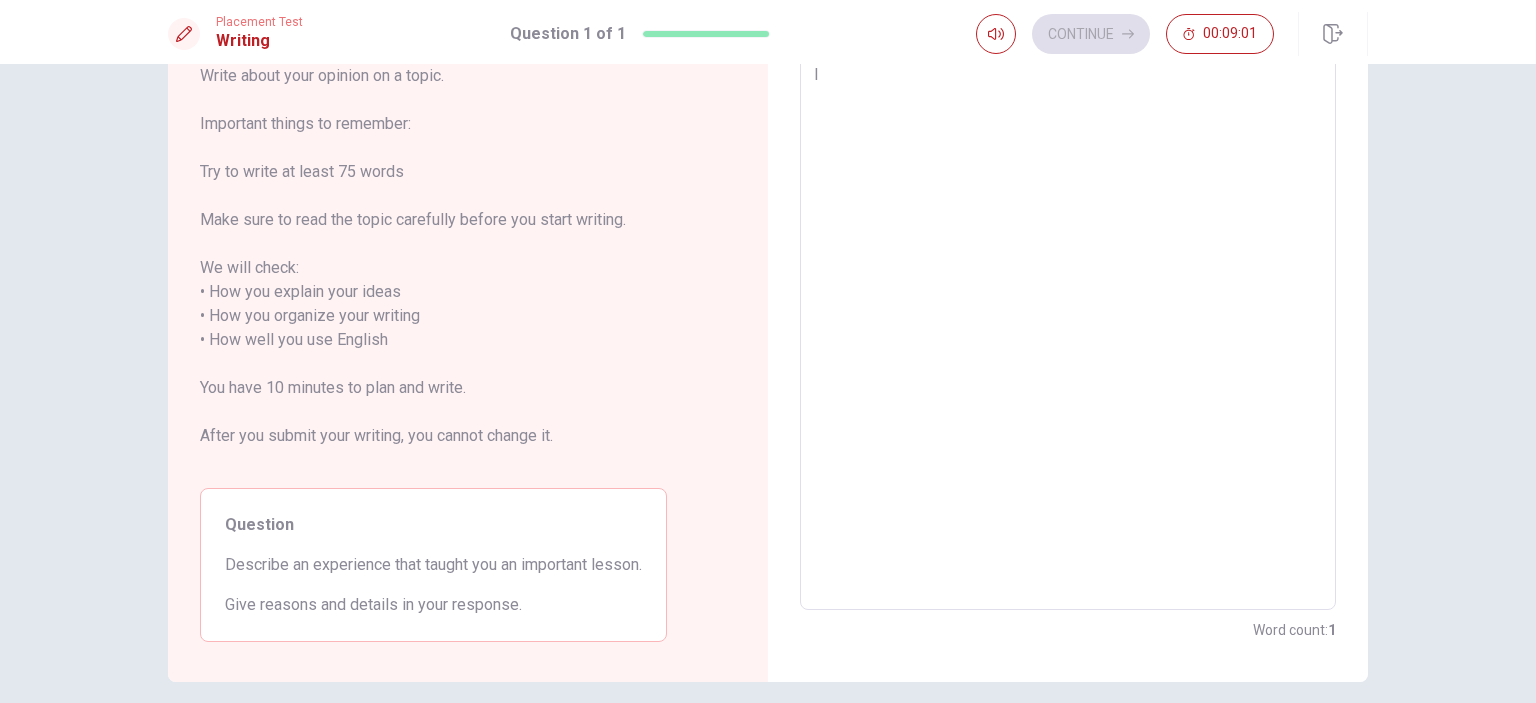 type on "Im" 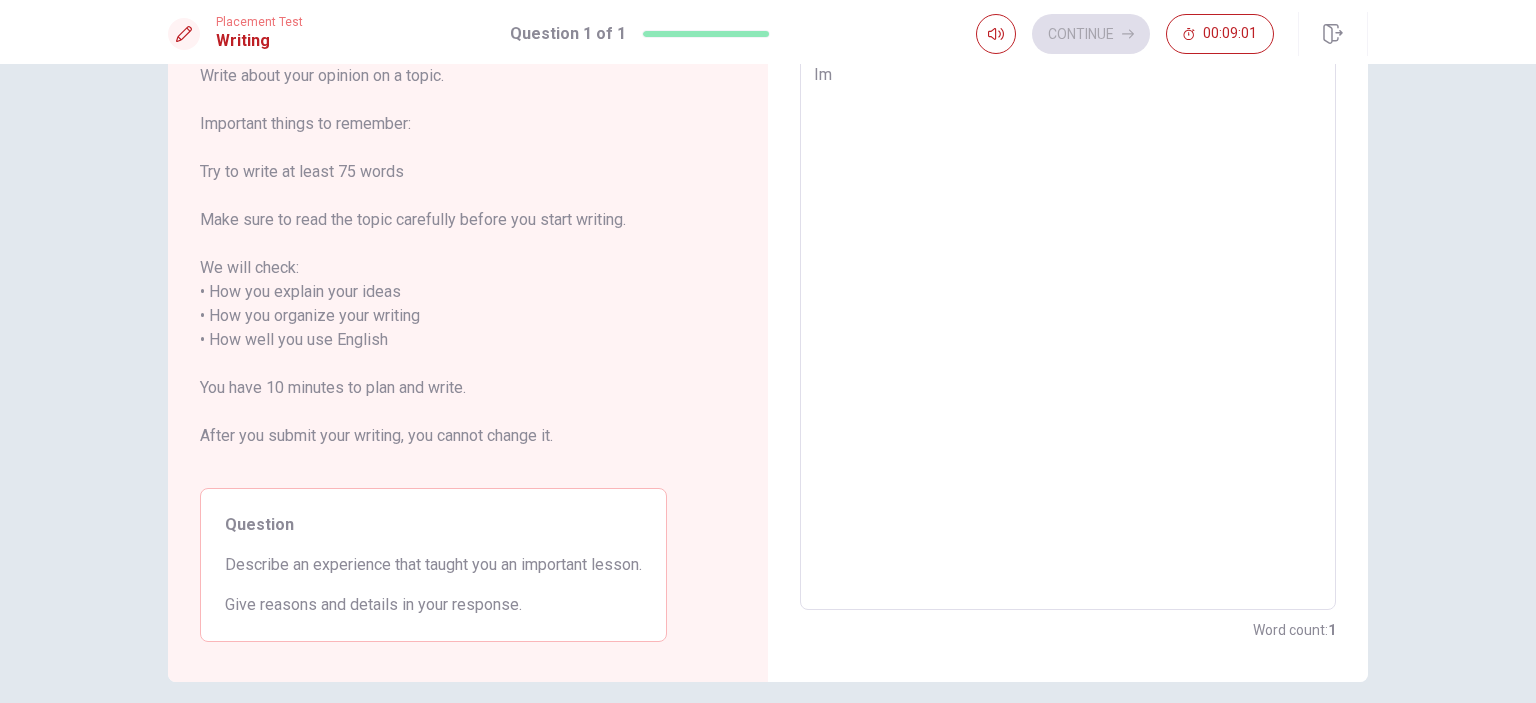 type on "x" 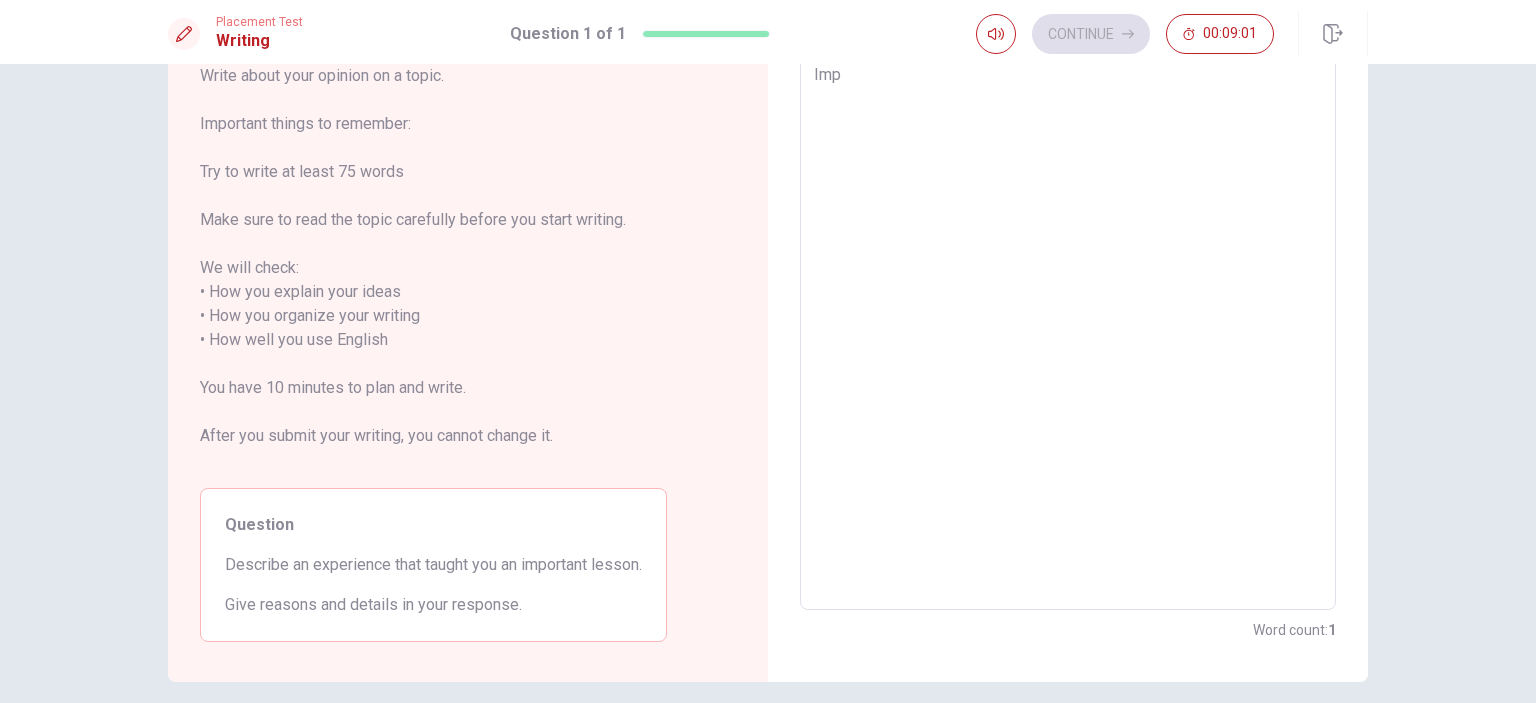 type on "x" 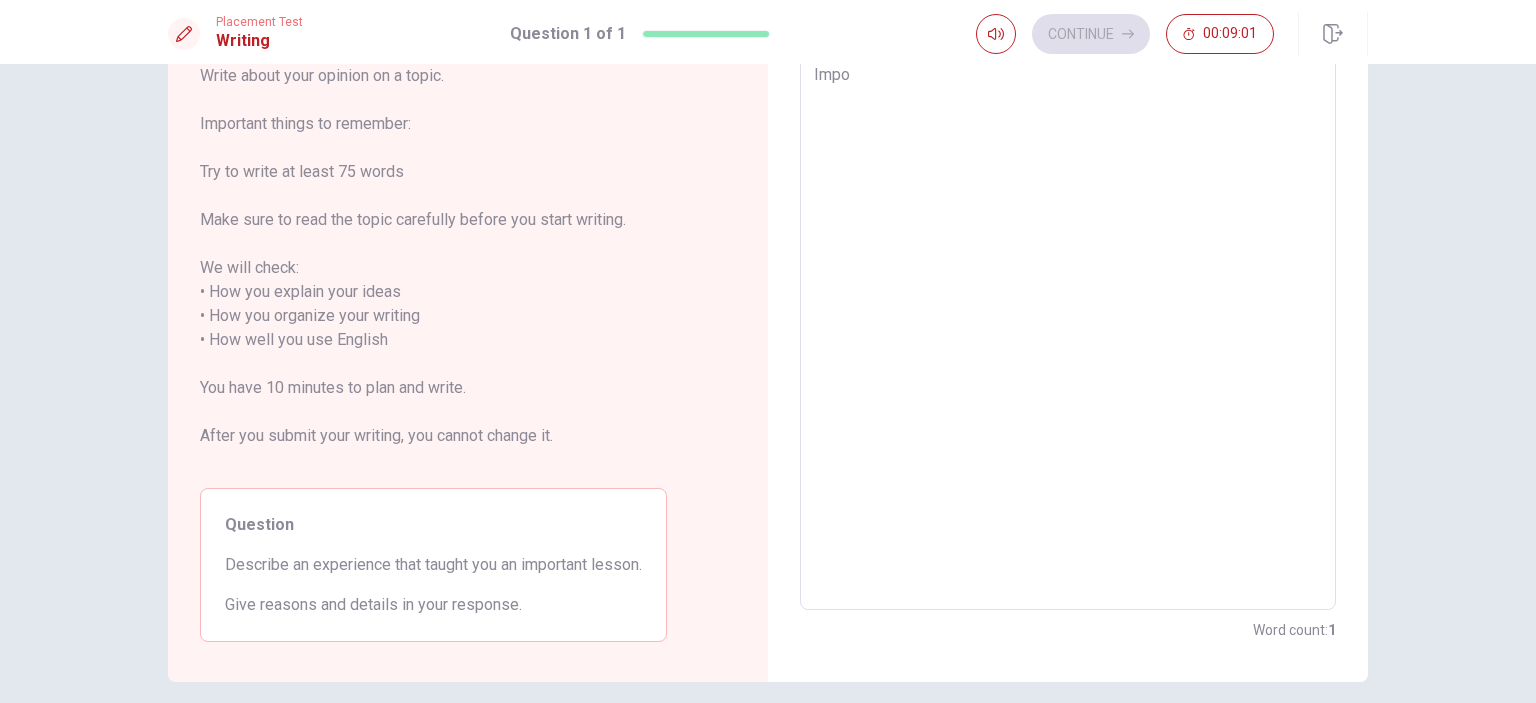 type on "x" 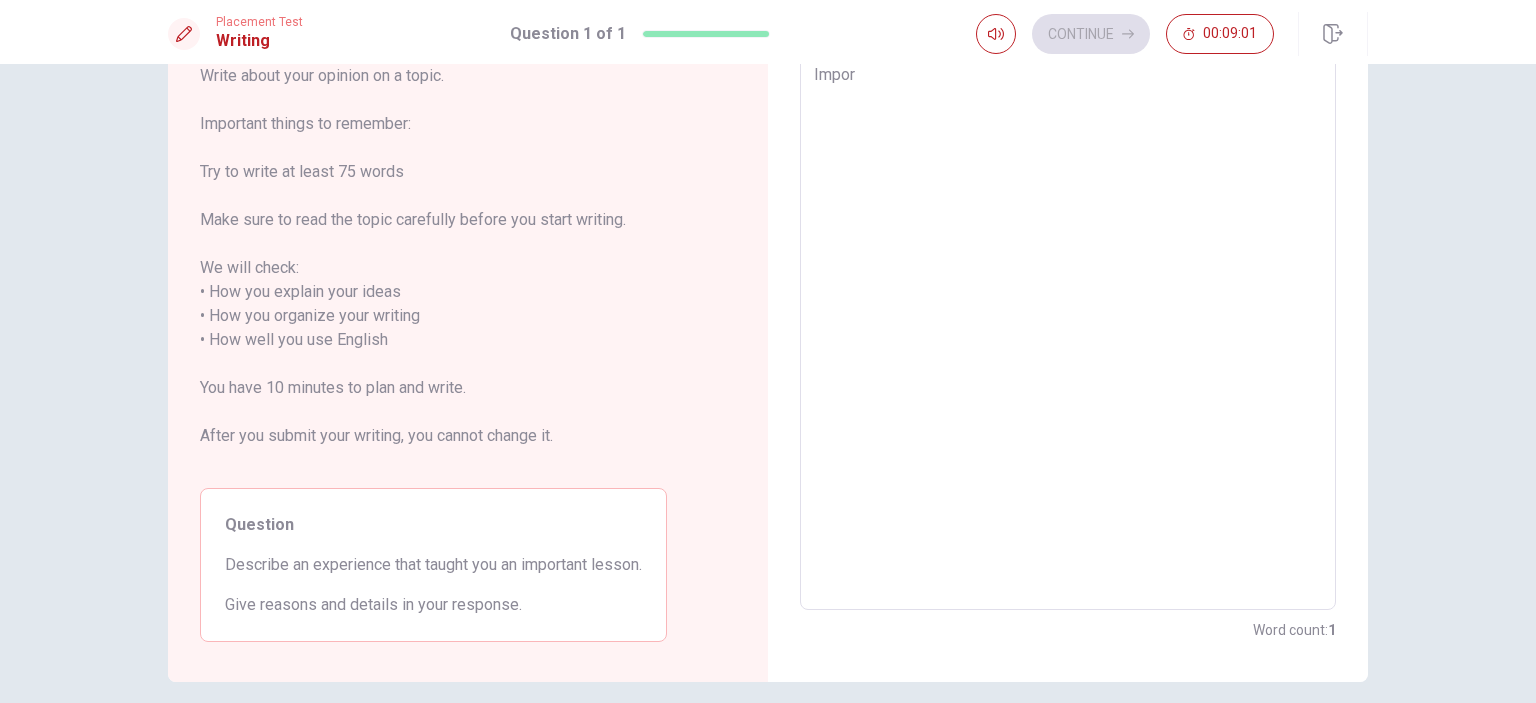type on "x" 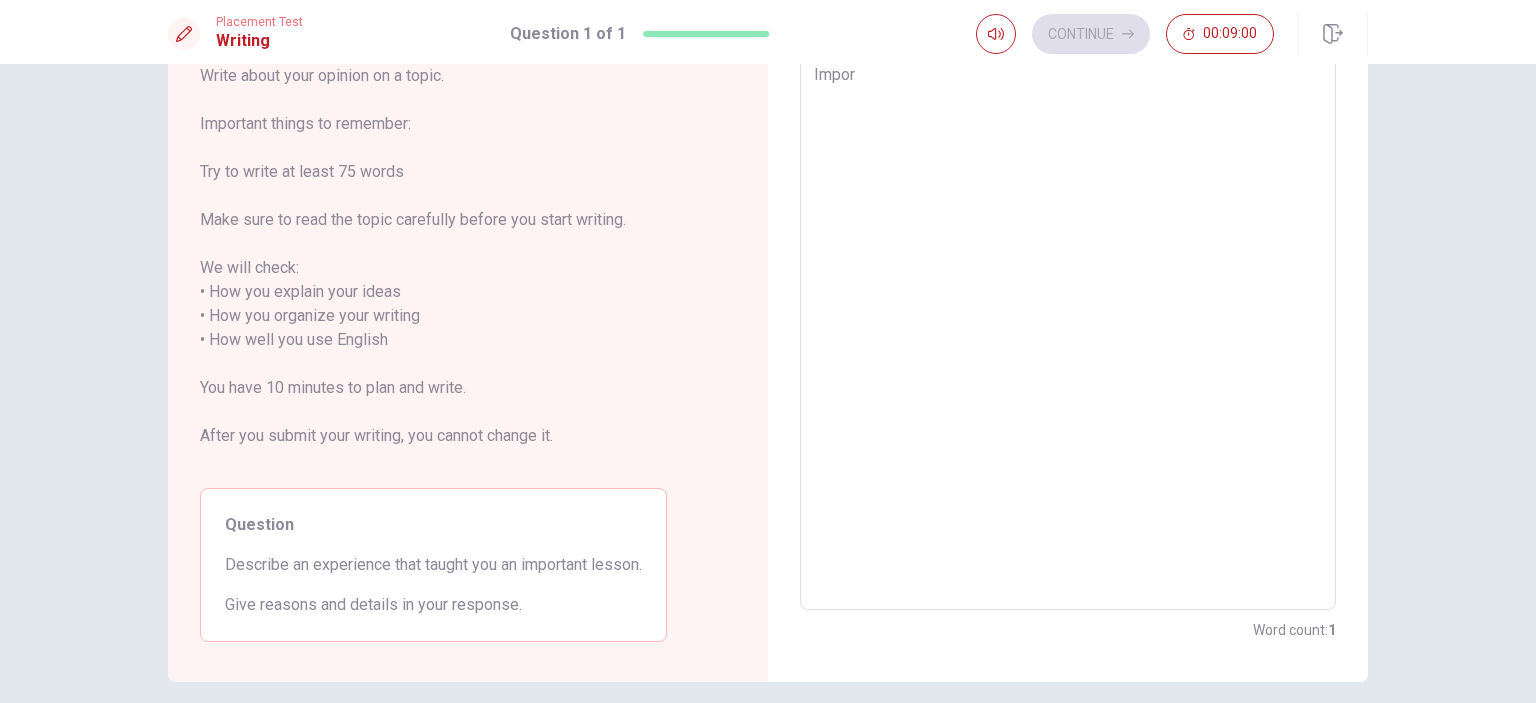 type on "Import" 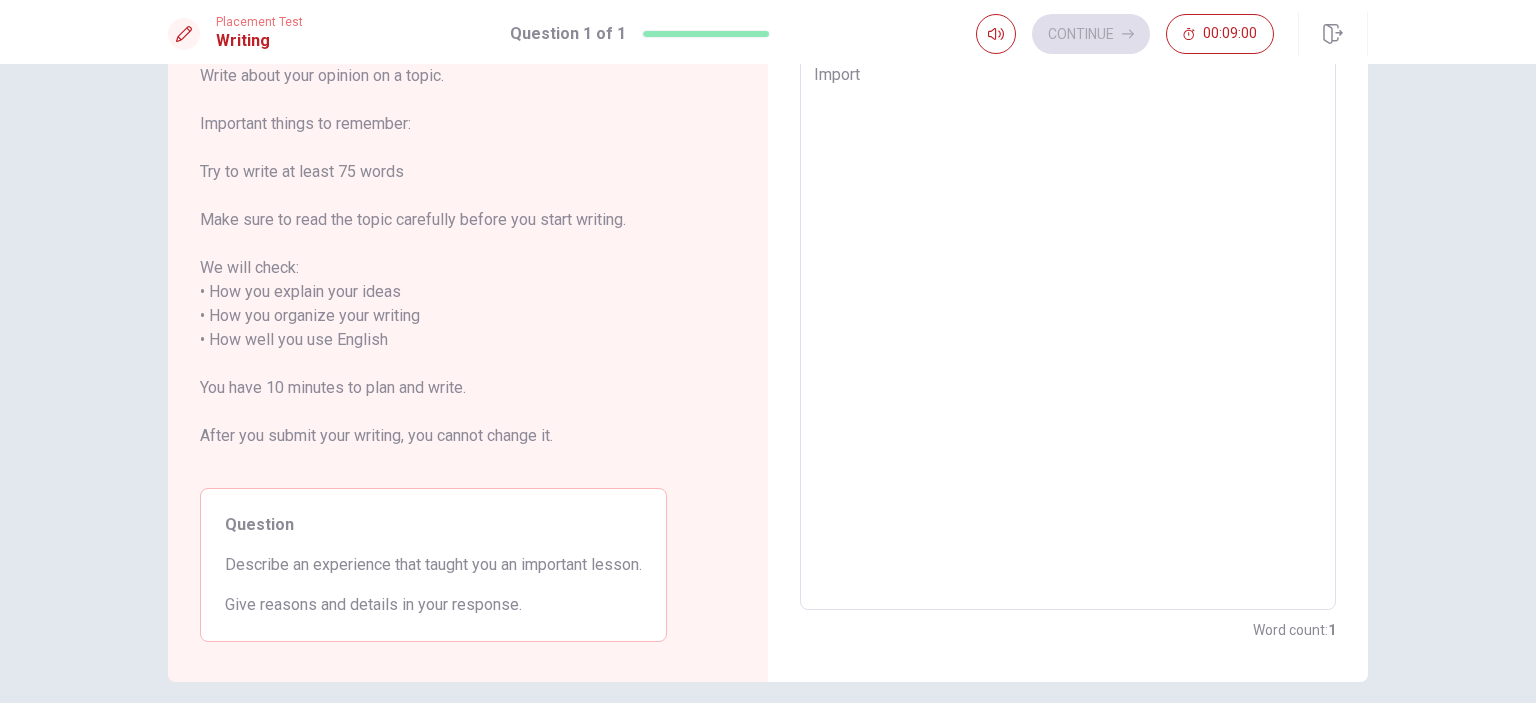 type on "x" 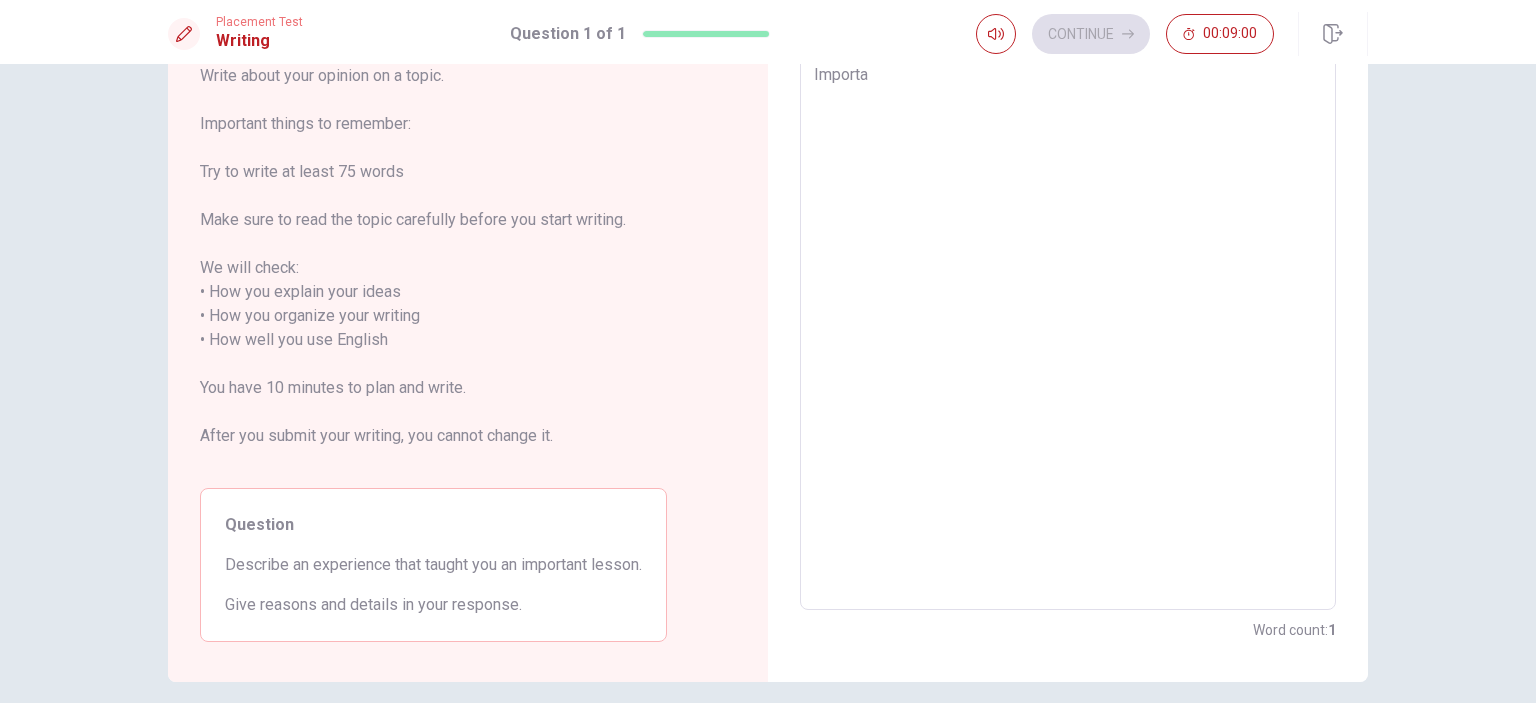 type on "x" 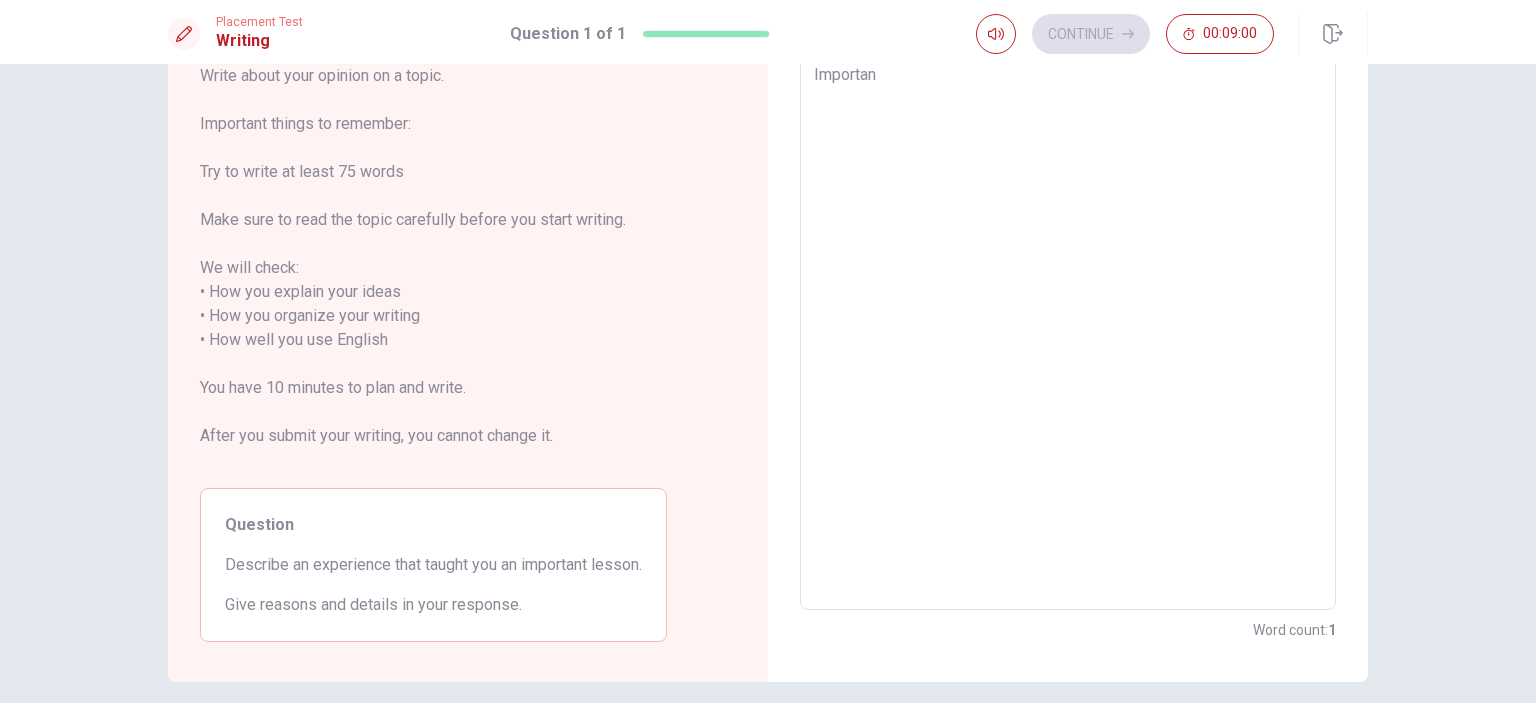 type on "x" 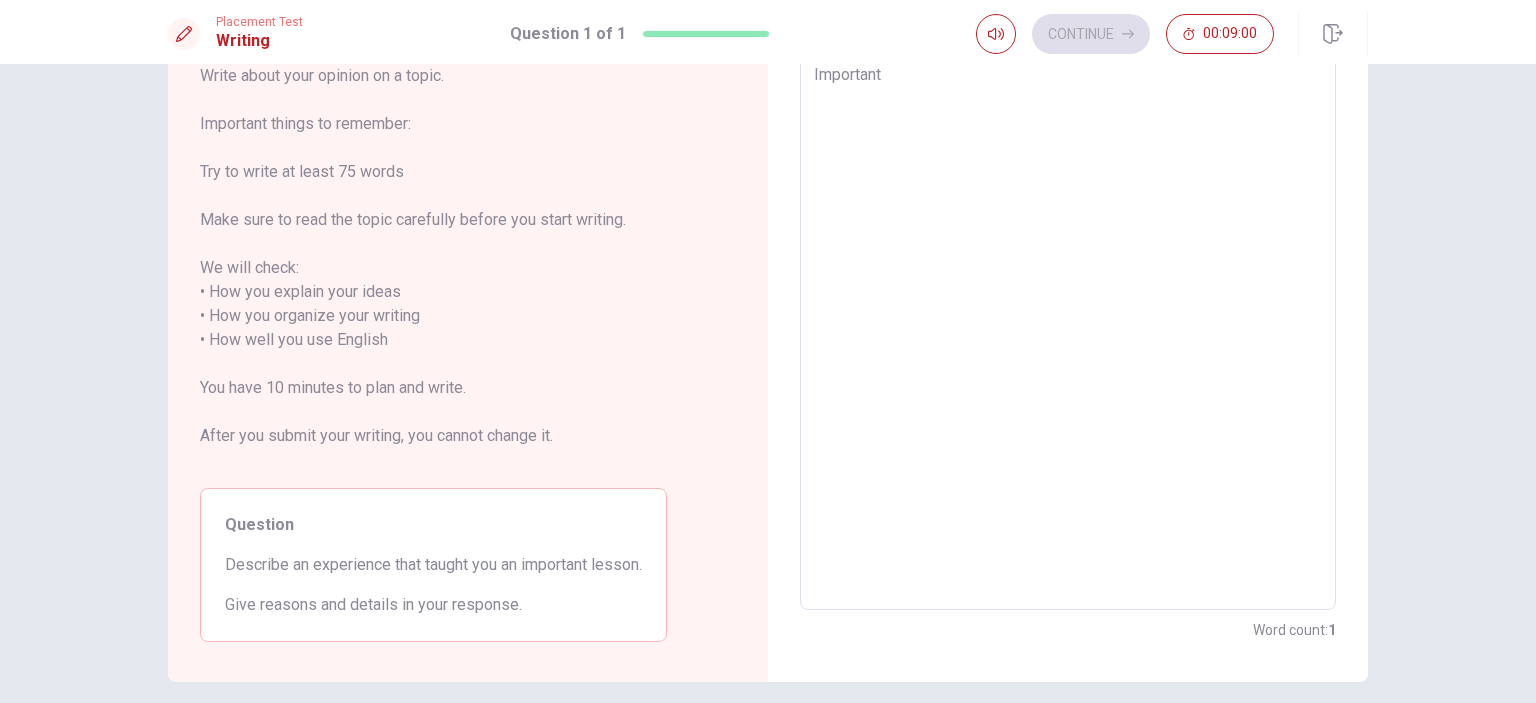 type on "x" 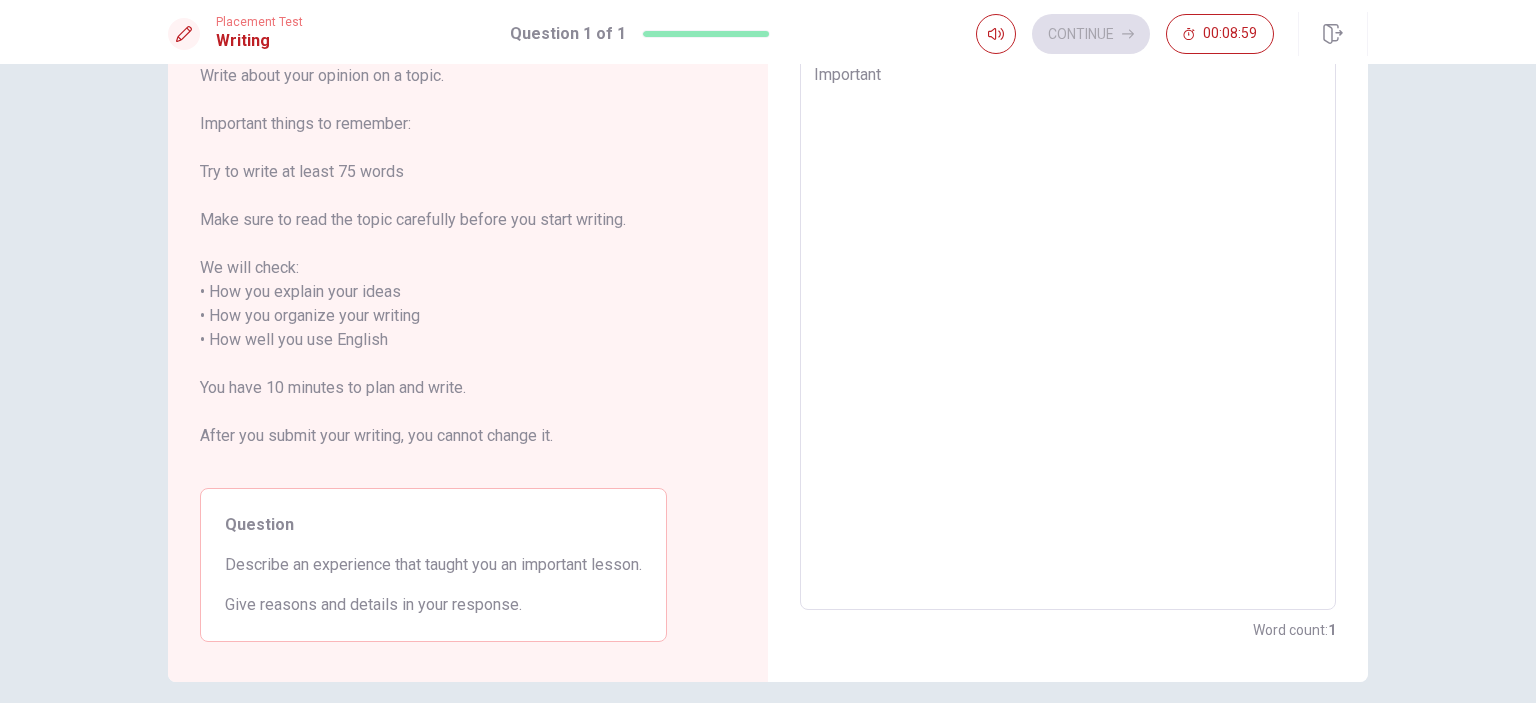type on "Important" 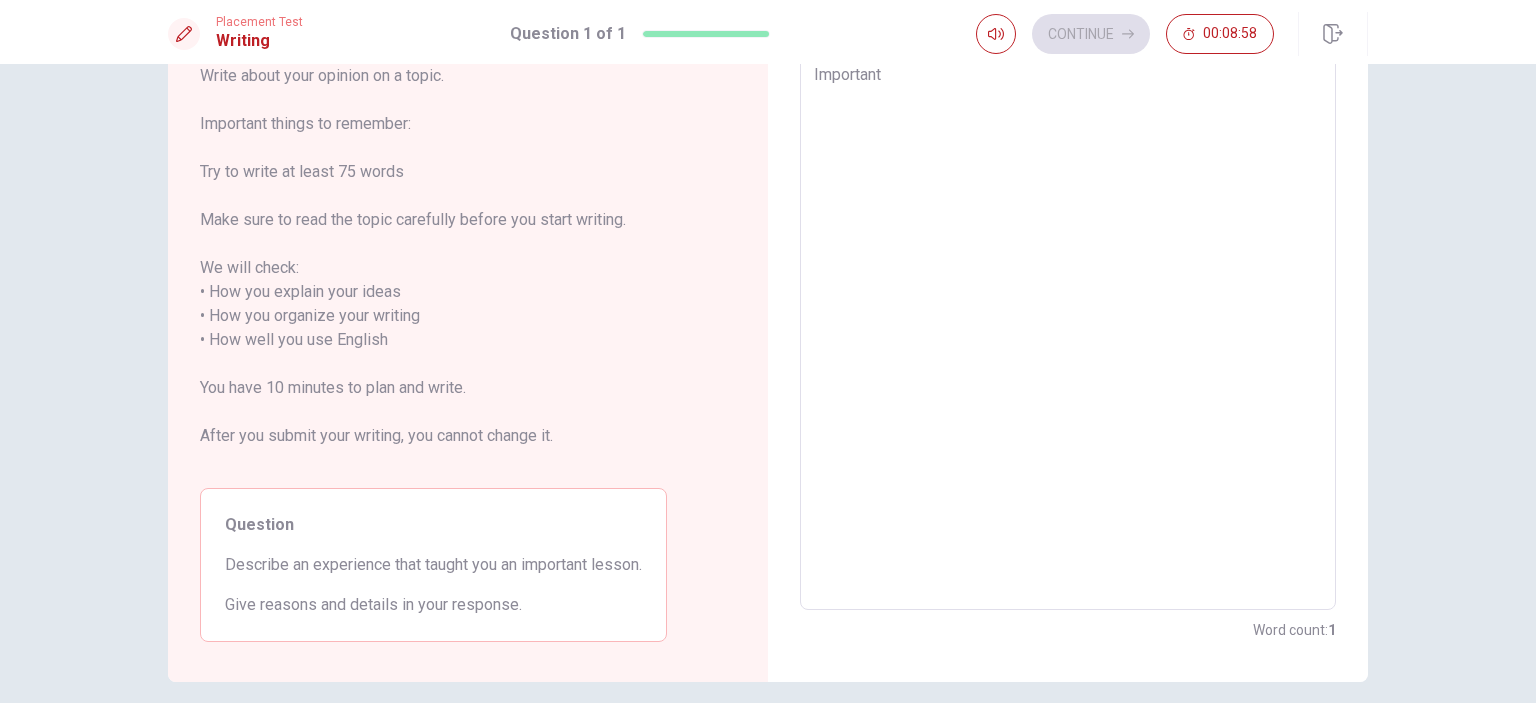 type on "Important L" 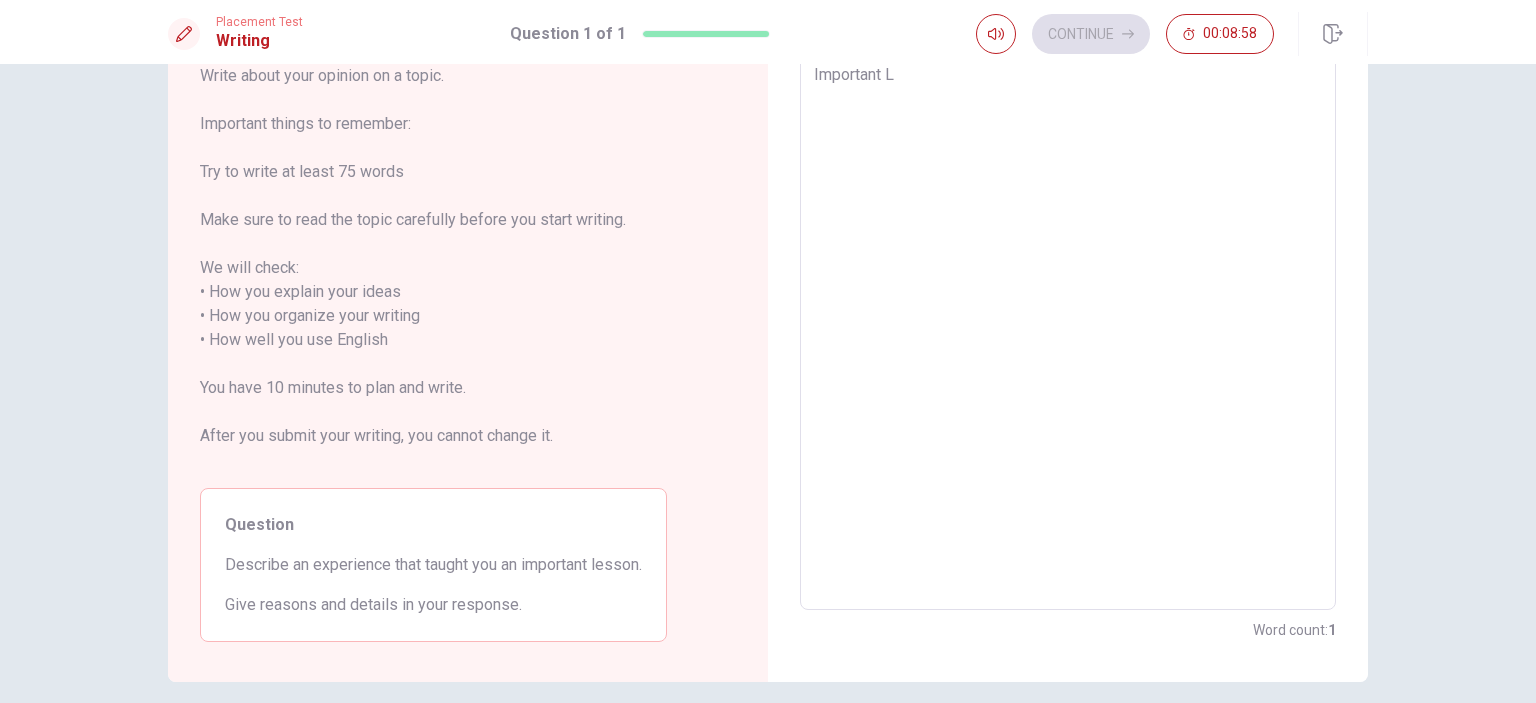 type on "x" 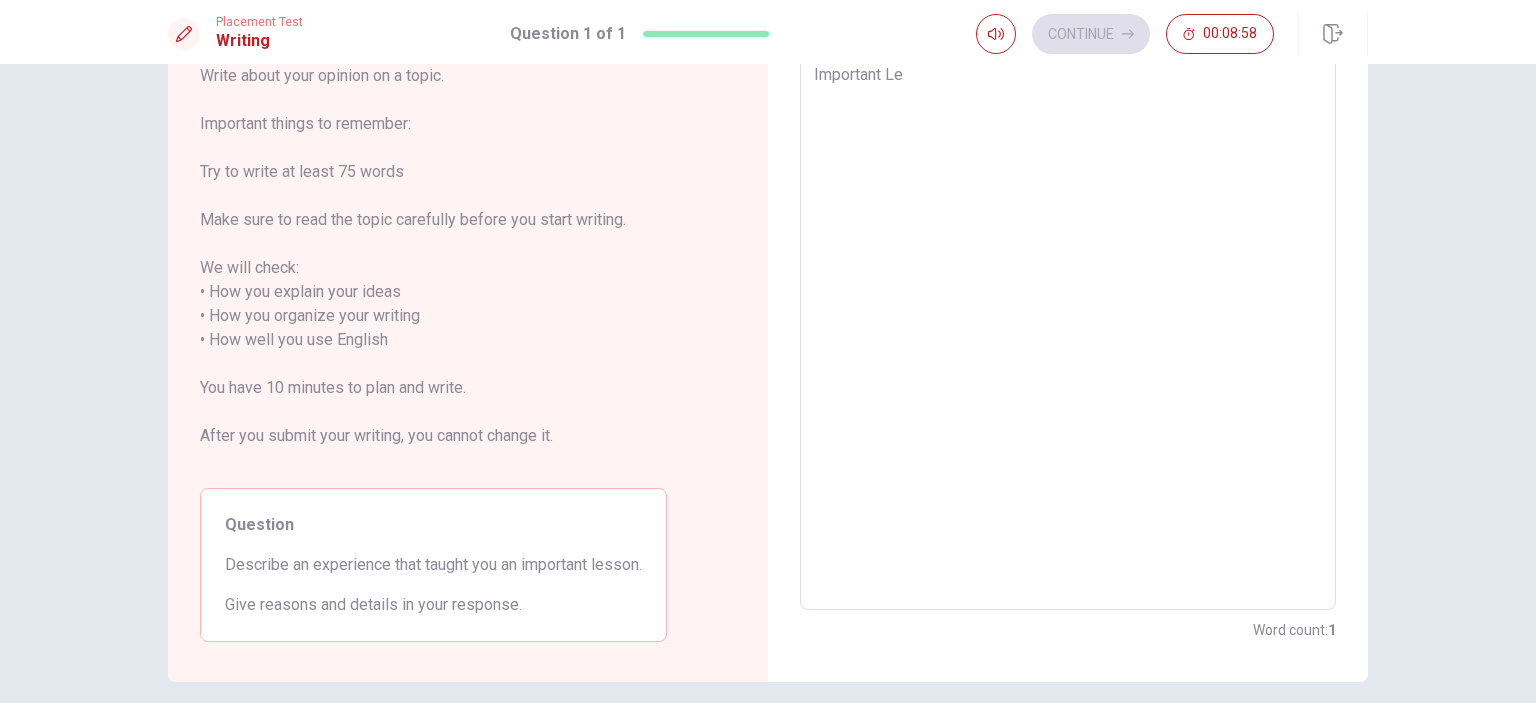 type on "x" 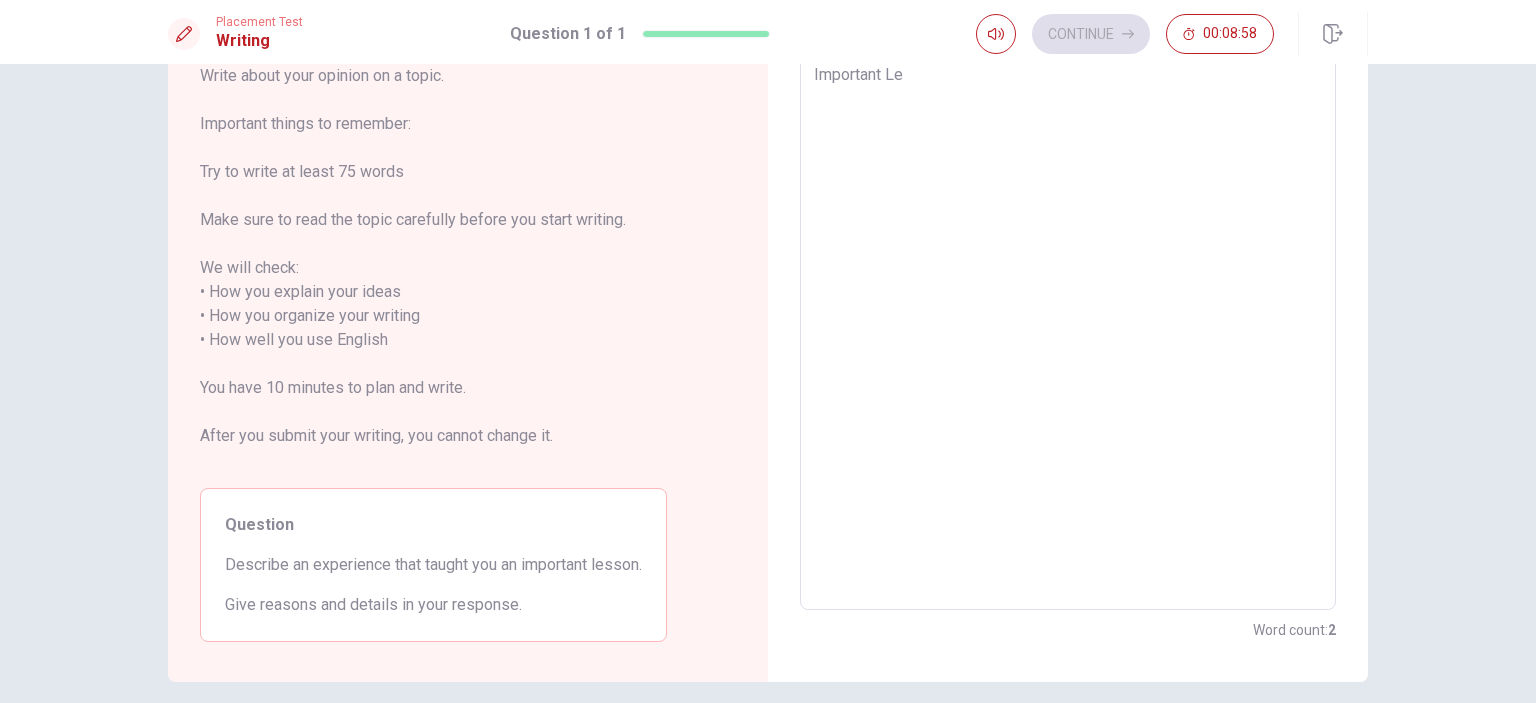 type on "Important [PERSON_NAME]" 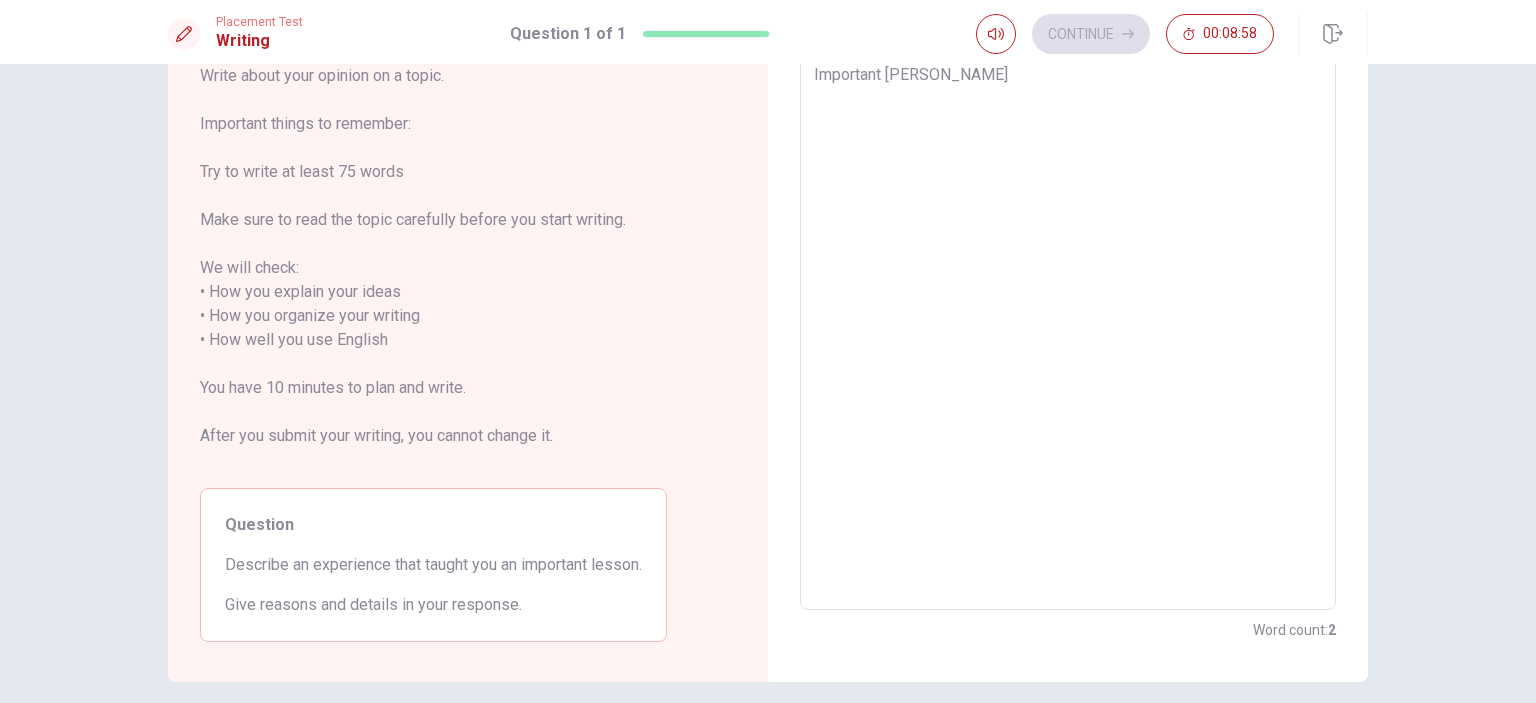 type on "x" 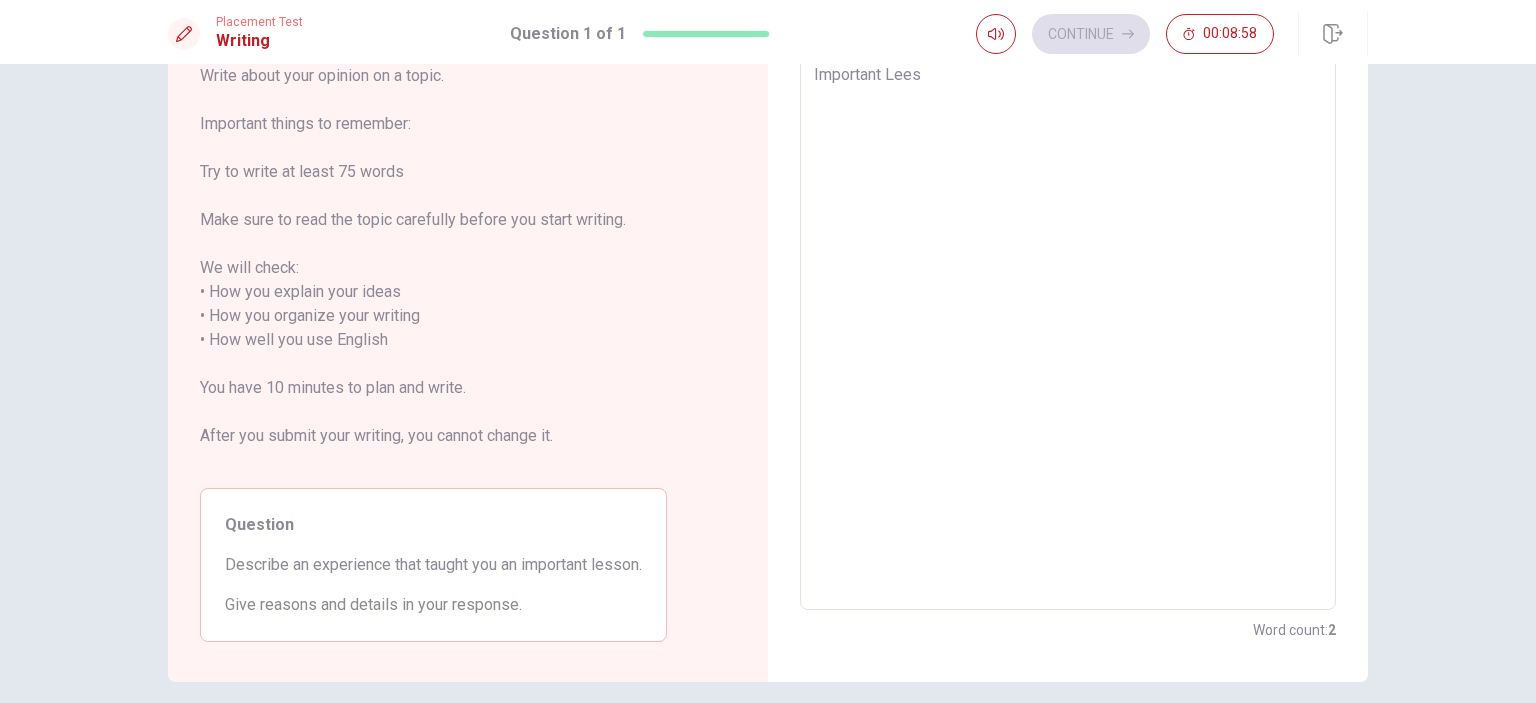 type on "x" 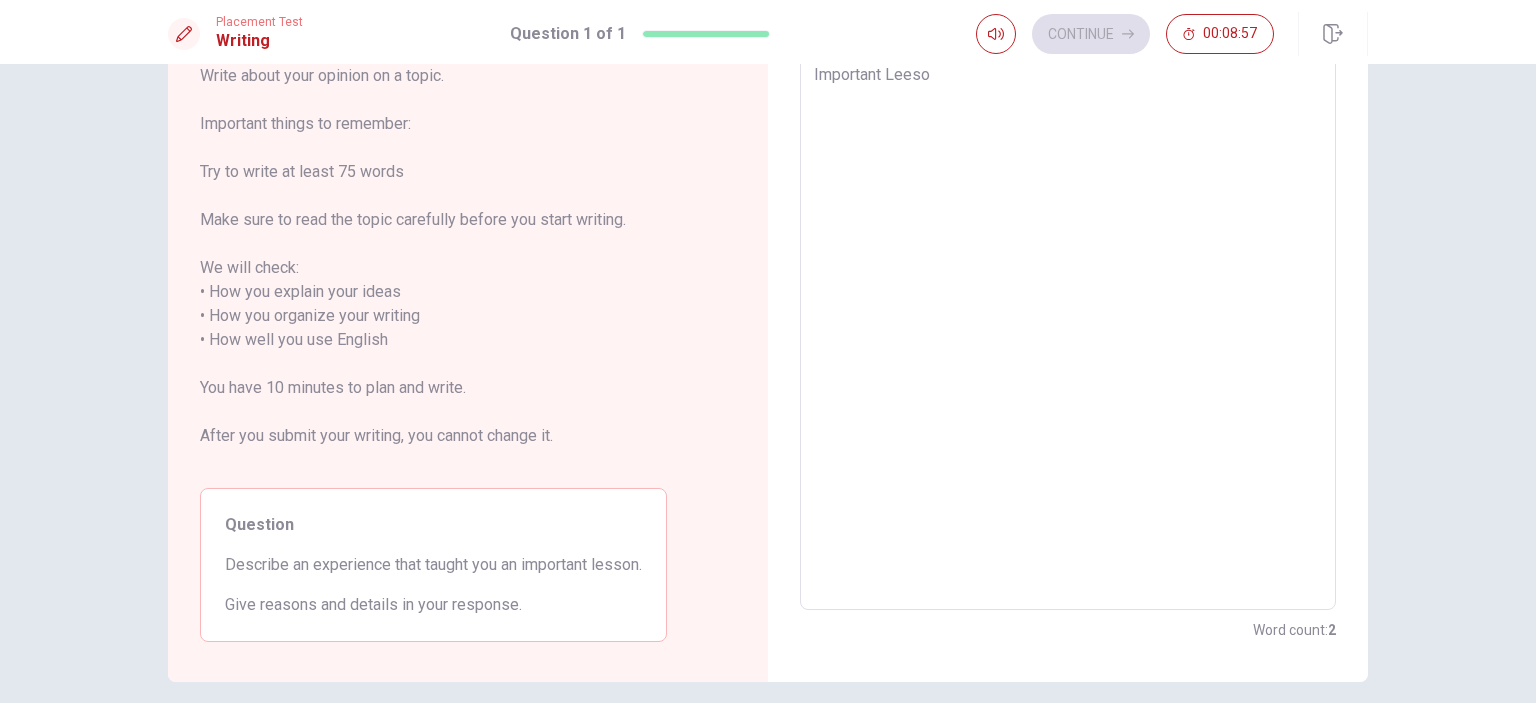 type on "Important [PERSON_NAME]" 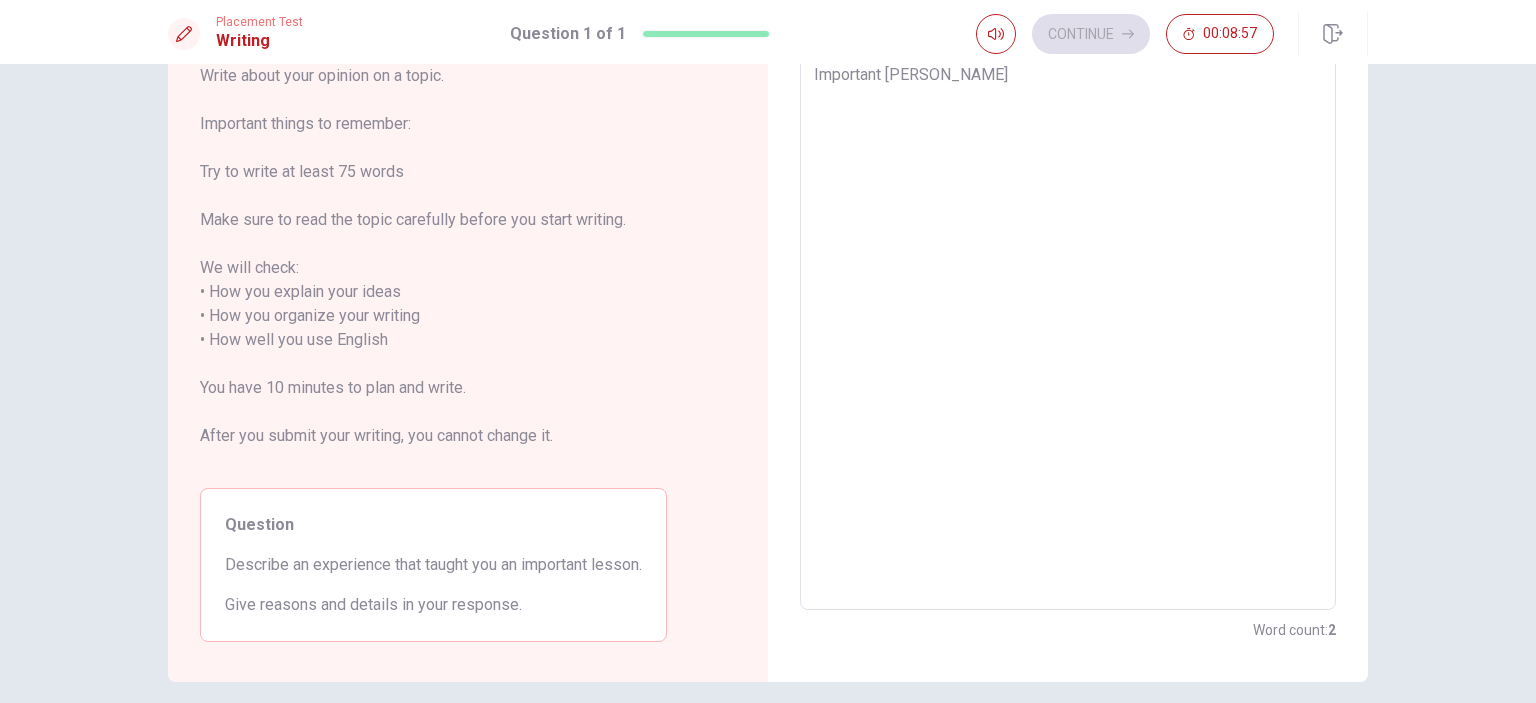 type on "x" 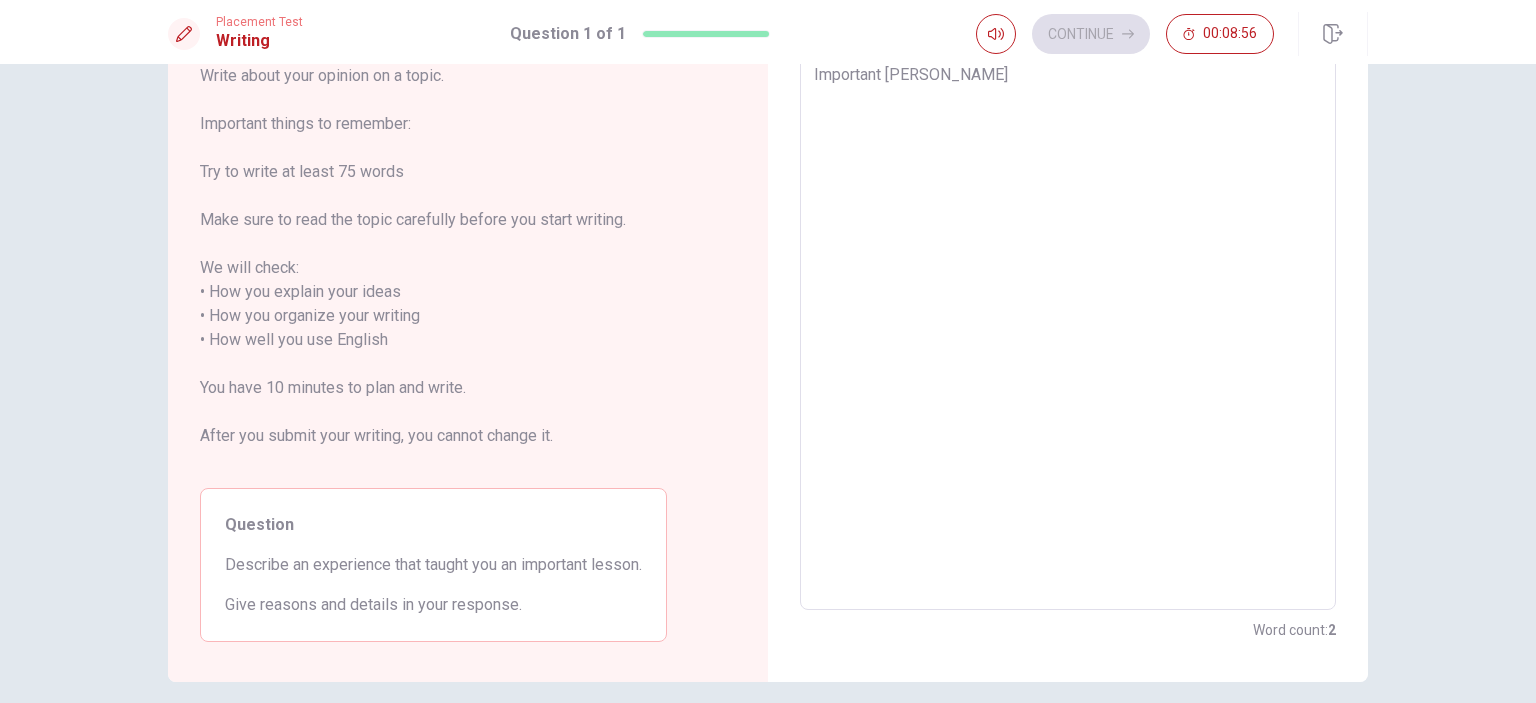 type on "x" 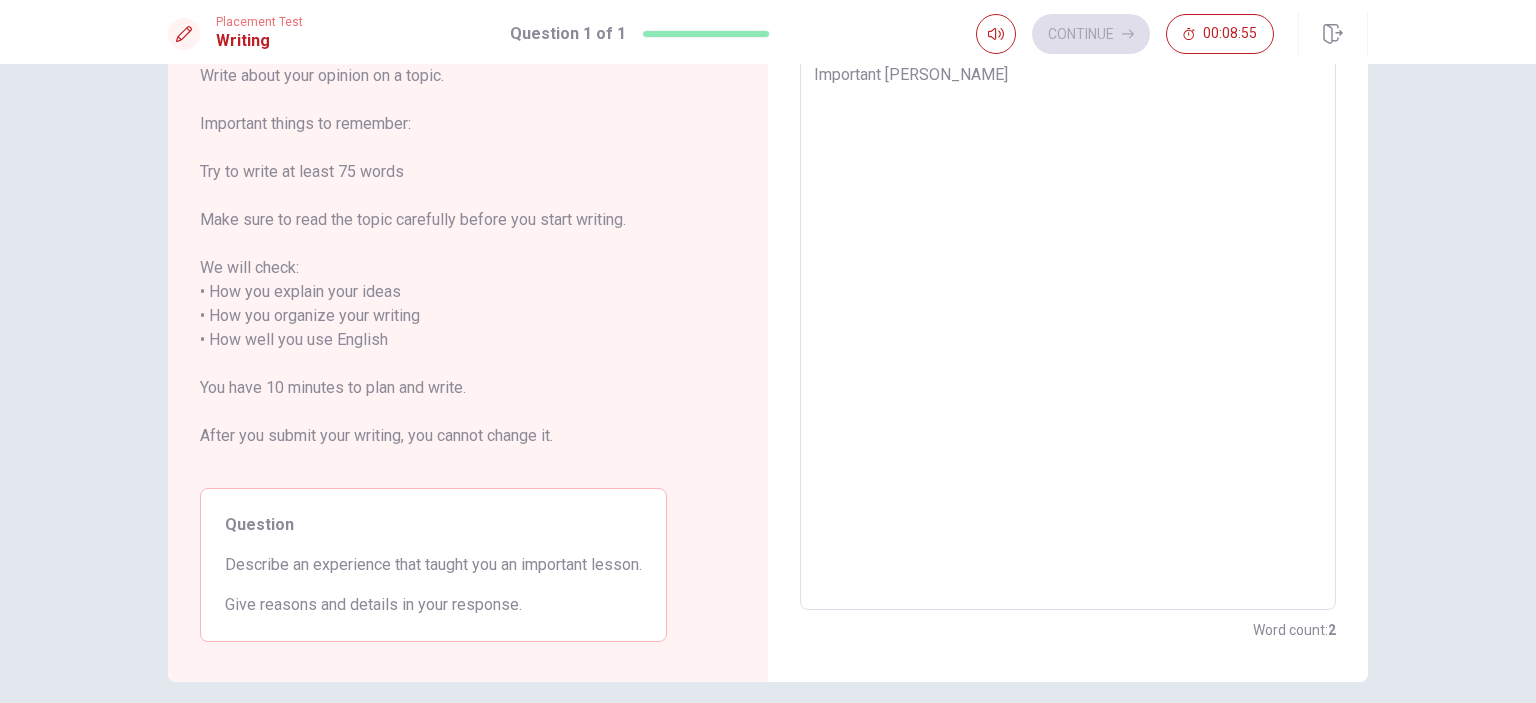 type on "Important [PERSON_NAME] I" 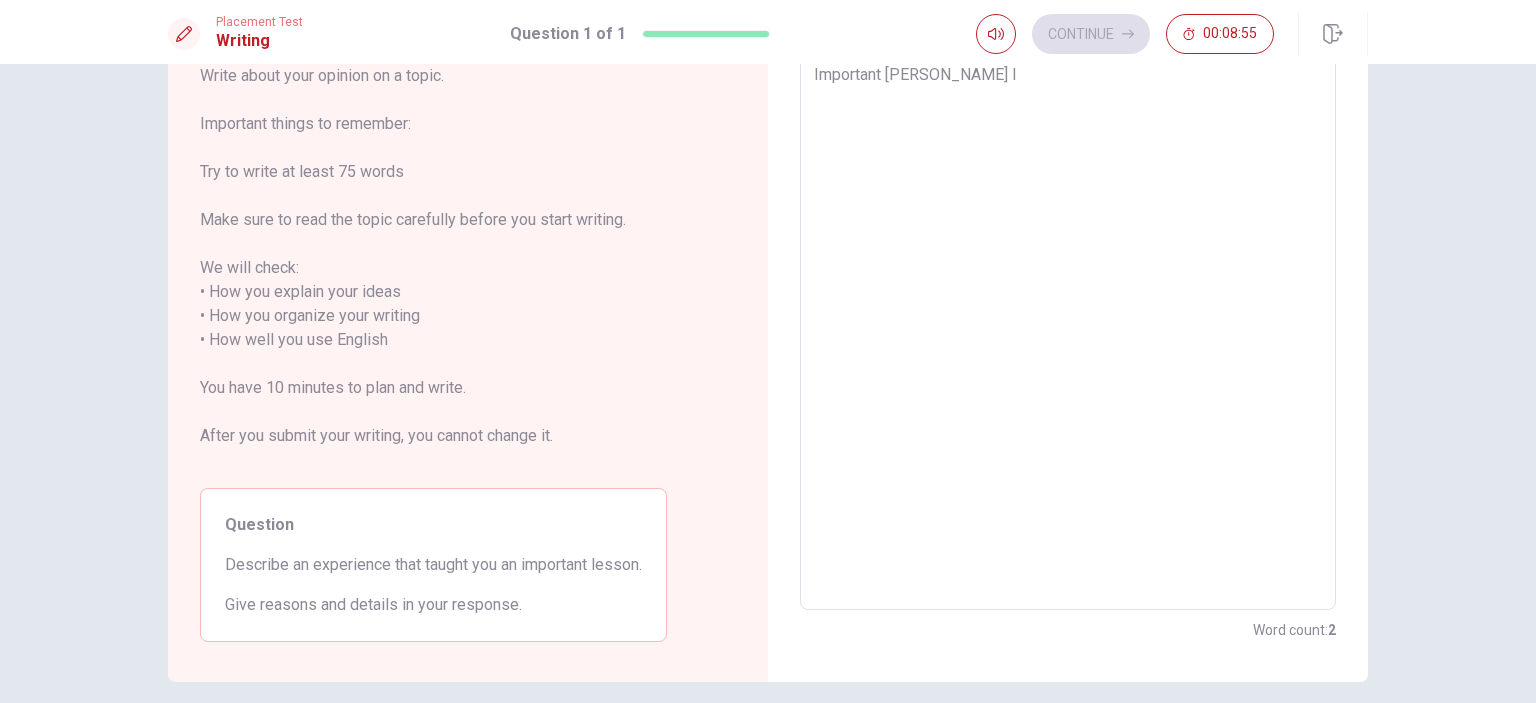 type on "x" 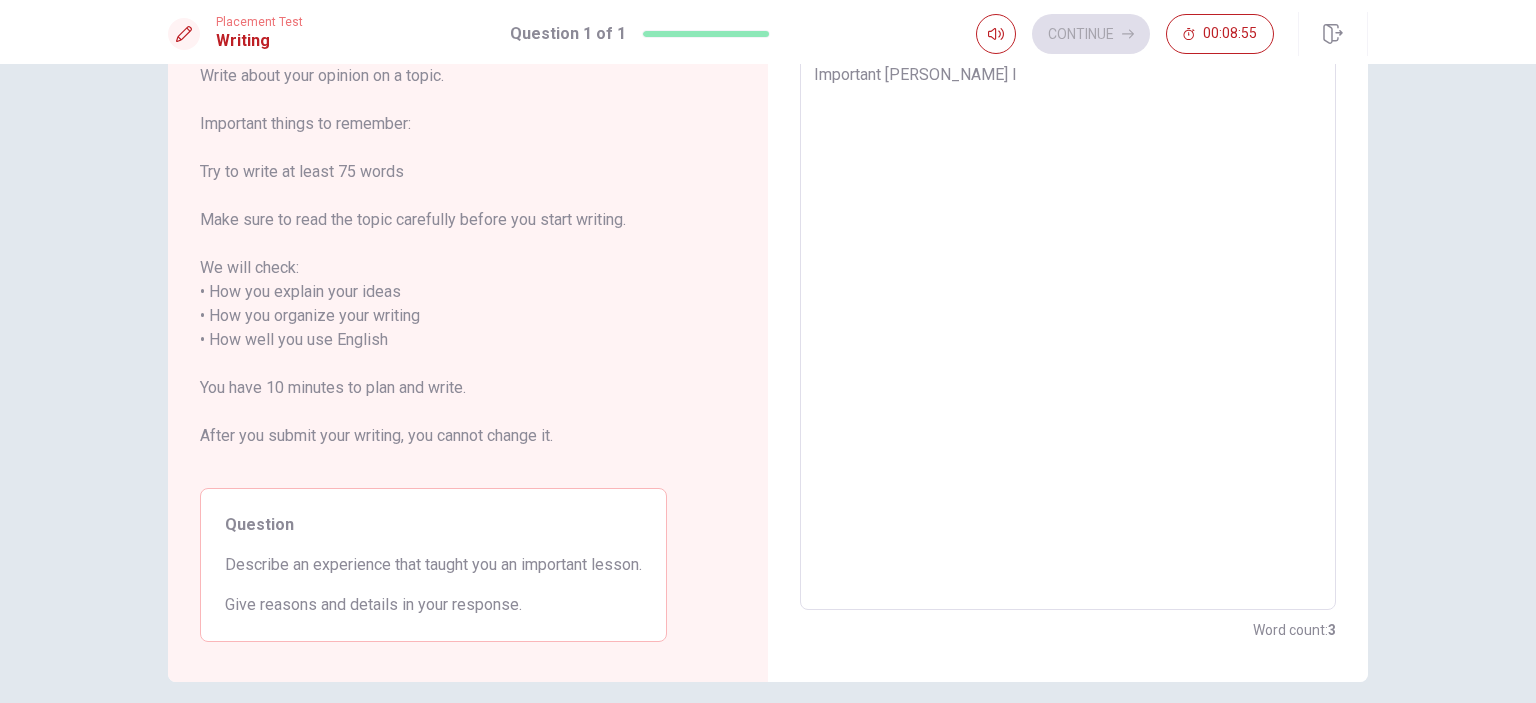 type on "Important [PERSON_NAME] I" 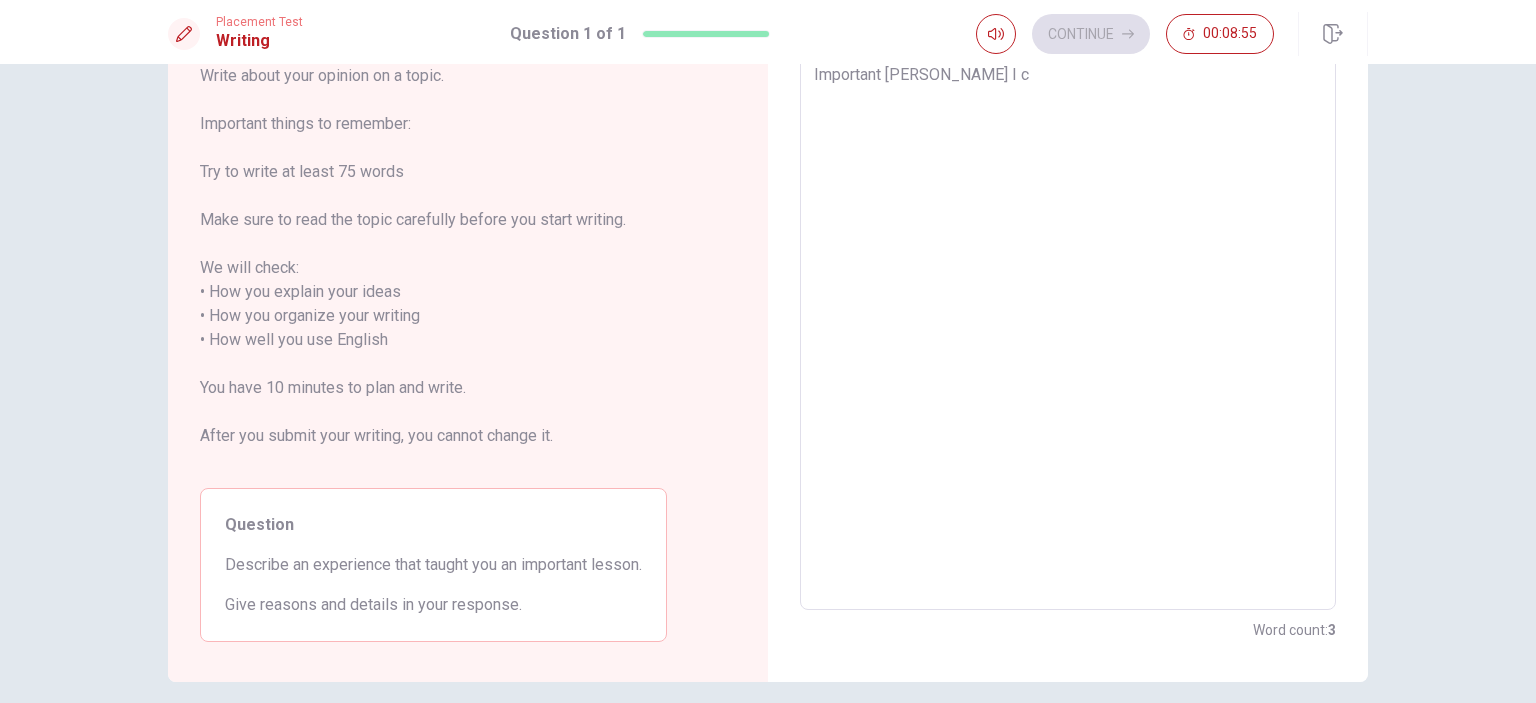 type on "x" 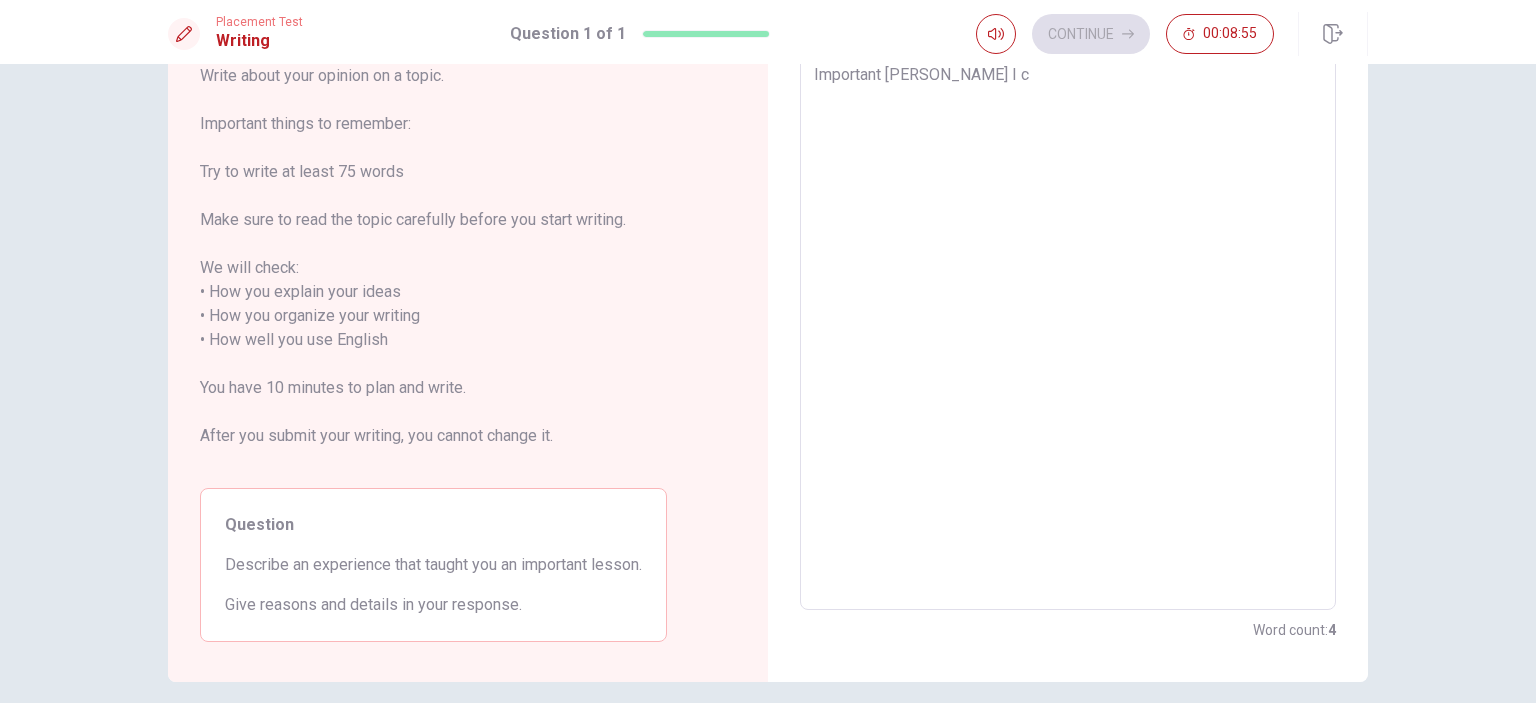 type on "Important [PERSON_NAME] I ca" 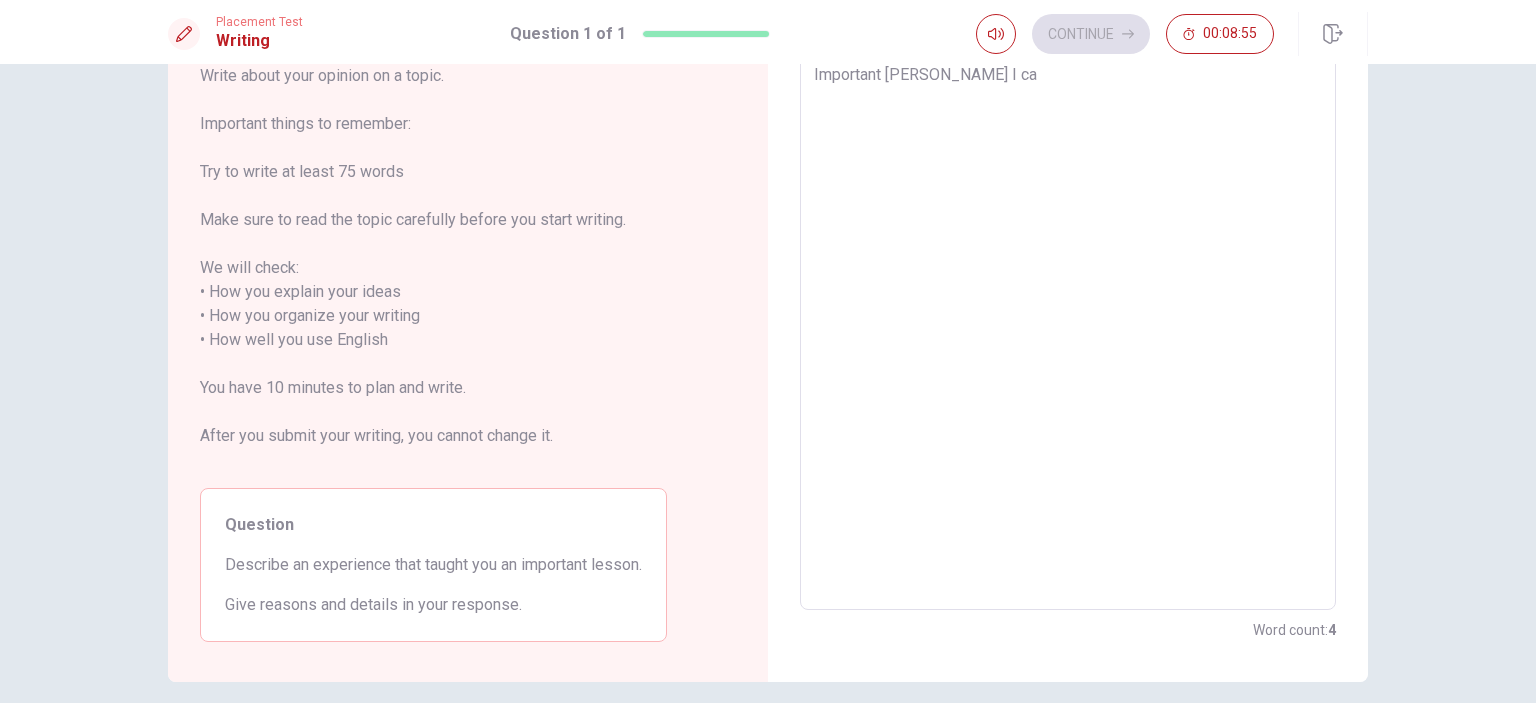 type on "x" 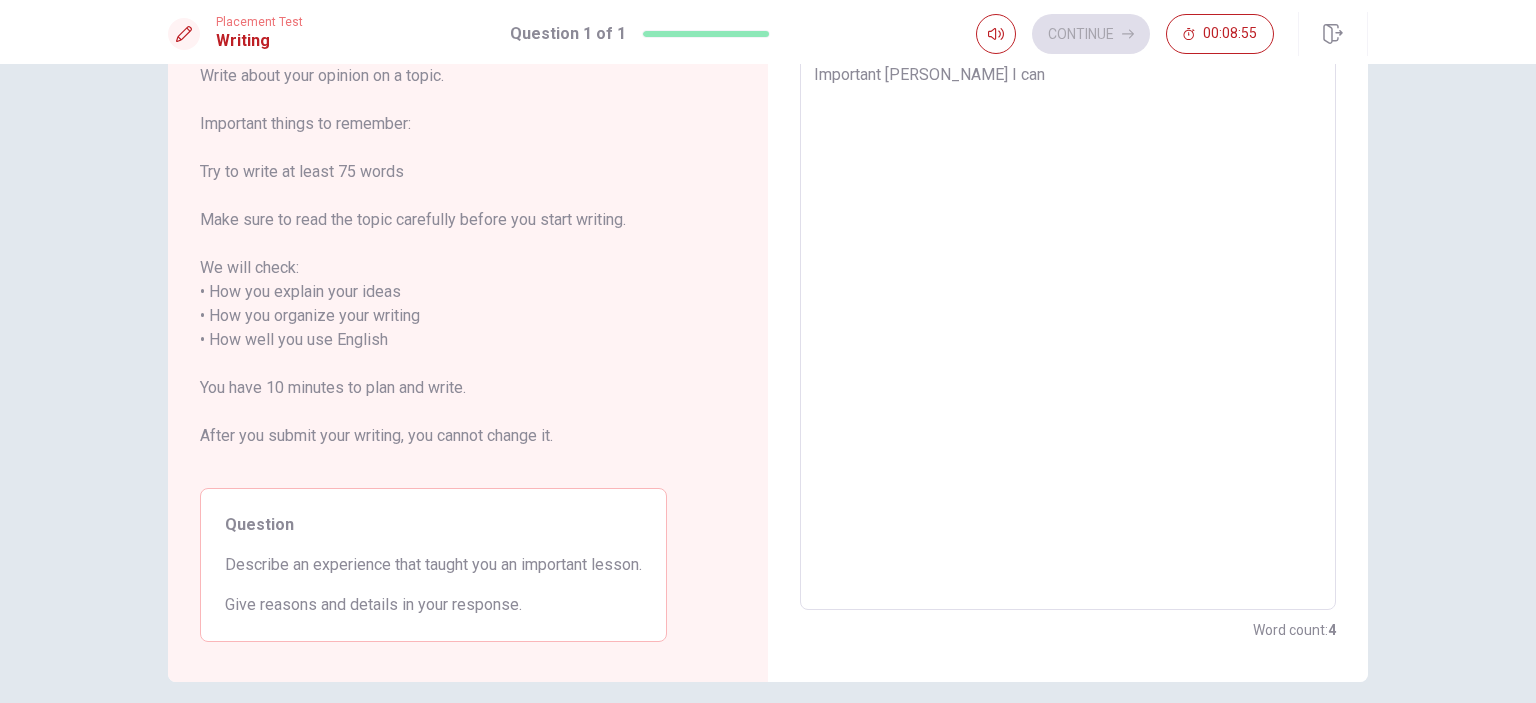 type on "x" 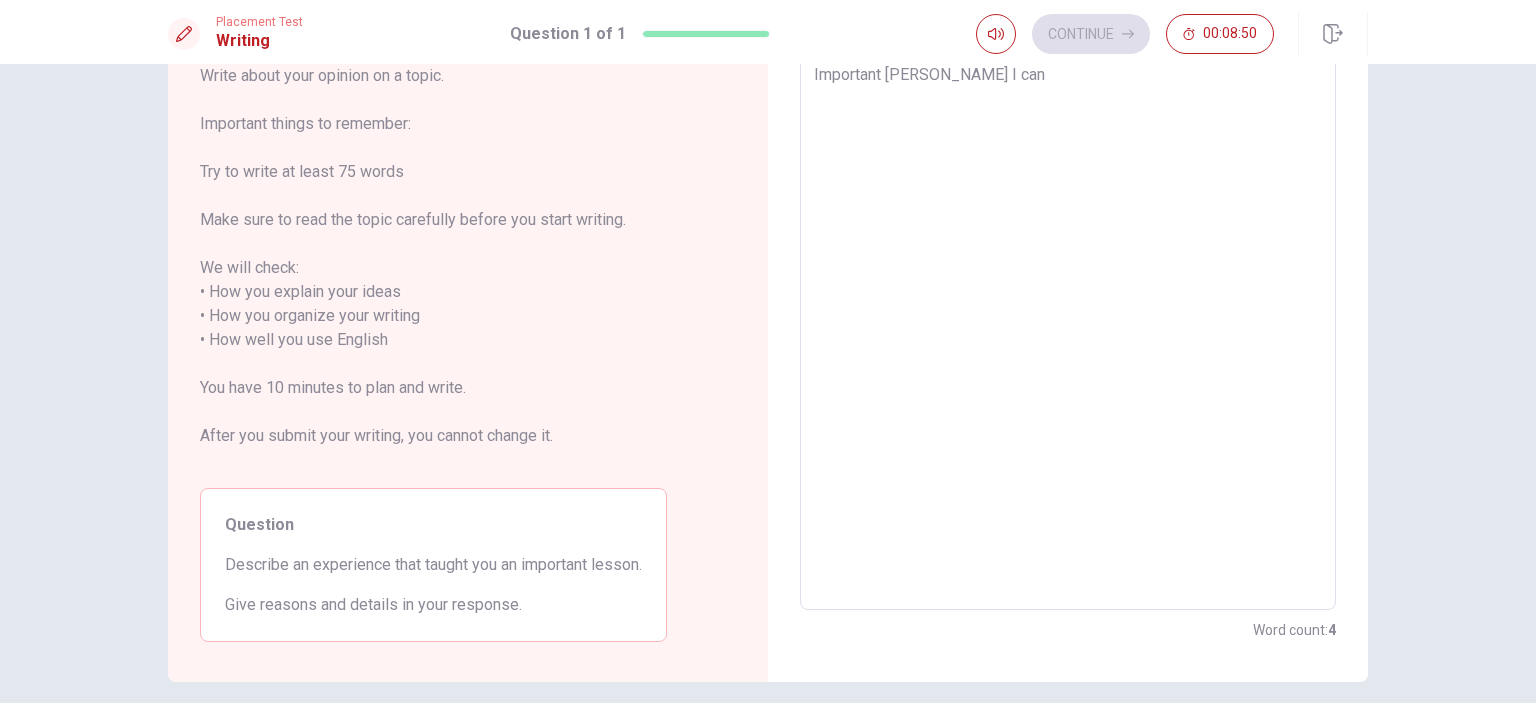 type on "x" 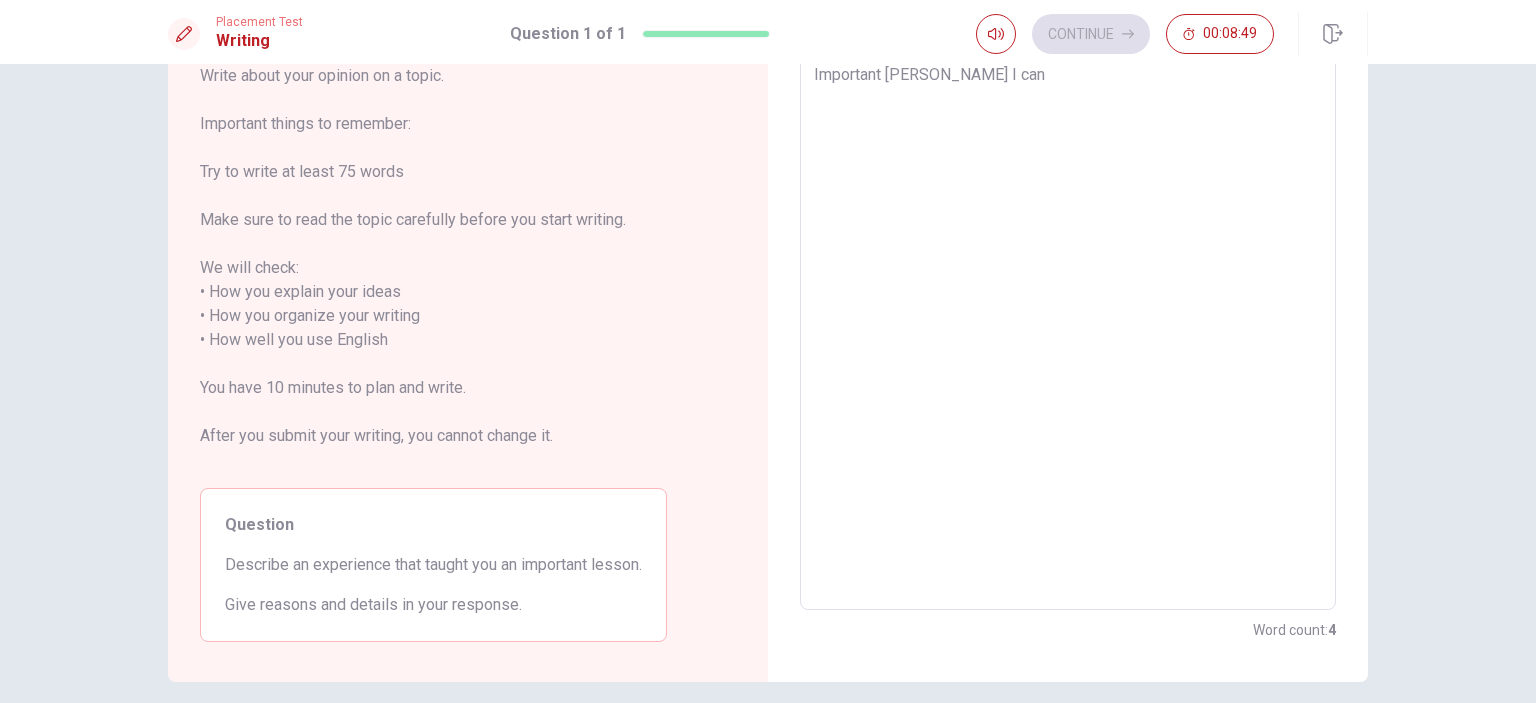 type on "Important [PERSON_NAME] I can" 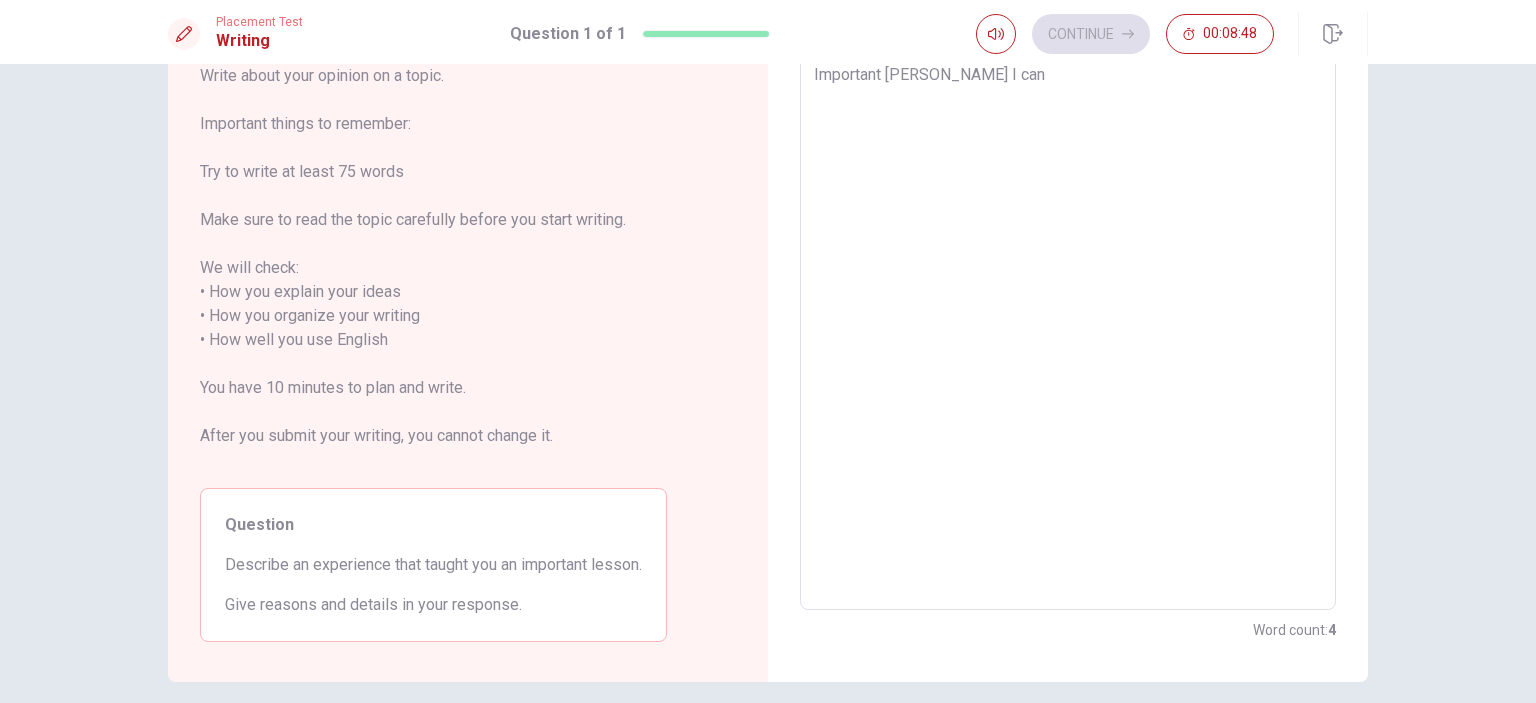 type on "Important [PERSON_NAME] I ca" 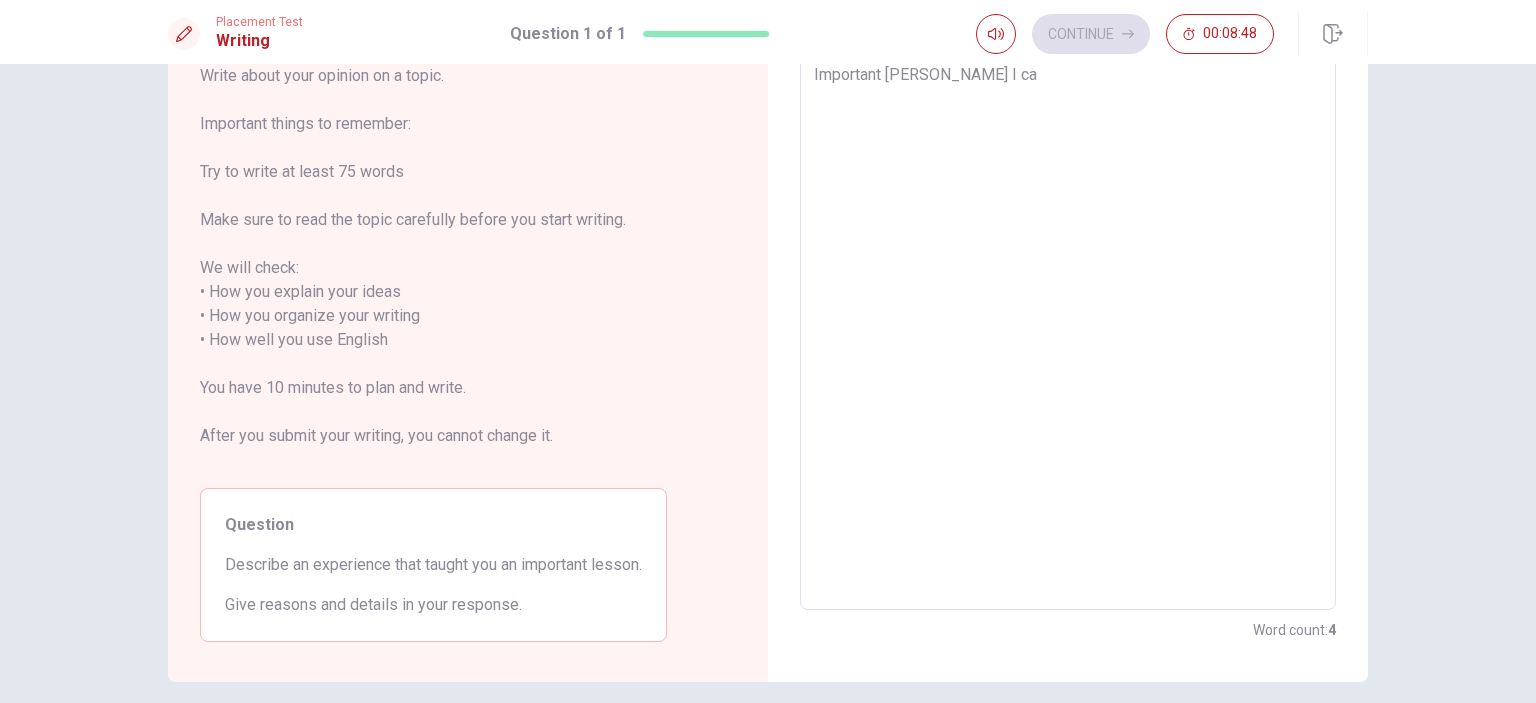 type on "x" 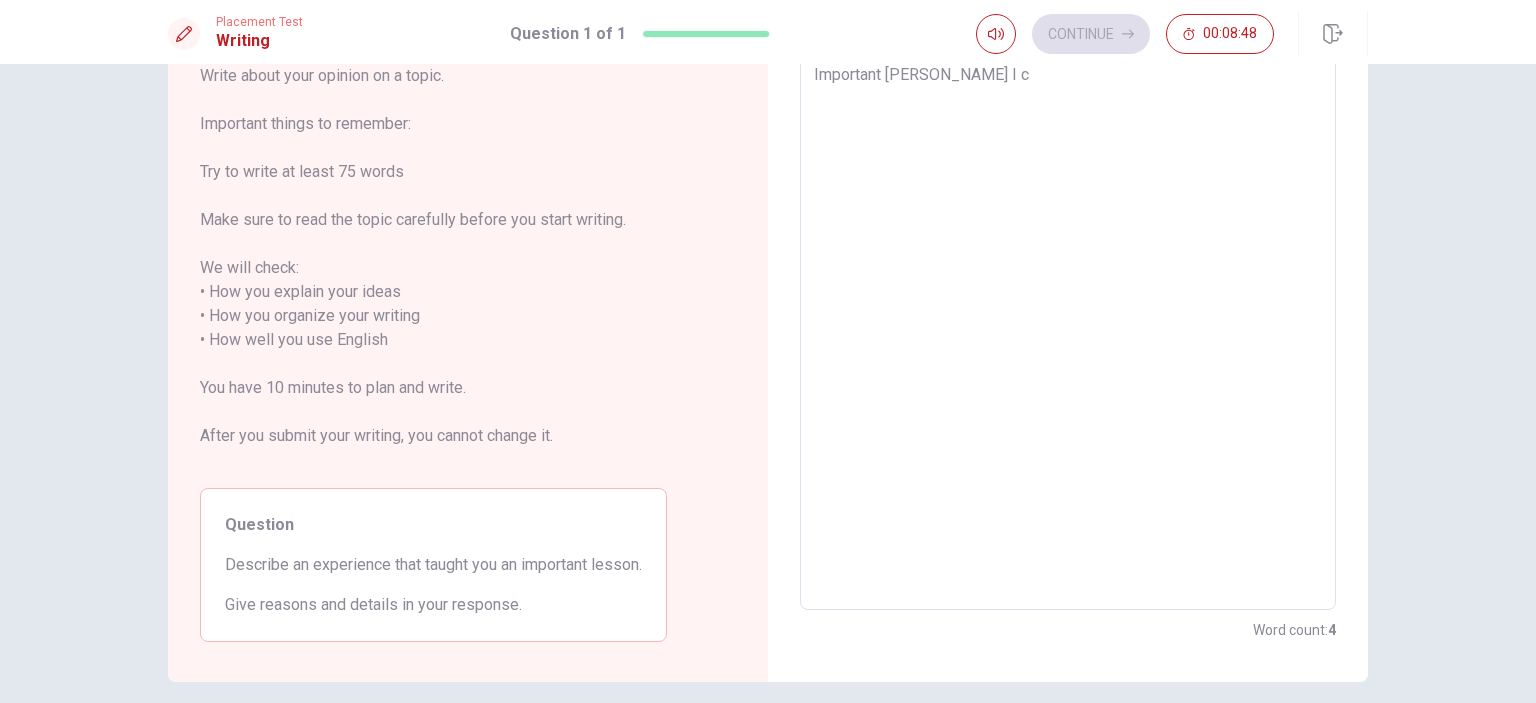 type on "x" 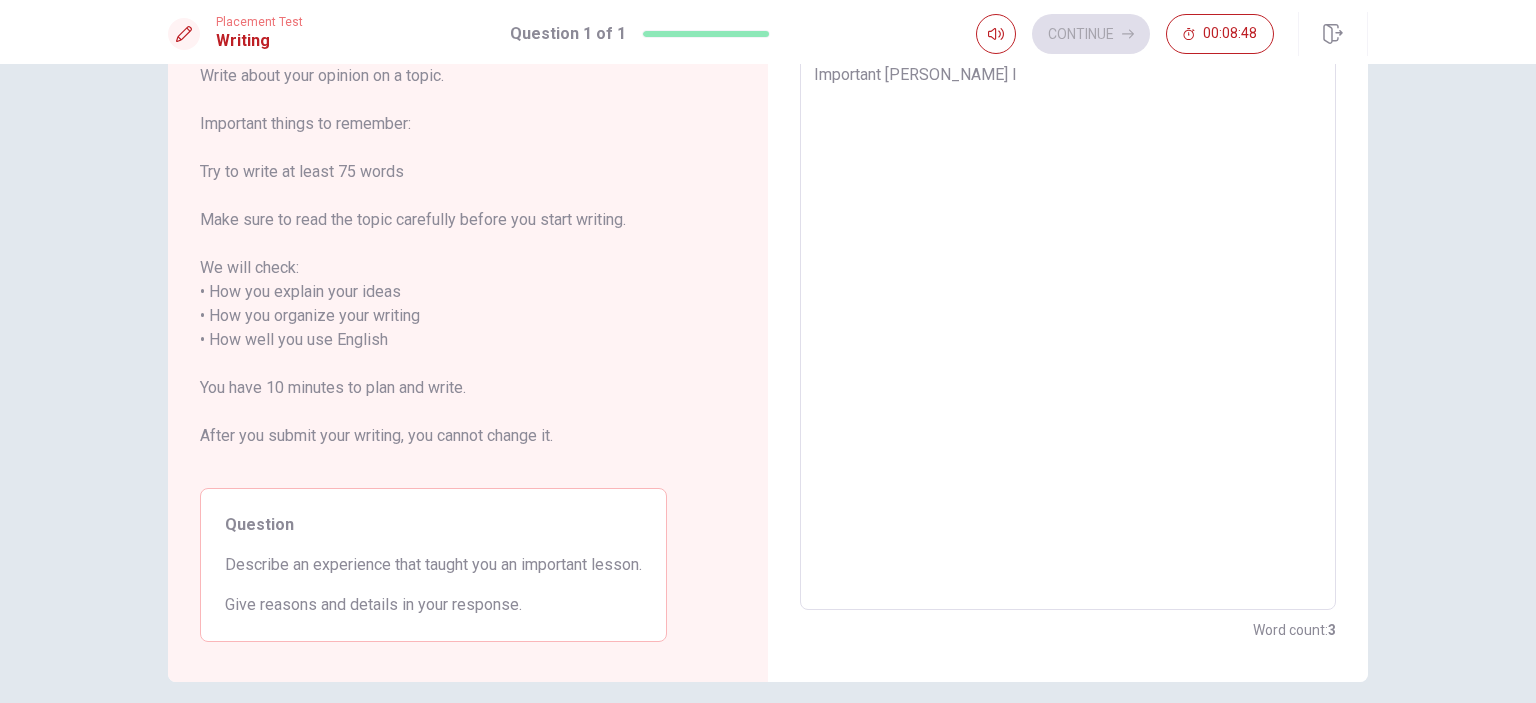 type on "x" 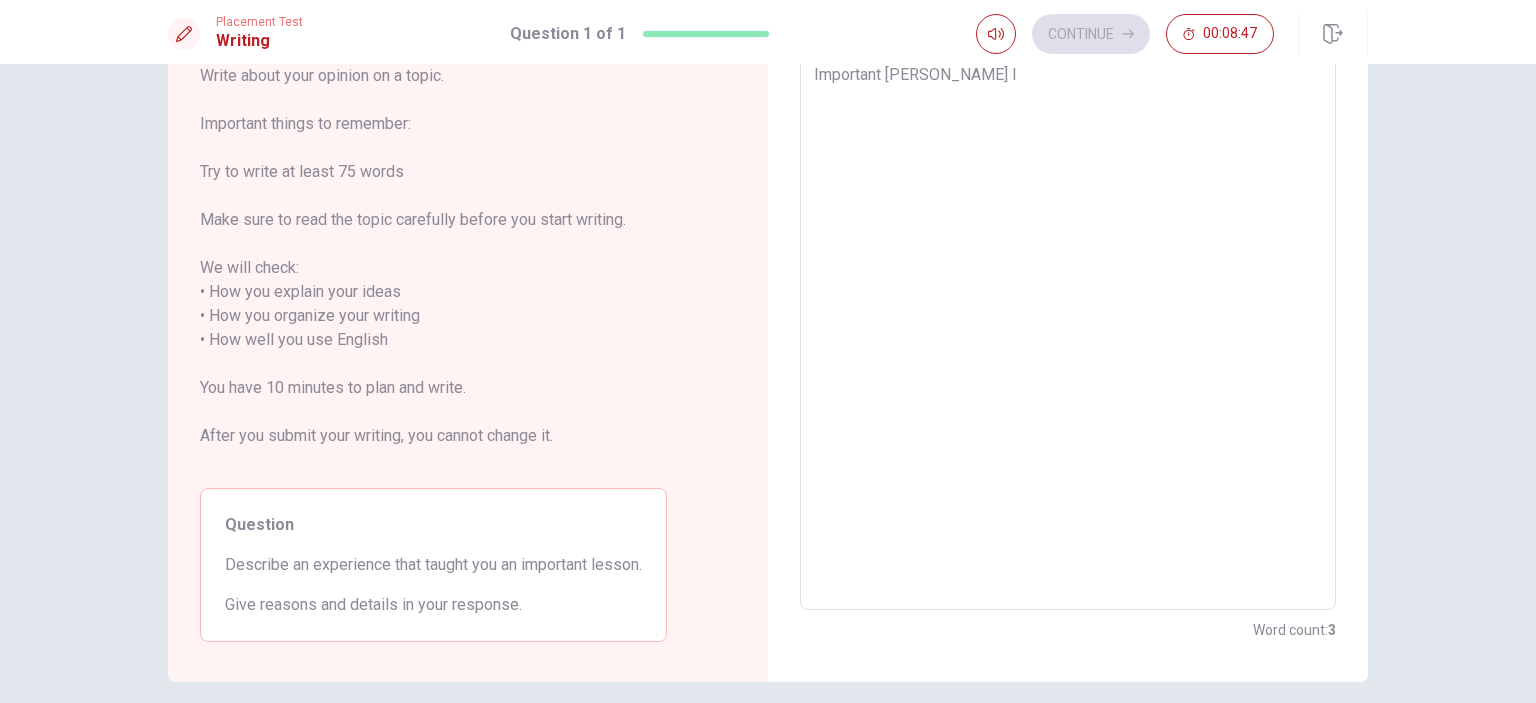 type on "Important [PERSON_NAME] I h" 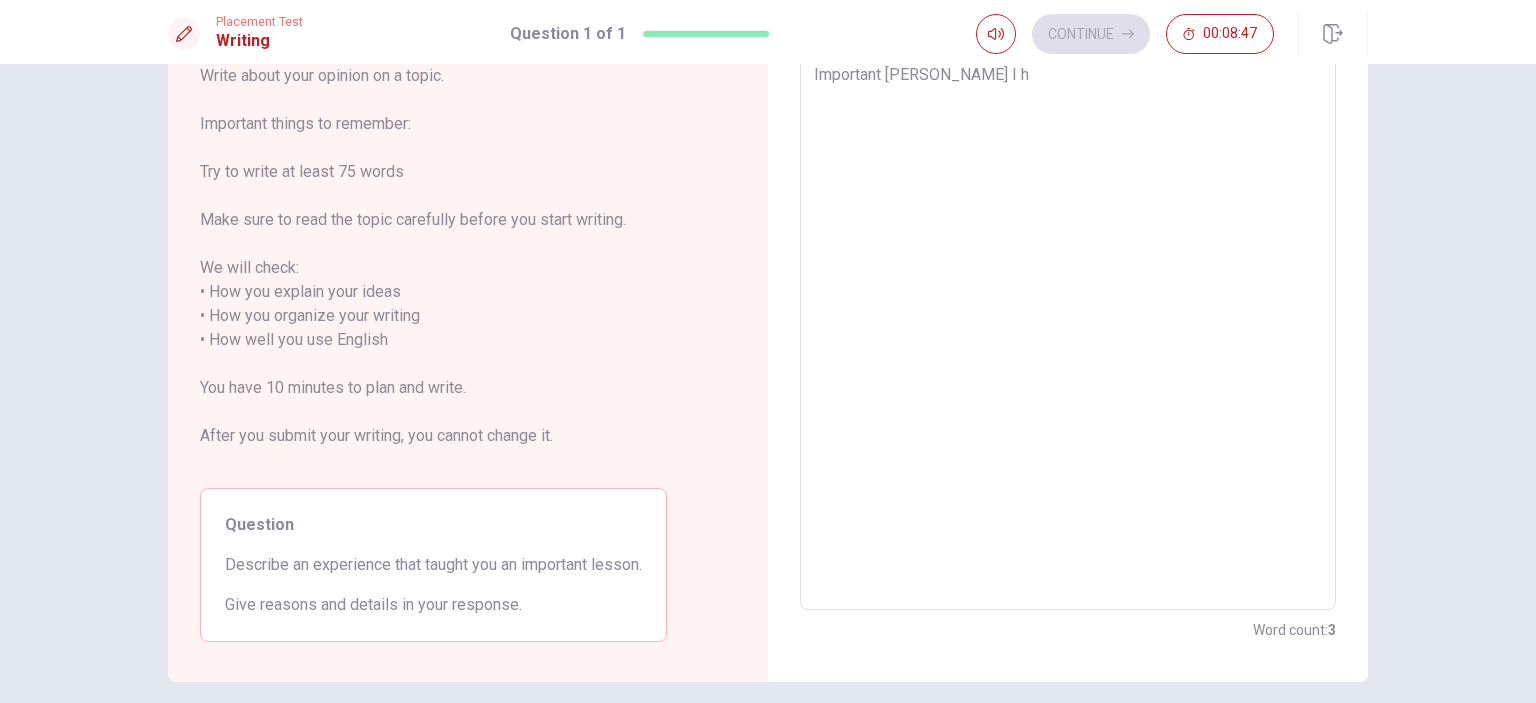 type on "x" 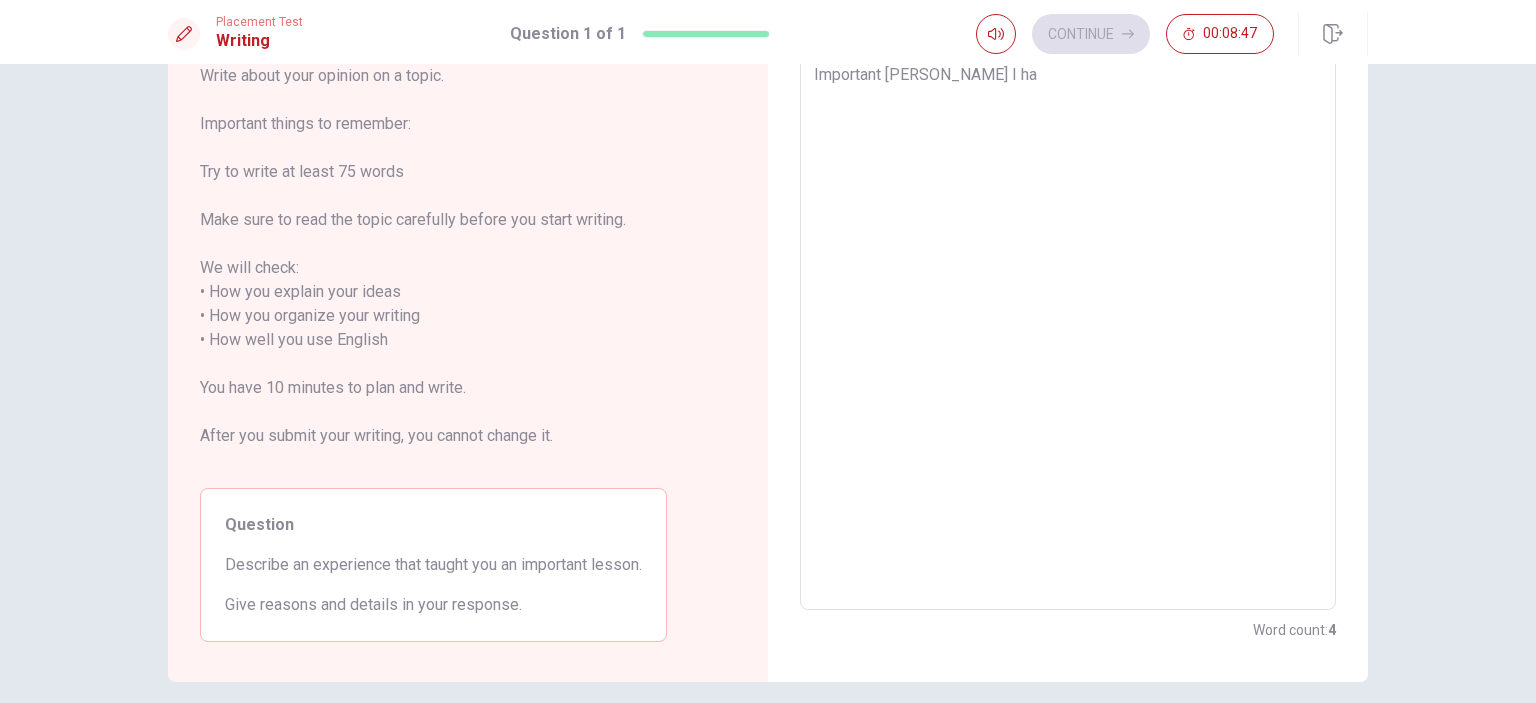 type on "x" 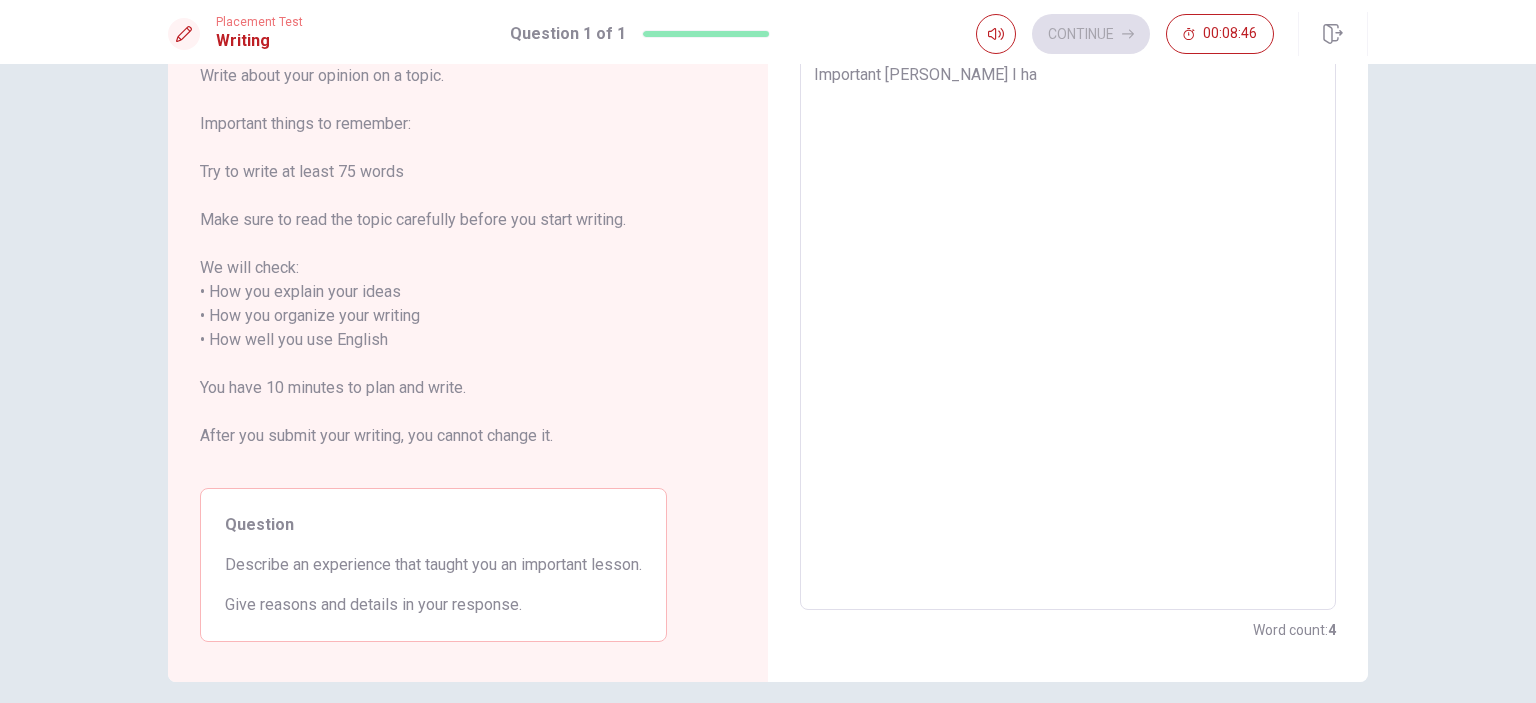 type on "Important [PERSON_NAME] I had" 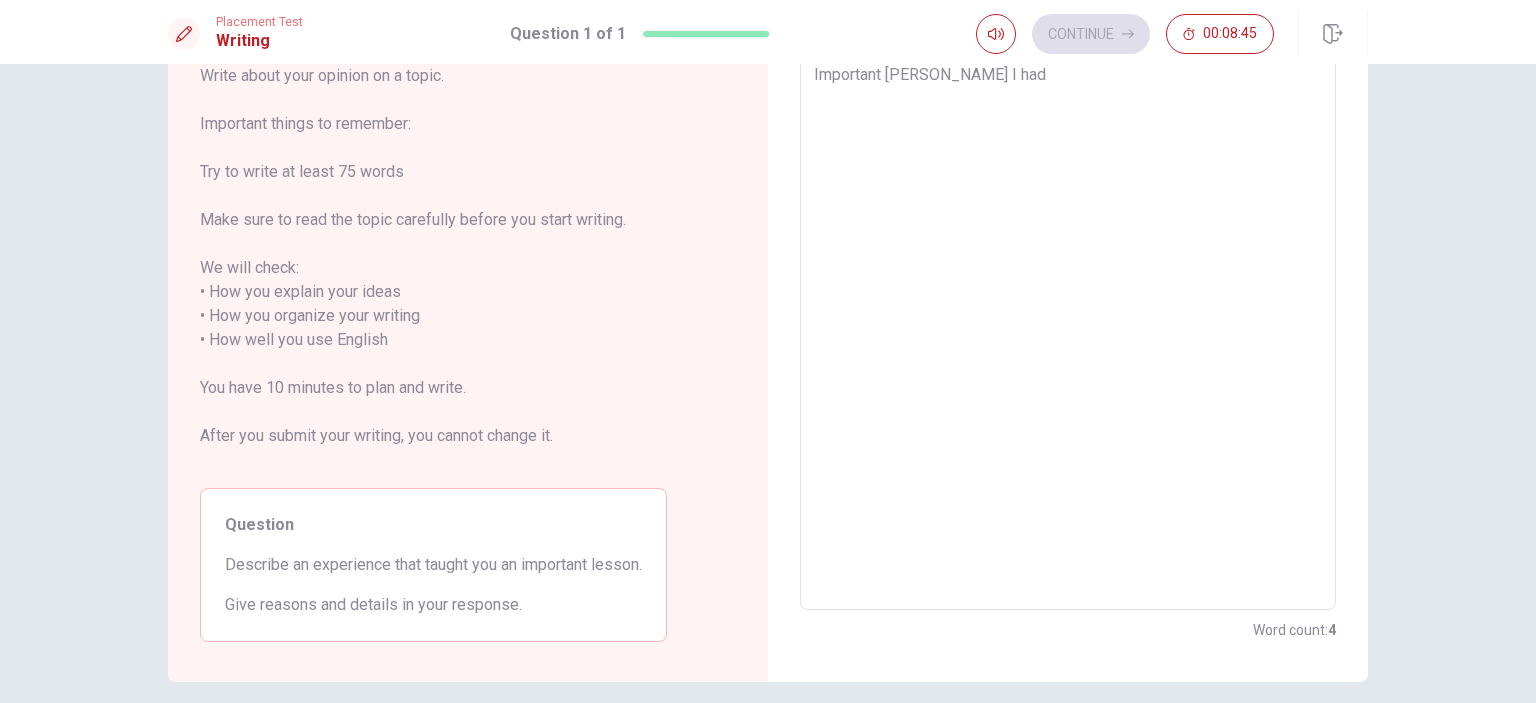 type on "x" 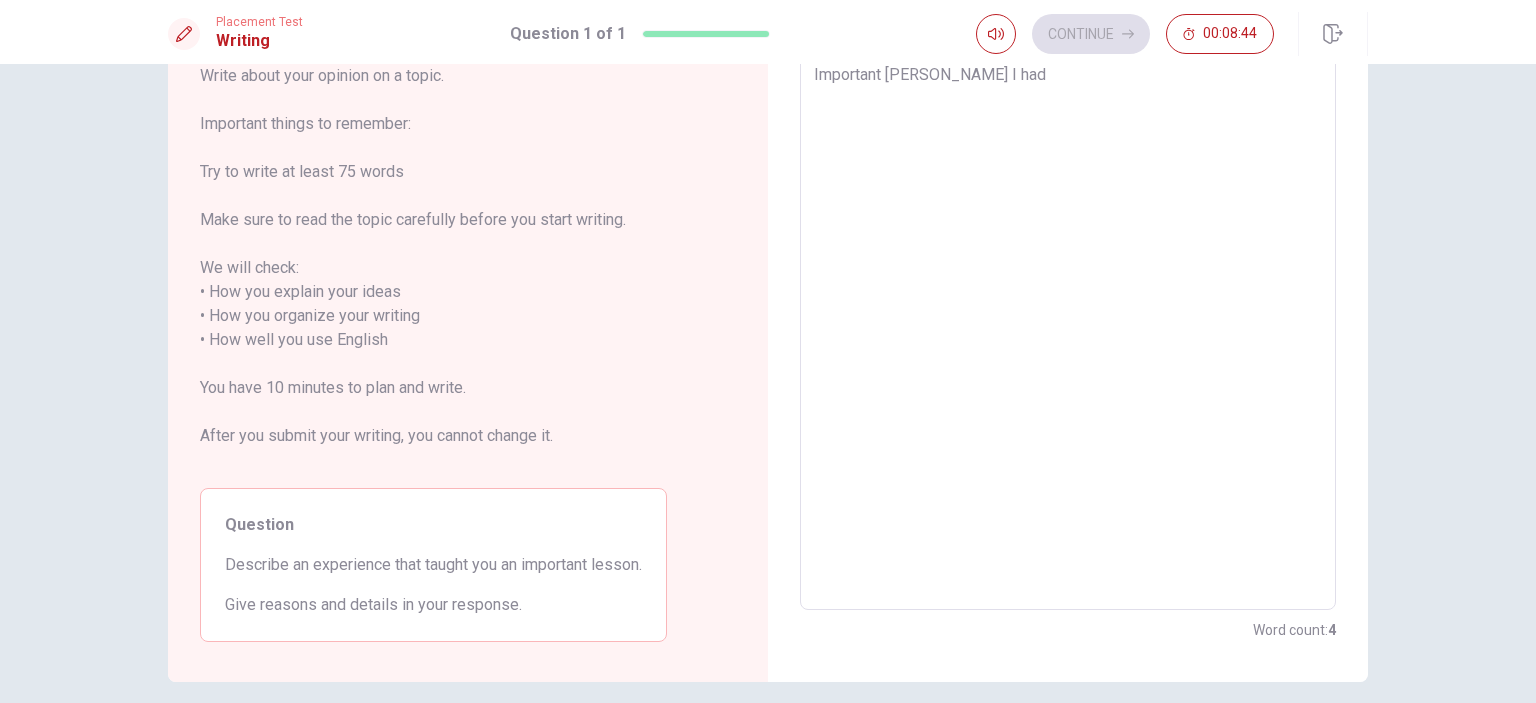 type on "Important [PERSON_NAME] I had" 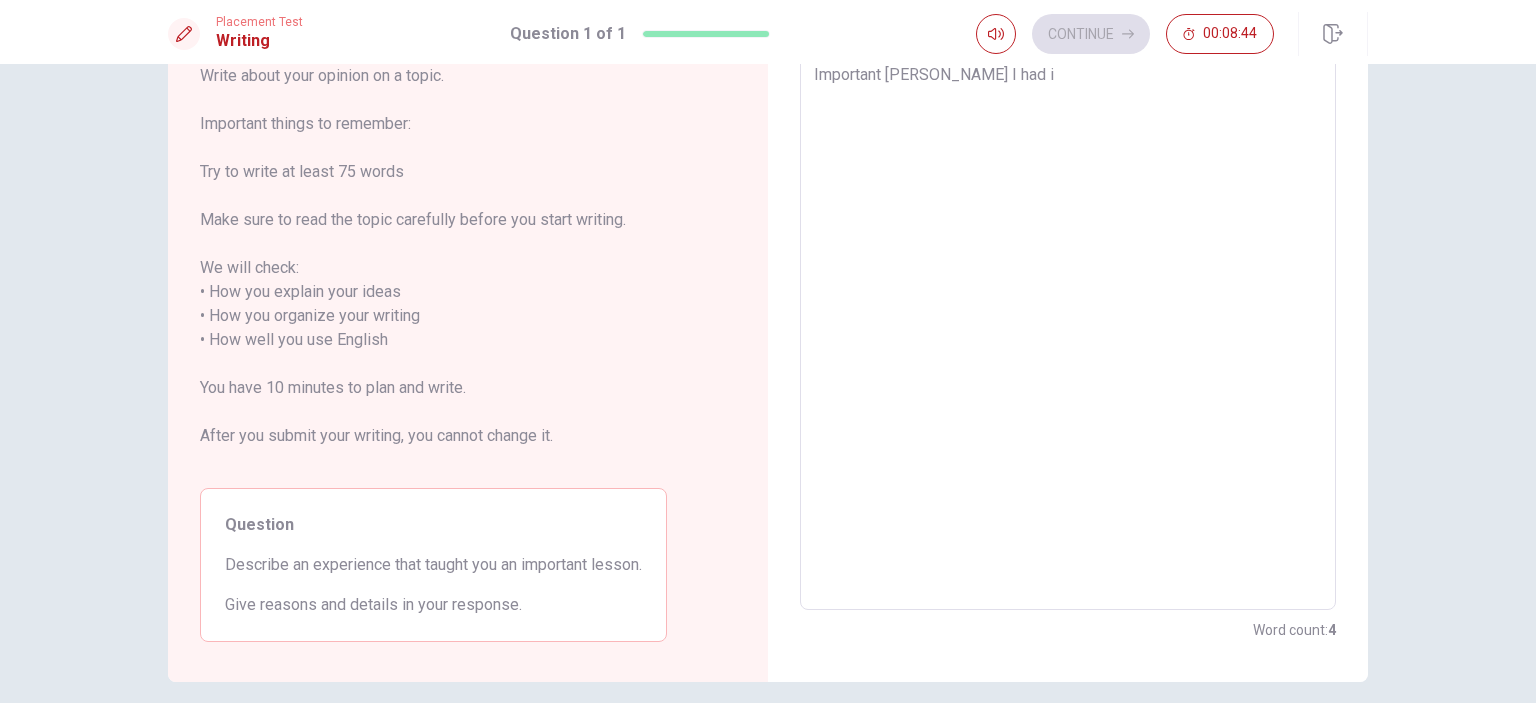 type on "x" 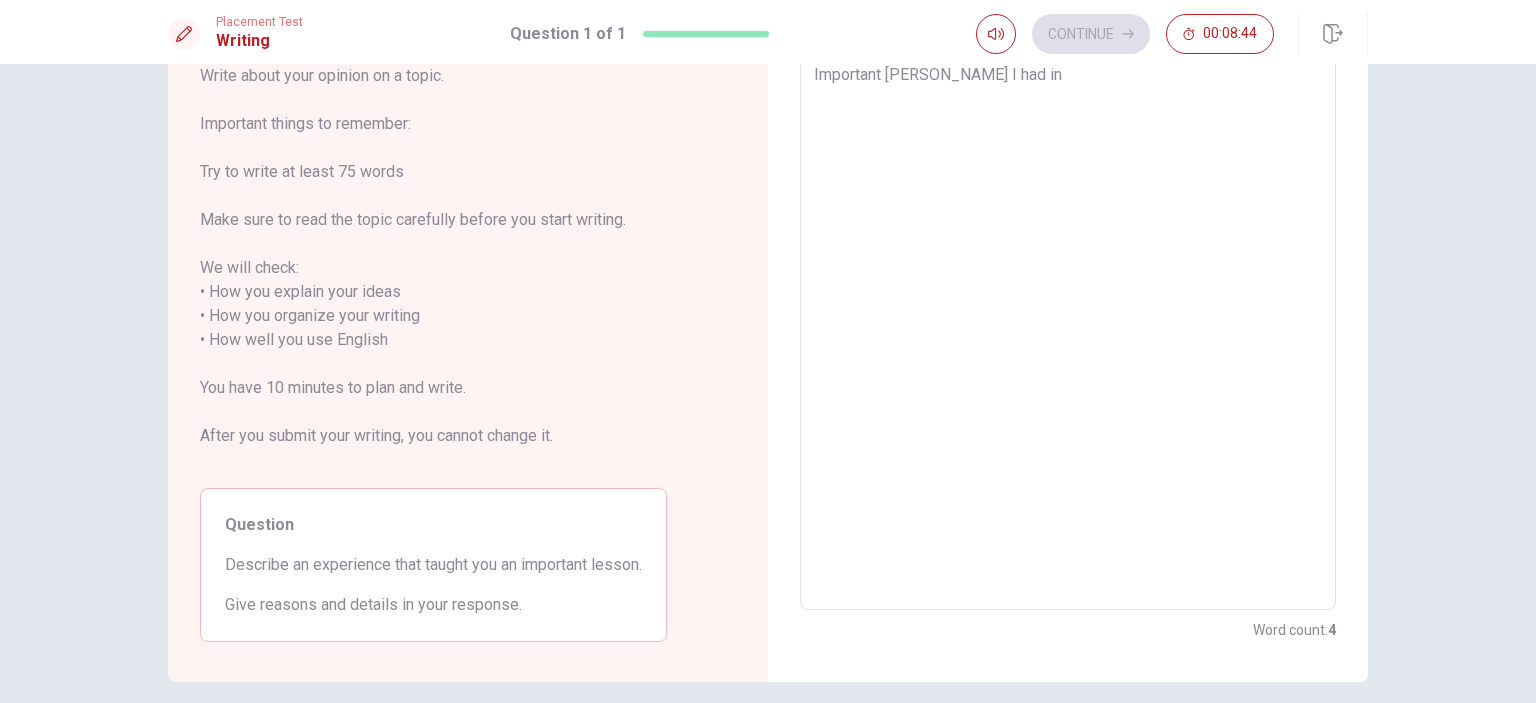 type on "x" 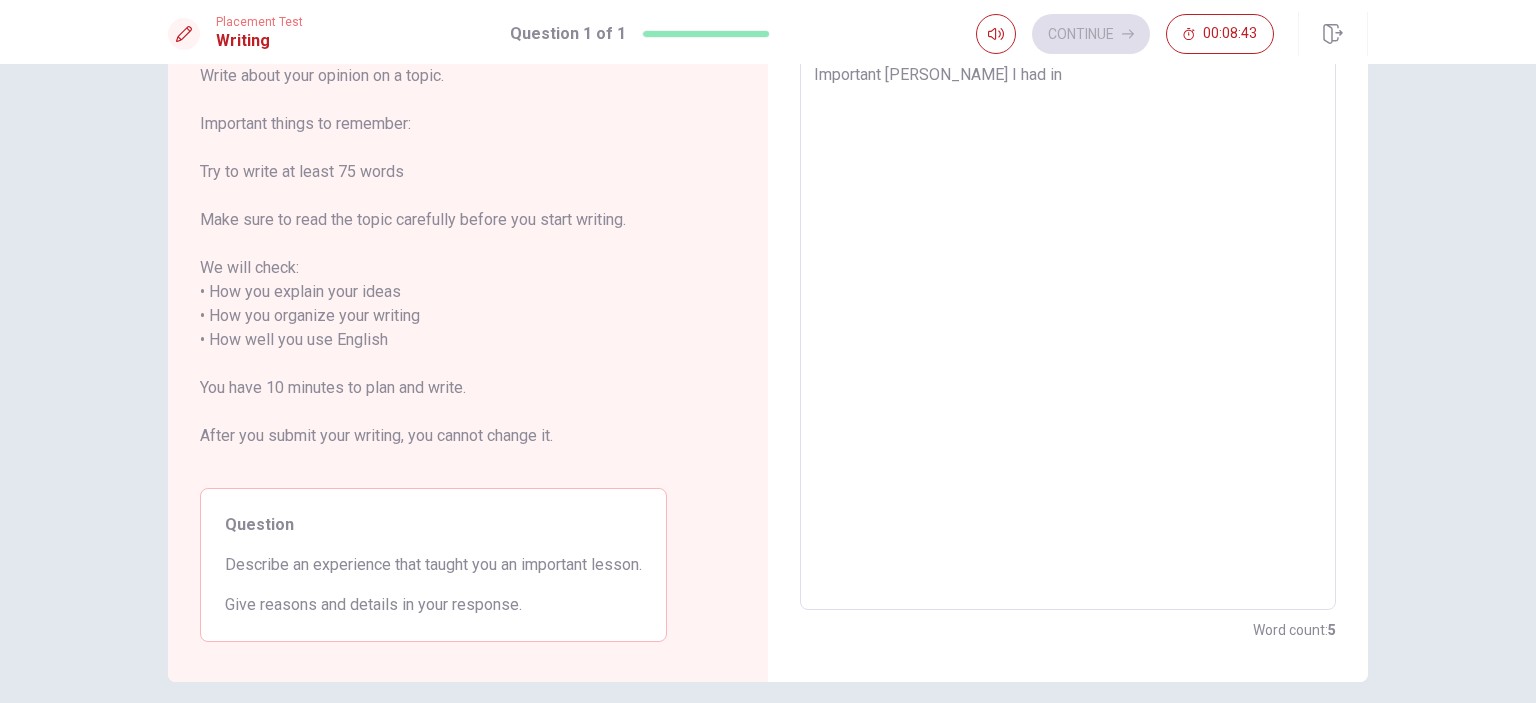type on "Important [PERSON_NAME] I had in" 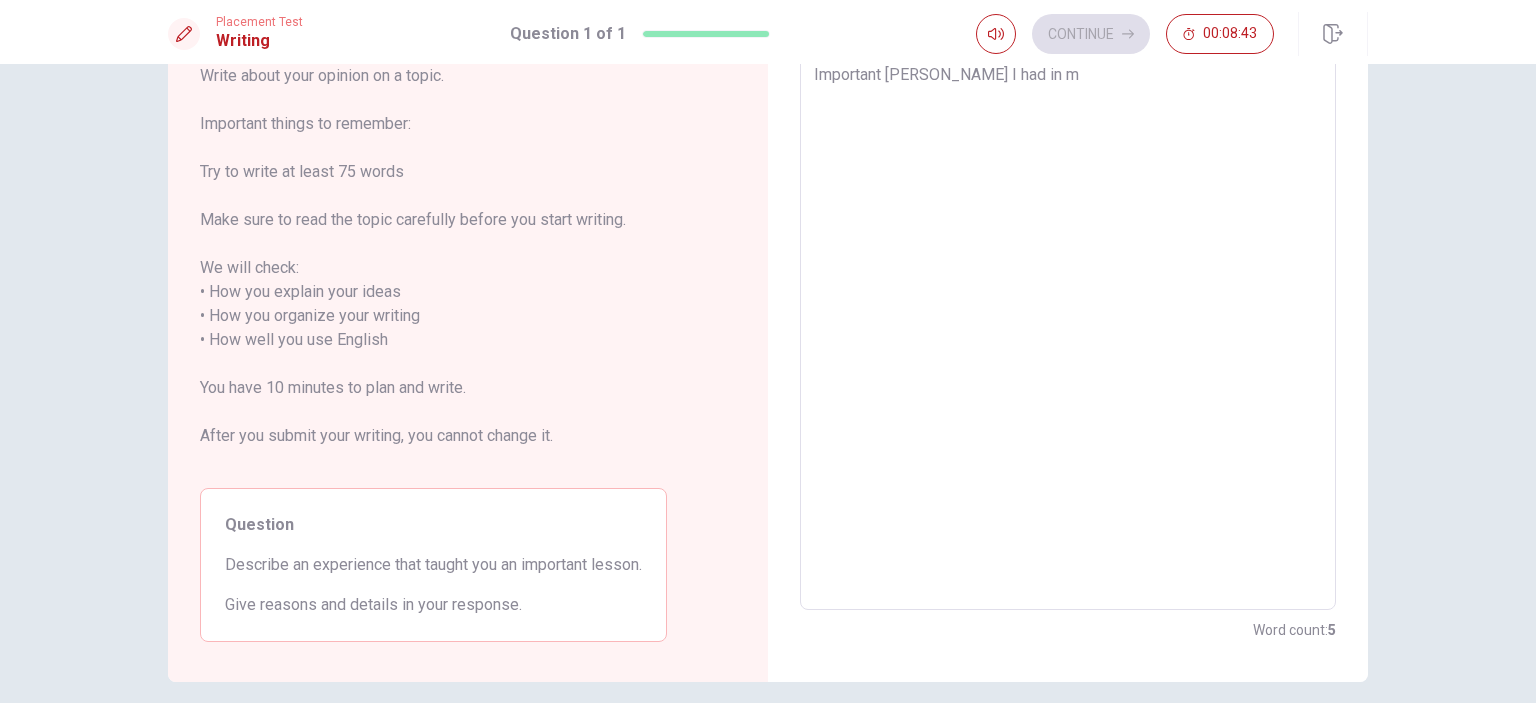 type on "x" 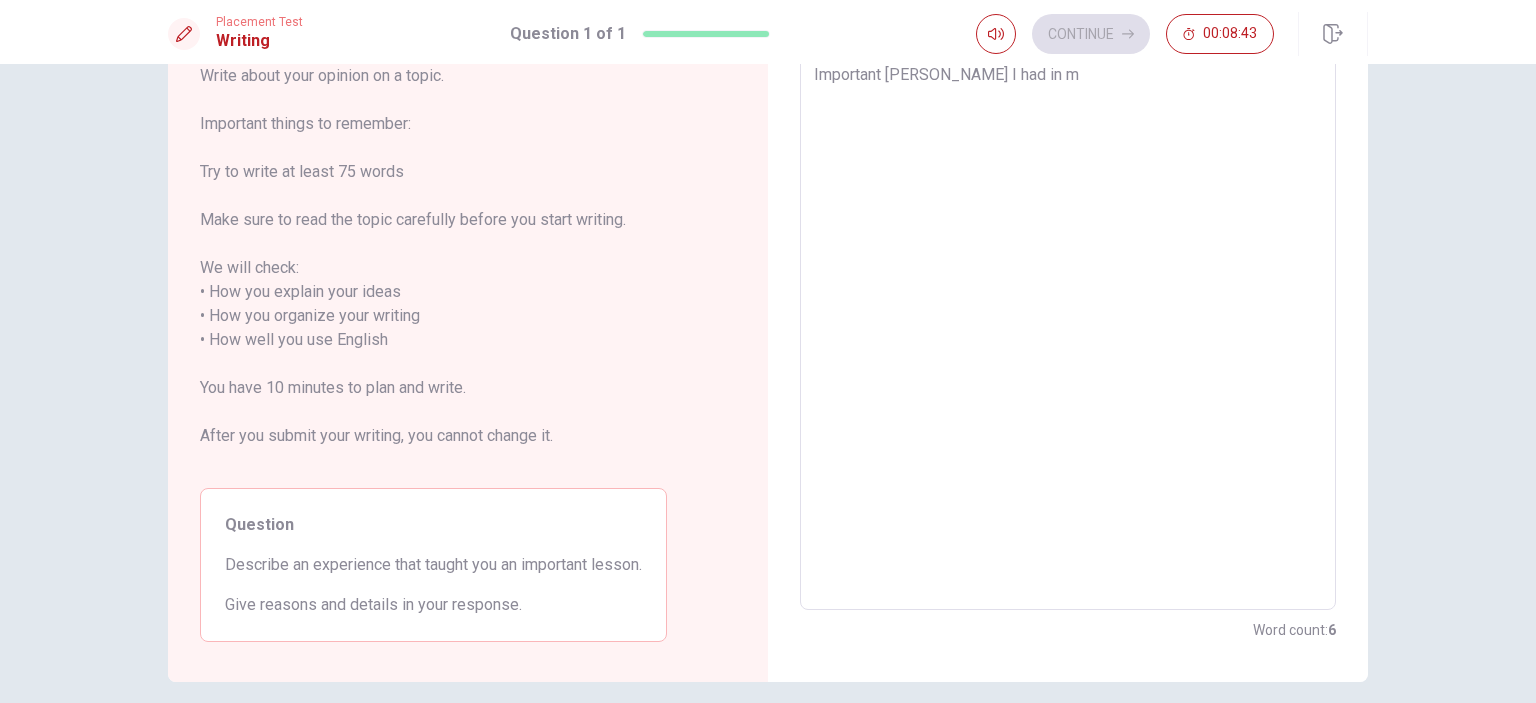 type on "Important [PERSON_NAME] I had in my" 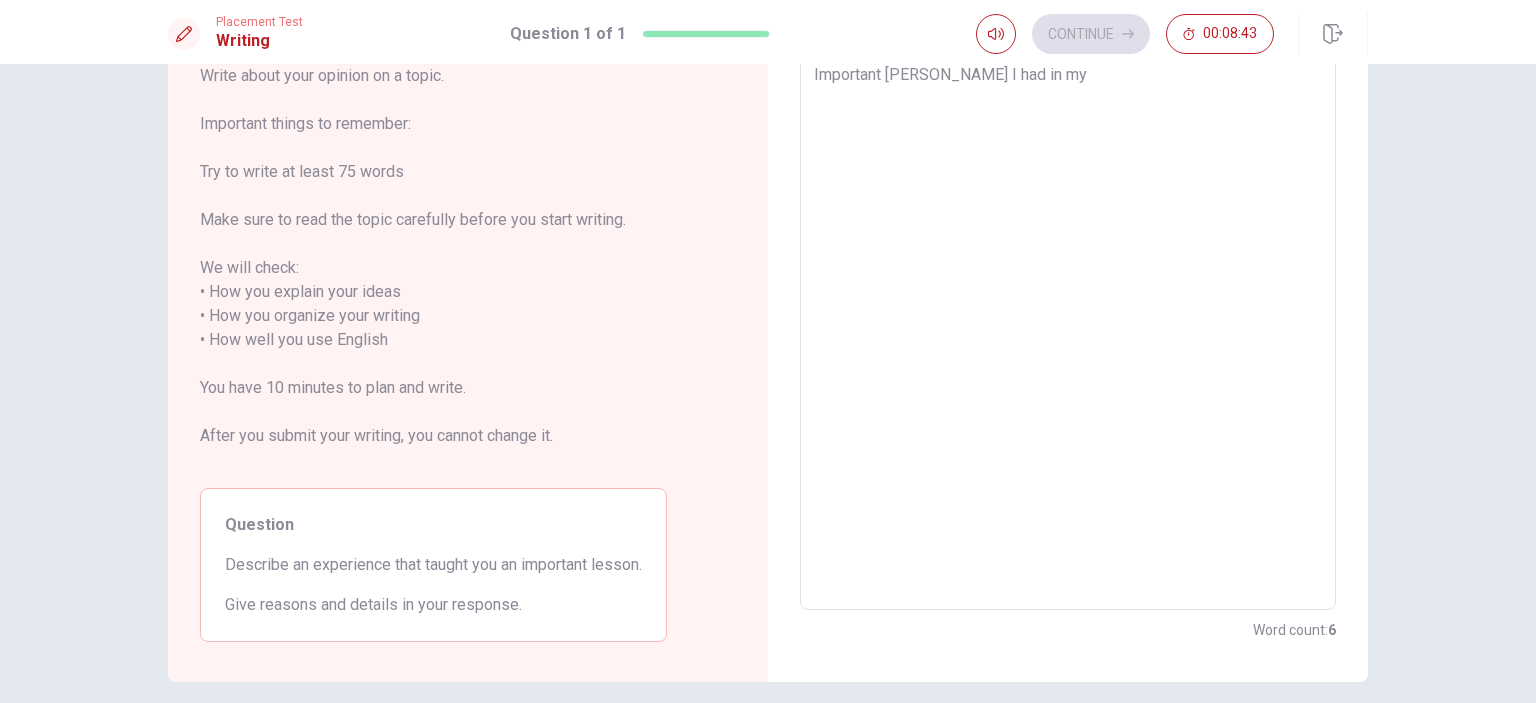 type on "x" 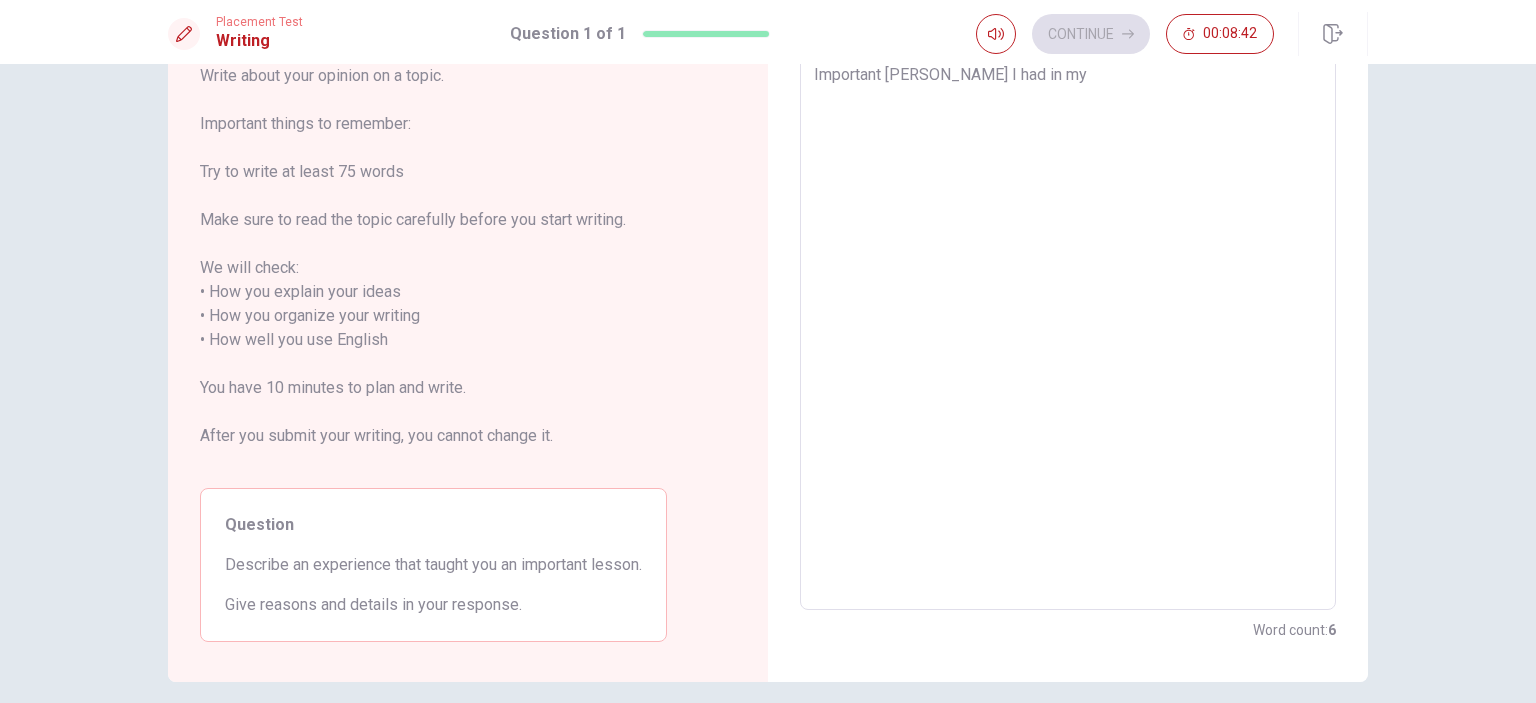 type on "Important [PERSON_NAME] I had in my l" 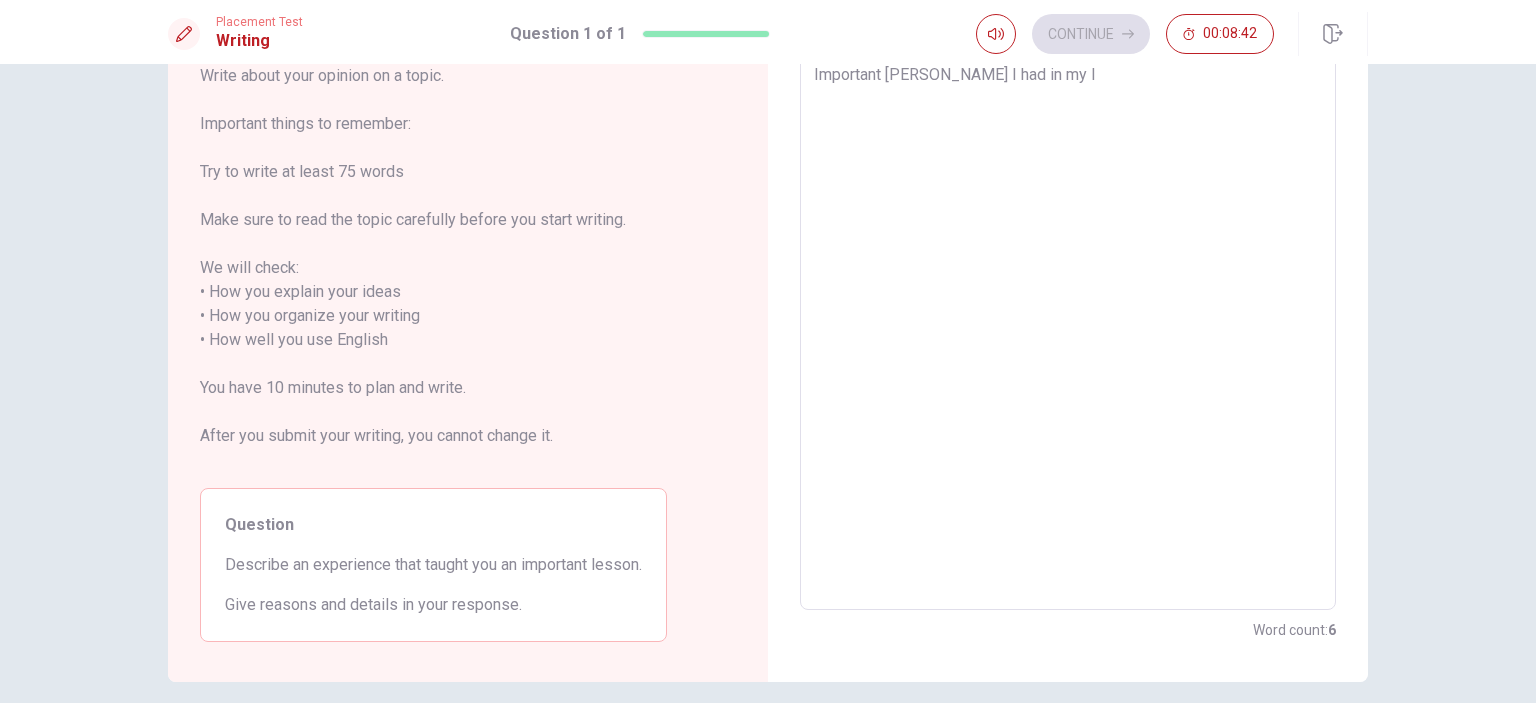 type on "x" 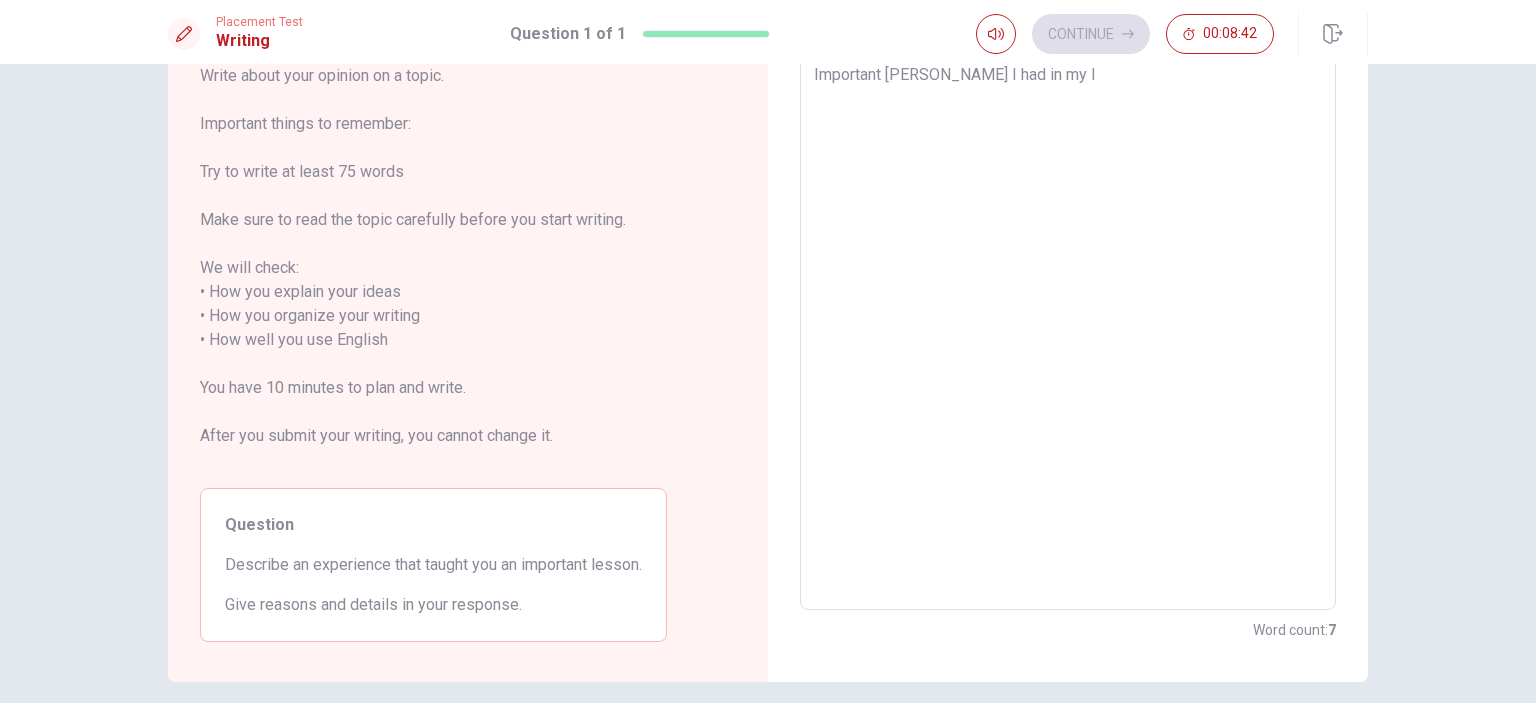 type on "Important [PERSON_NAME] I had in my li" 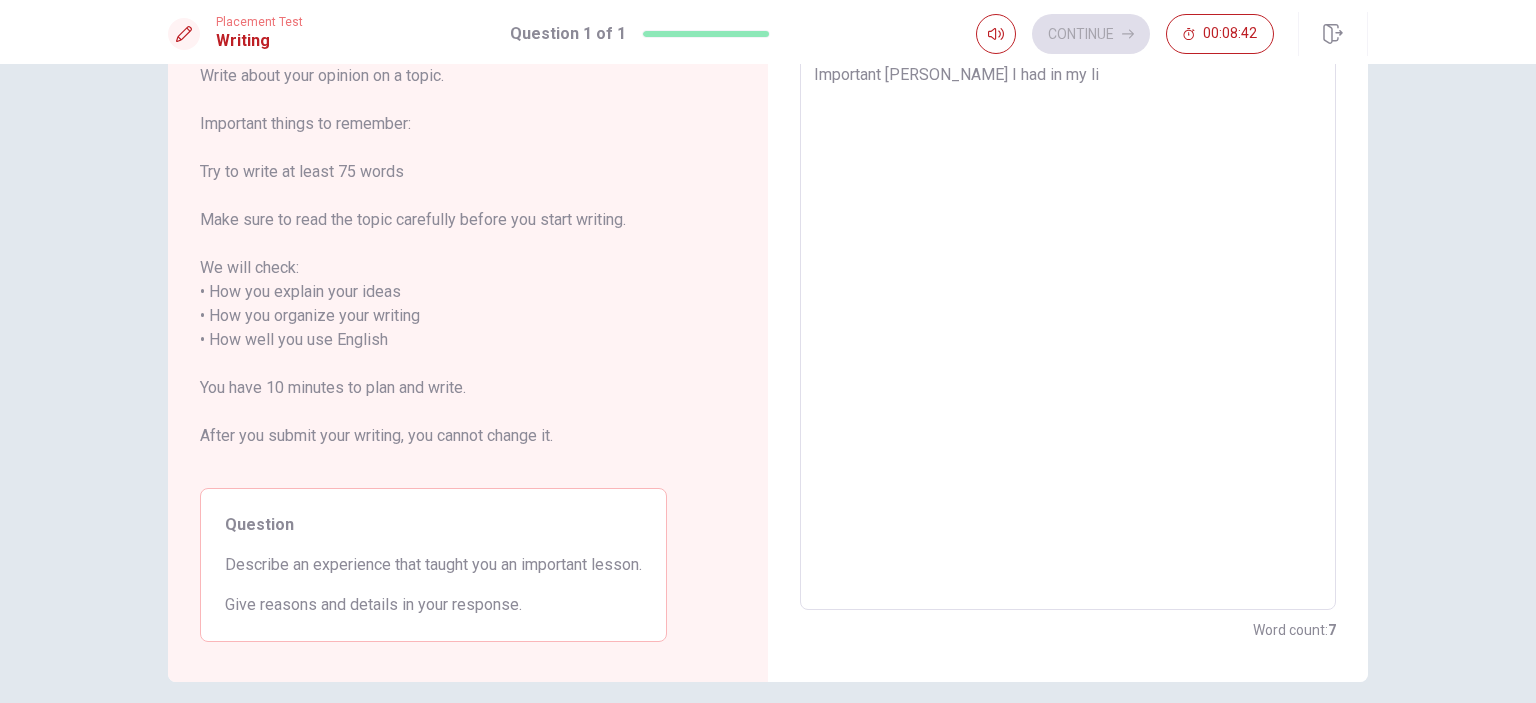 type on "x" 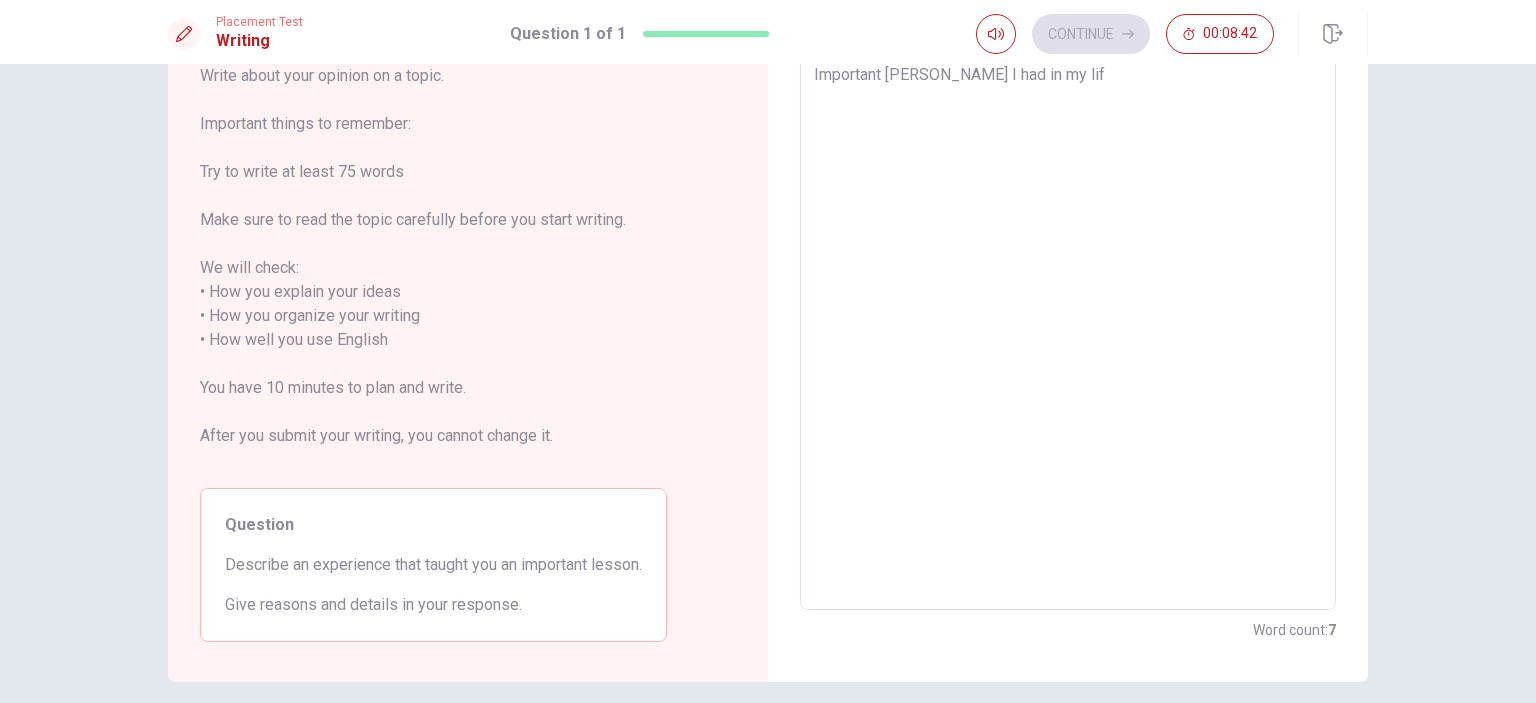 type on "x" 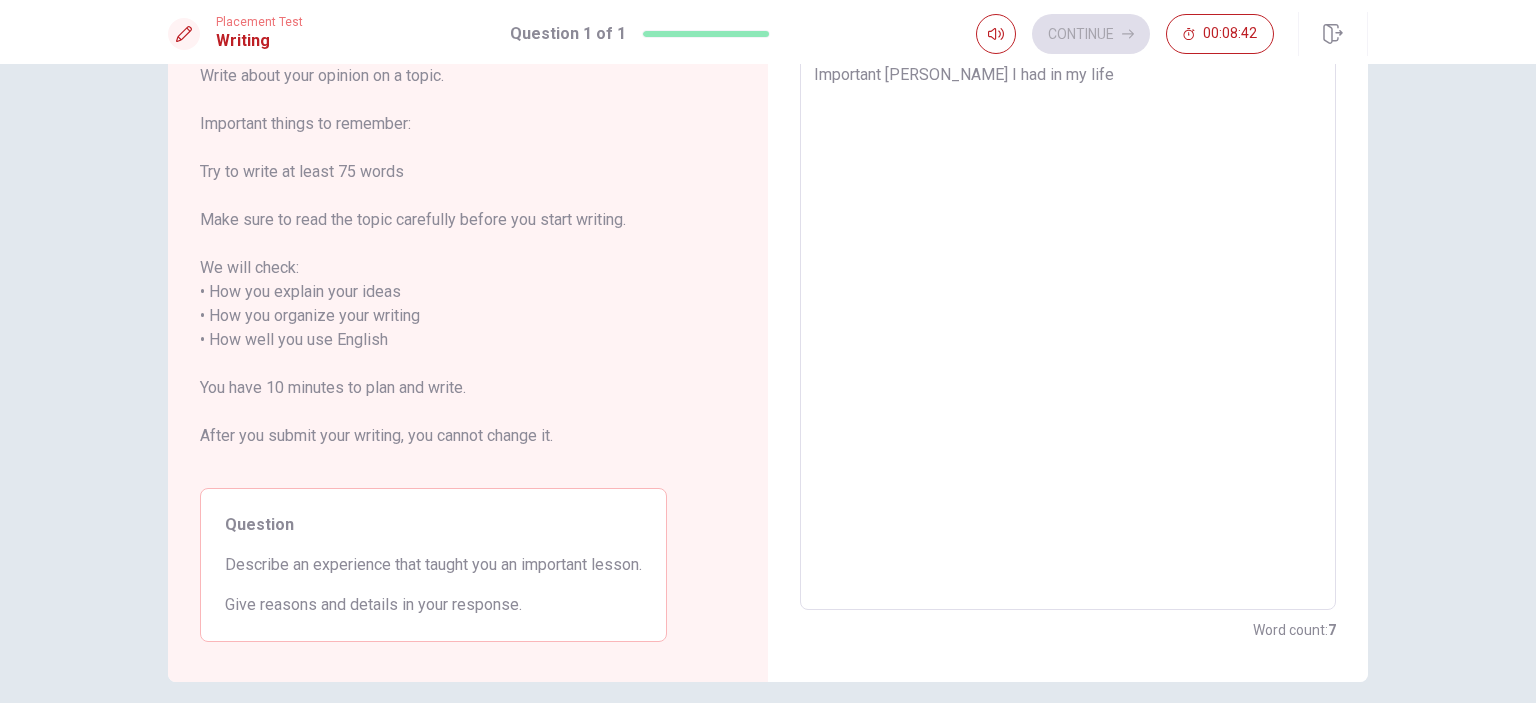 type on "x" 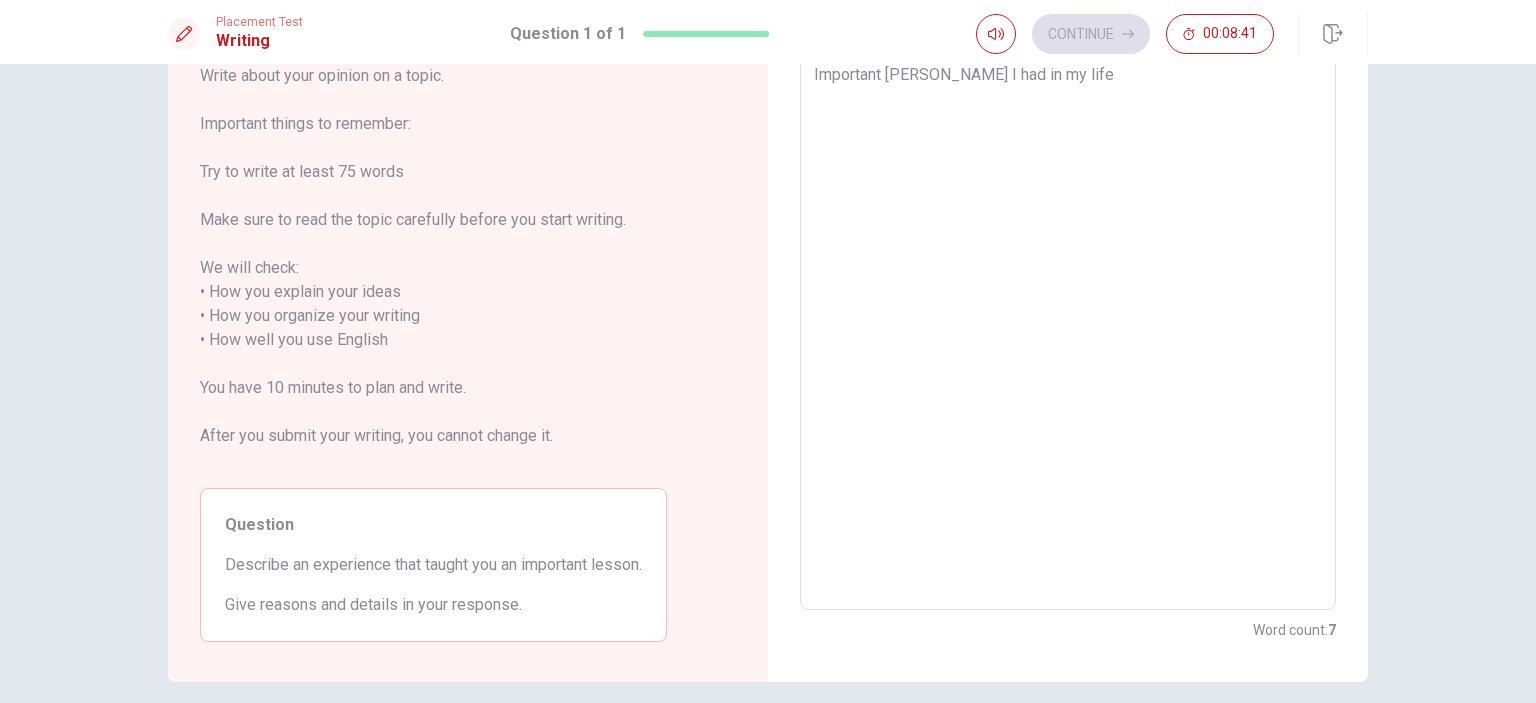 type on "Important [PERSON_NAME] I had in my life" 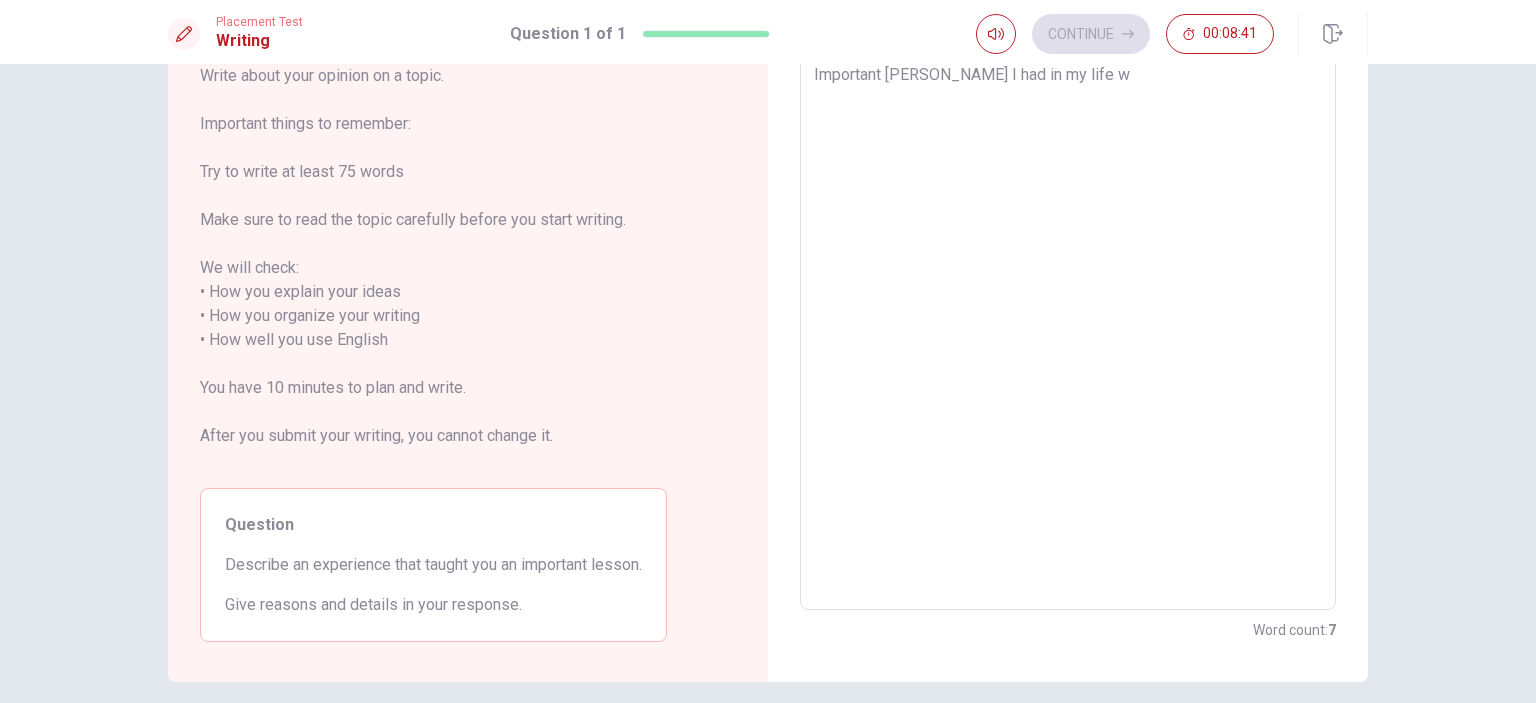 type on "x" 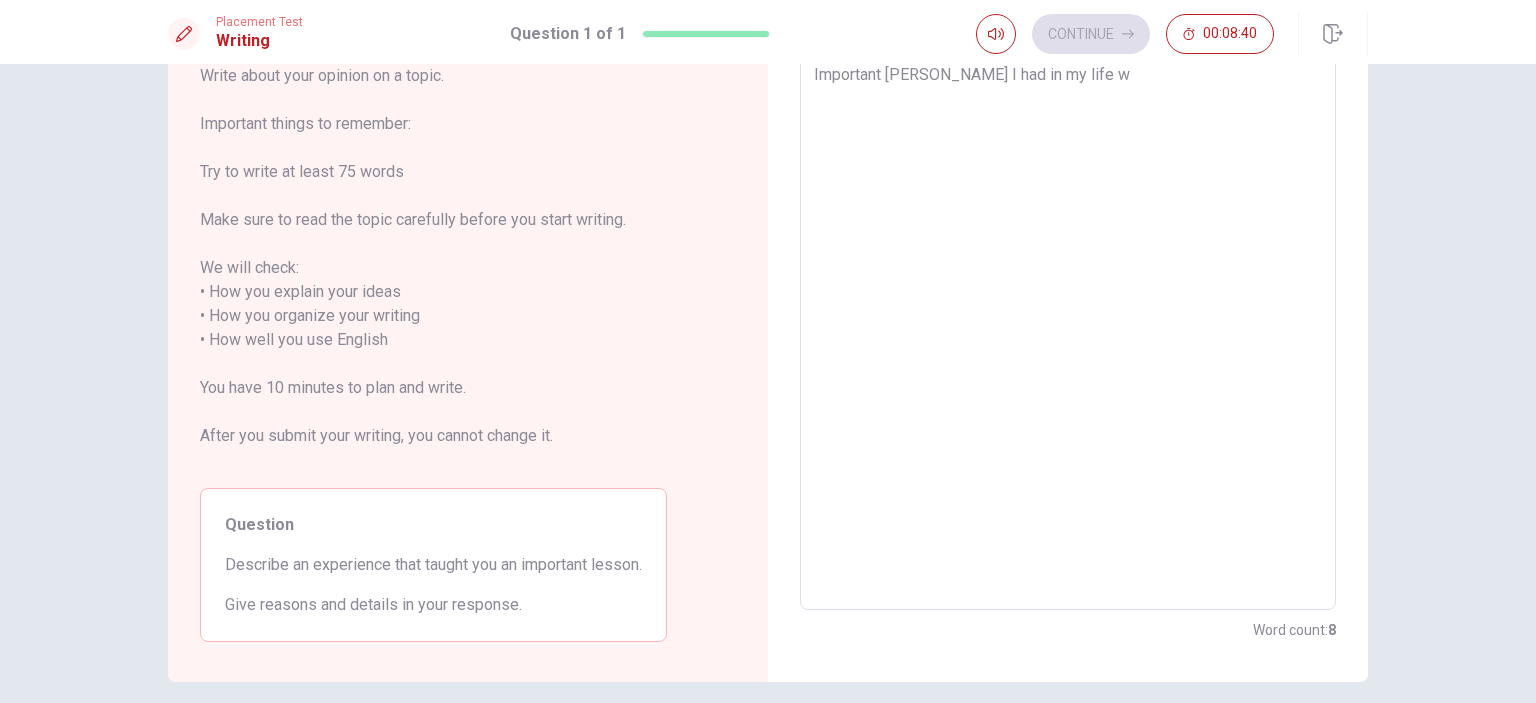 type on "Important [PERSON_NAME] I had in my life wa" 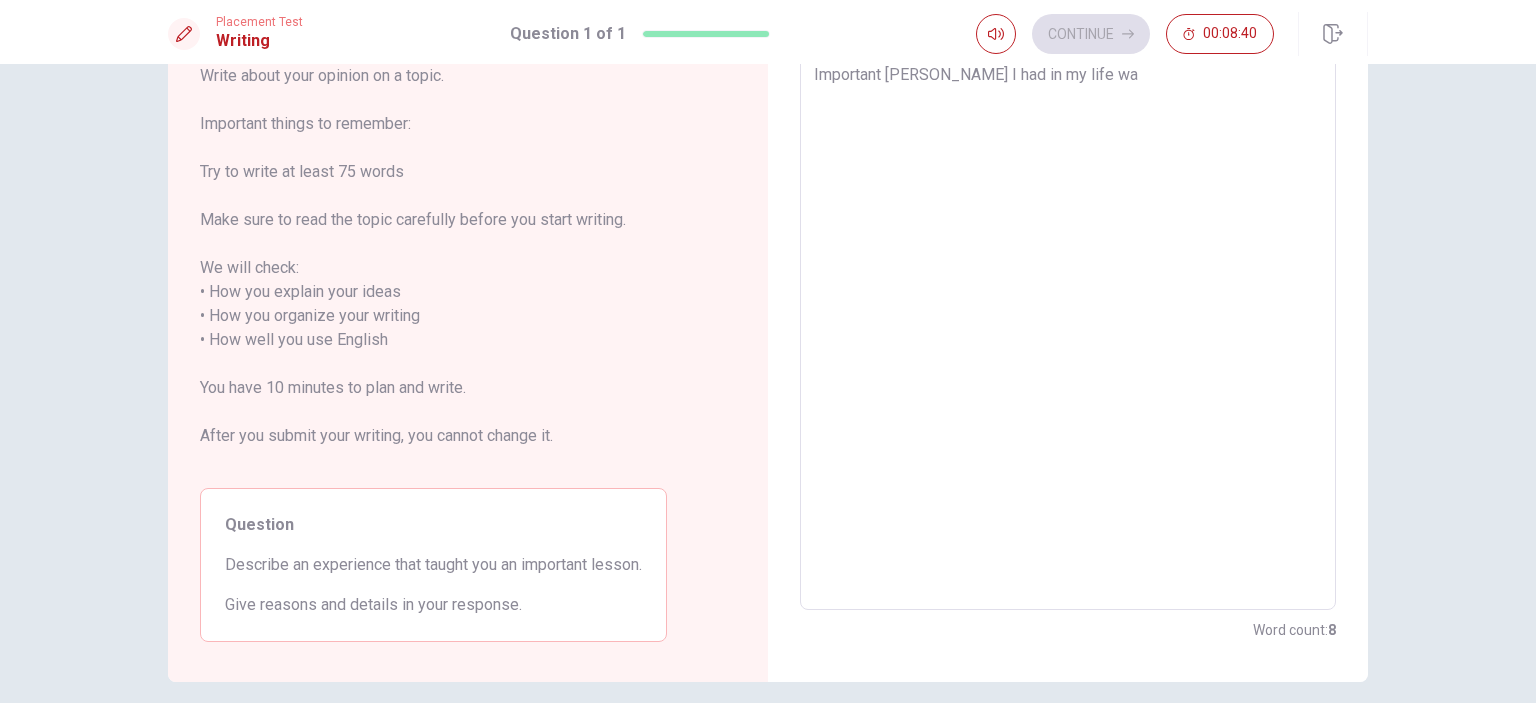 type on "x" 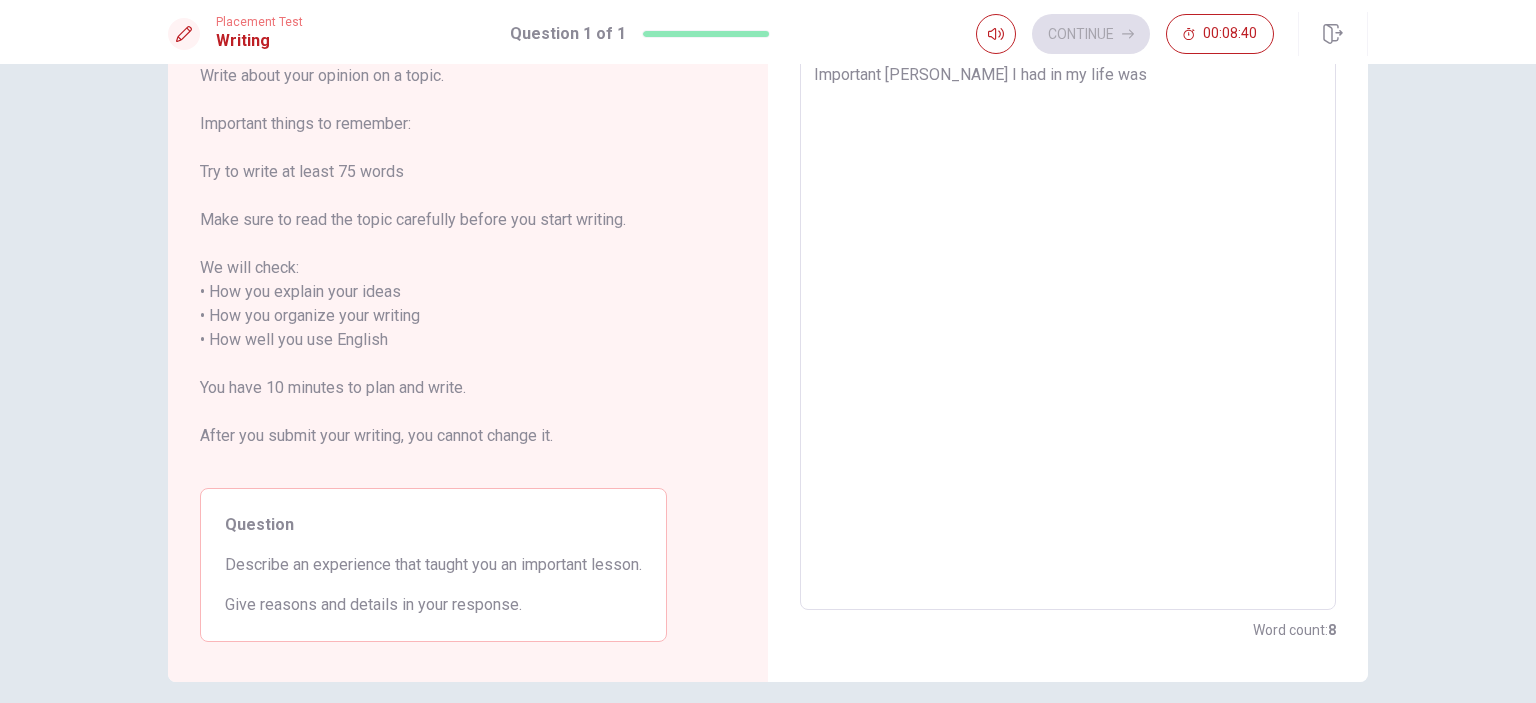 type on "x" 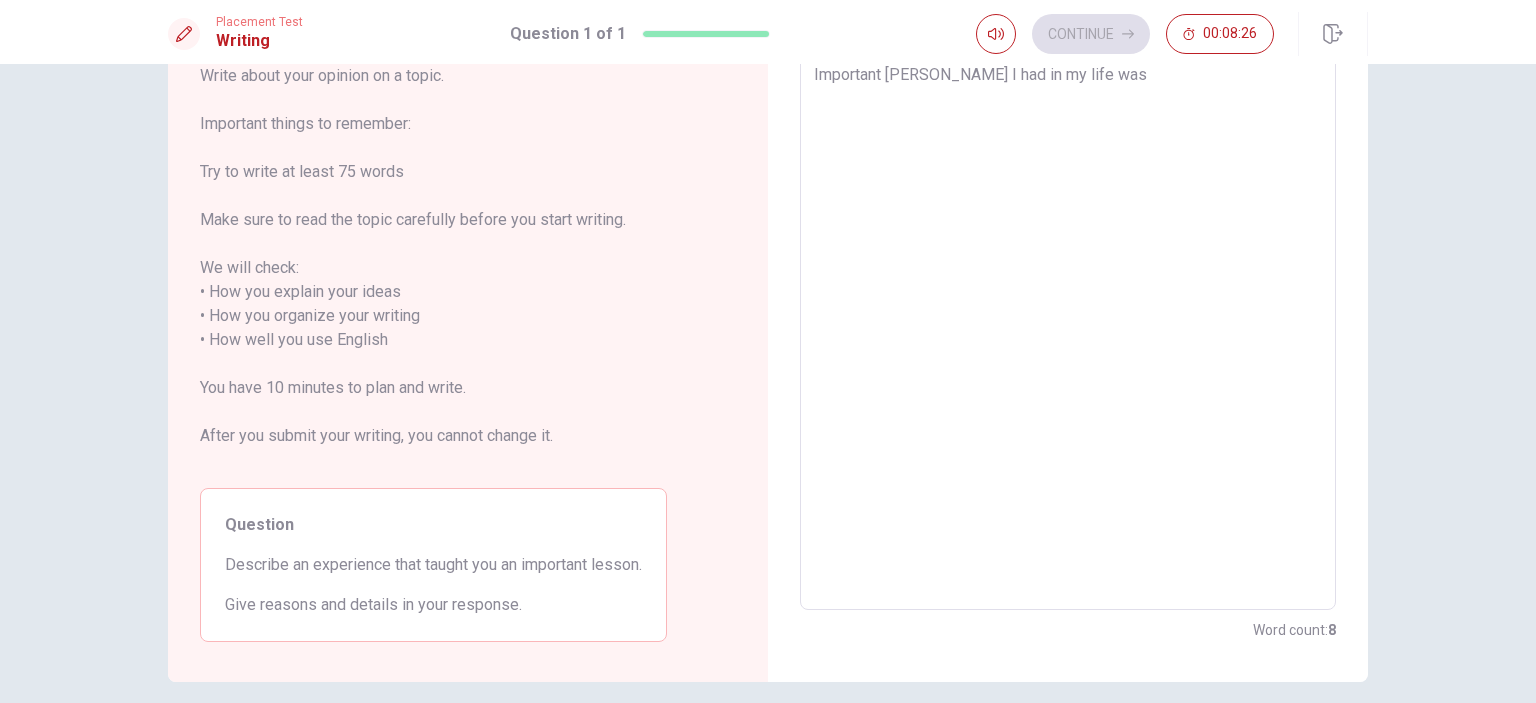 type on "x" 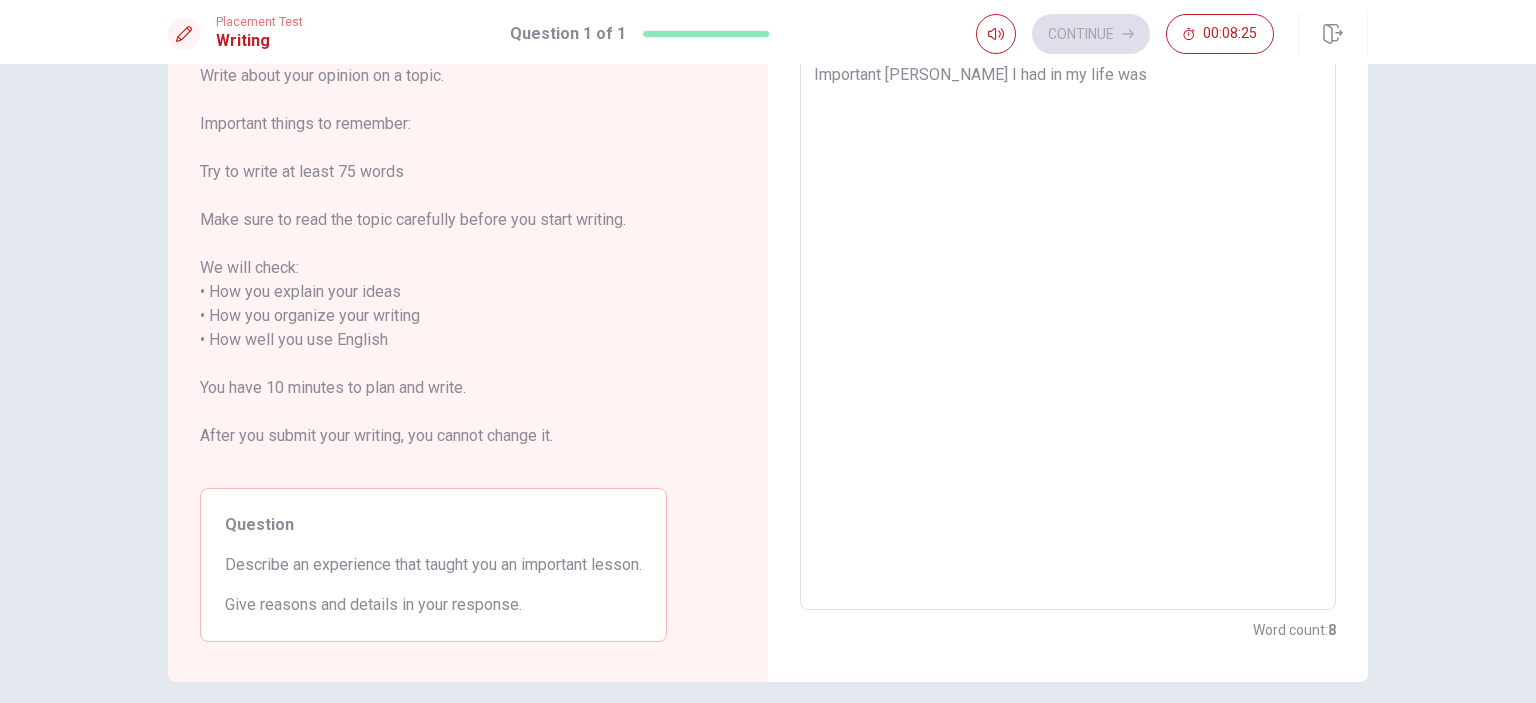 type on "Important [PERSON_NAME] I had in my life was" 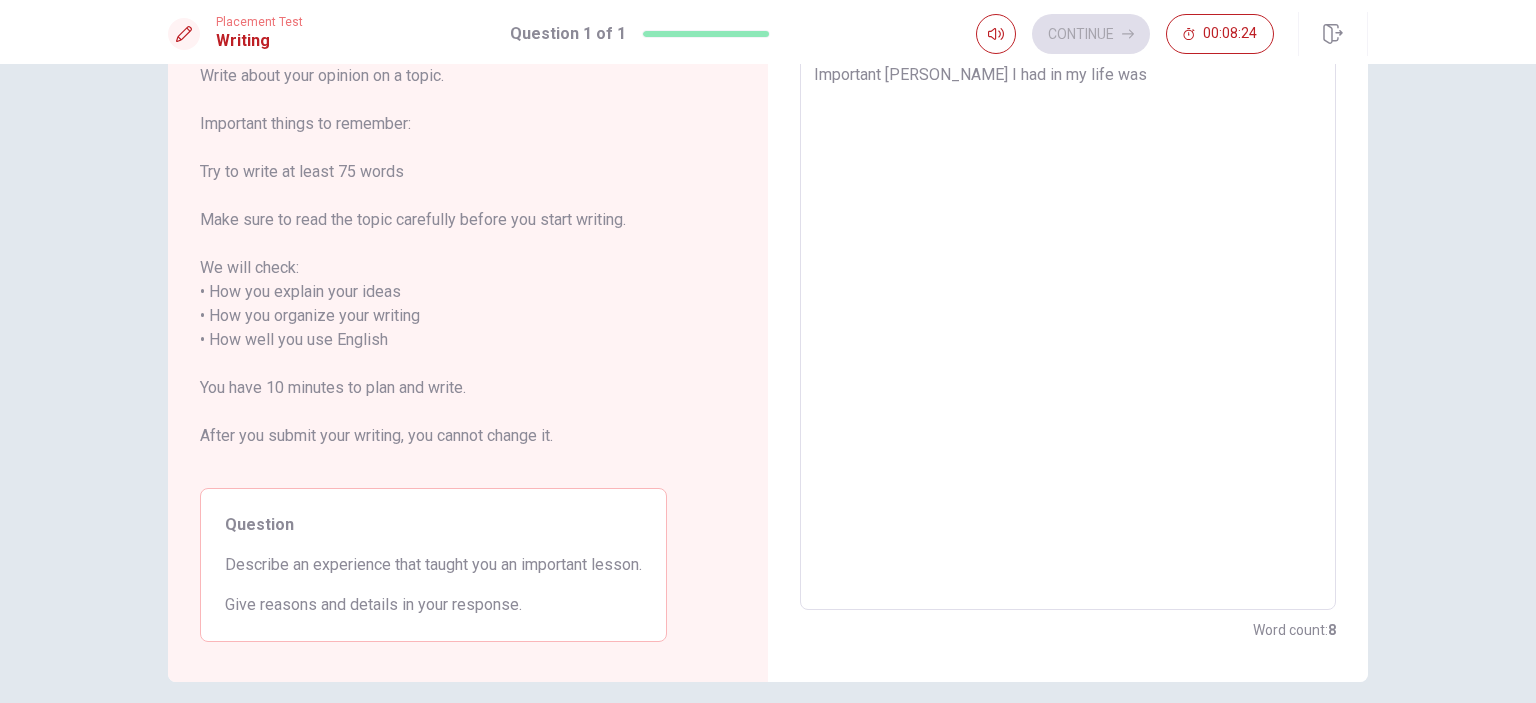 type on "Important [PERSON_NAME] I had in my life wa" 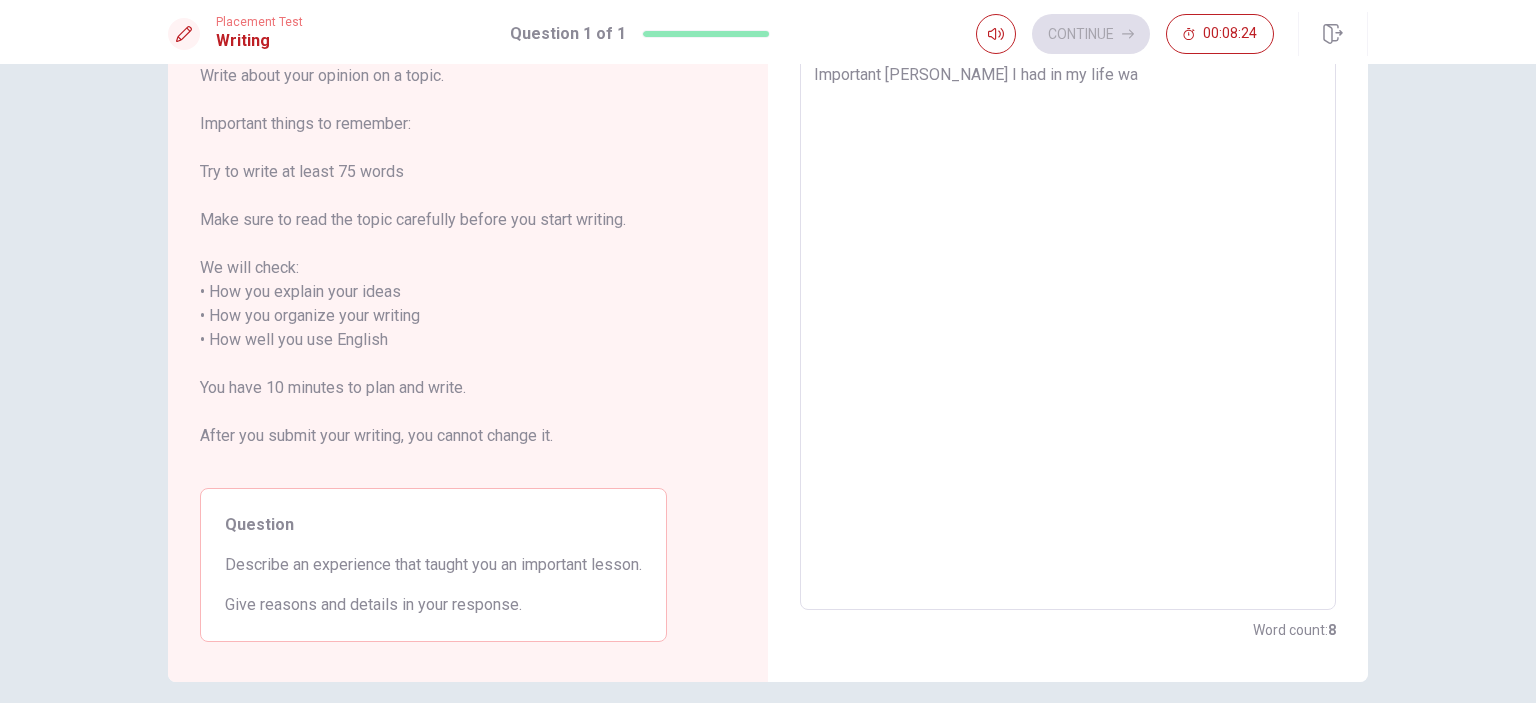 type on "Important [PERSON_NAME] I had in my life w" 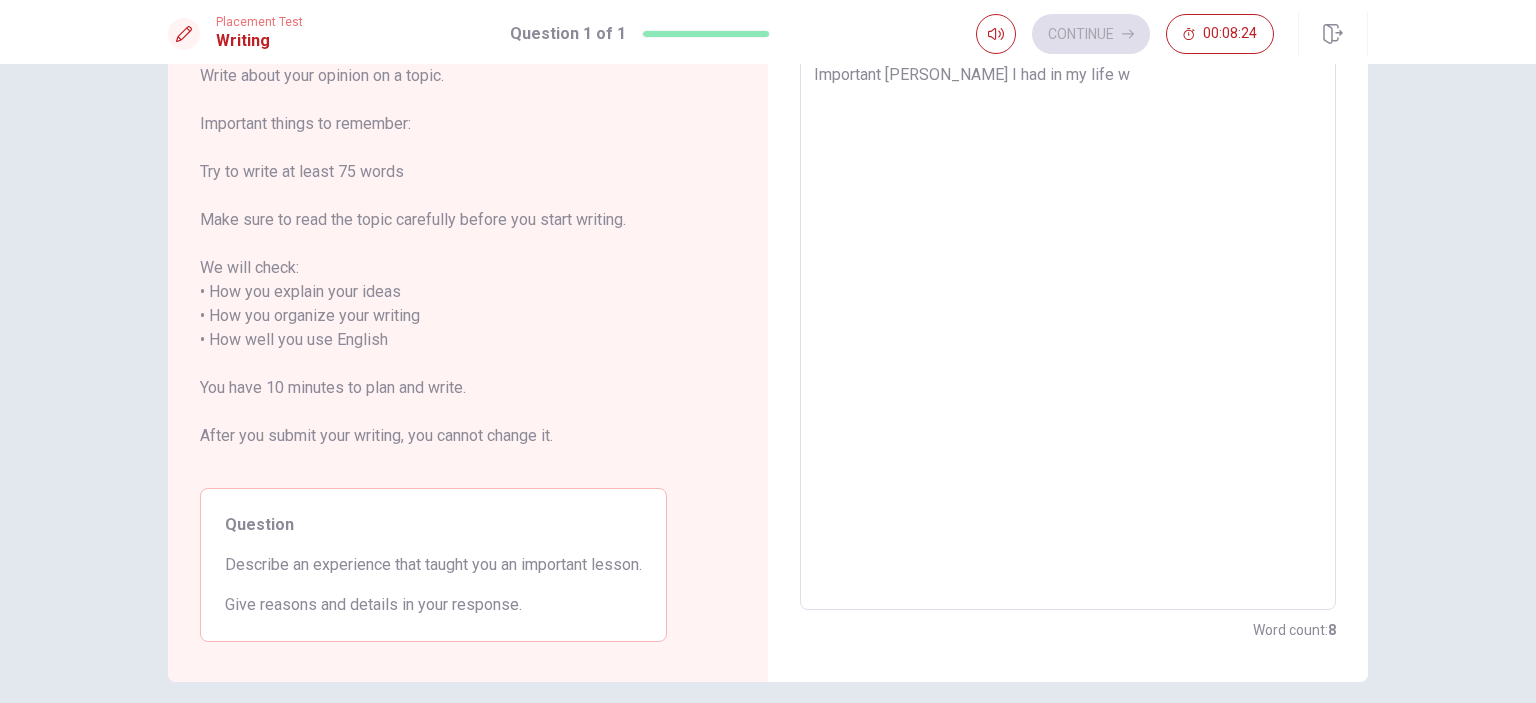 type on "x" 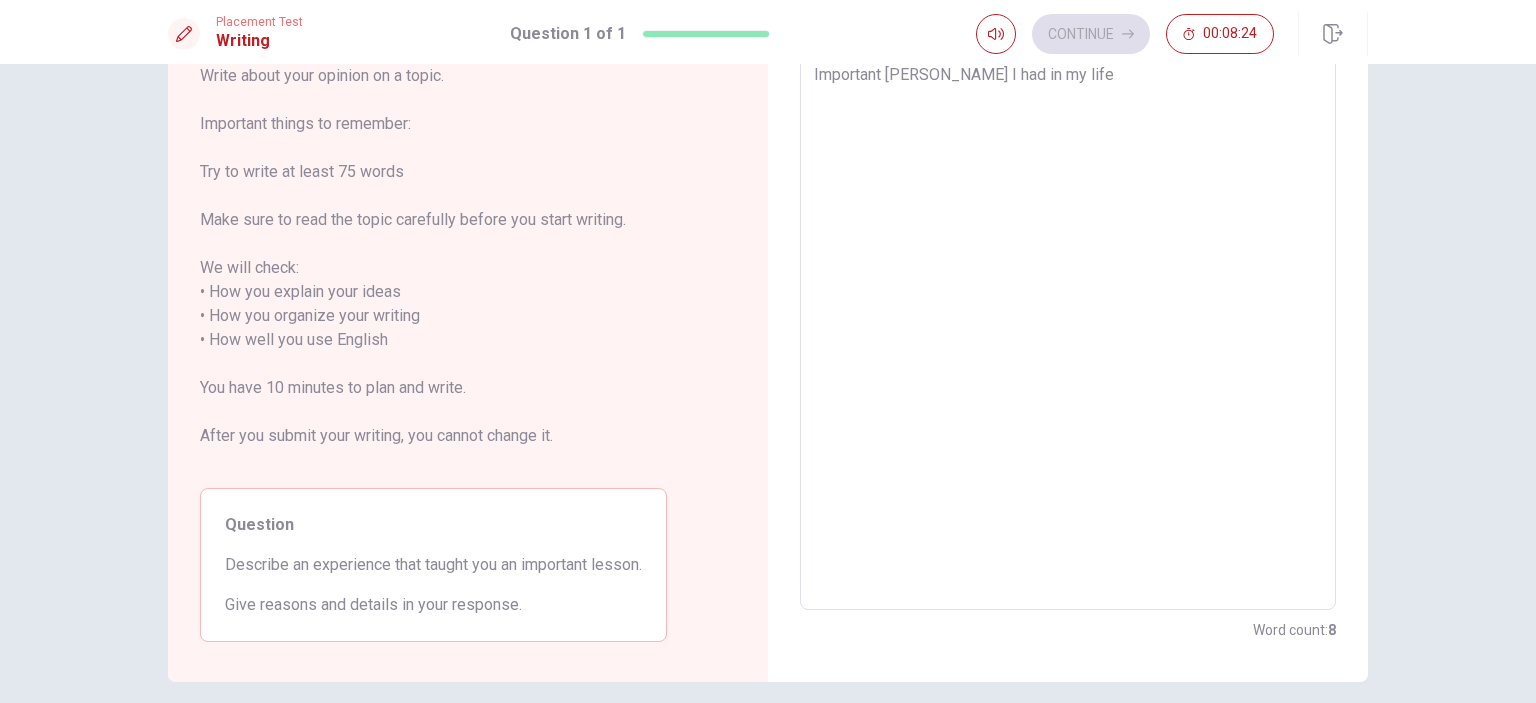 type on "Important [PERSON_NAME] I had in my life" 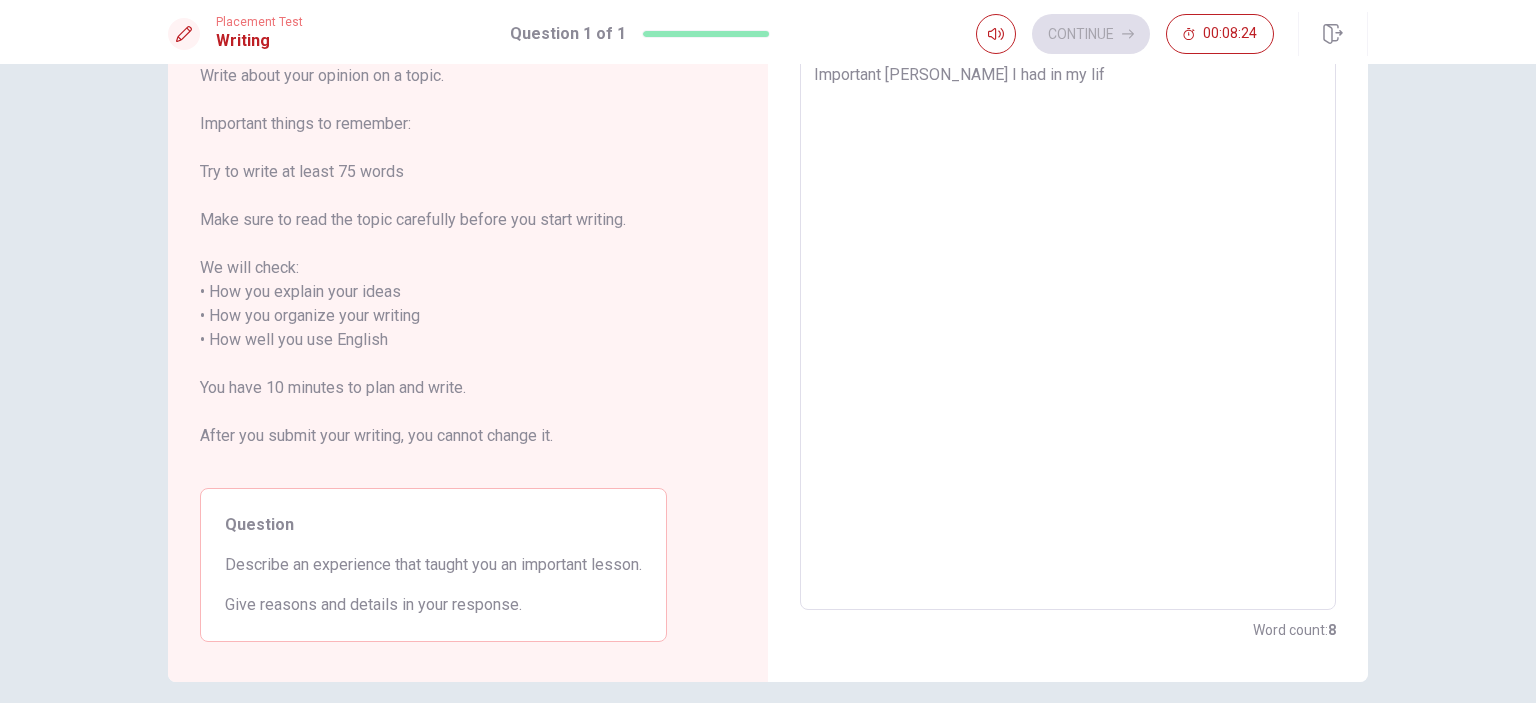 type on "x" 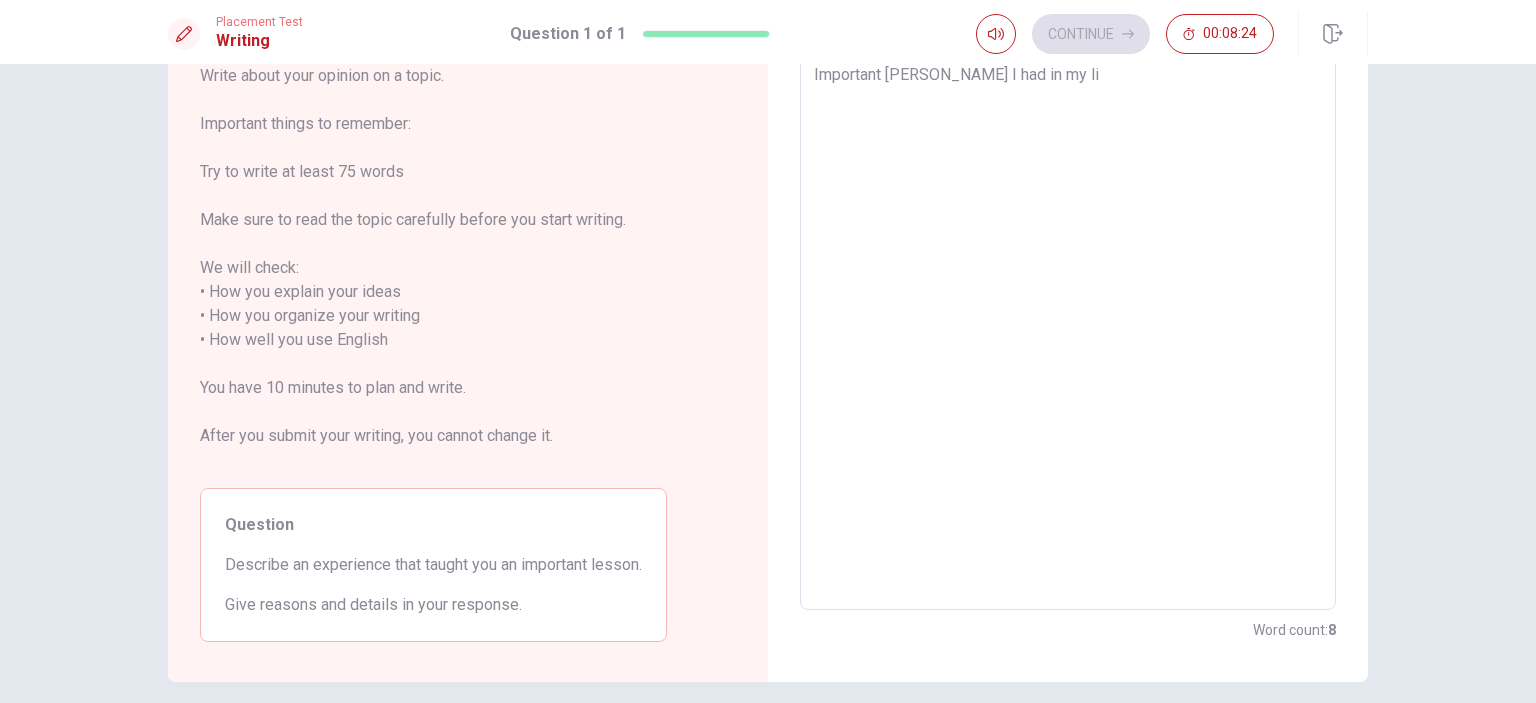 type on "Important [PERSON_NAME] I had in my l" 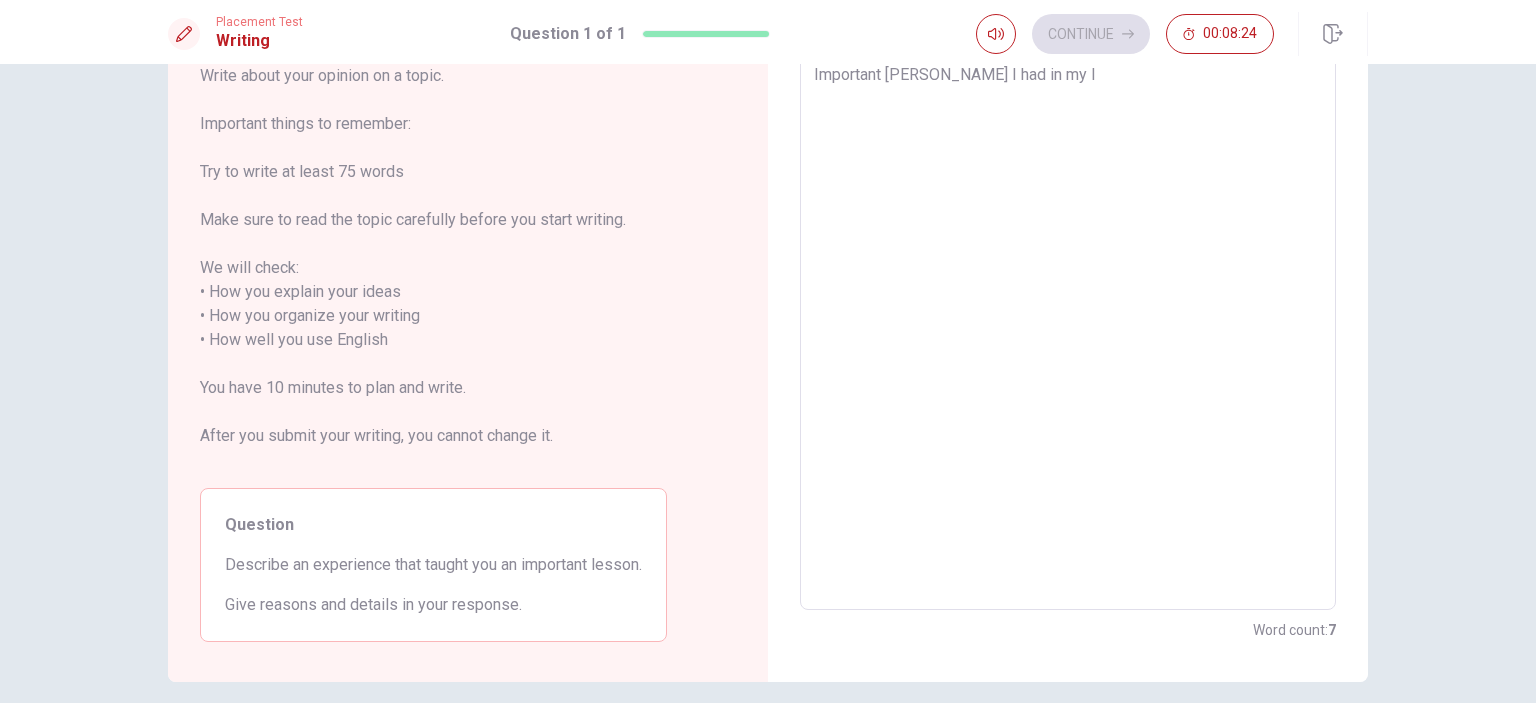type on "Important [PERSON_NAME] I had in my" 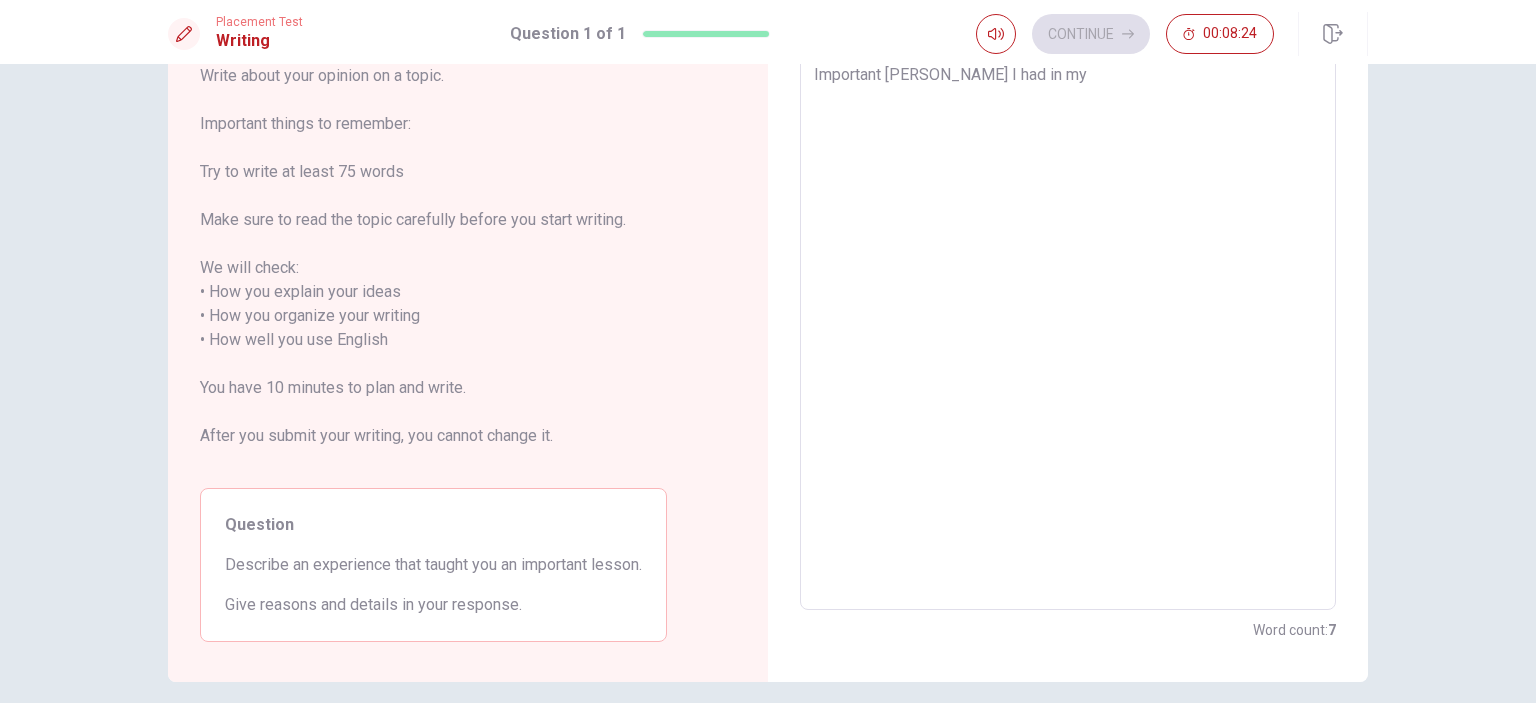 type on "Important [PERSON_NAME] I had in my" 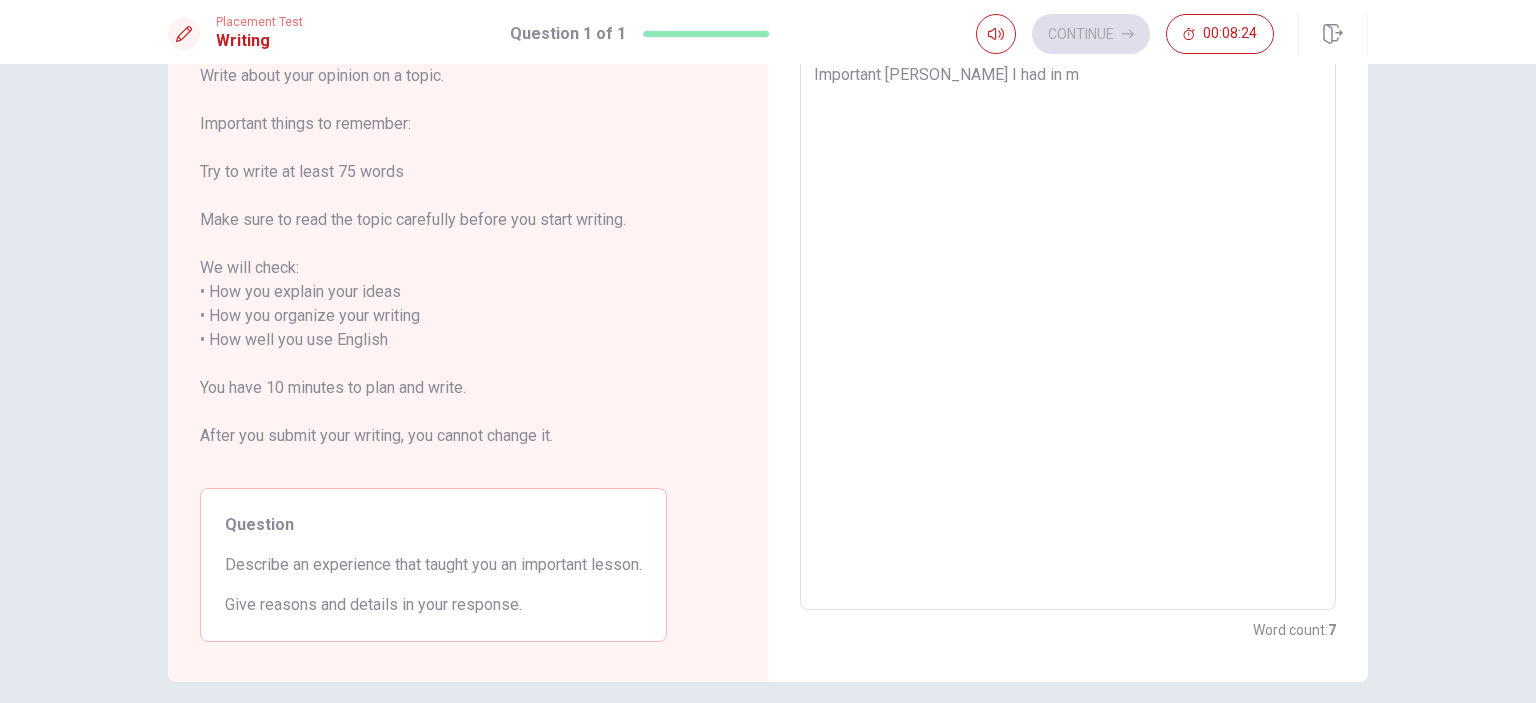 type on "Important [PERSON_NAME] I had in" 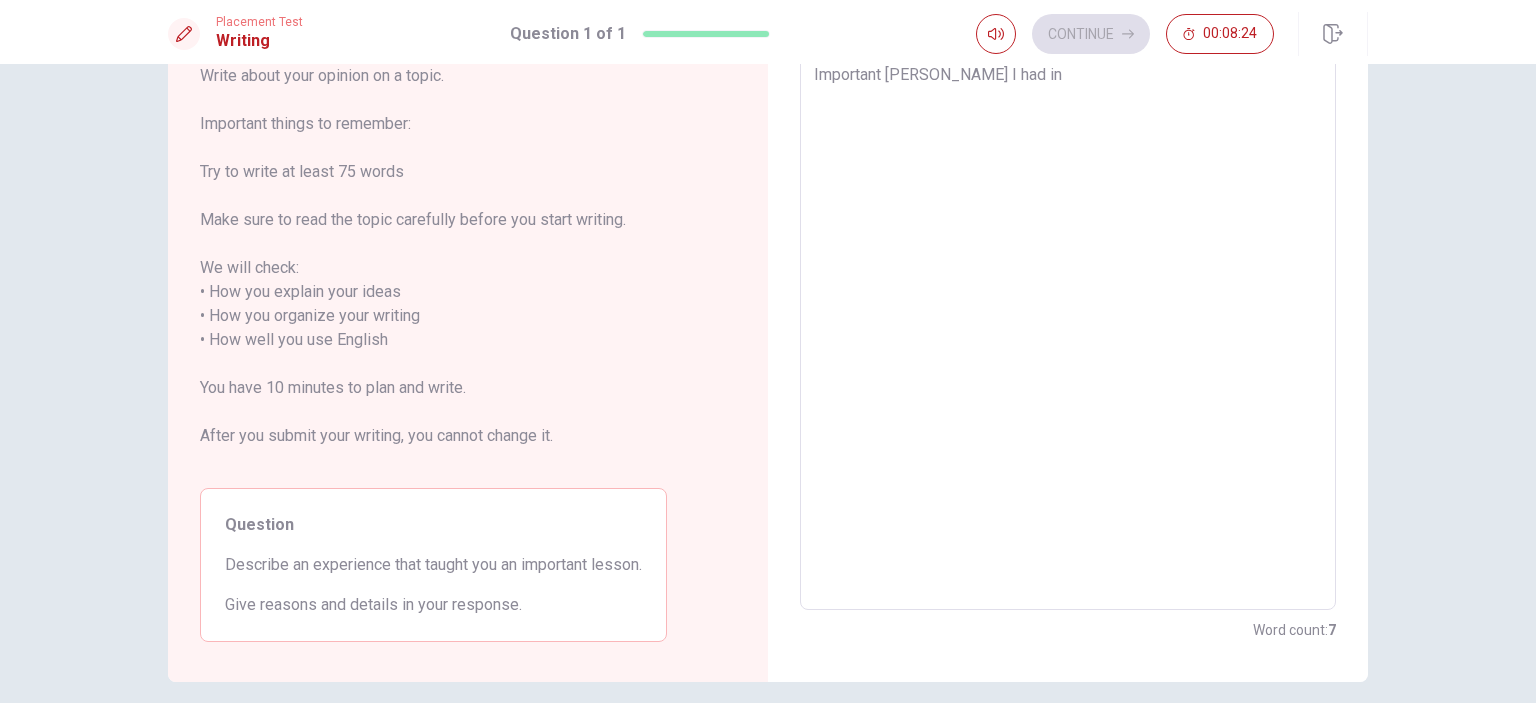 type on "Important [PERSON_NAME] I had in" 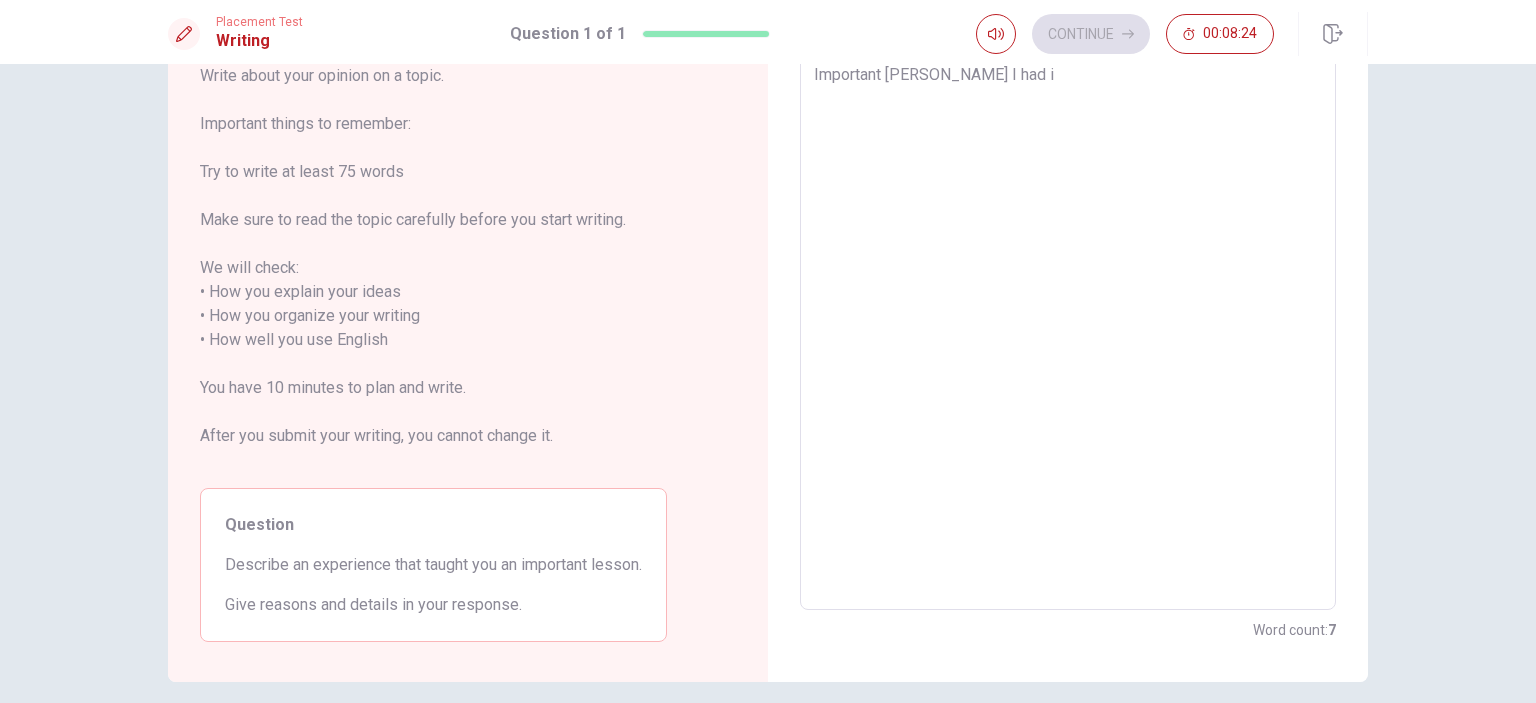 type on "Important [PERSON_NAME] I had" 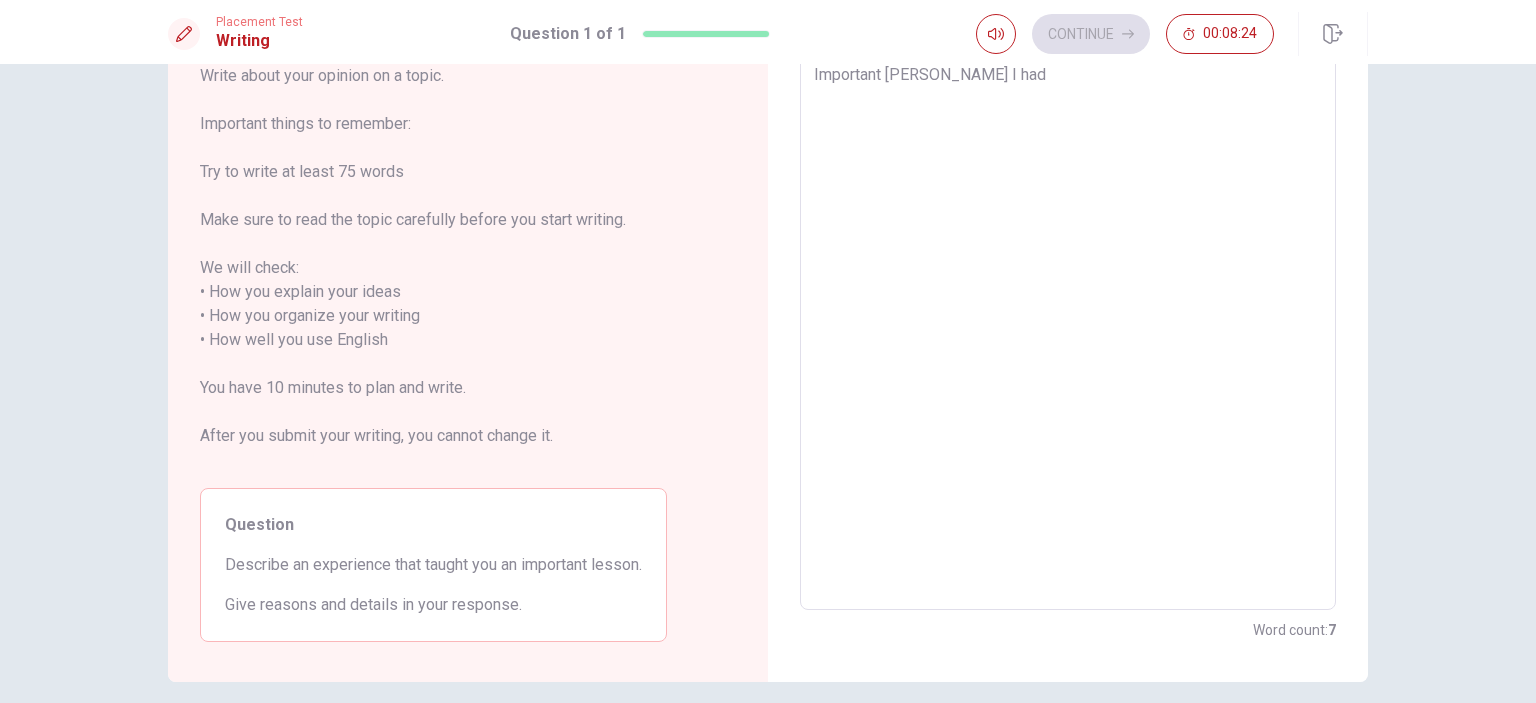 type on "Important [PERSON_NAME] I had" 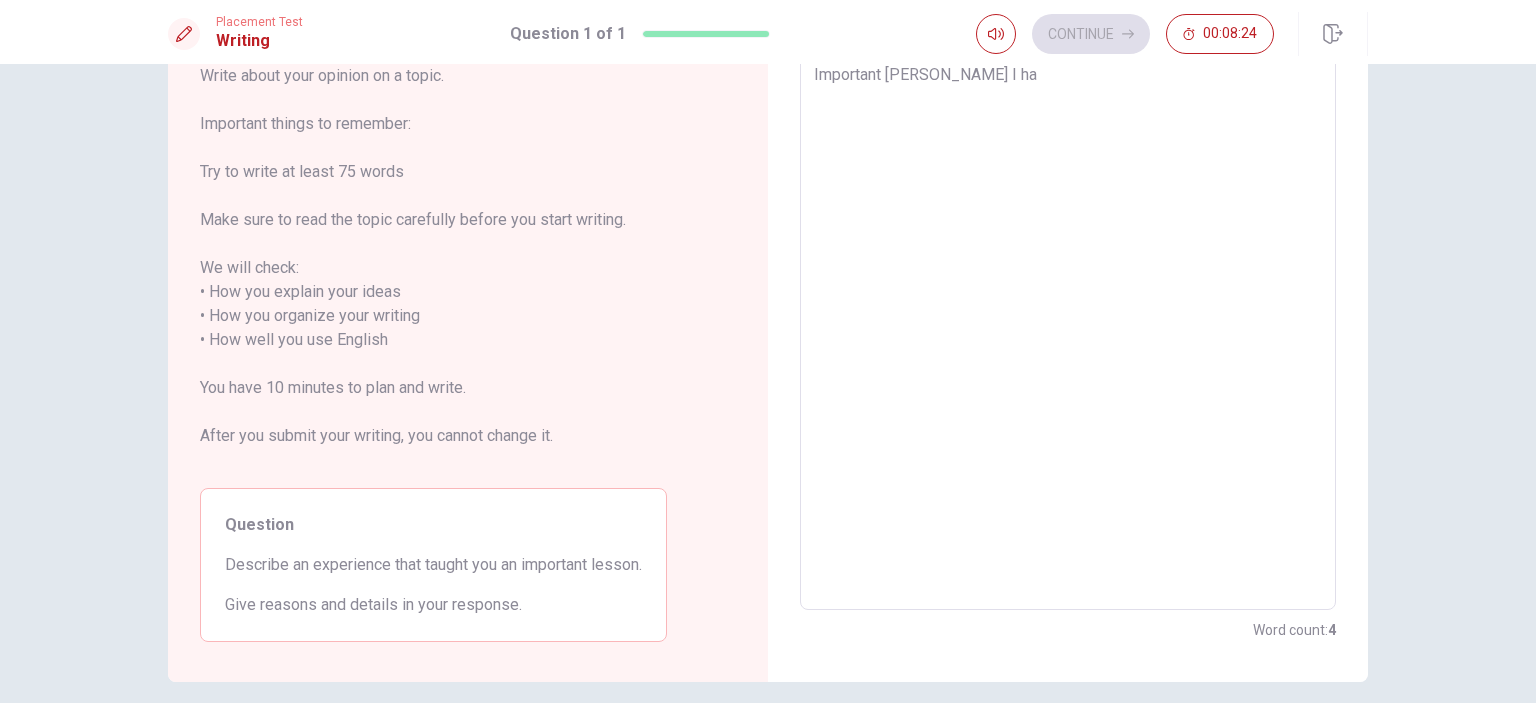 type on "Important [PERSON_NAME] I h" 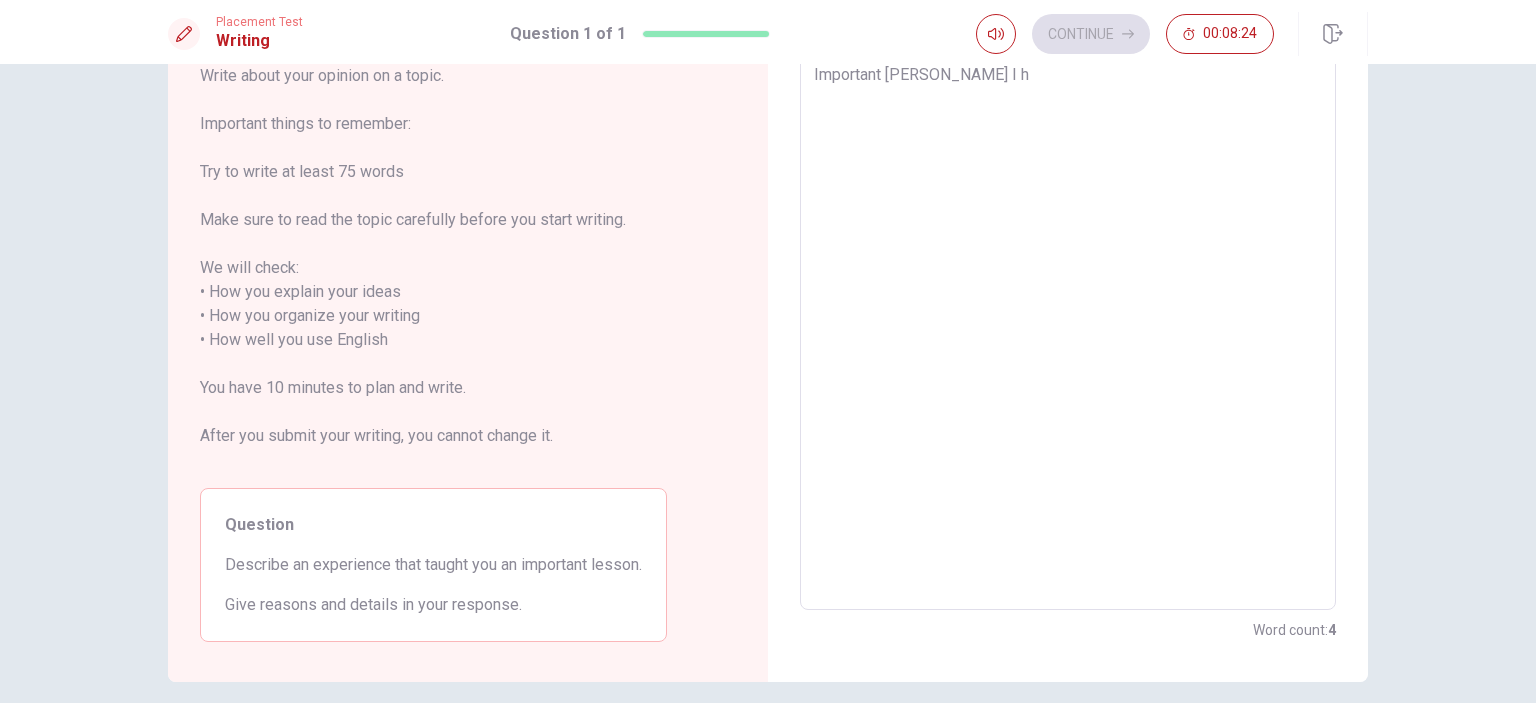 type on "Important [PERSON_NAME] I" 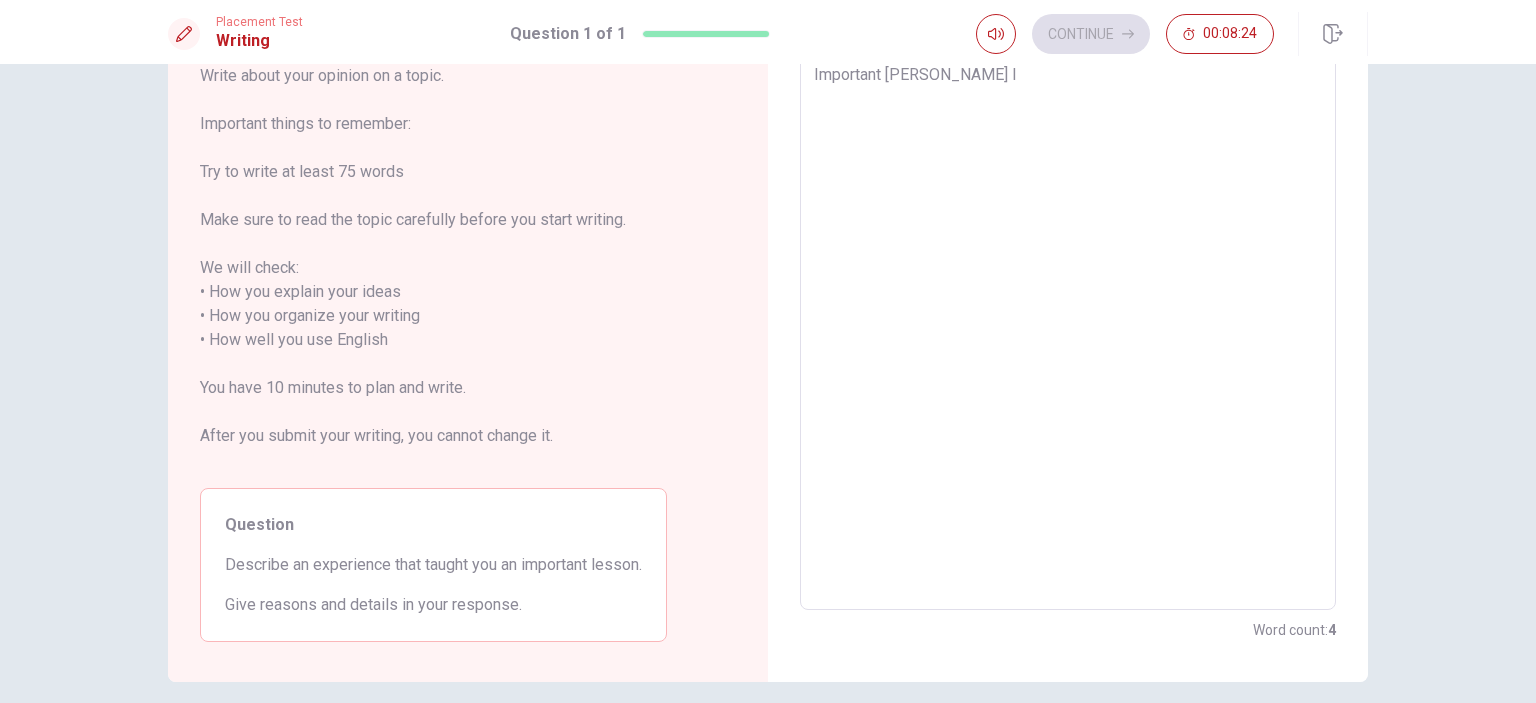 type on "Important [PERSON_NAME] I" 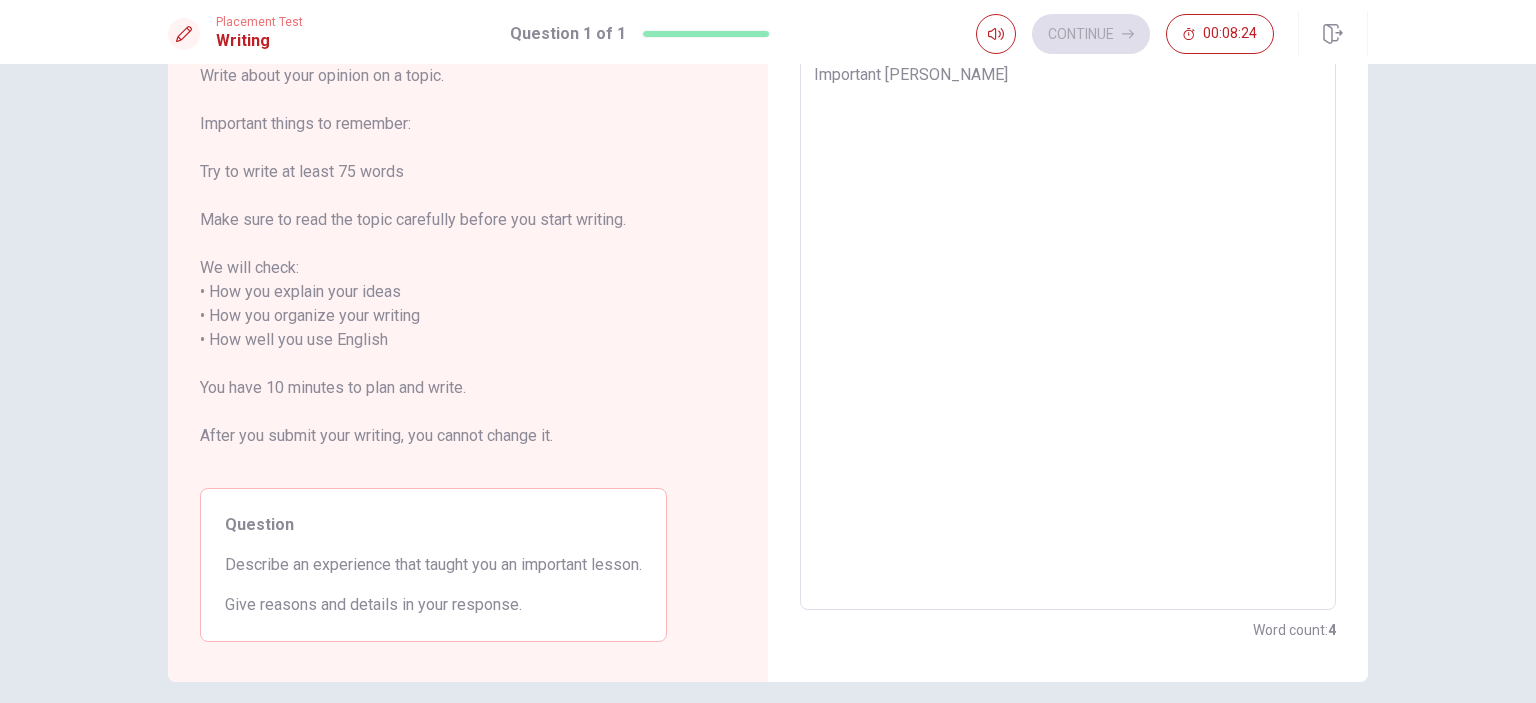 type on "x" 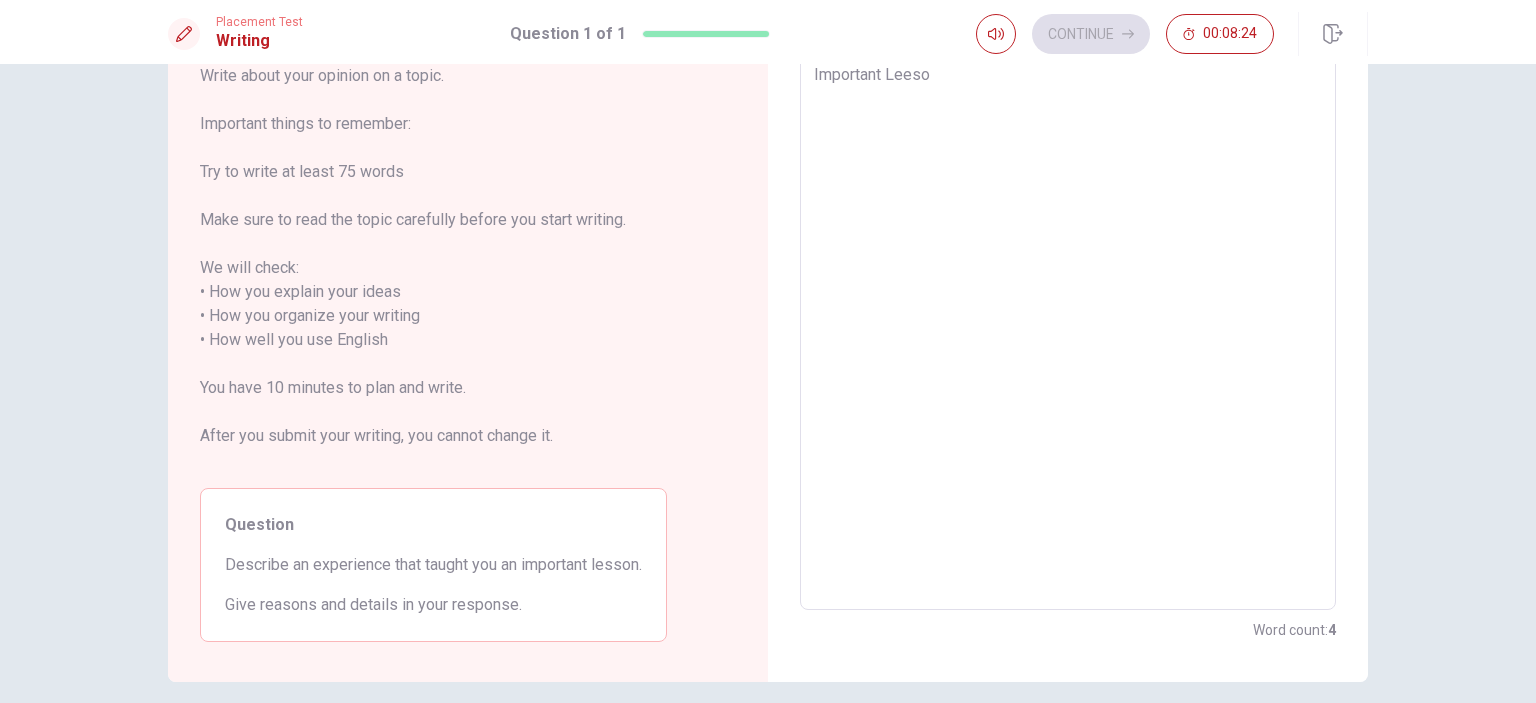 type on "Important Lees" 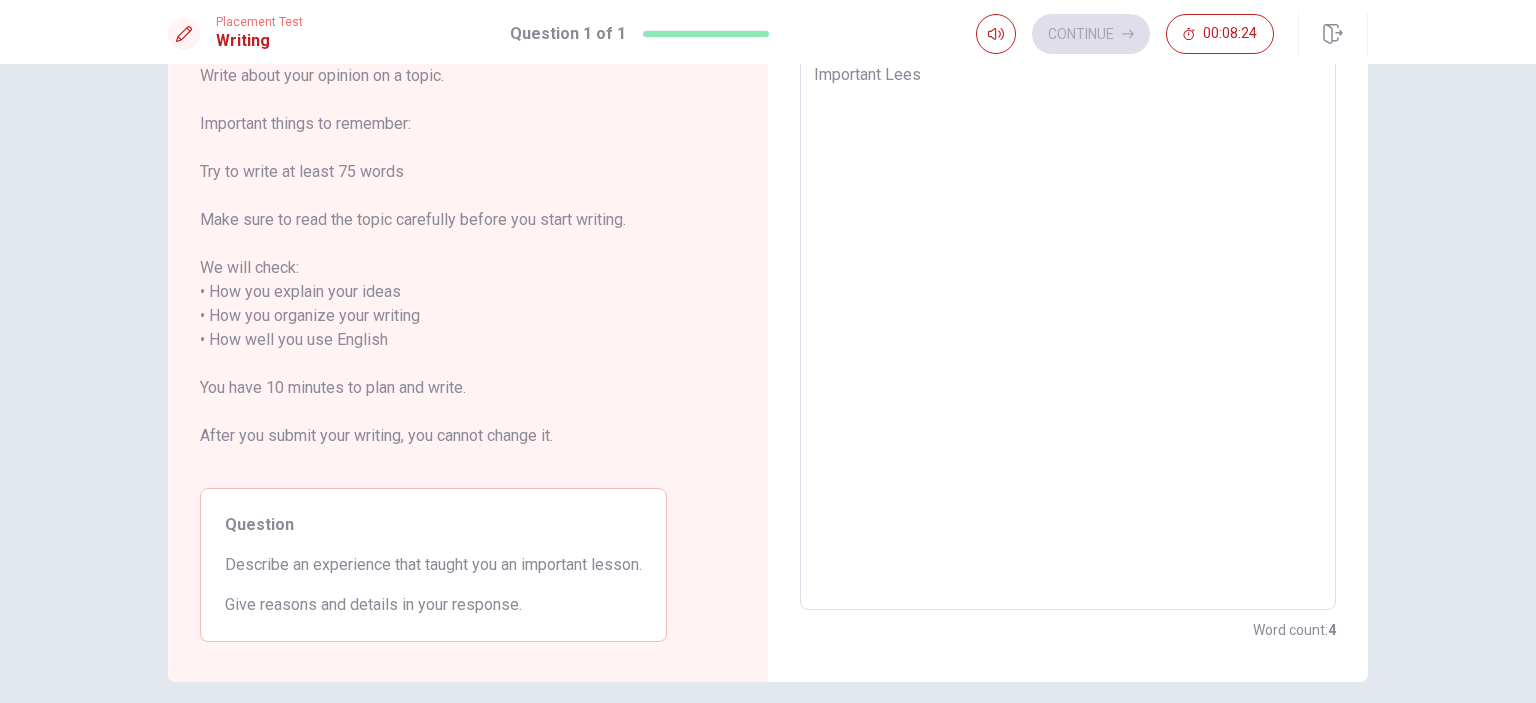 type on "Important [PERSON_NAME]" 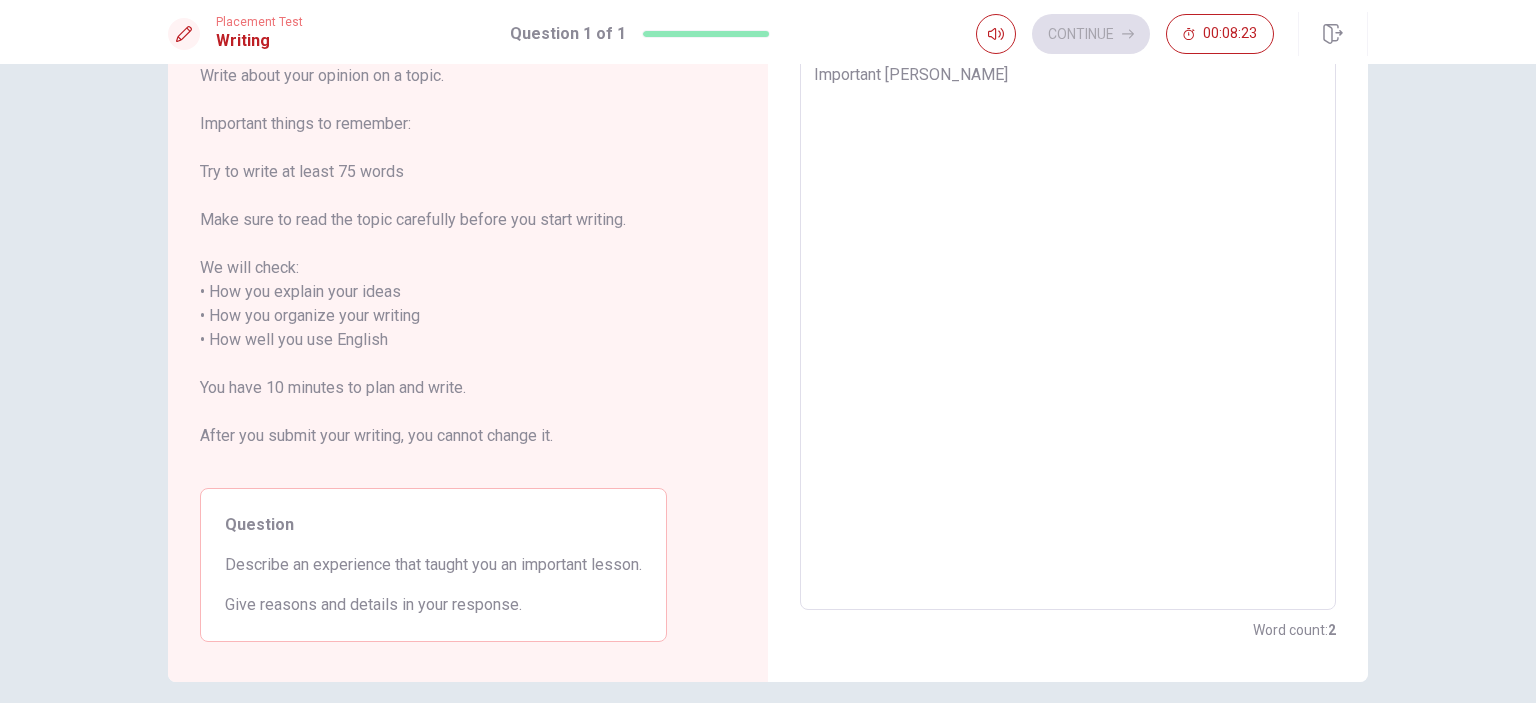 type on "Important Le" 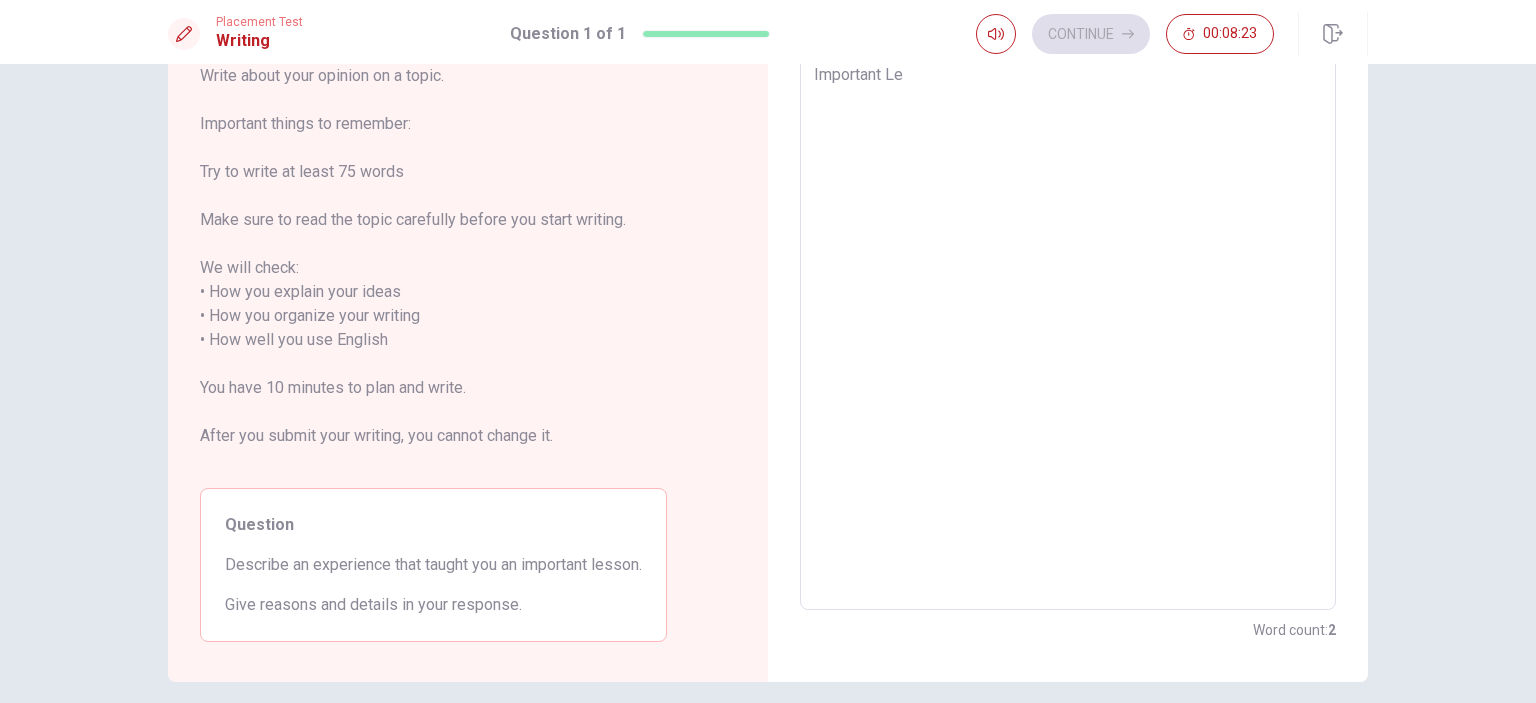 type on "Important L" 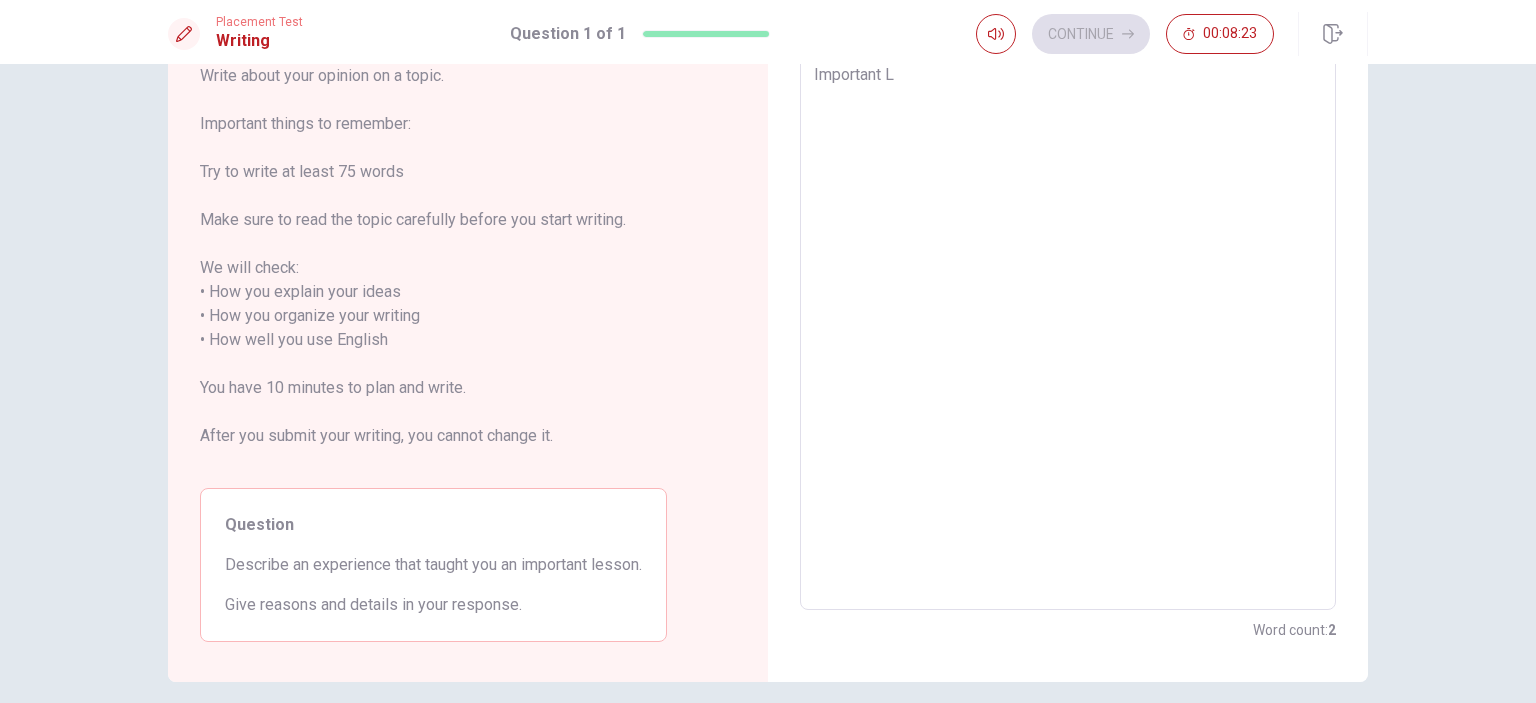 type on "Important" 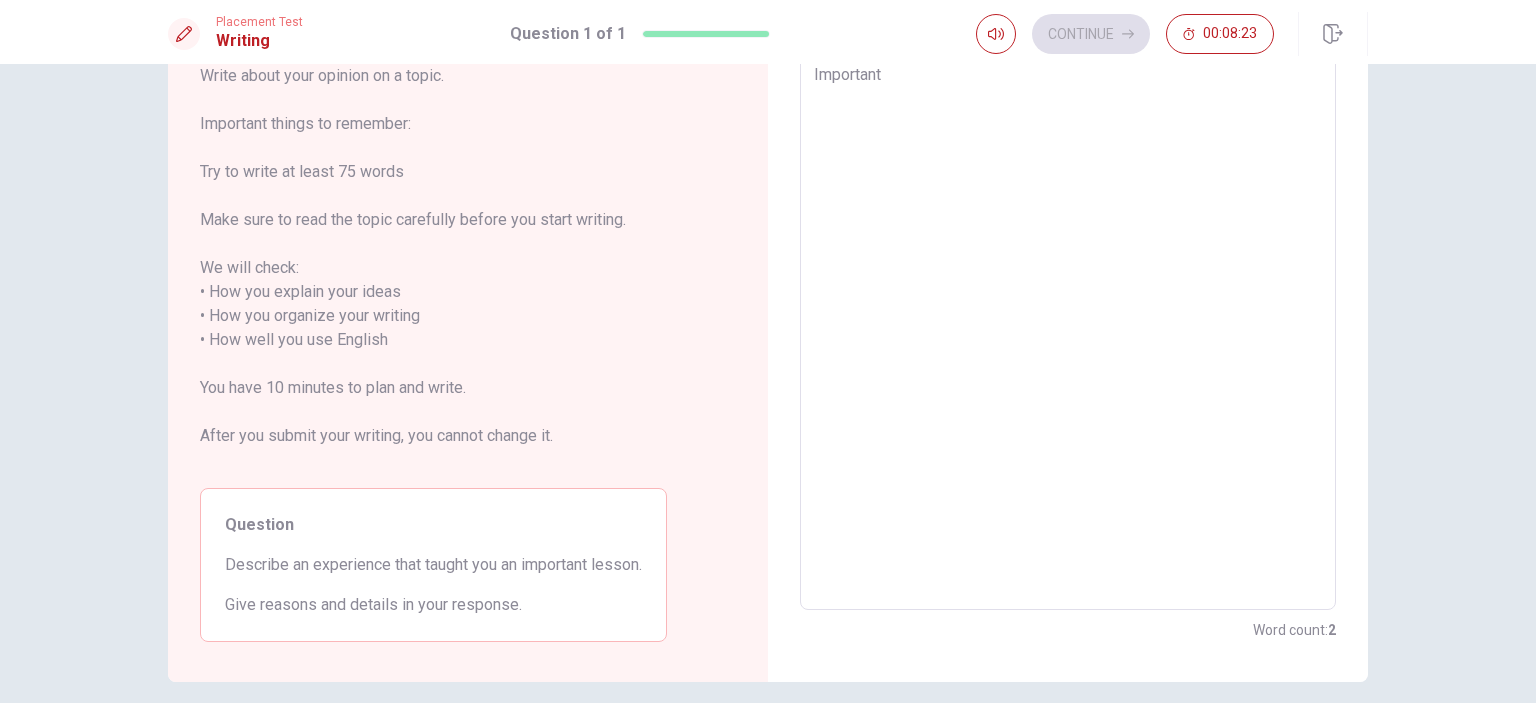type on "Important" 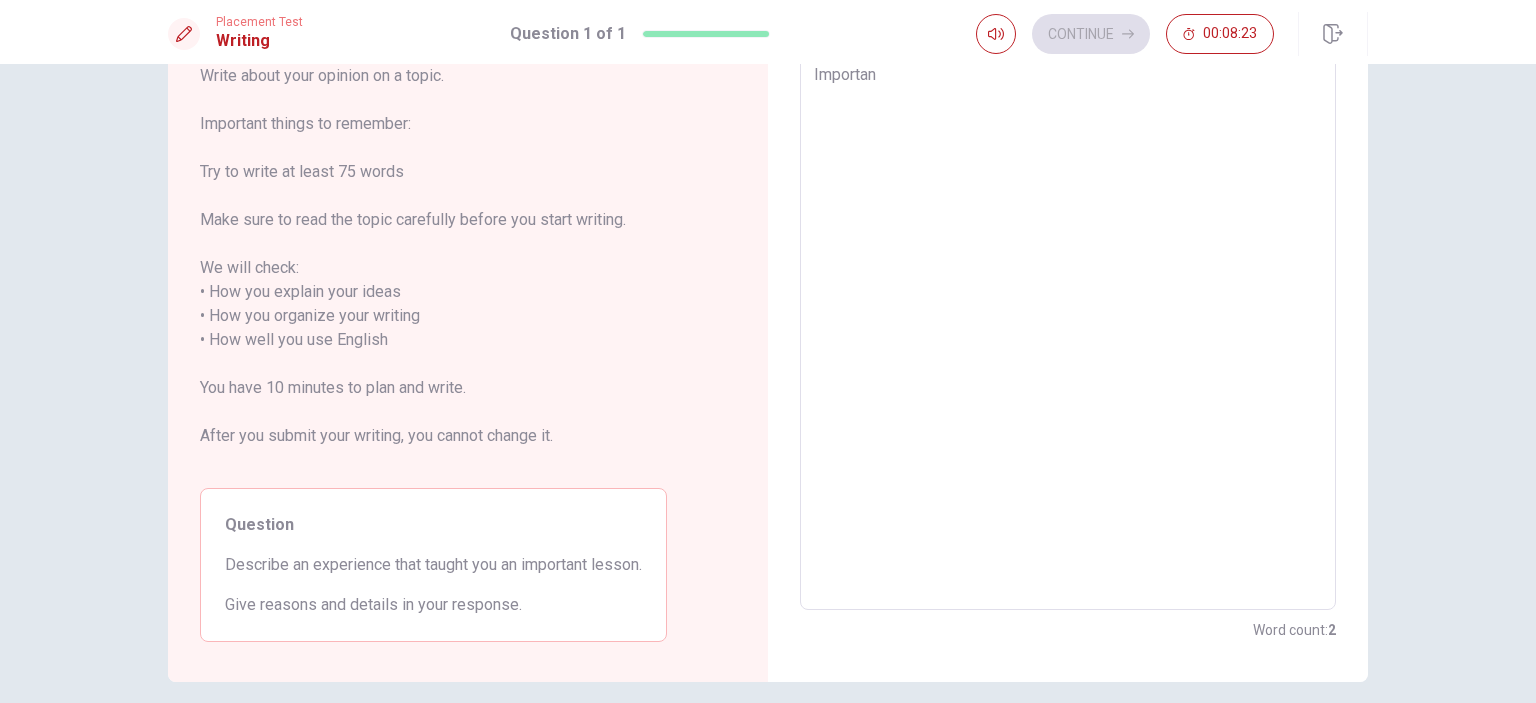type on "Importa" 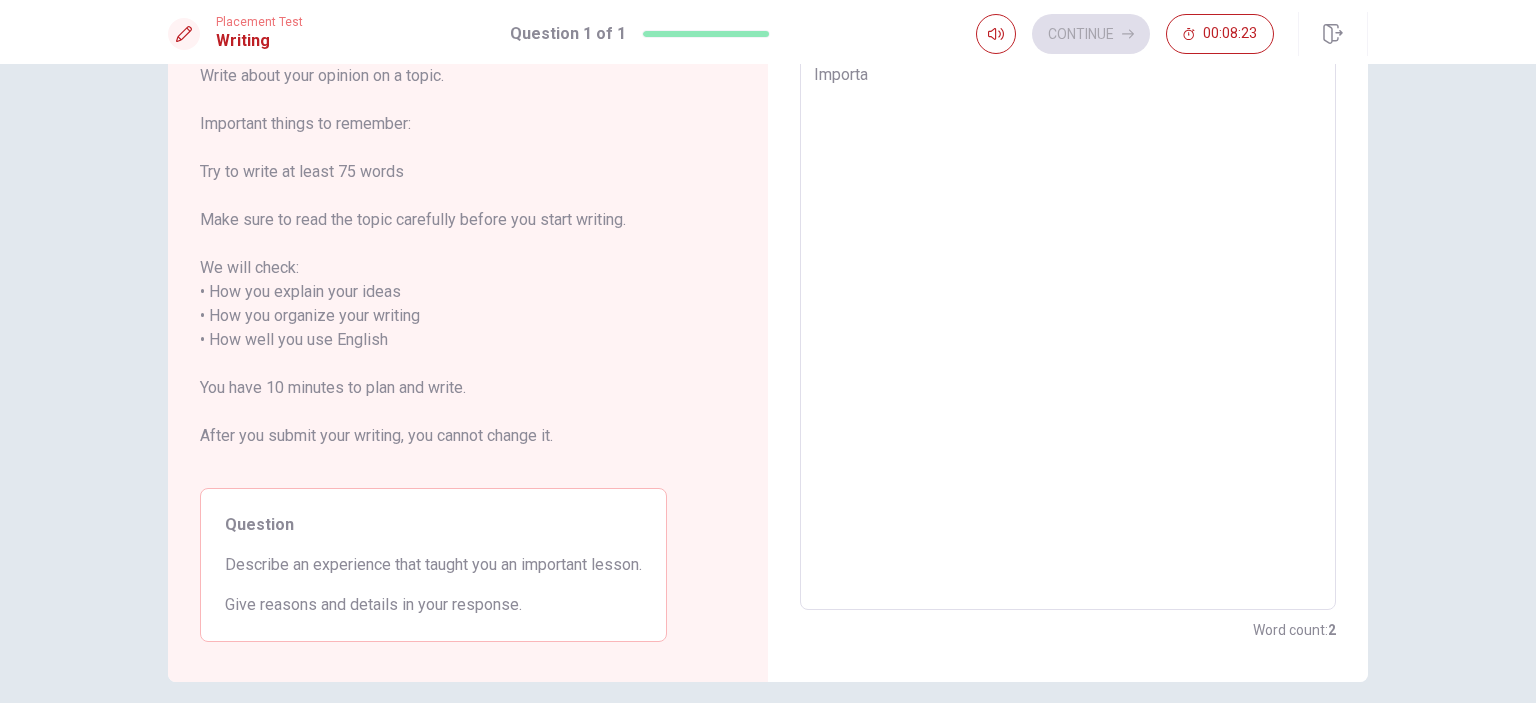 type on "Import" 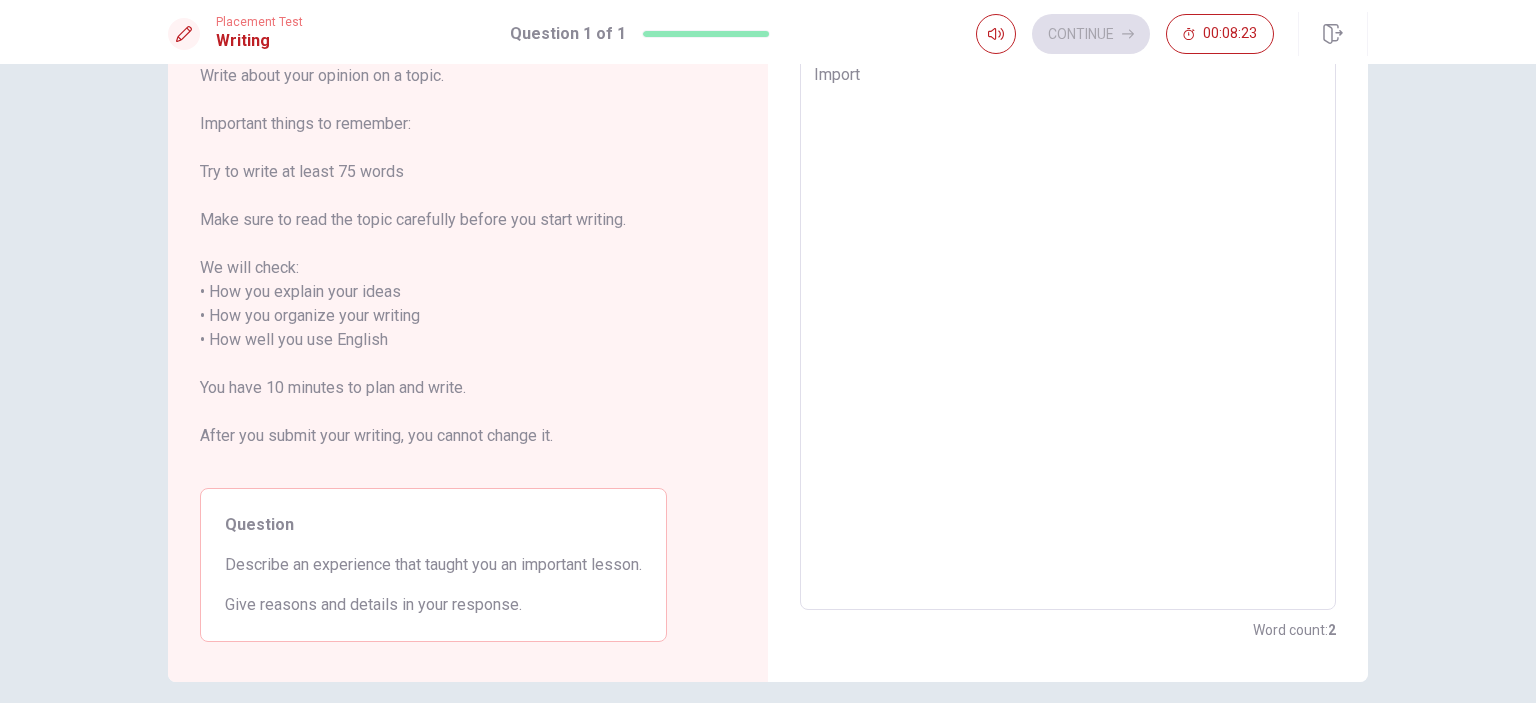 type on "x" 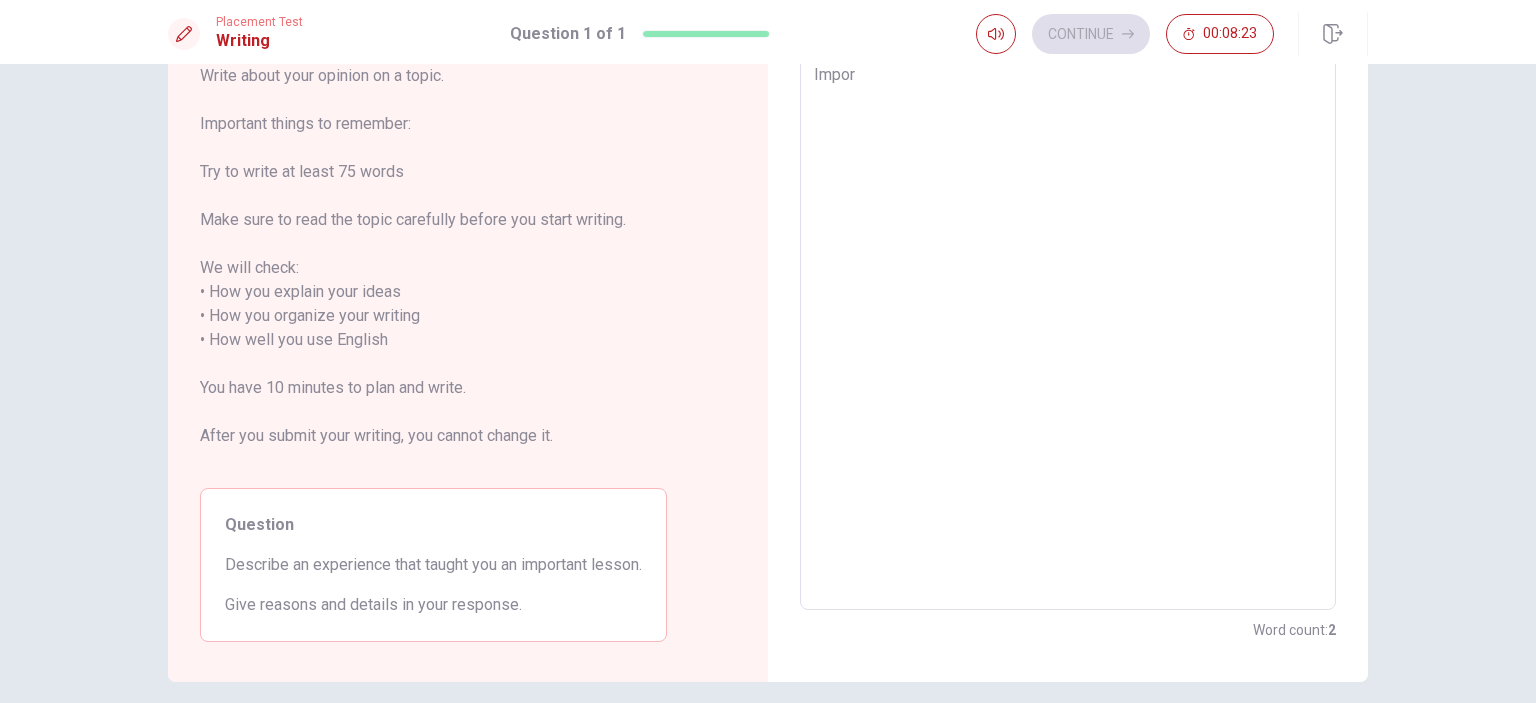 type on "x" 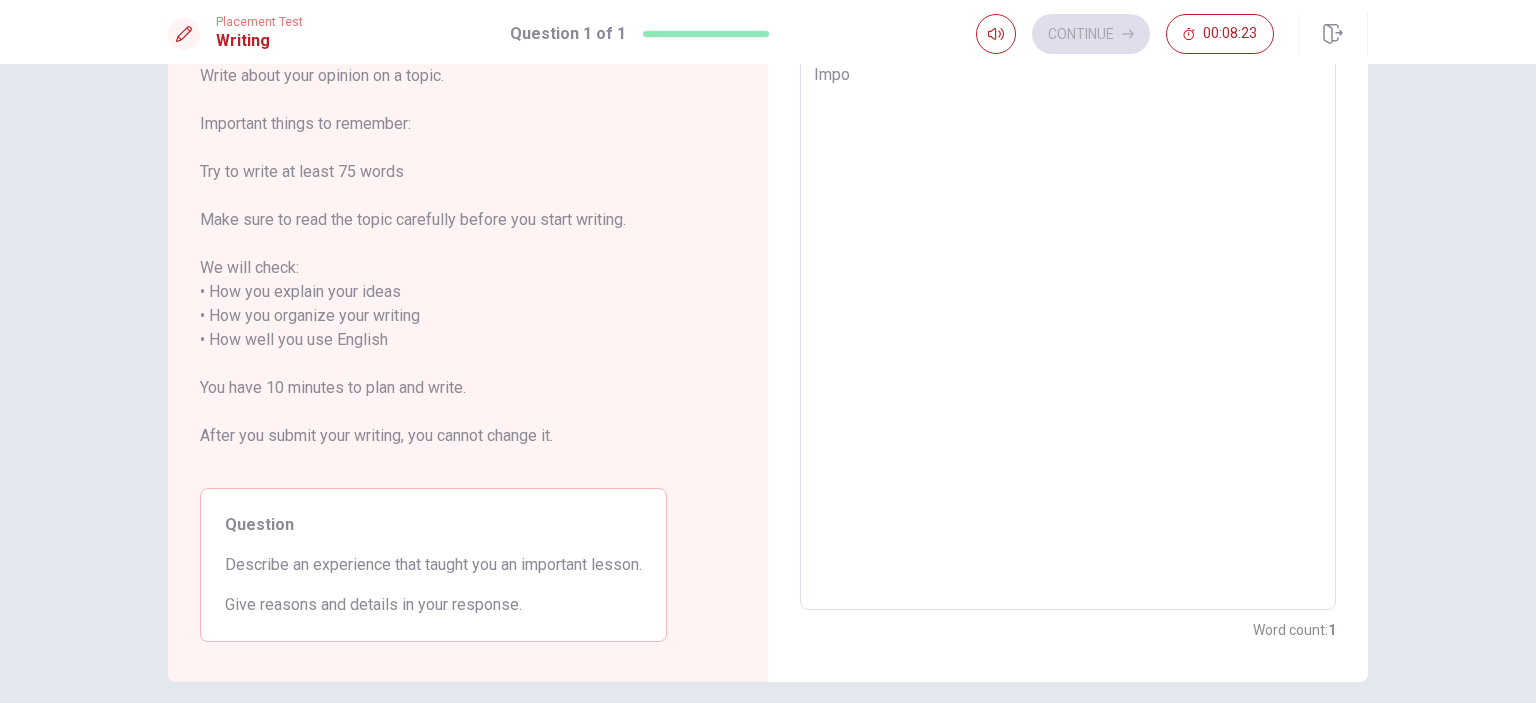type on "Imp" 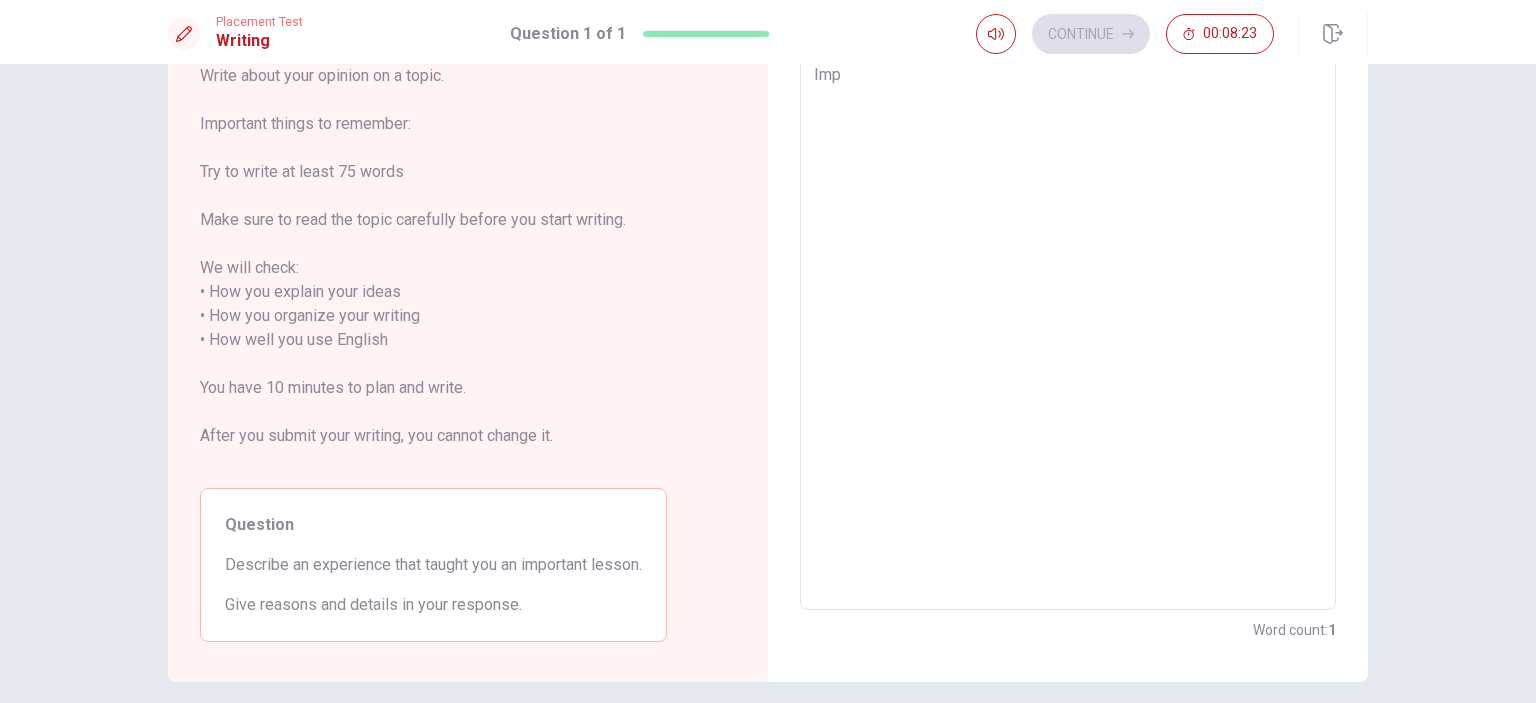type on "Im" 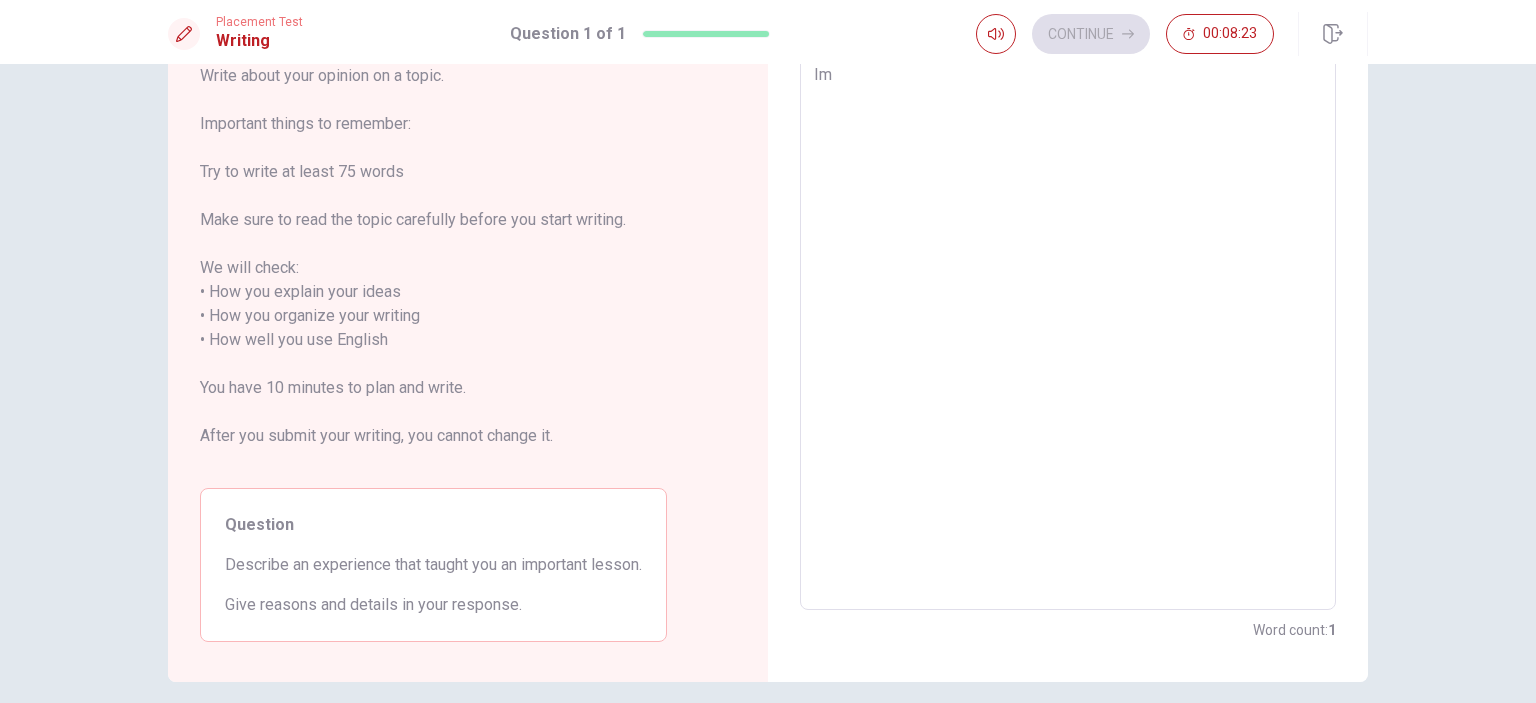 type on "x" 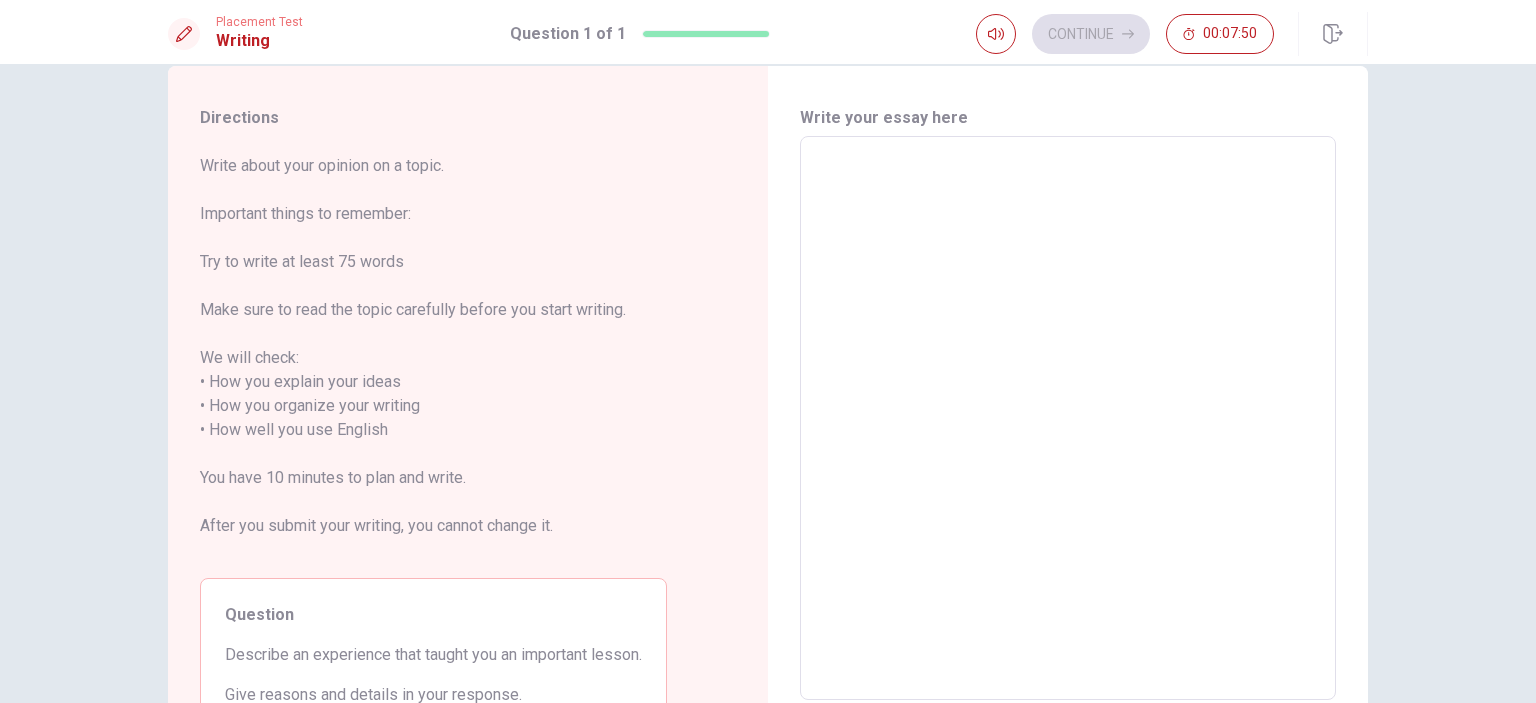 scroll, scrollTop: 0, scrollLeft: 0, axis: both 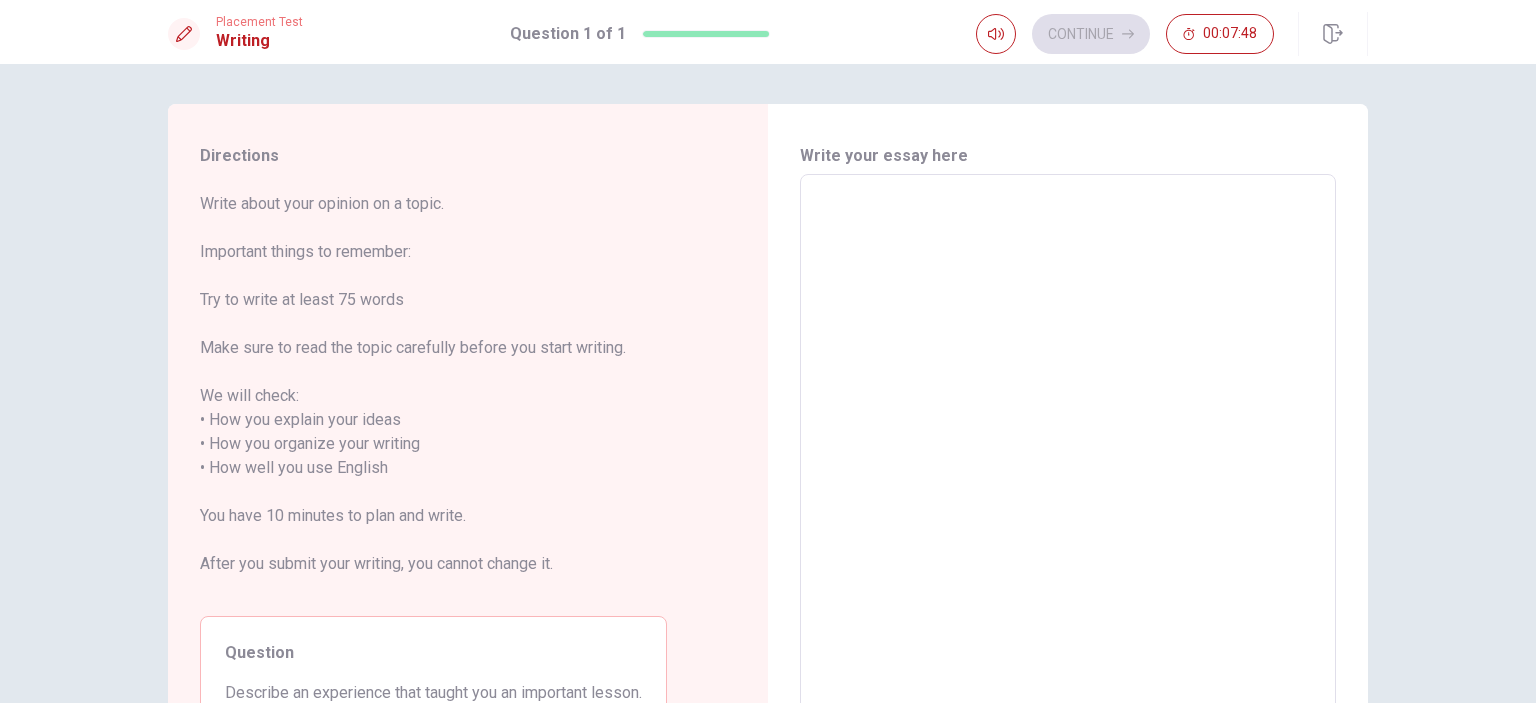 type on "L" 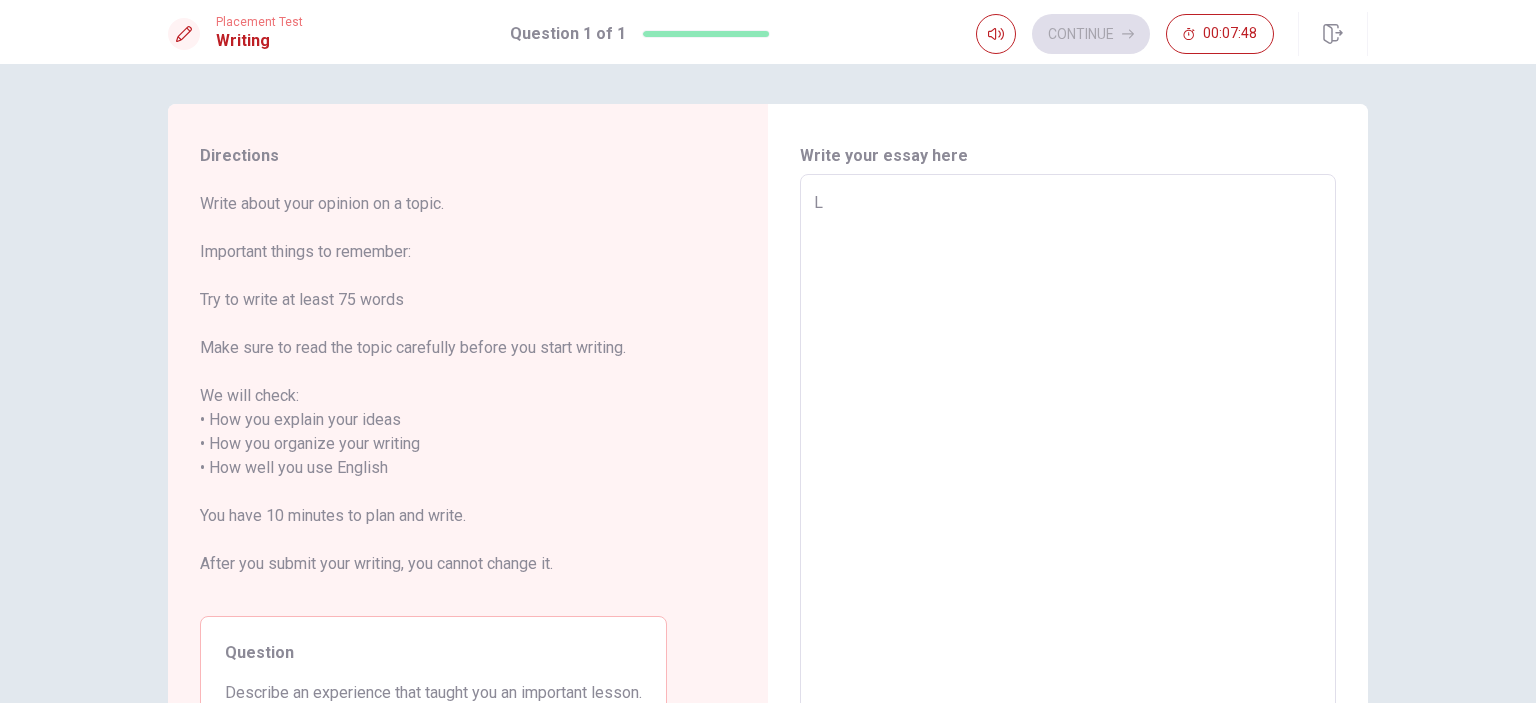 type on "x" 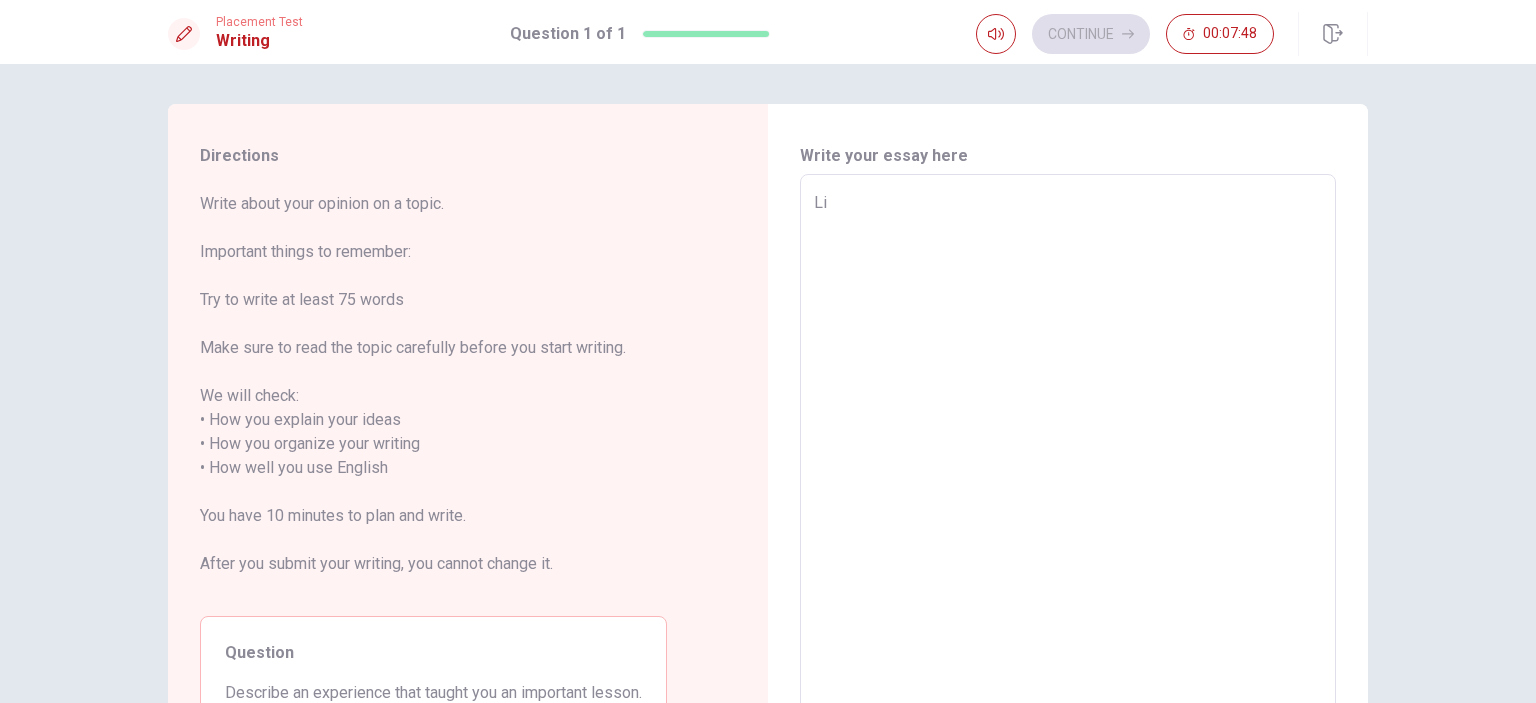 type on "x" 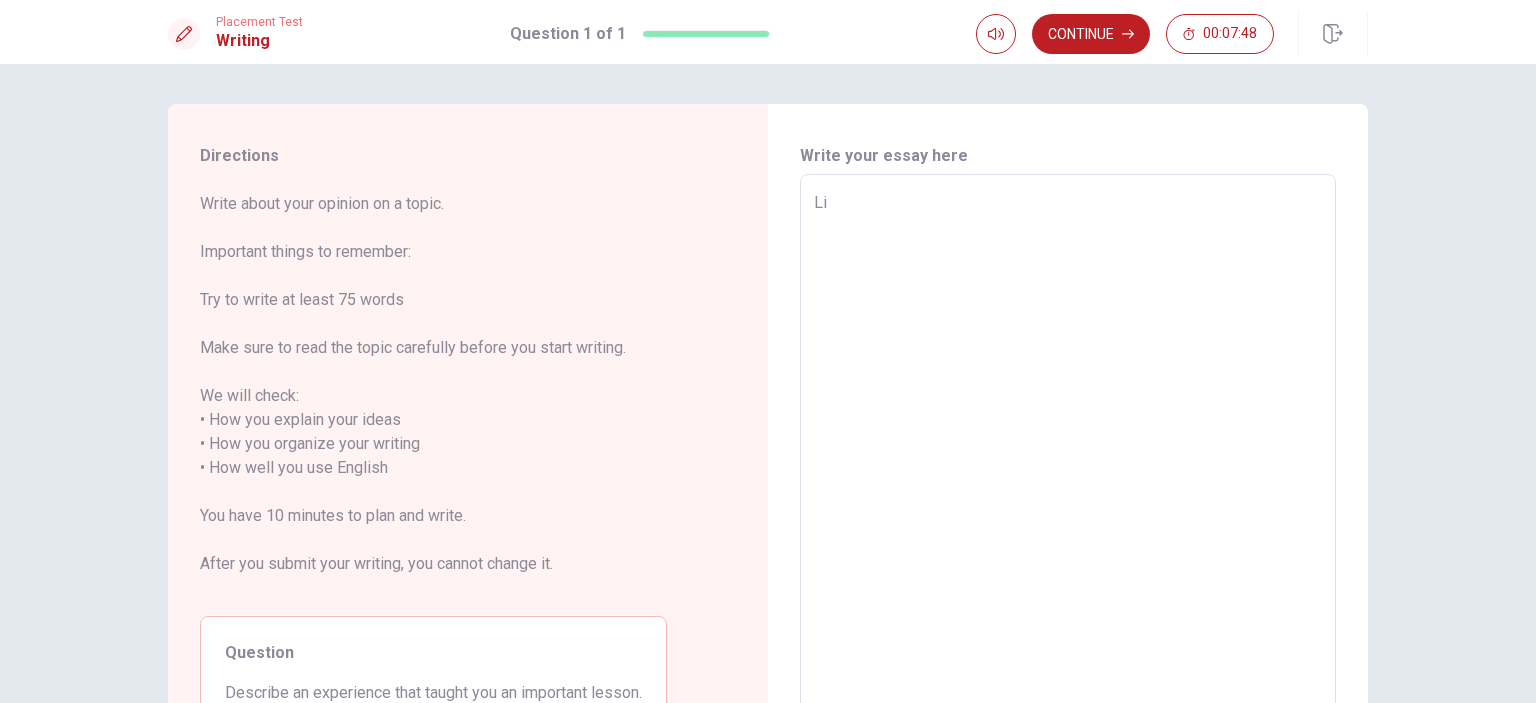 type on "Lig" 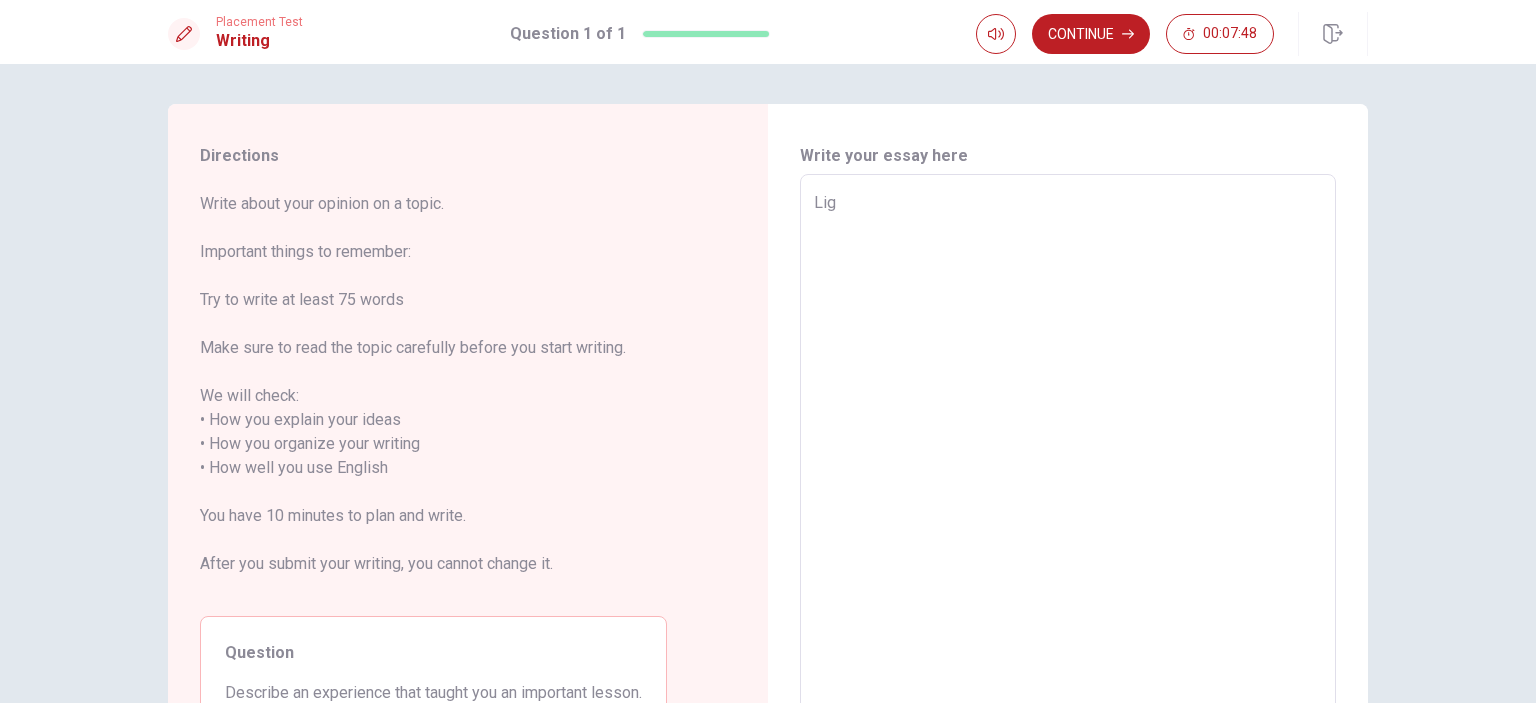type on "x" 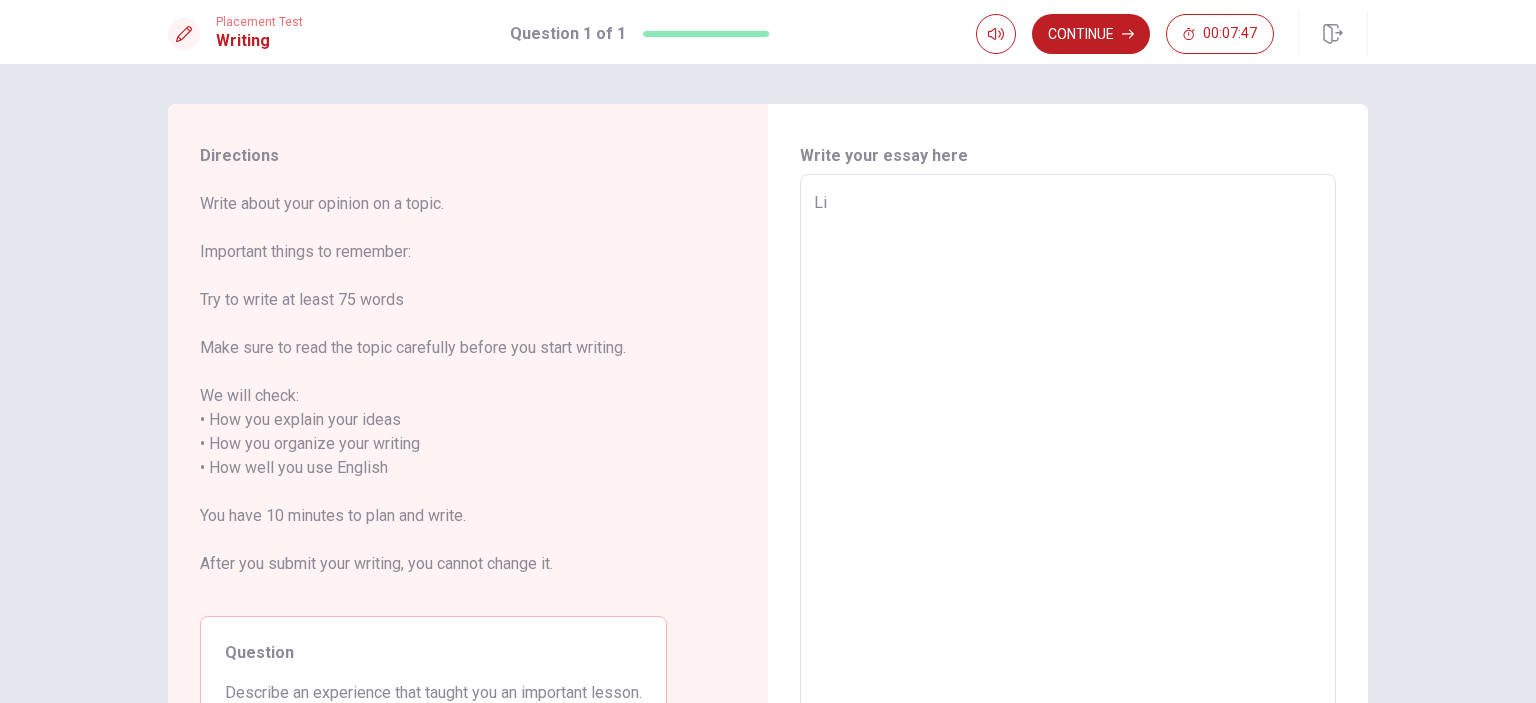 type on "x" 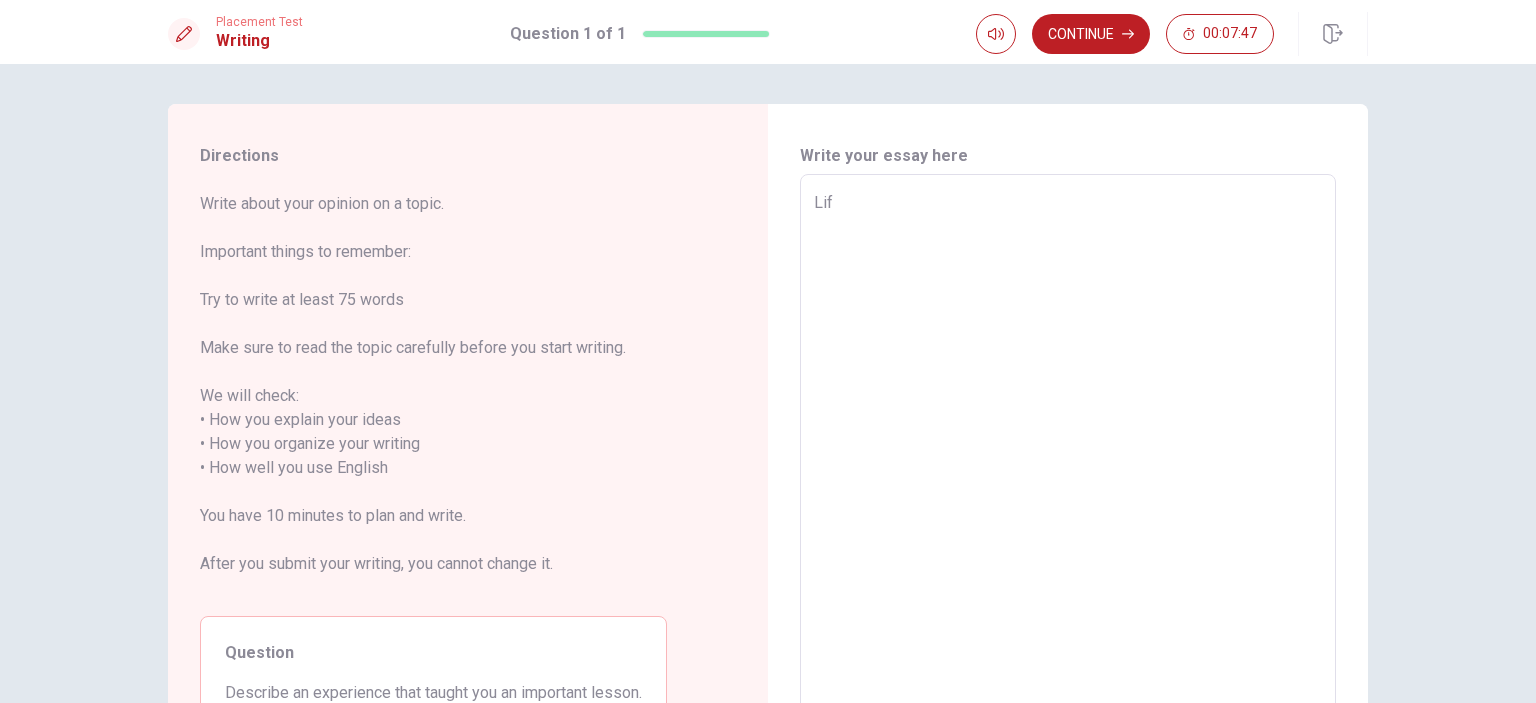 type on "Life" 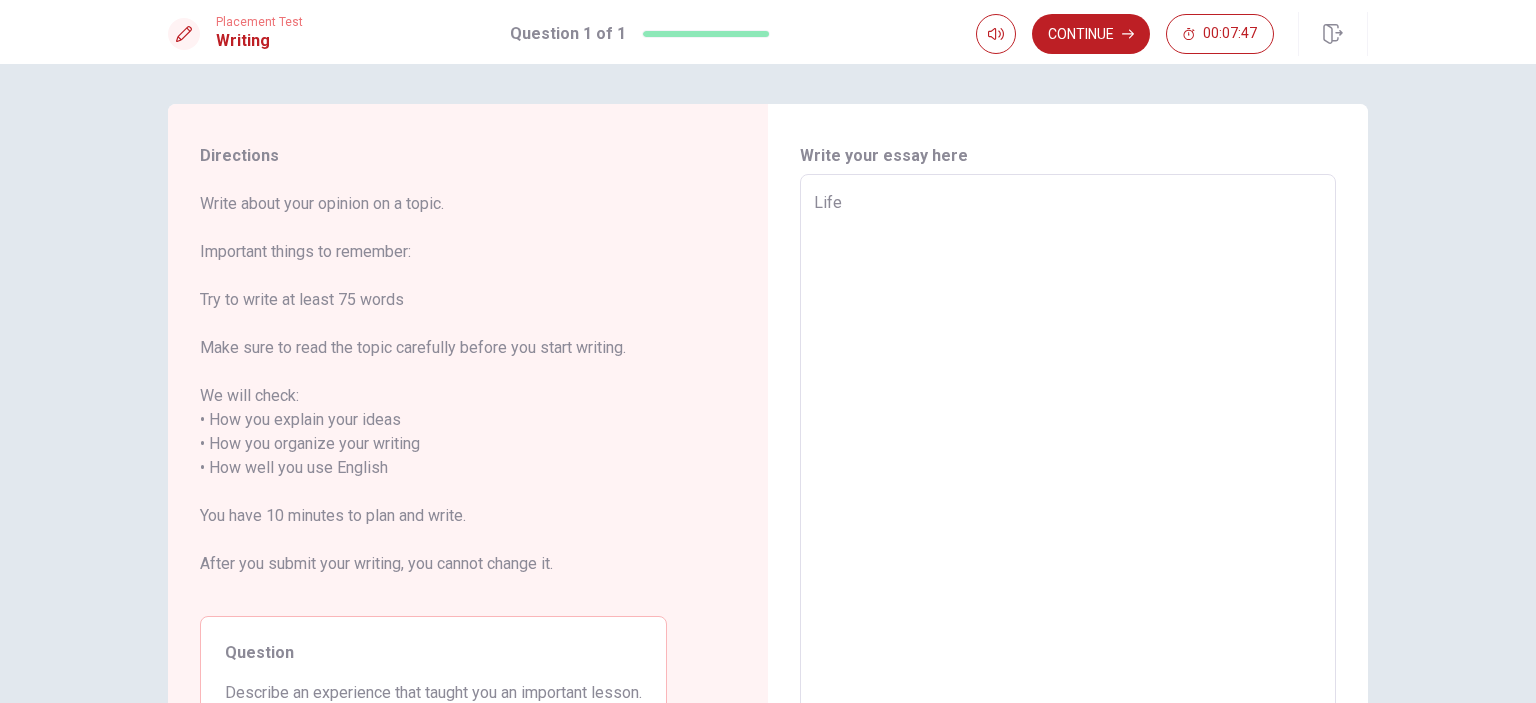 type on "x" 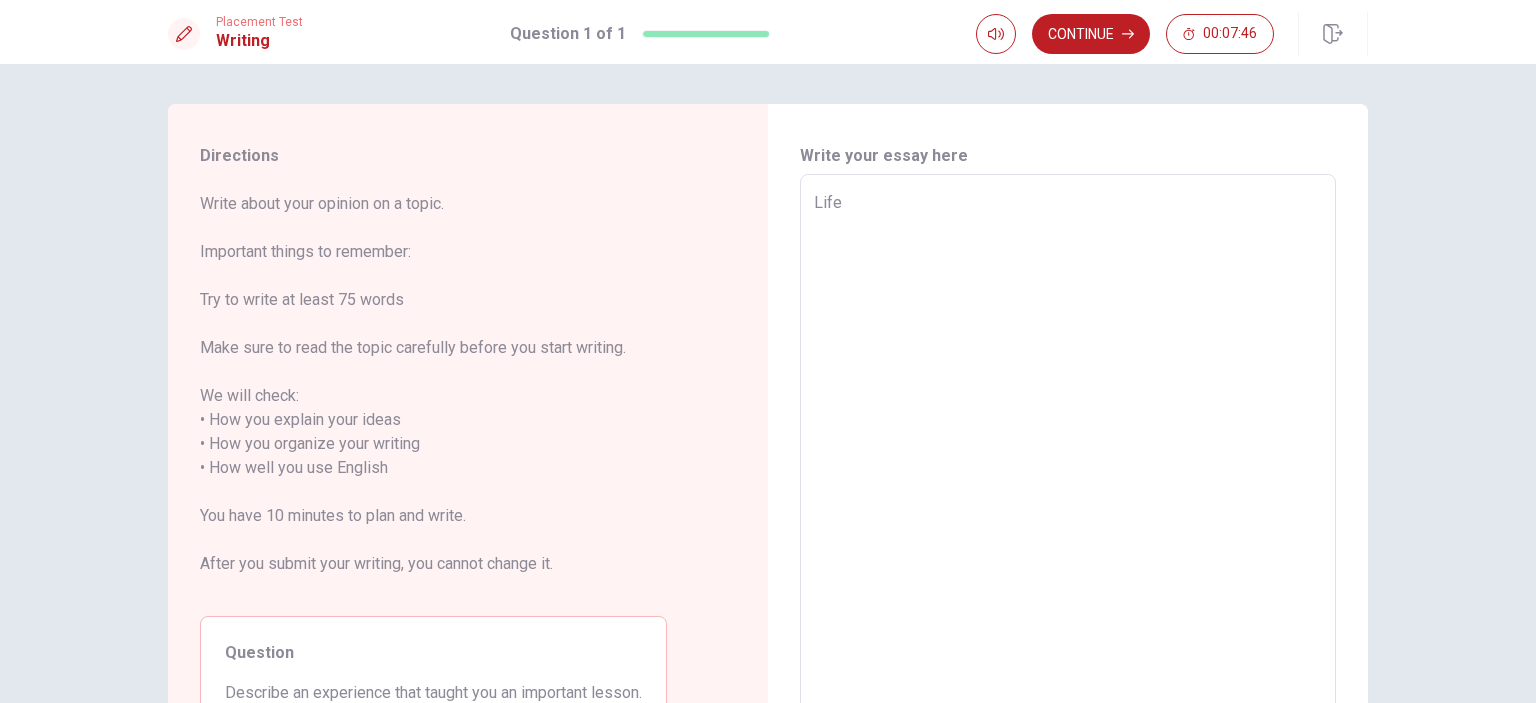type on "Life i" 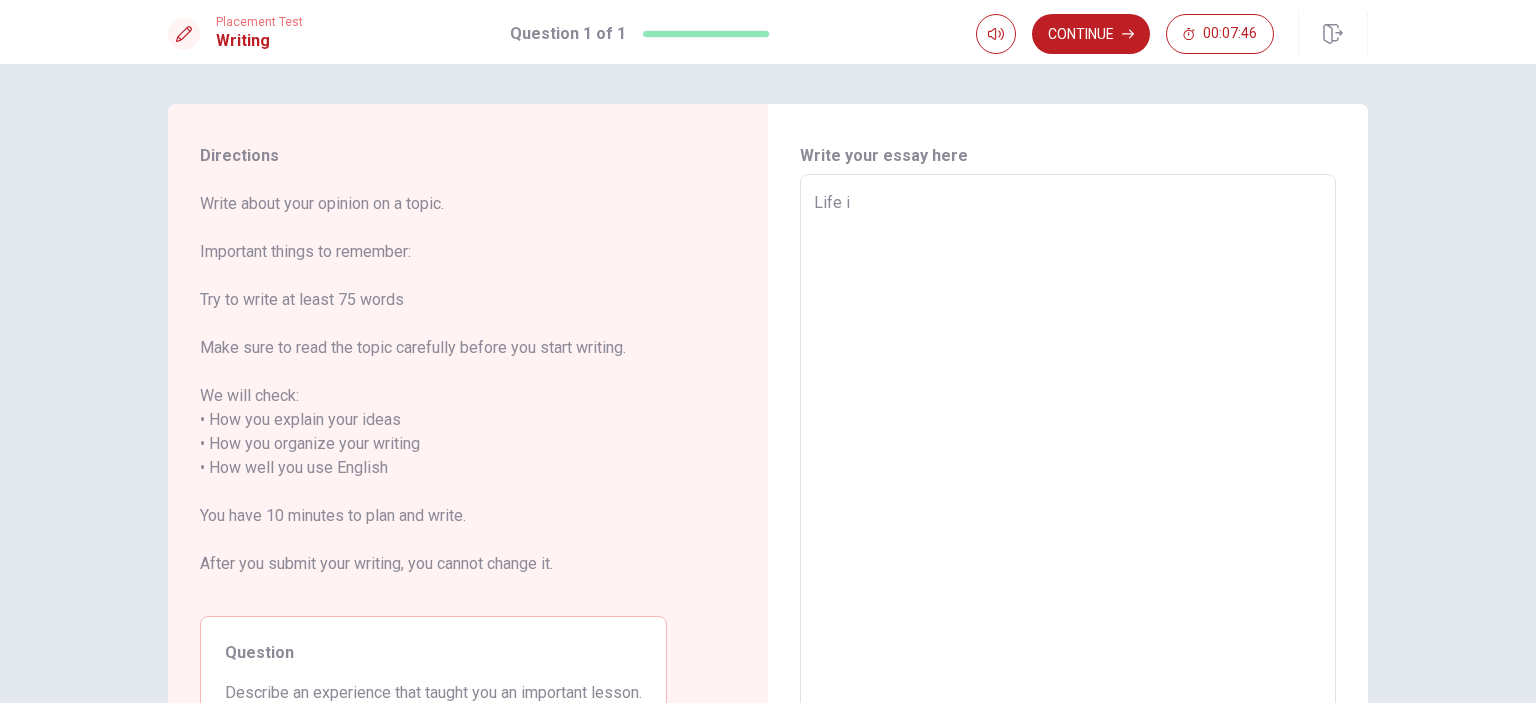 type on "x" 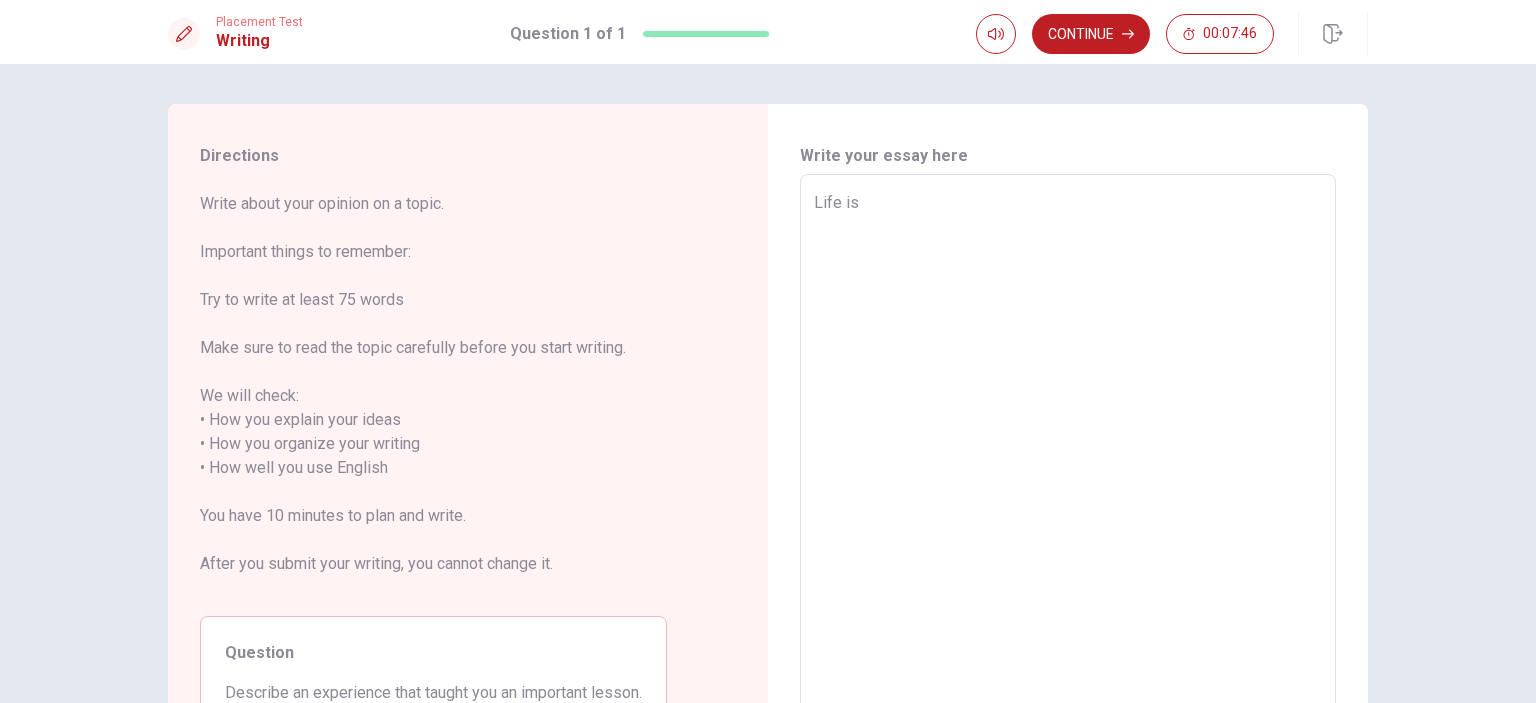 type on "x" 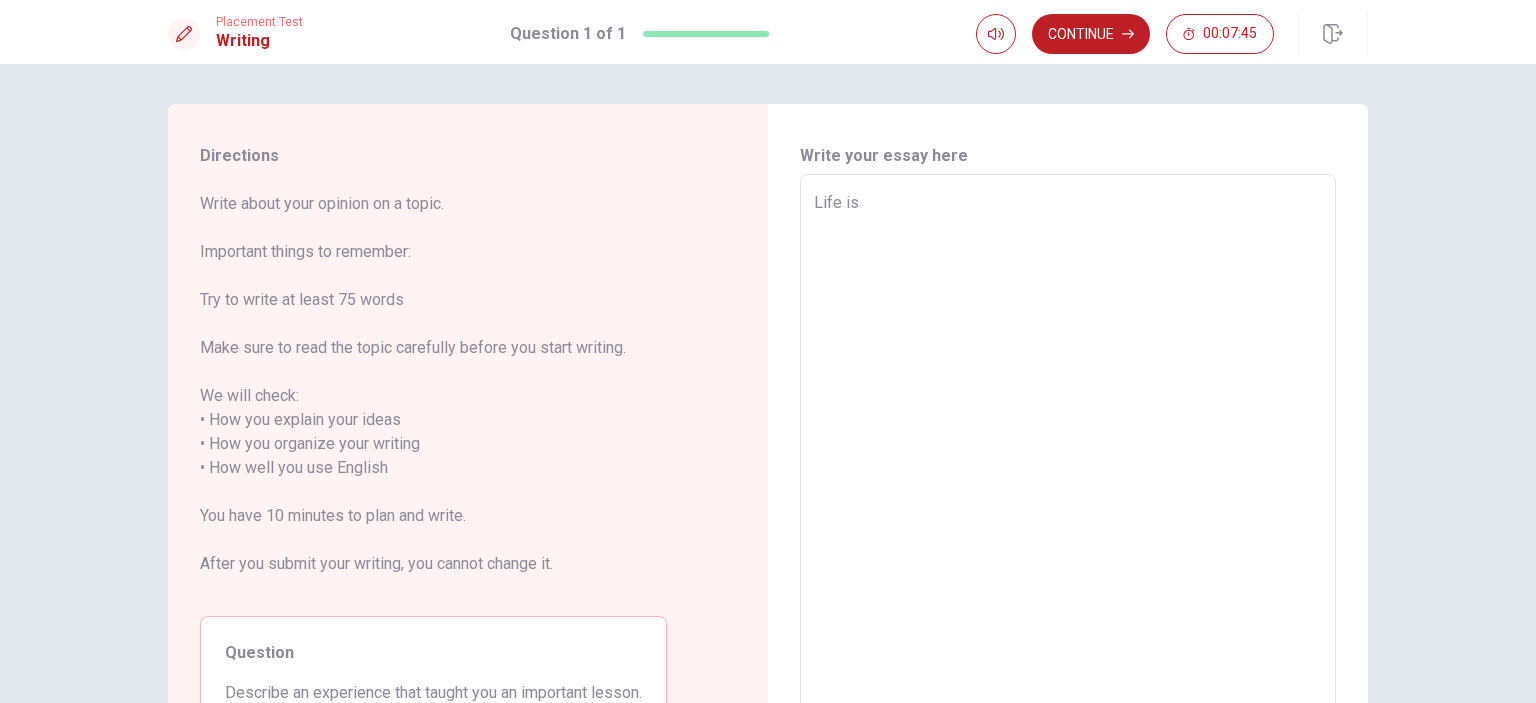 type on "Life is m" 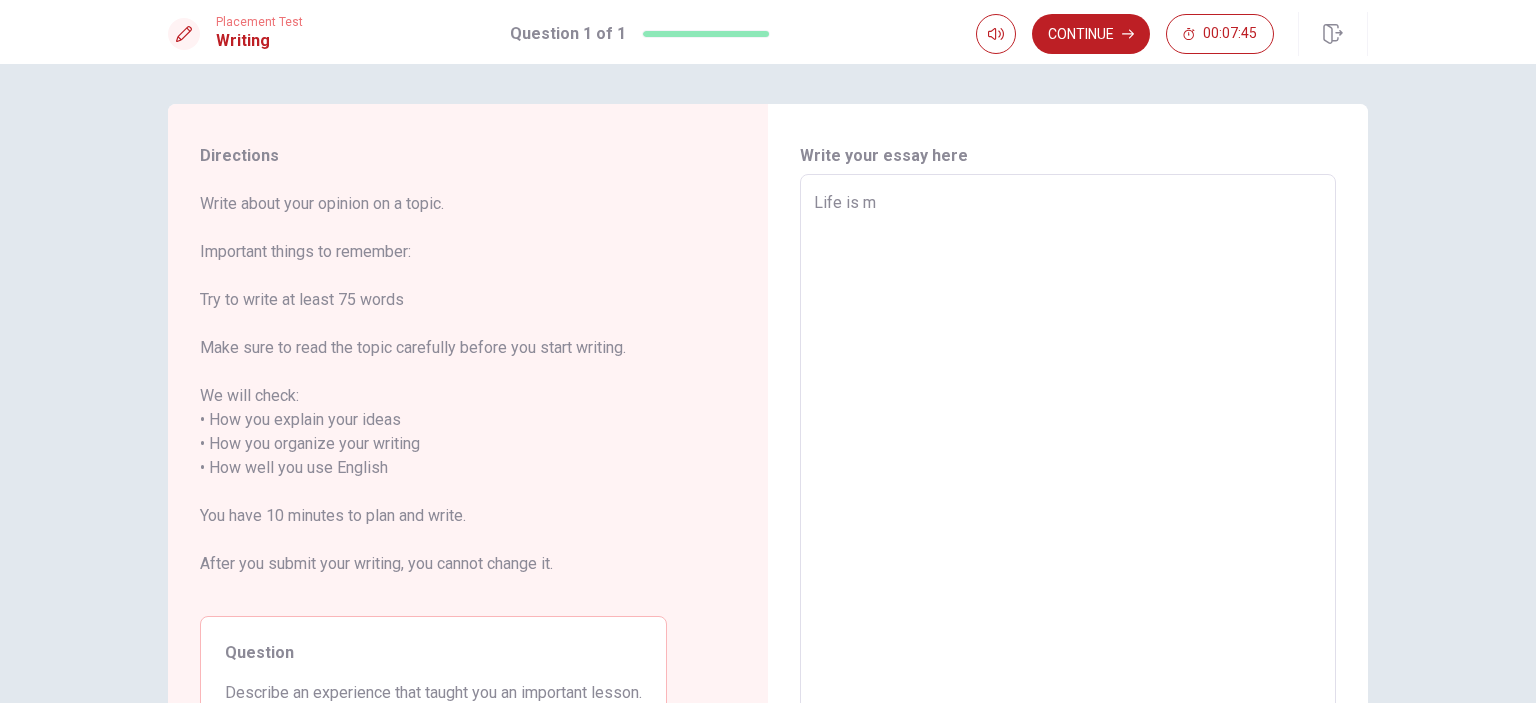 type on "x" 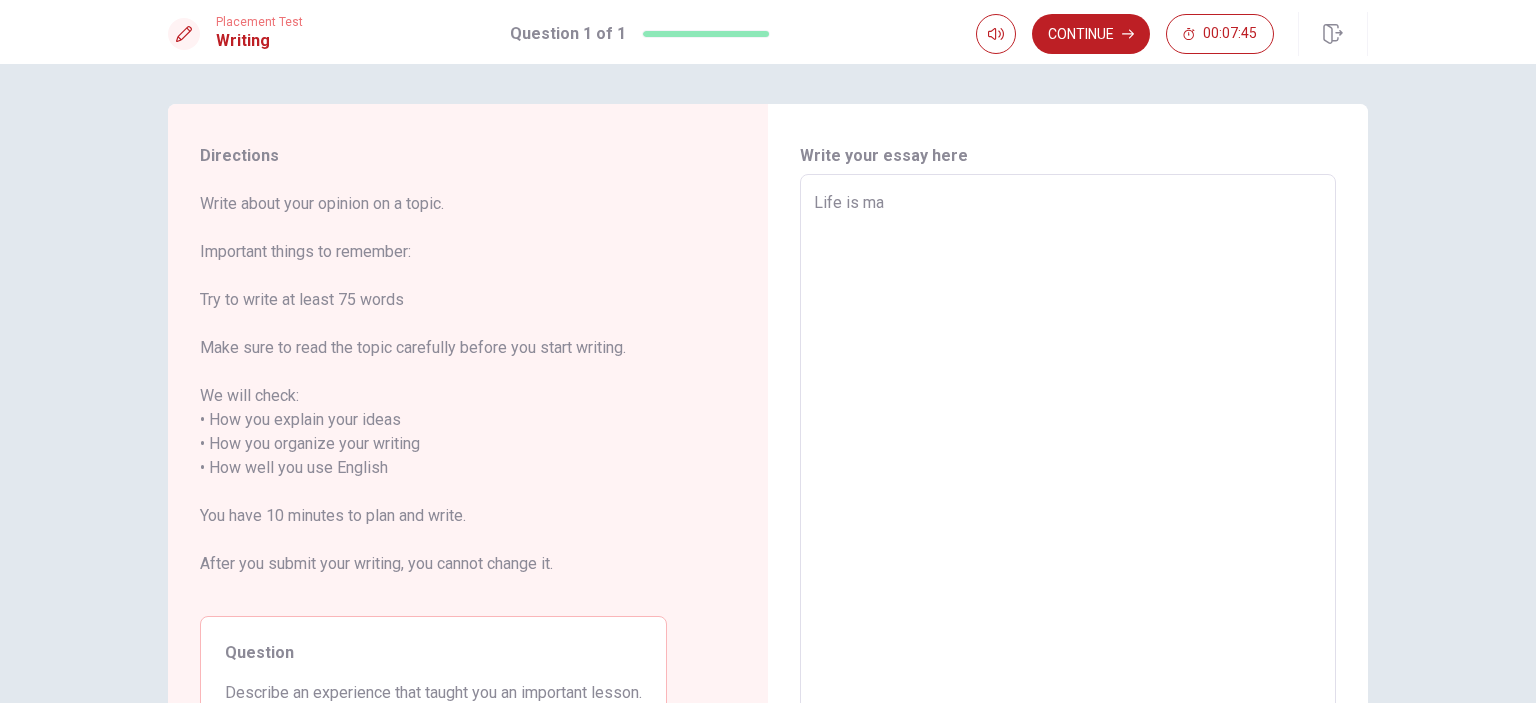 type on "x" 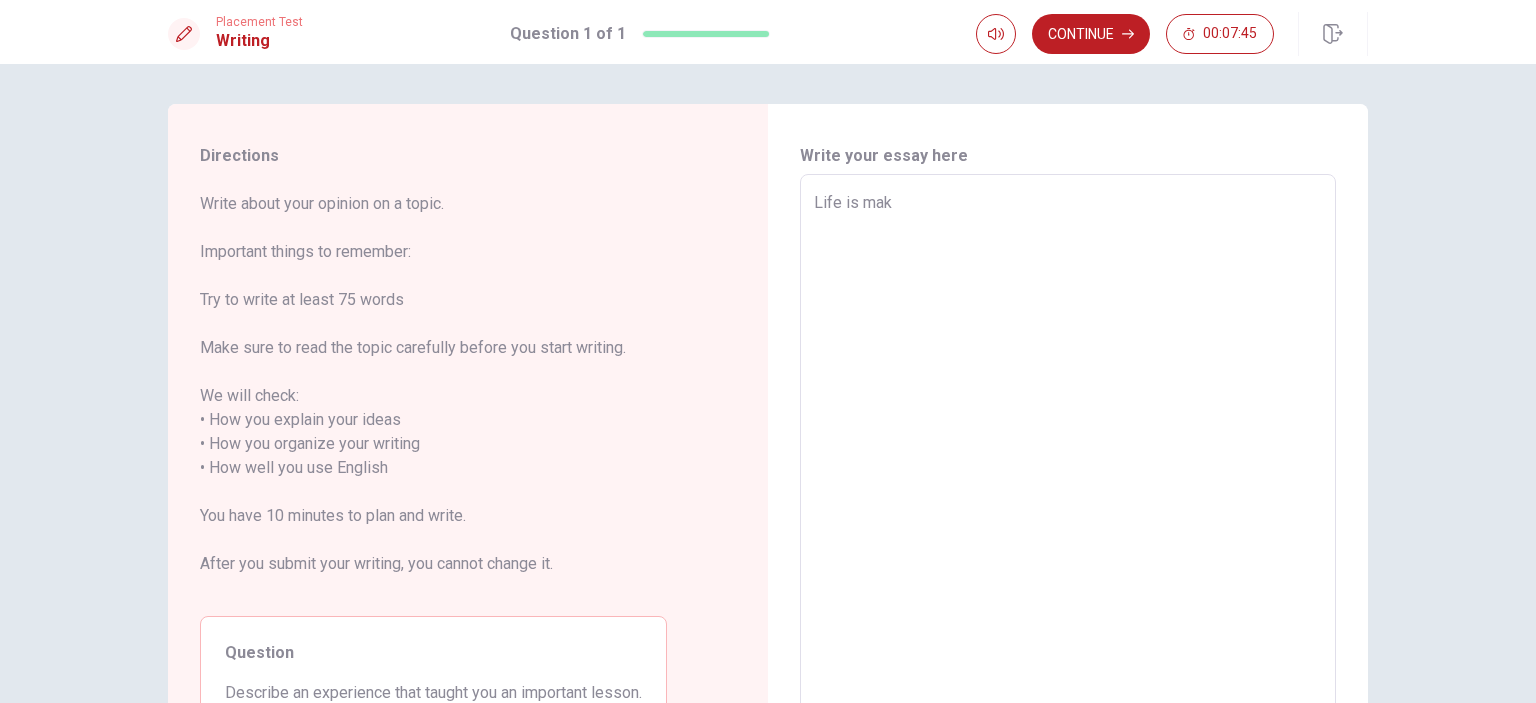 type on "x" 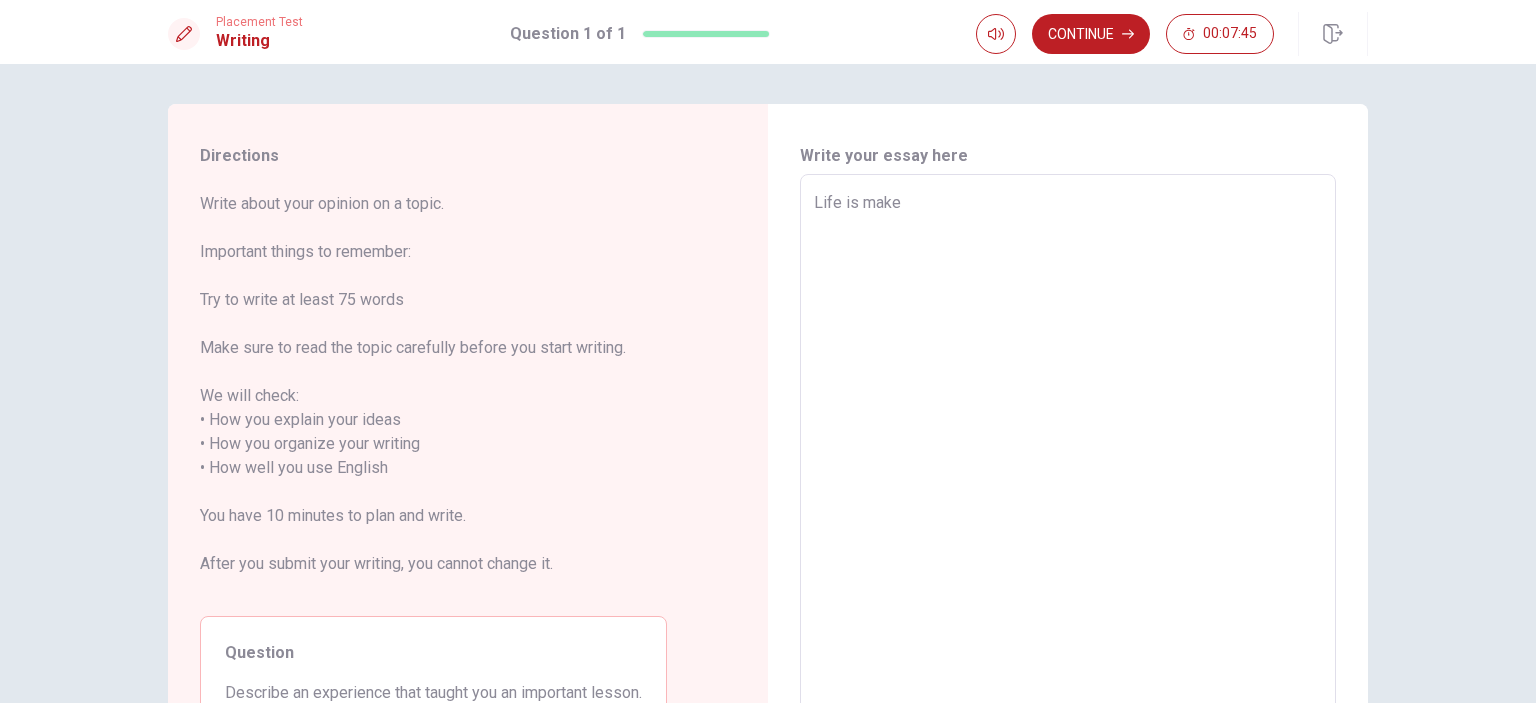 type on "x" 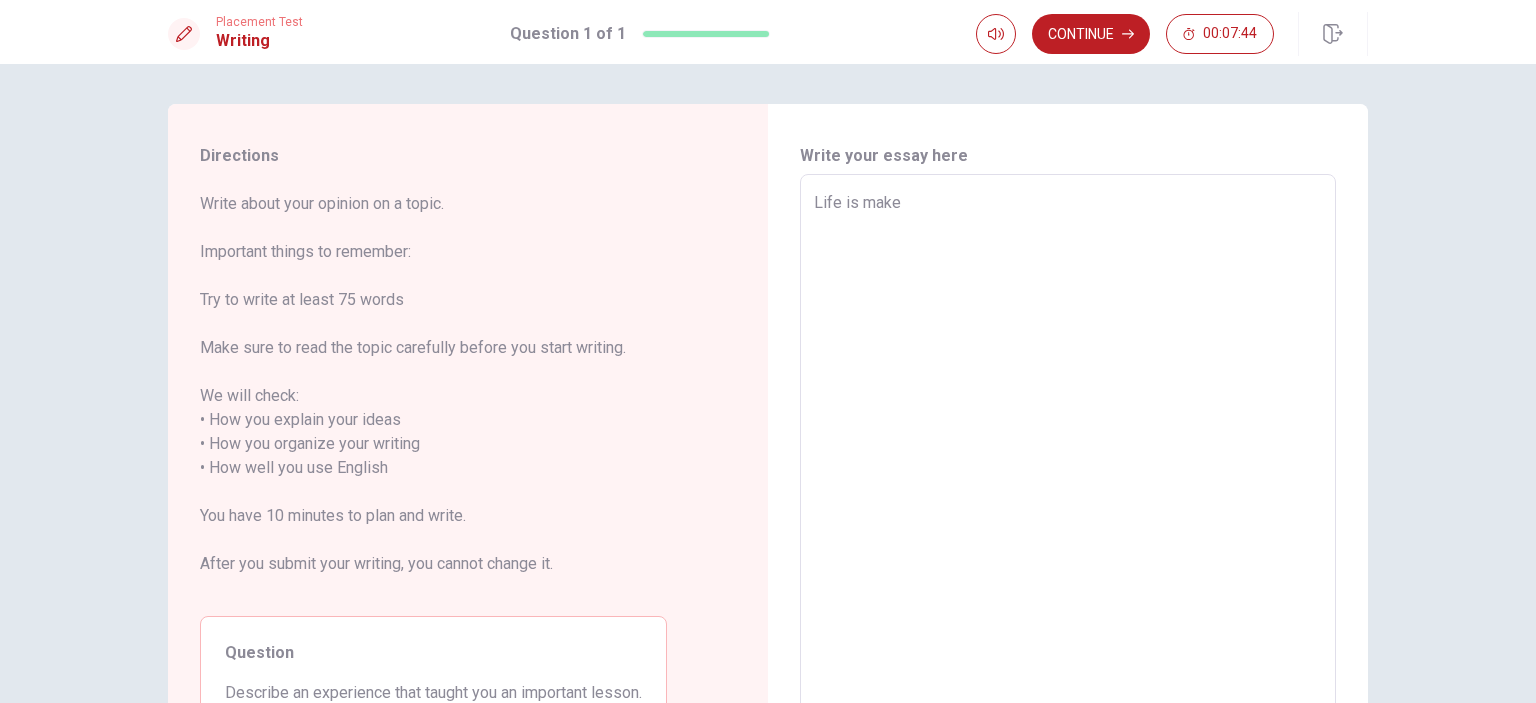type on "Life is makes" 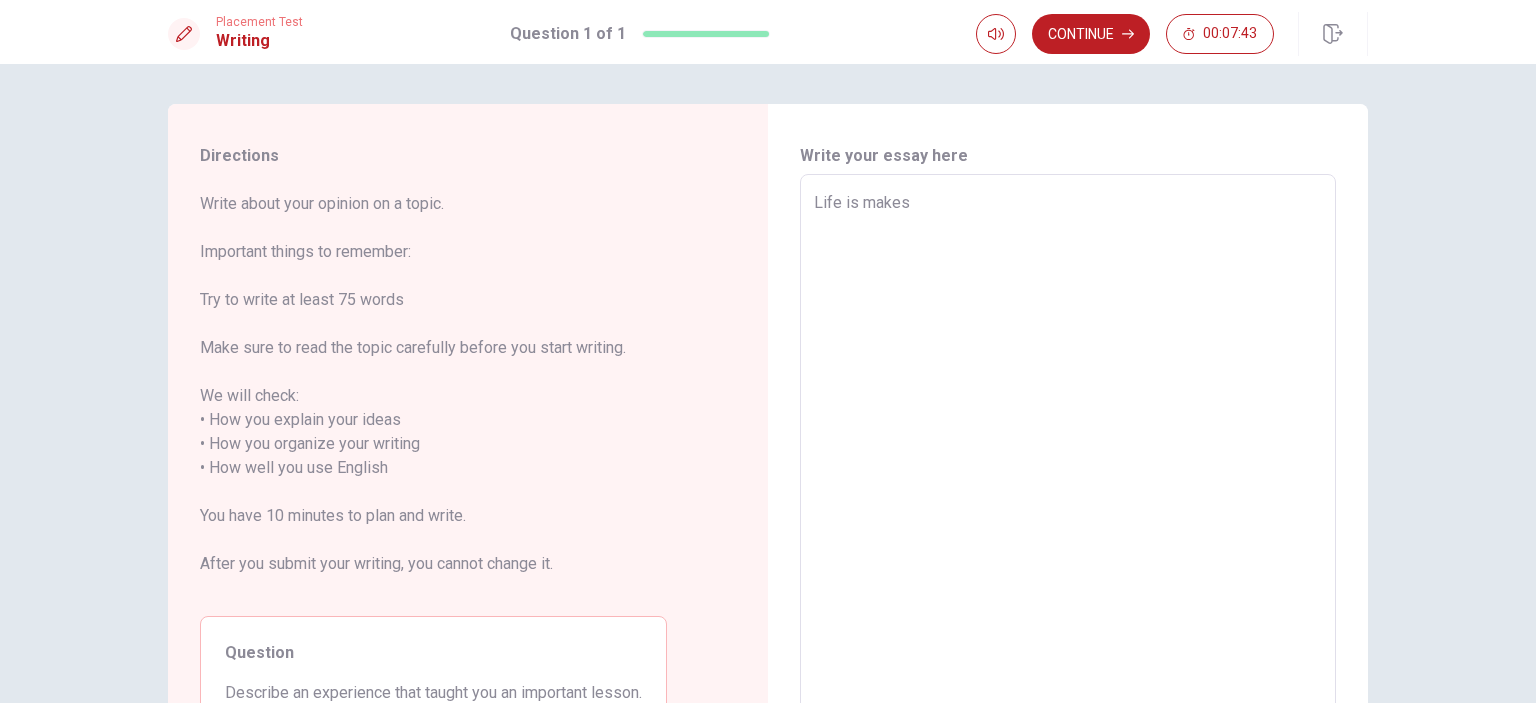 type on "x" 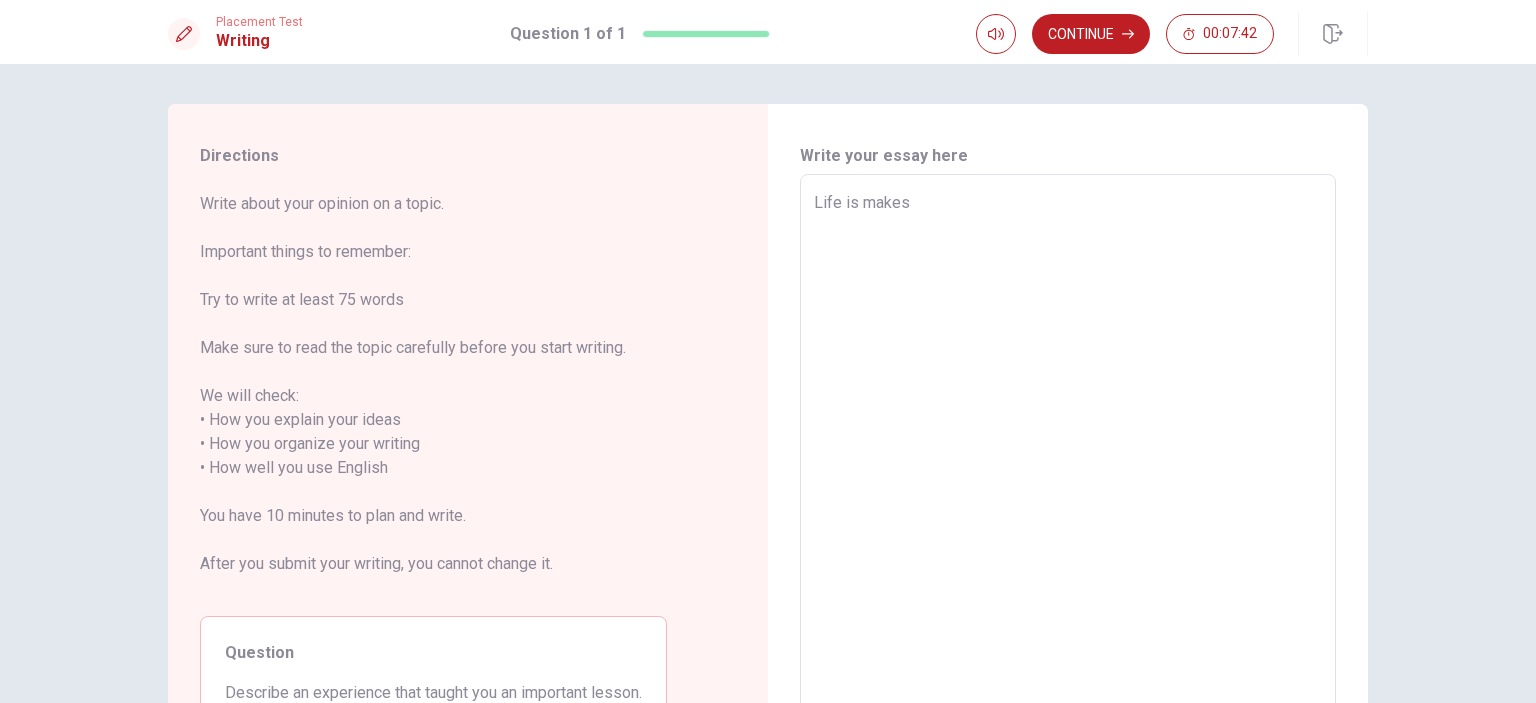 type on "Life is make" 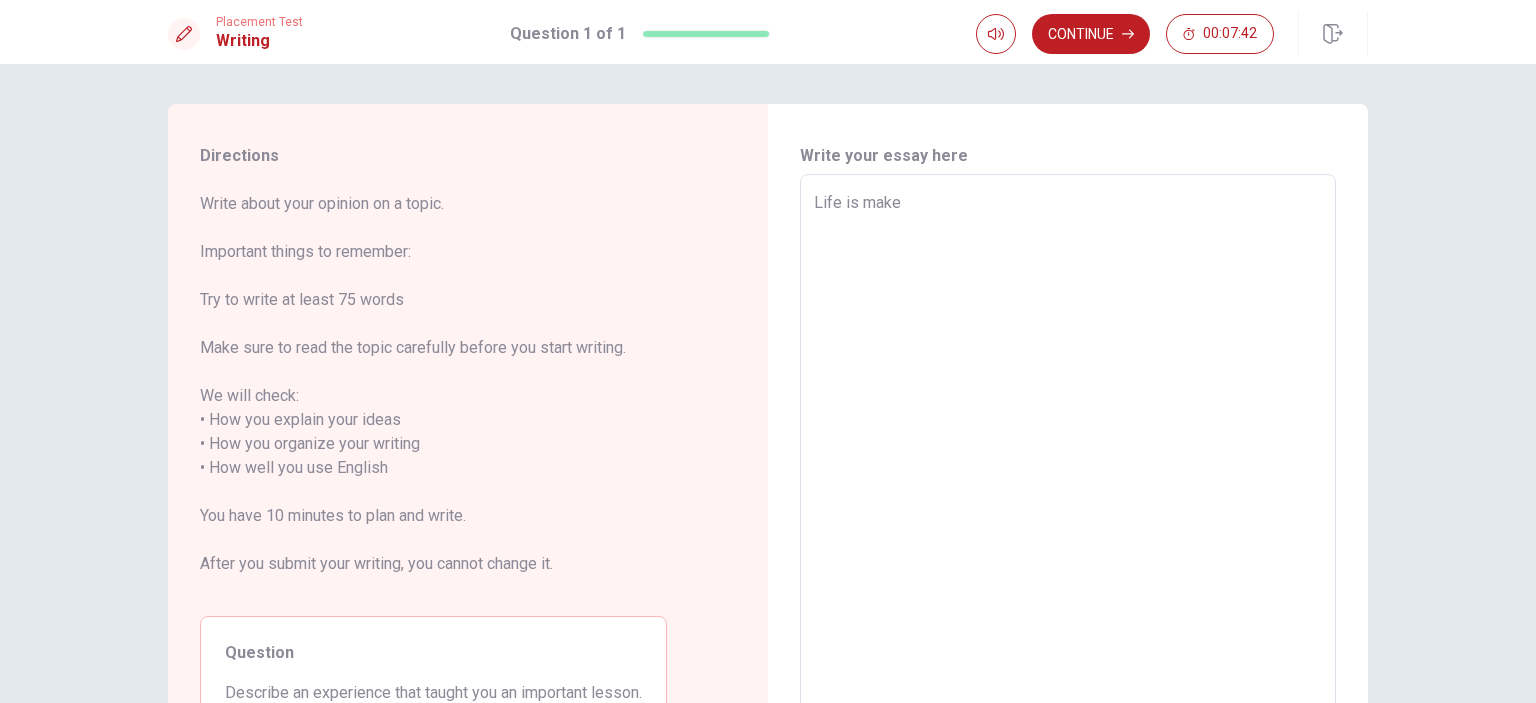 type on "x" 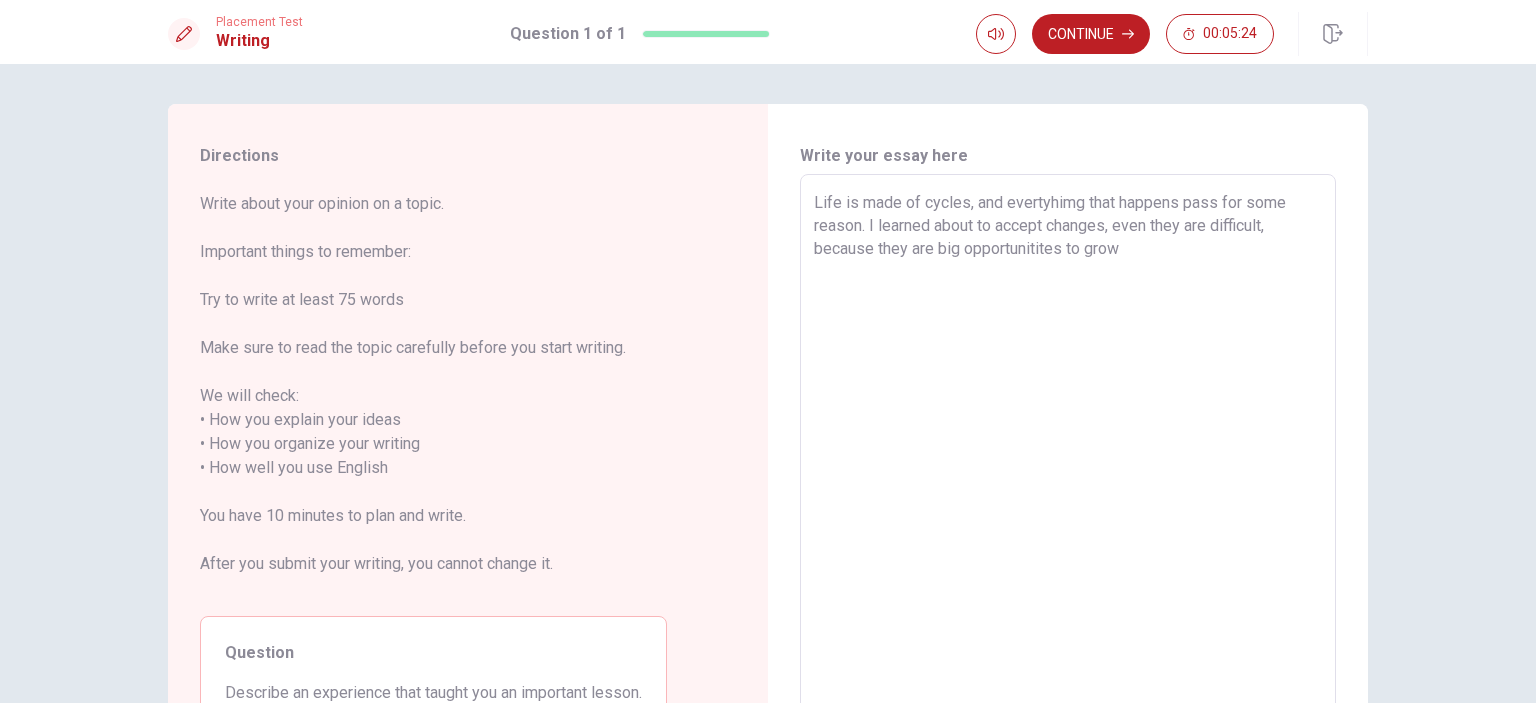 drag, startPoint x: 1193, startPoint y: 401, endPoint x: 1173, endPoint y: 399, distance: 20.09975 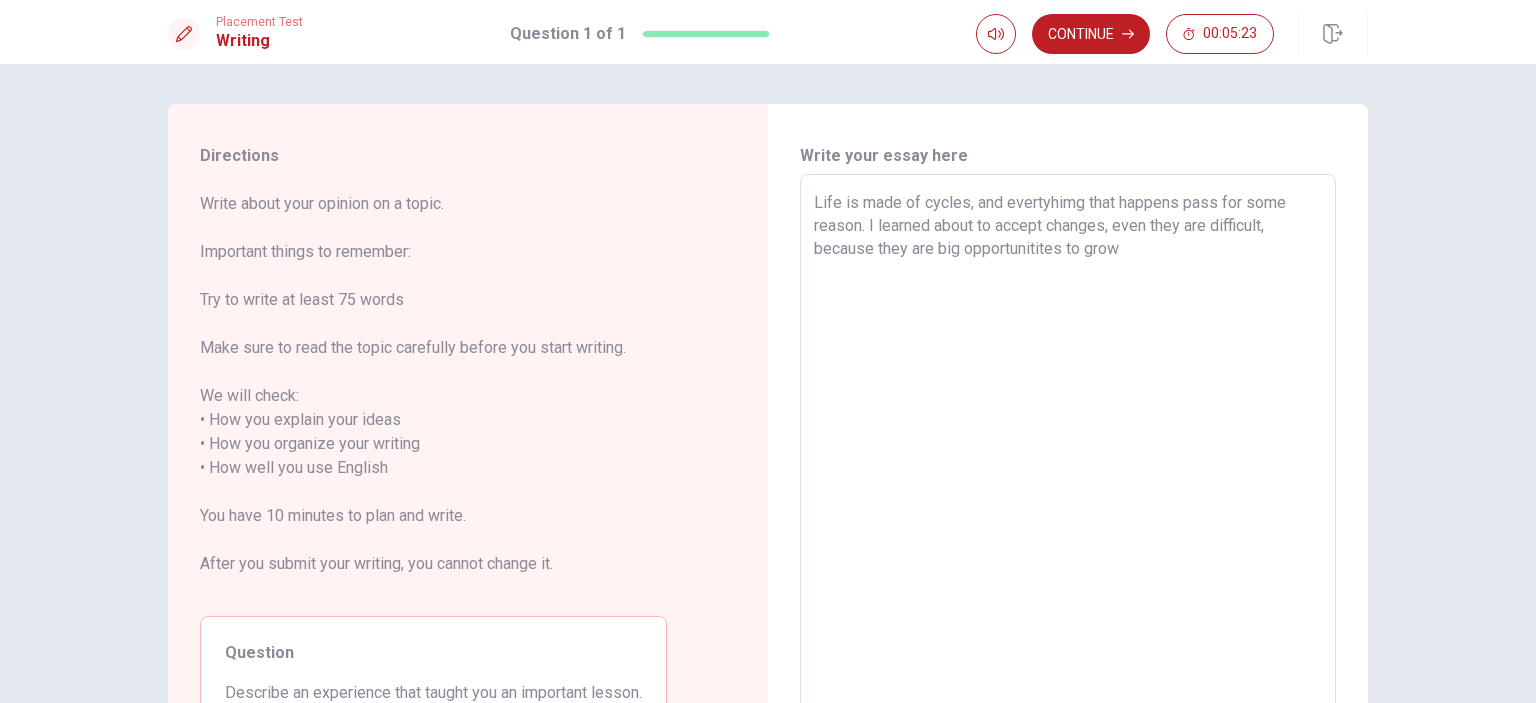 drag, startPoint x: 1023, startPoint y: 337, endPoint x: 980, endPoint y: 327, distance: 44.14748 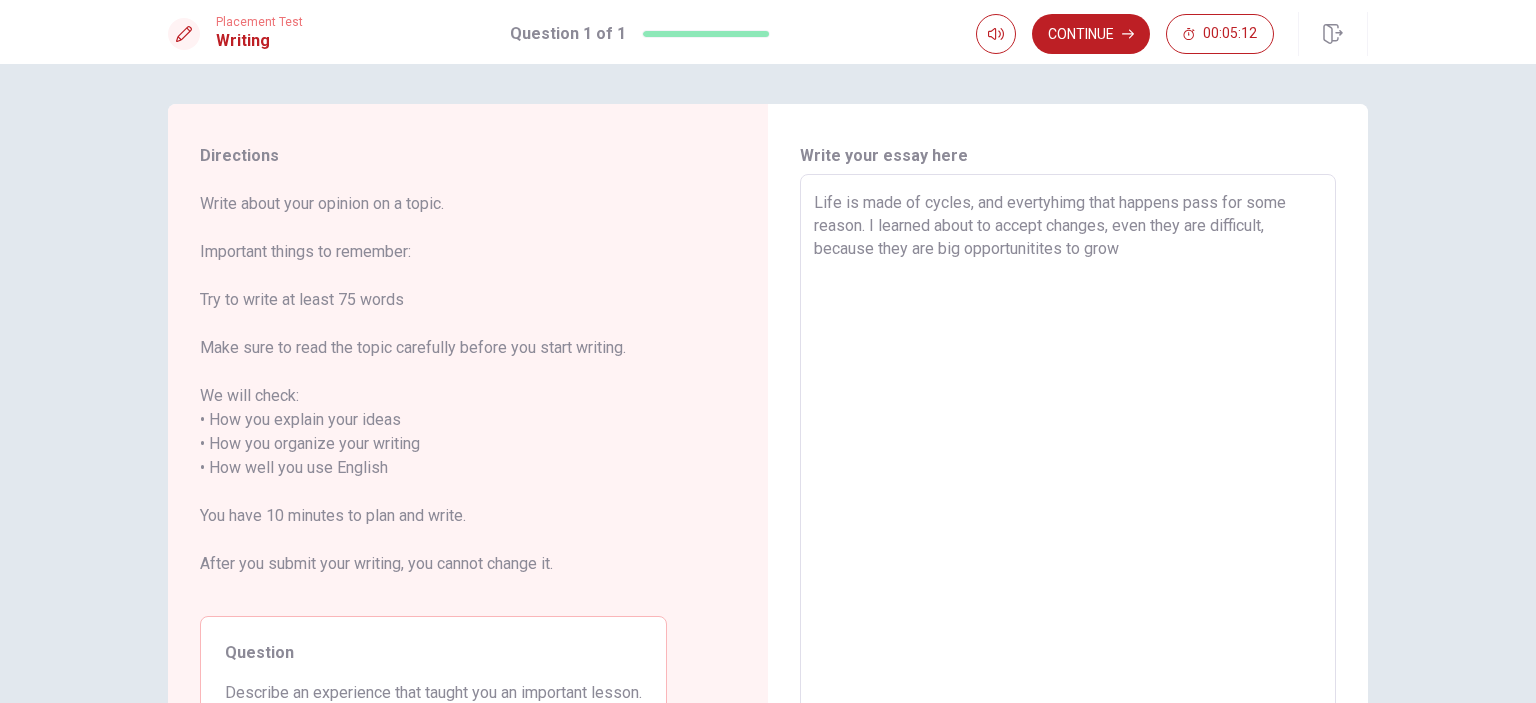 click on "Life is made of cycles, and evertyhimg that happens pass for some reason. I learned about to accept changes, even they are difficult, because they are big opportunitites to grow" at bounding box center (1068, 456) 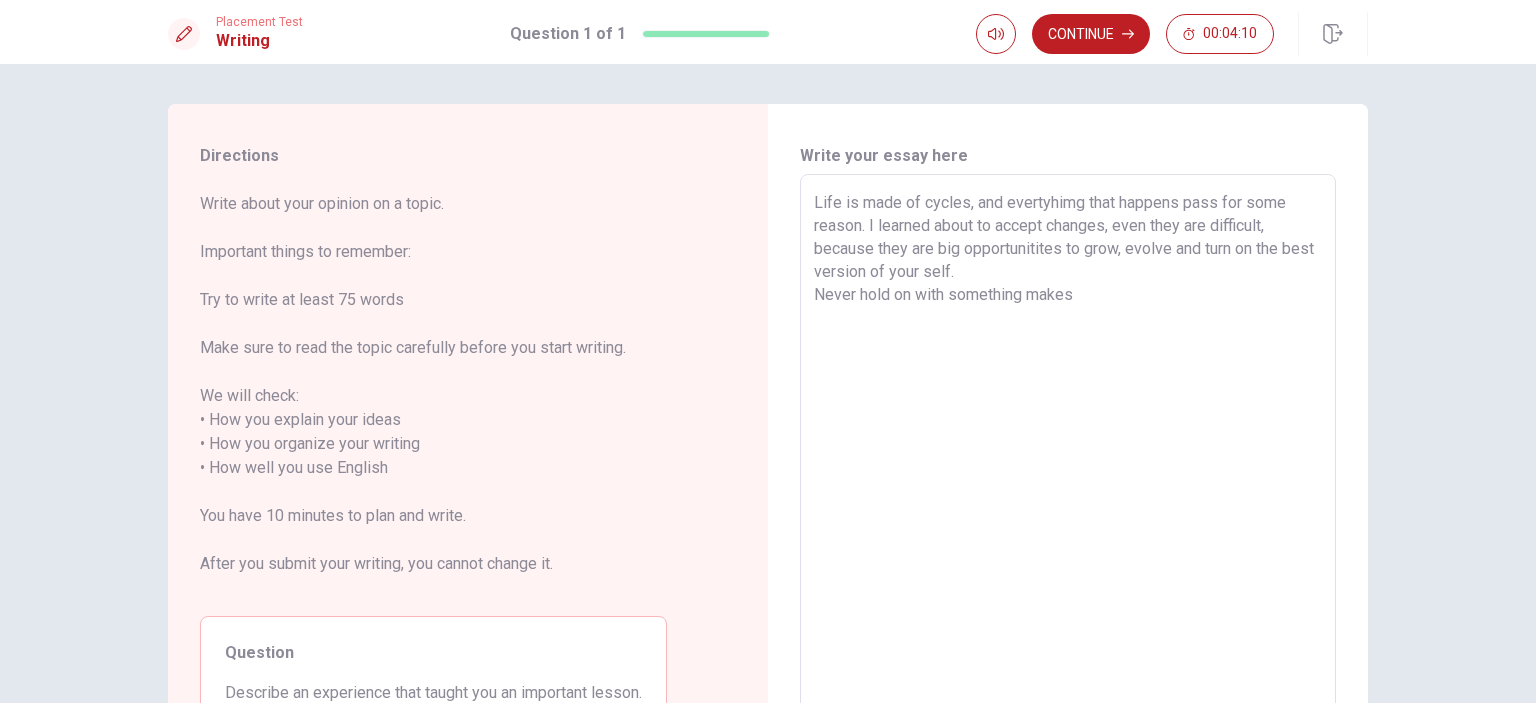 click on "Life is made of cycles, and evertyhimg that happens pass for some reason. I learned about to accept changes, even they are difficult, because they are big opportunitites to grow, evolve and turn on the best version of your self.
Never hold on with something makes" at bounding box center (1068, 456) 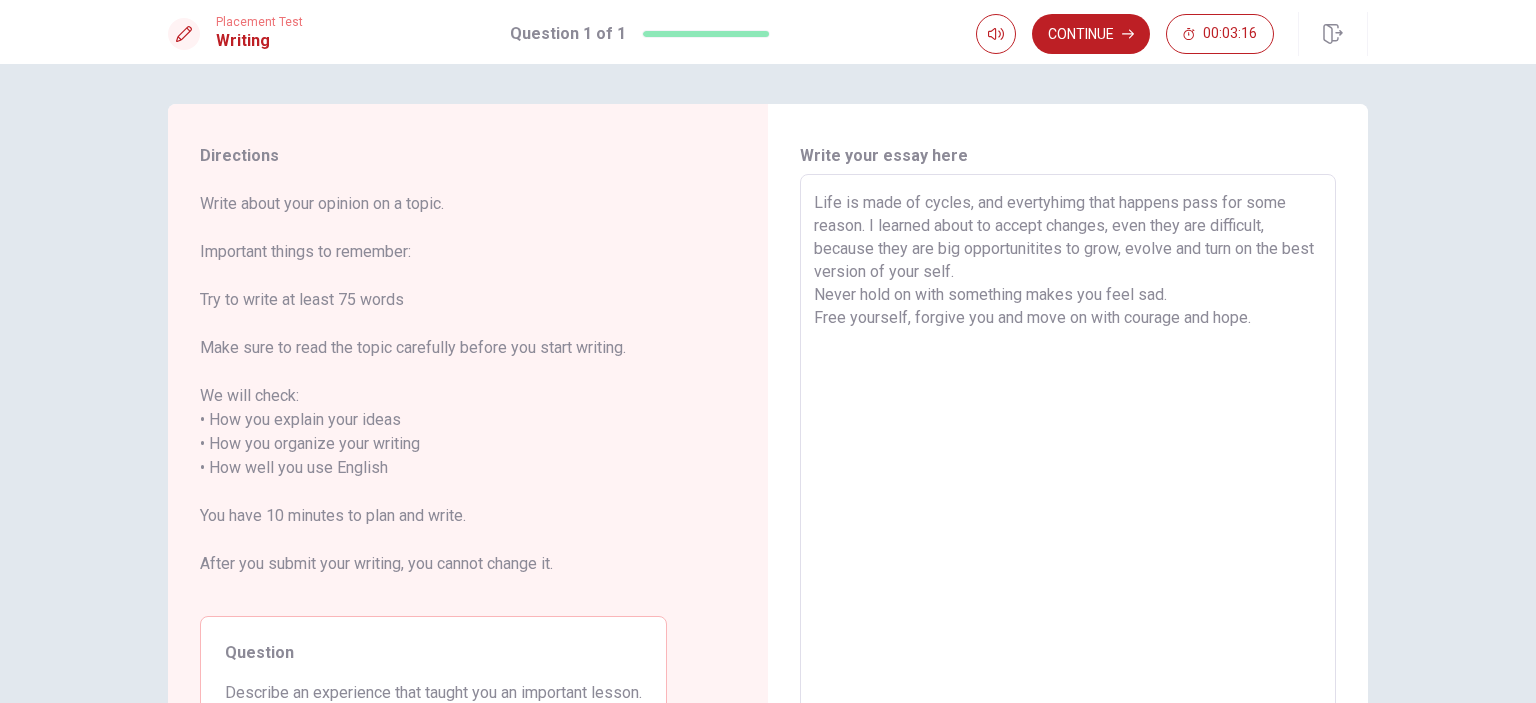 click on "Life is made of cycles, and evertyhimg that happens pass for some reason. I learned about to accept changes, even they are difficult, because they are big opportunitites to grow, evolve and turn on the best version of your self.
Never hold on with something makes you feel sad.
Free yourself, forgive you and move on with courage and hope." at bounding box center [1068, 456] 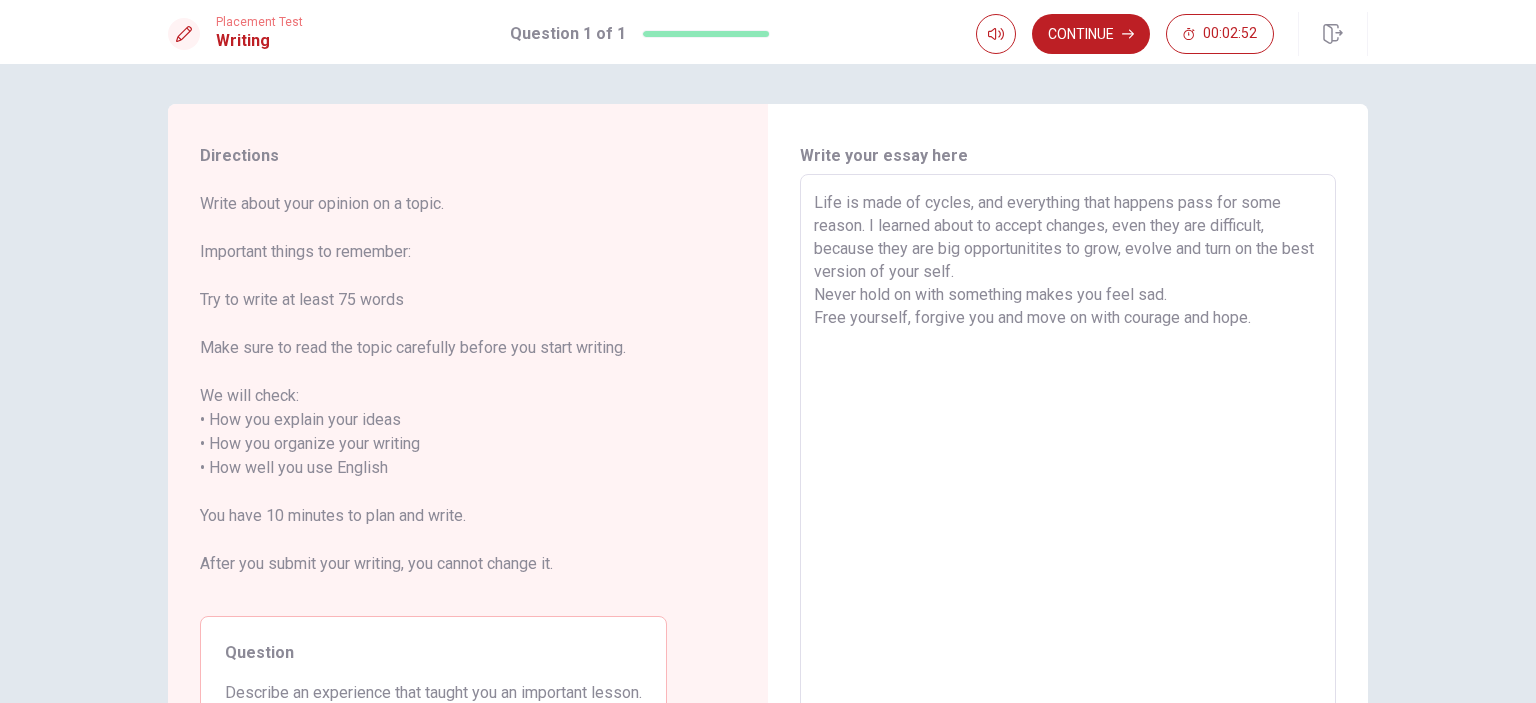 click on "Life is made of cycles, and everything that happens pass for some reason. I learned about to accept changes, even they are difficult, because they are big opportunitites to grow, evolve and turn on the best version of your self.
Never hold on with something makes you feel sad.
Free yourself, forgive you and move on with courage and hope." at bounding box center (1068, 456) 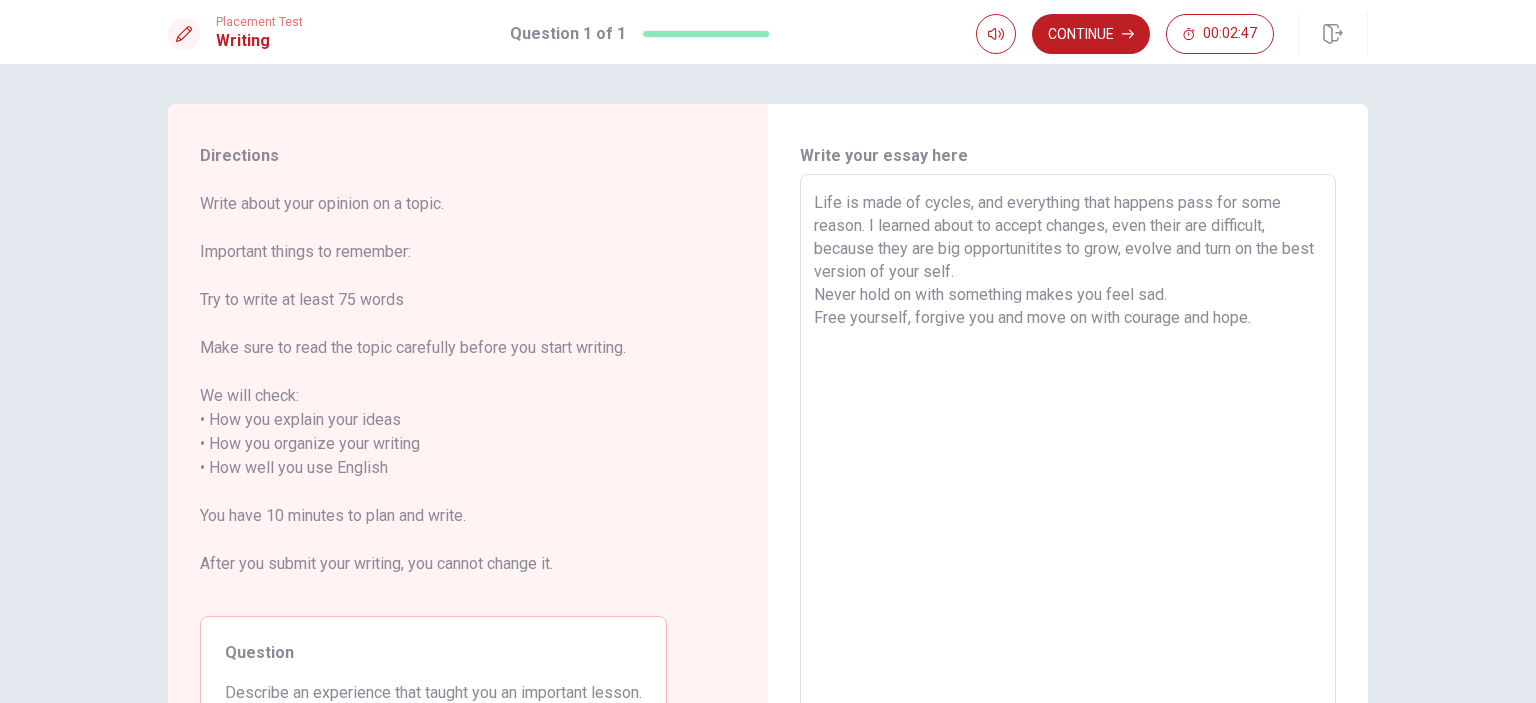click on "Life is made of cycles, and everything that happens pass for some reason. I learned about to accept changes, even their are difficult, because they are big opportunitites to grow, evolve and turn on the best version of your self.
Never hold on with something makes you feel sad.
Free yourself, forgive you and move on with courage and hope." at bounding box center (1068, 456) 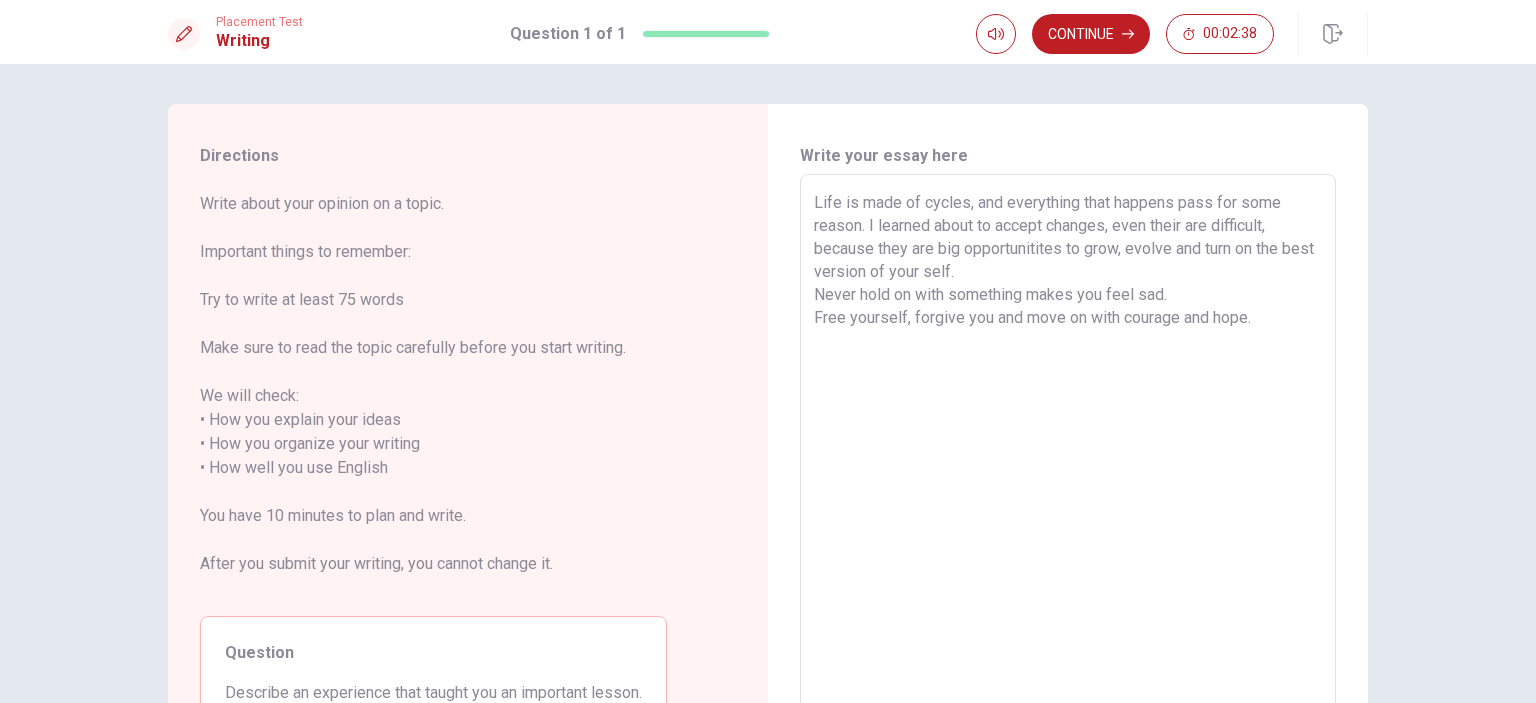 drag, startPoint x: 931, startPoint y: 243, endPoint x: 874, endPoint y: 247, distance: 57.14018 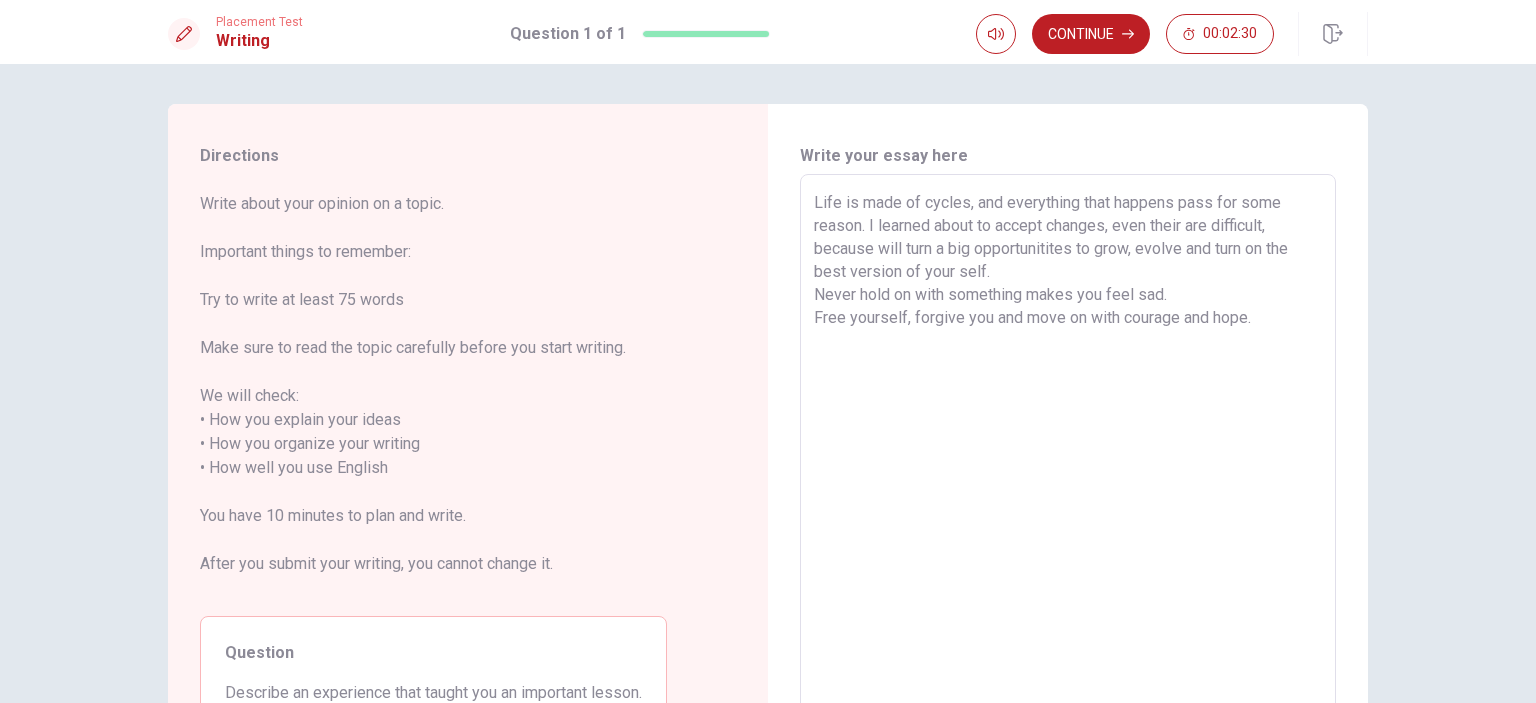click on "Life is made of cycles, and everything that happens pass for some reason. I learned about to accept changes, even their are difficult, because will turn a big opportunitites to grow, evolve and turn on the best version of your self.
Never hold on with something makes you feel sad.
Free yourself, forgive you and move on with courage and hope." at bounding box center [1068, 456] 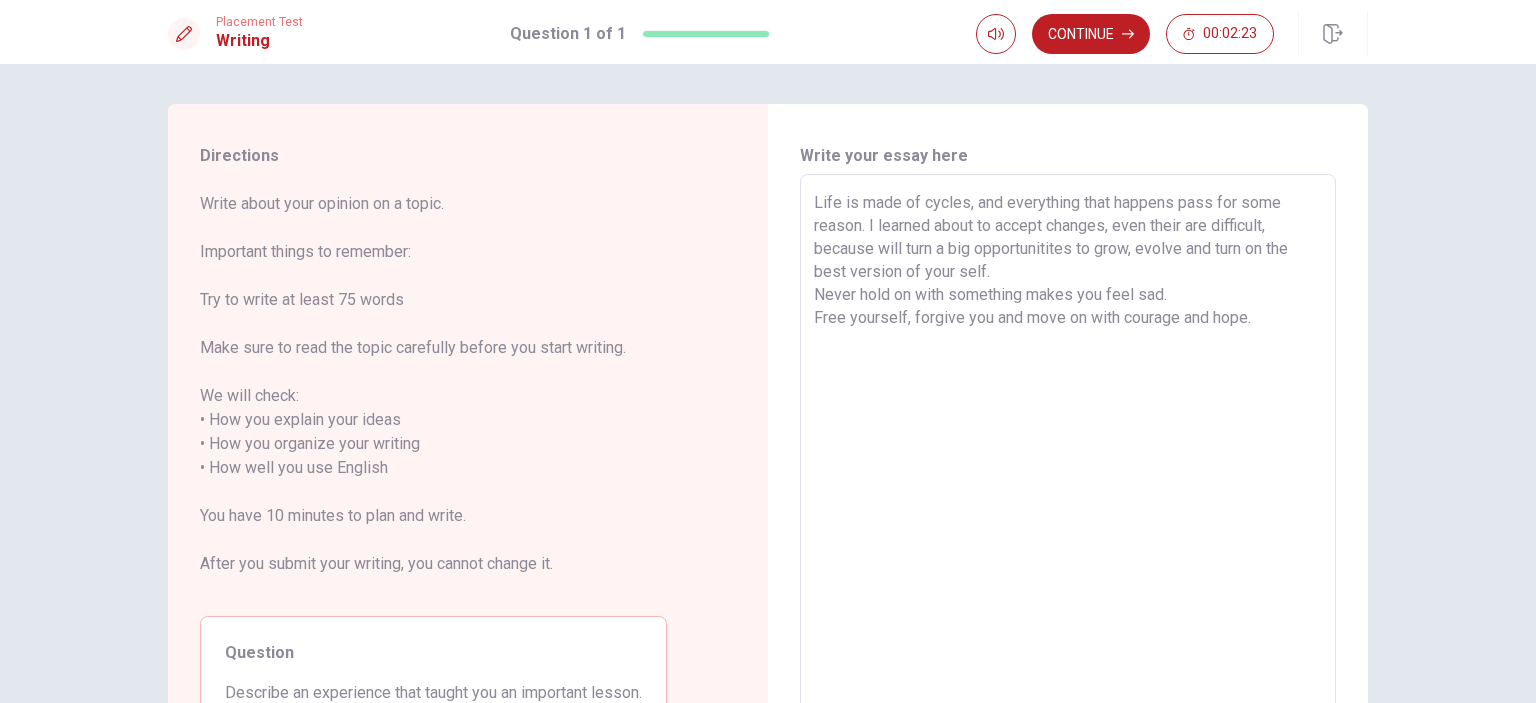 drag, startPoint x: 949, startPoint y: 263, endPoint x: 965, endPoint y: 263, distance: 16 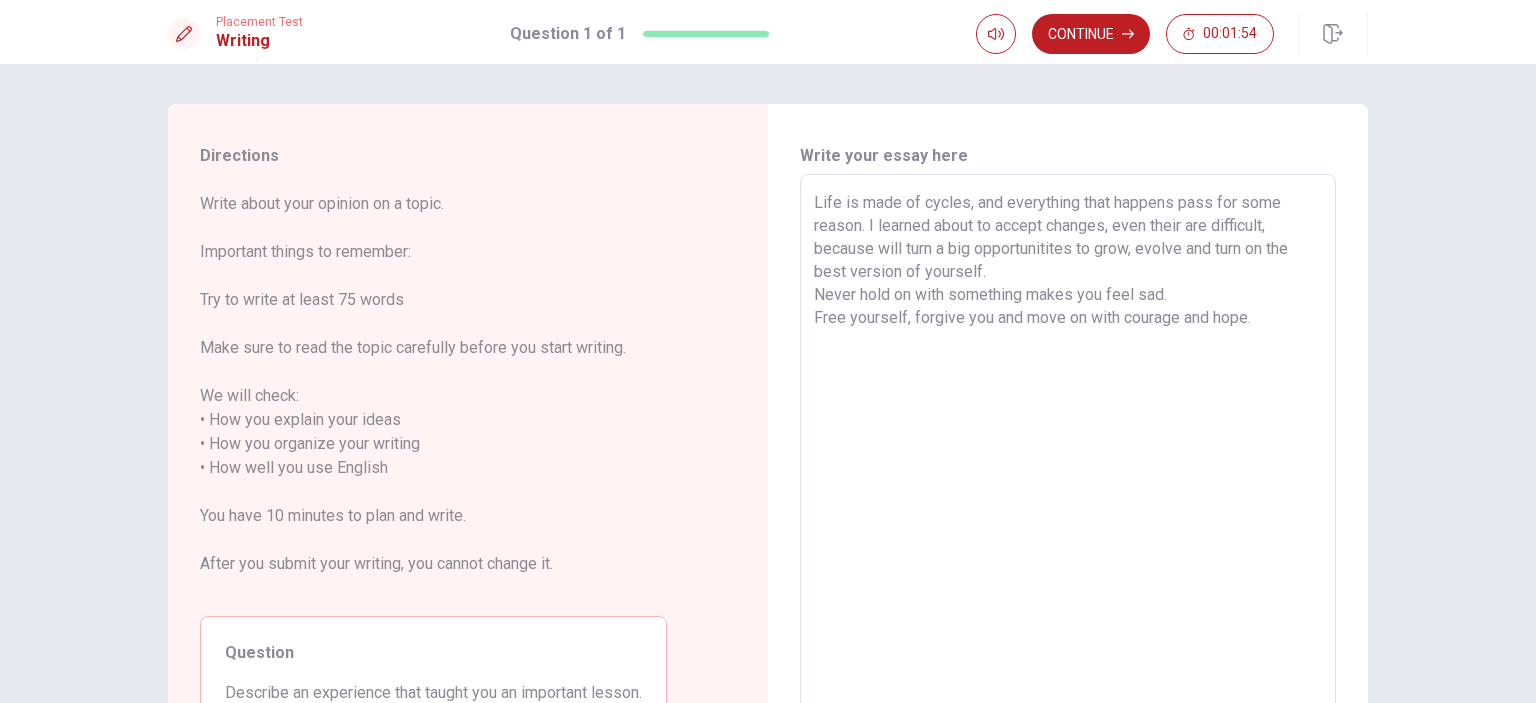 click on "Life is made of cycles, and everything that happens pass for some reason. I learned about to accept changes, even their are difficult, because will turn a big opportunitites to grow, evolve and turn on the best version of yourself.
Never hold on with something makes you feel sad.
Free yourself, forgive you and move on with courage and hope." at bounding box center [1068, 456] 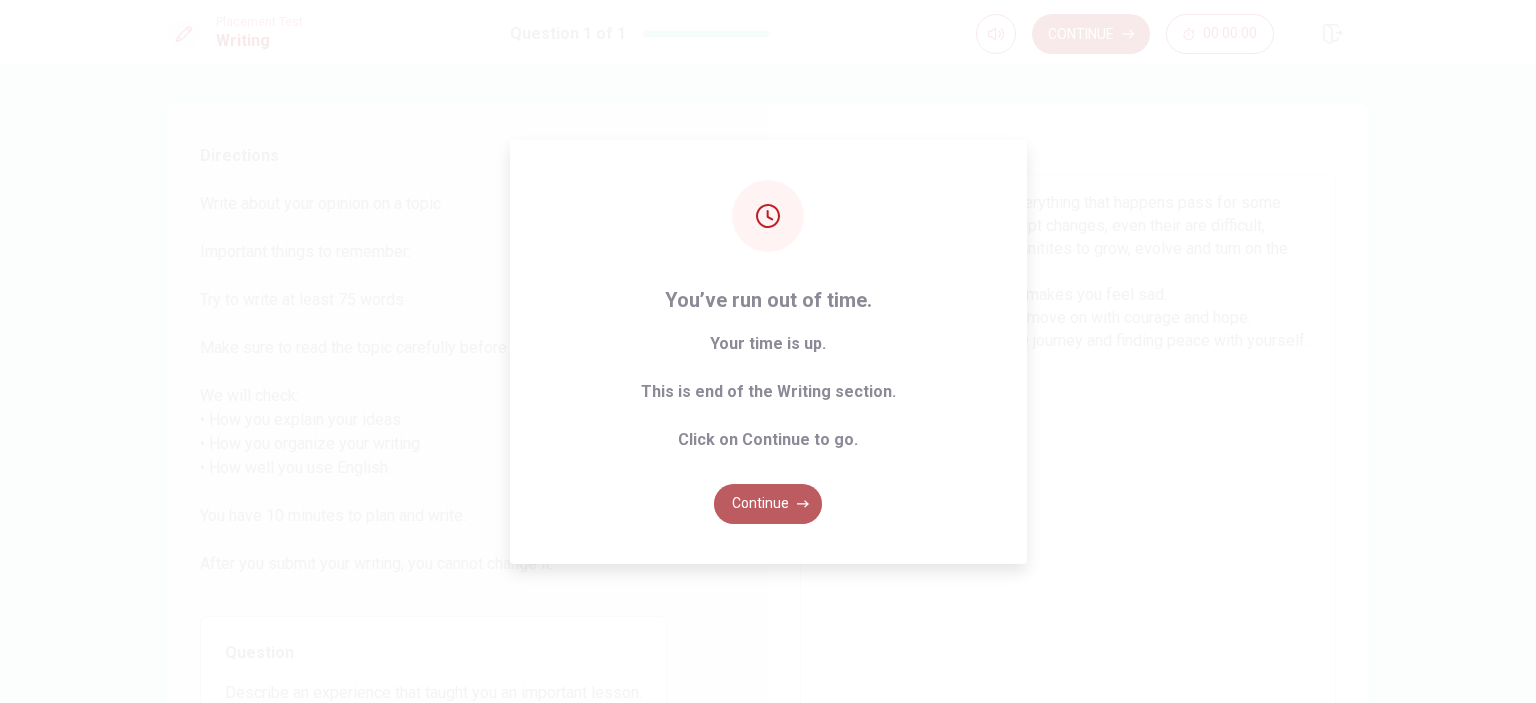click on "Continue" at bounding box center [768, 504] 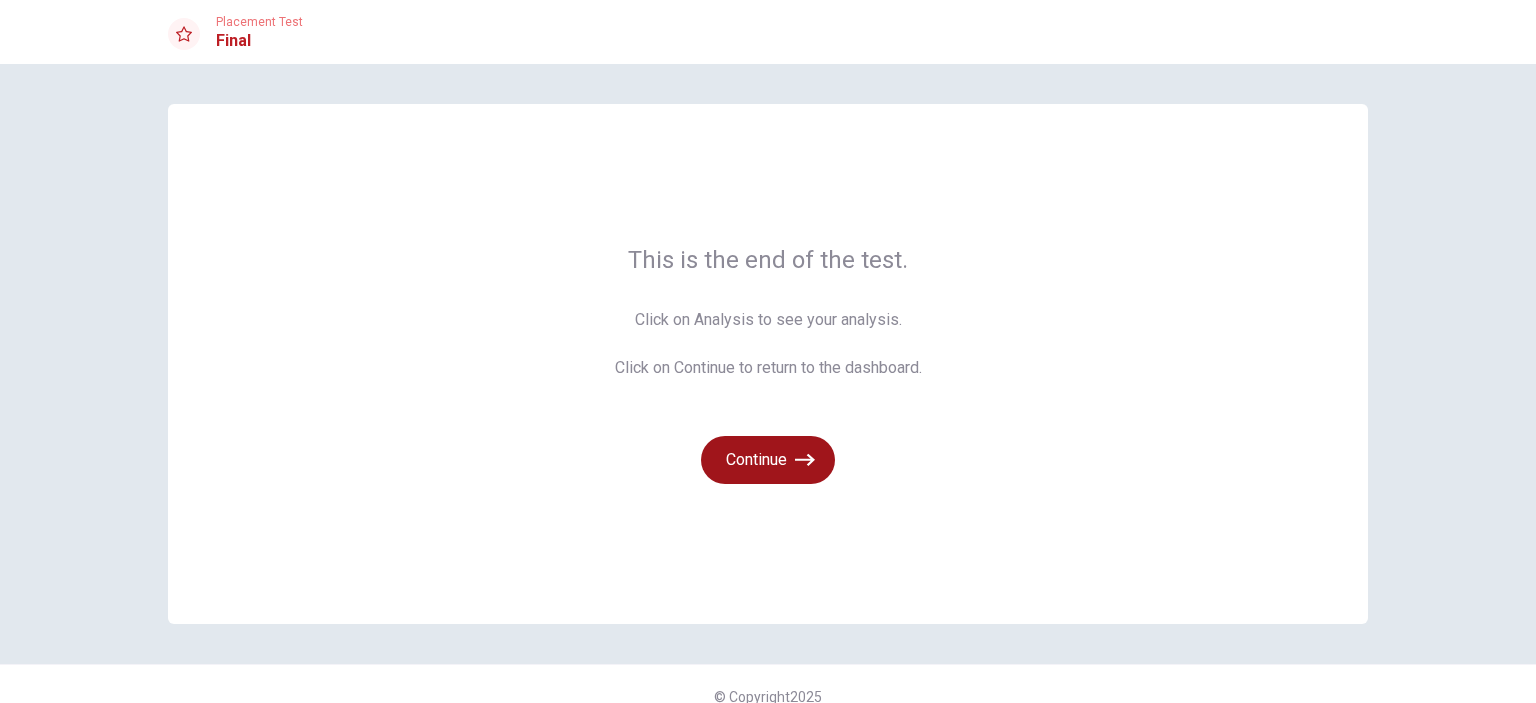 click on "Continue" at bounding box center [768, 460] 